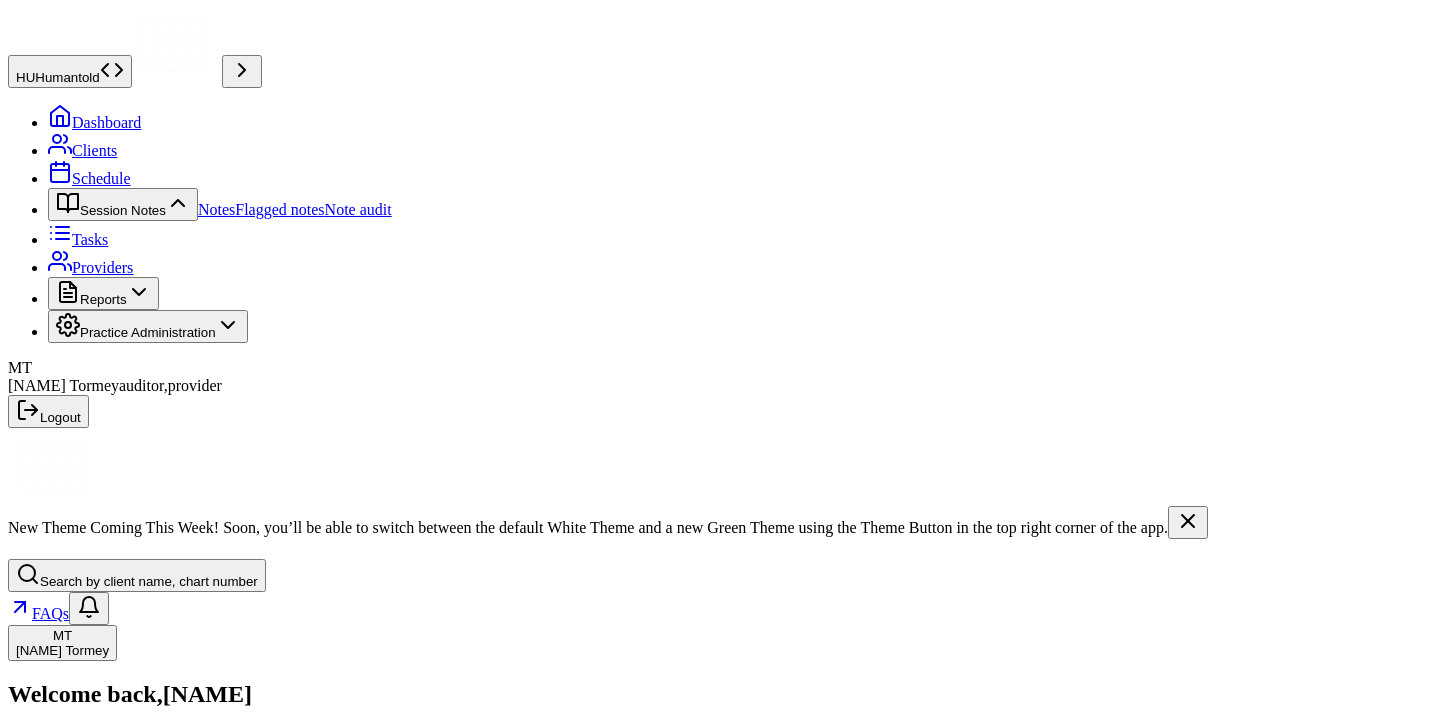 scroll, scrollTop: 0, scrollLeft: 0, axis: both 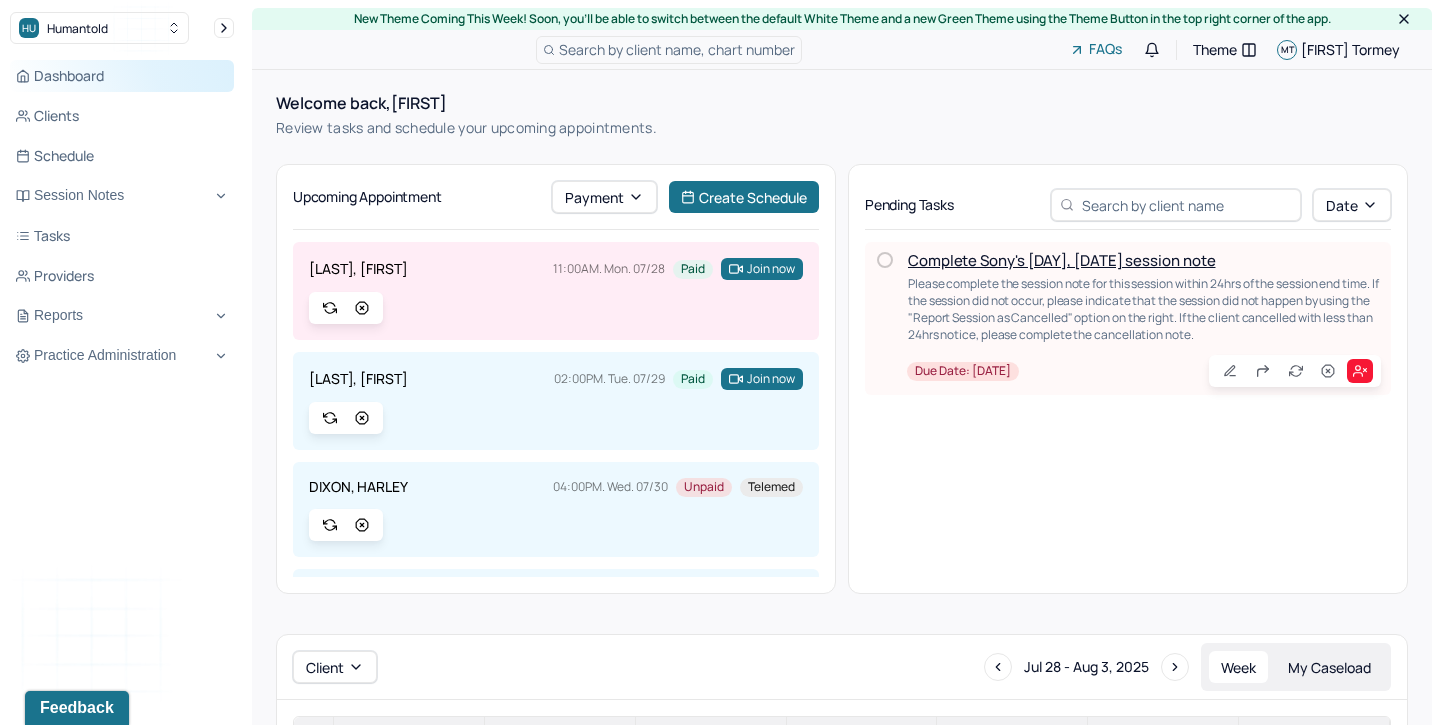 click on "Dashboard" at bounding box center (122, 76) 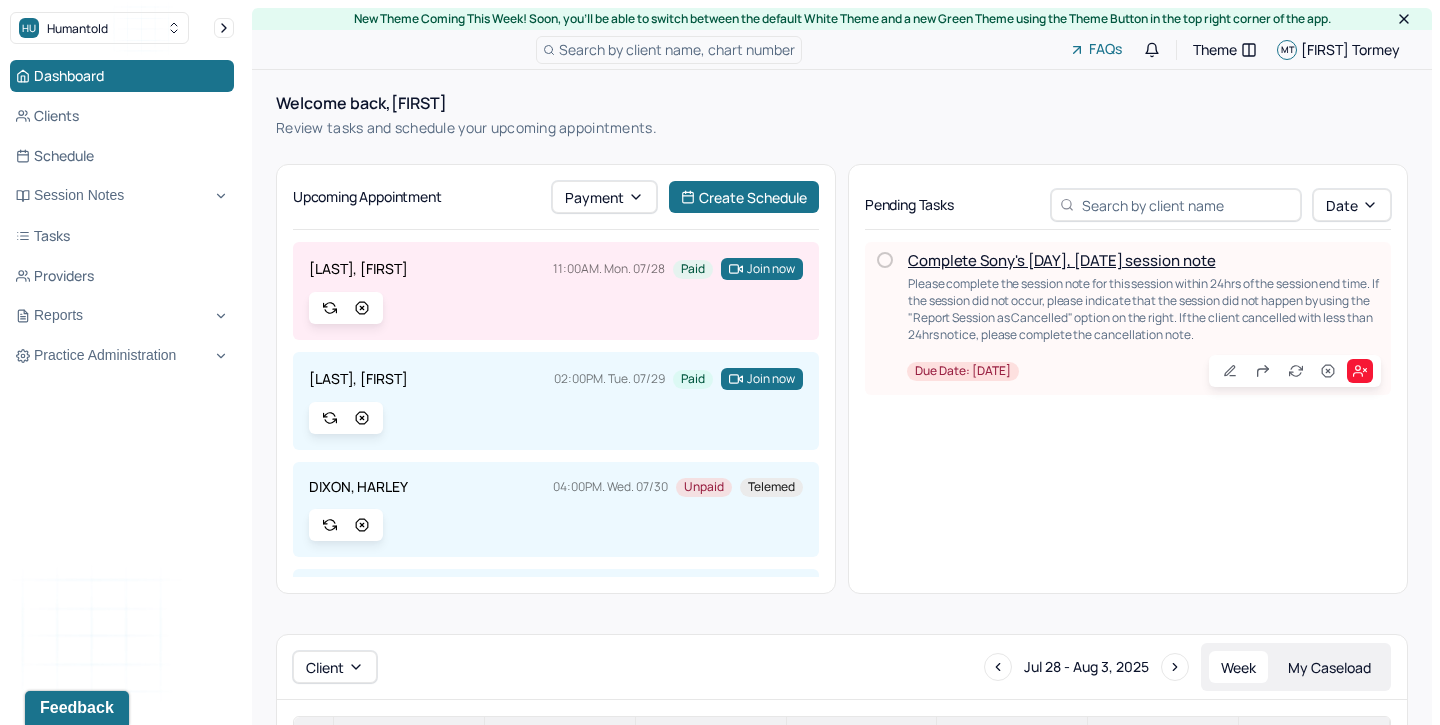 click 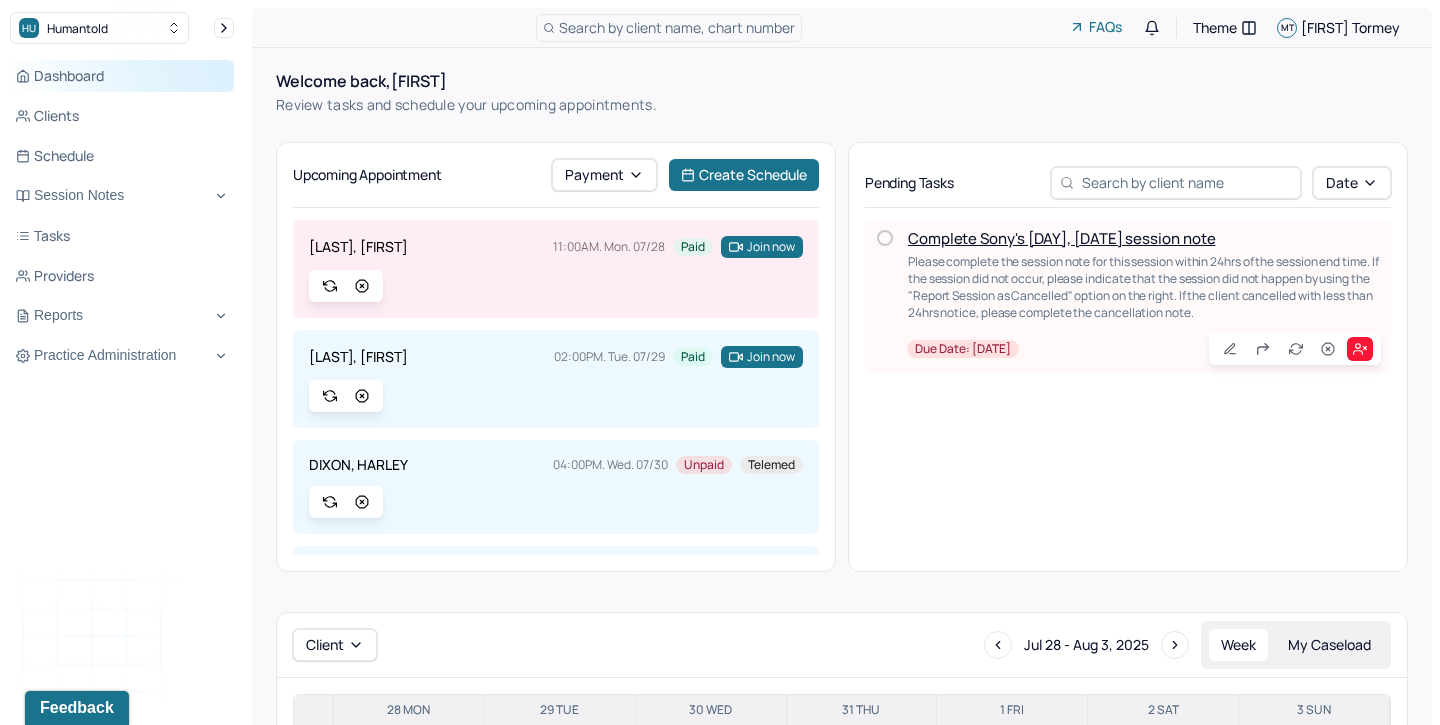 click on "Dashboard" at bounding box center [122, 76] 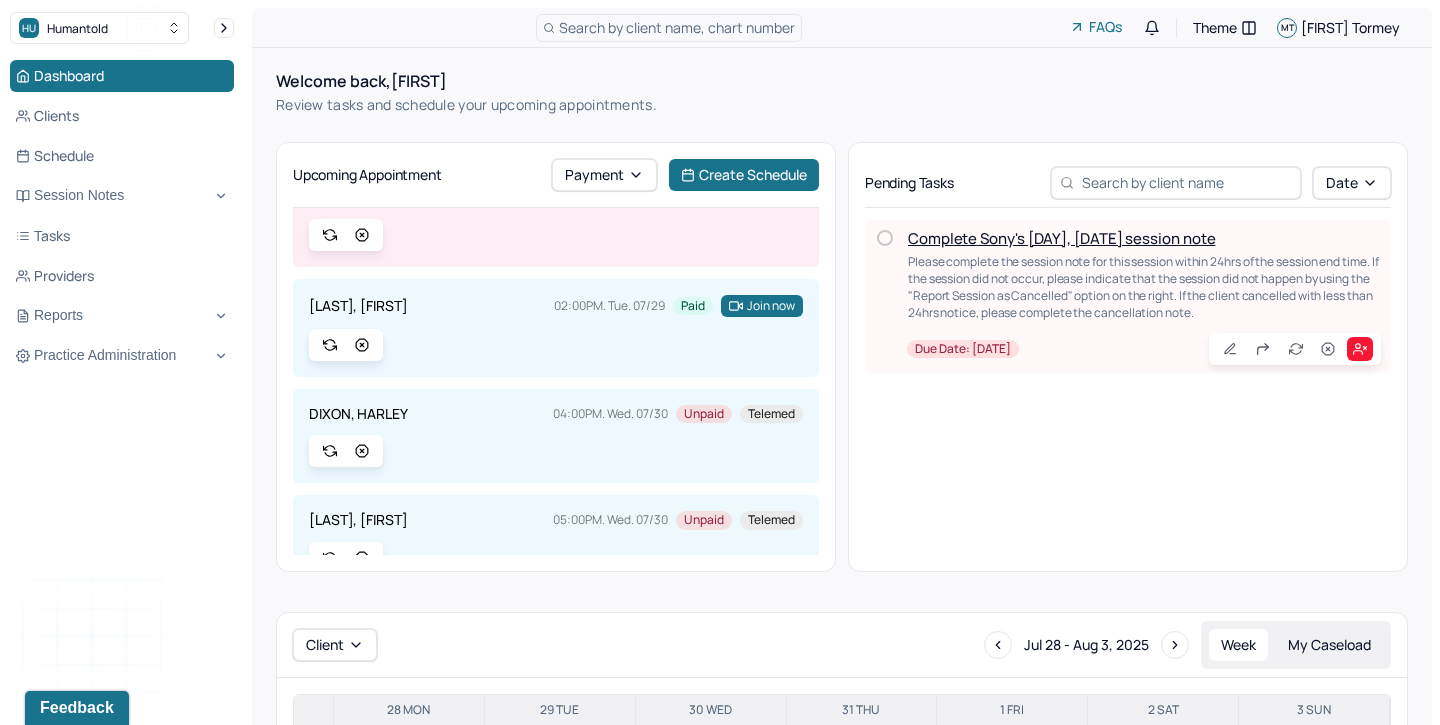 scroll, scrollTop: 0, scrollLeft: 0, axis: both 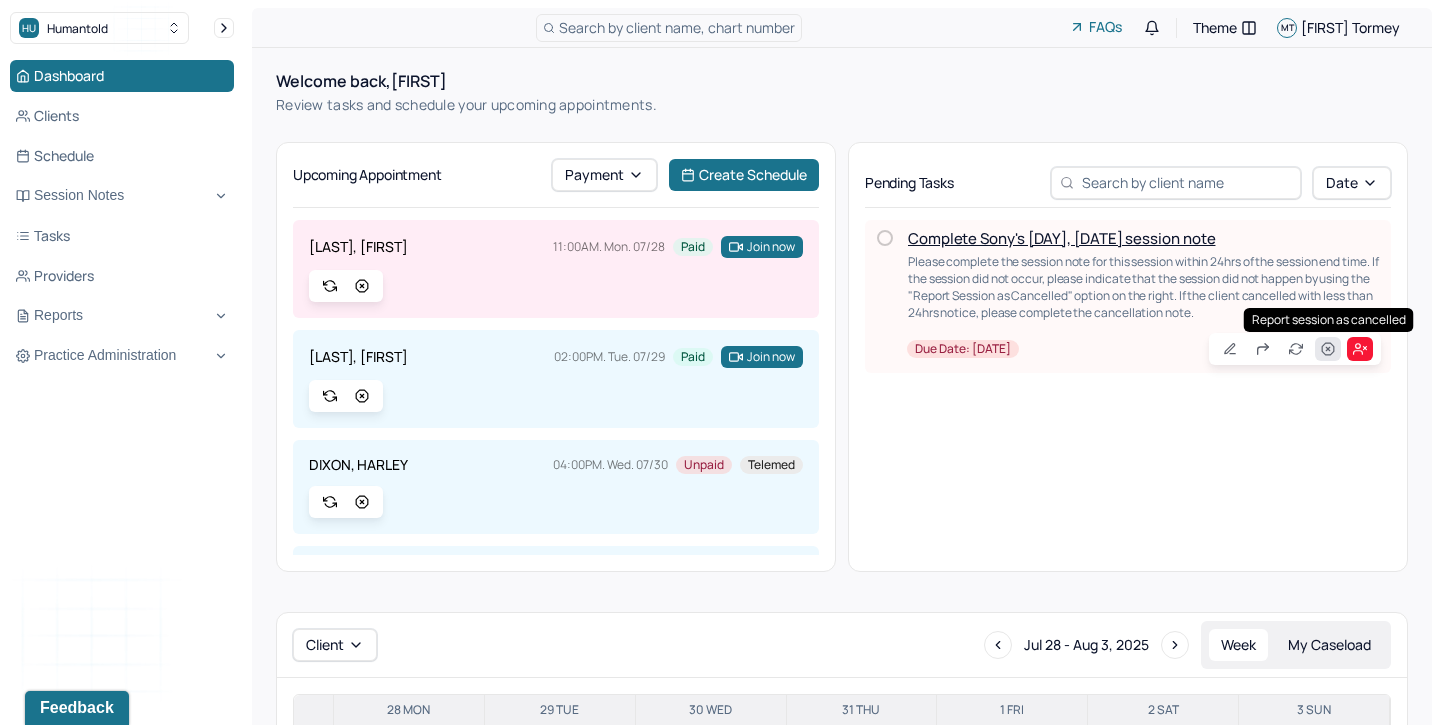click 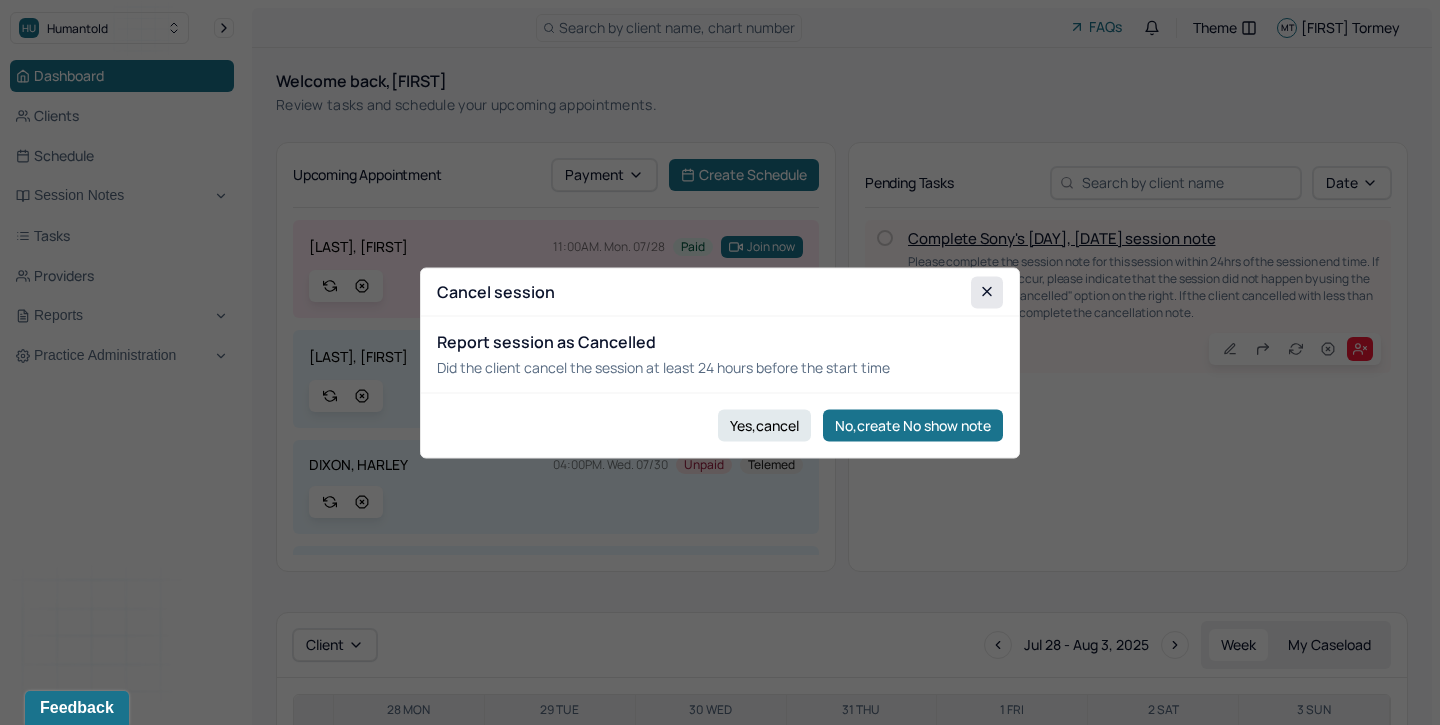 click 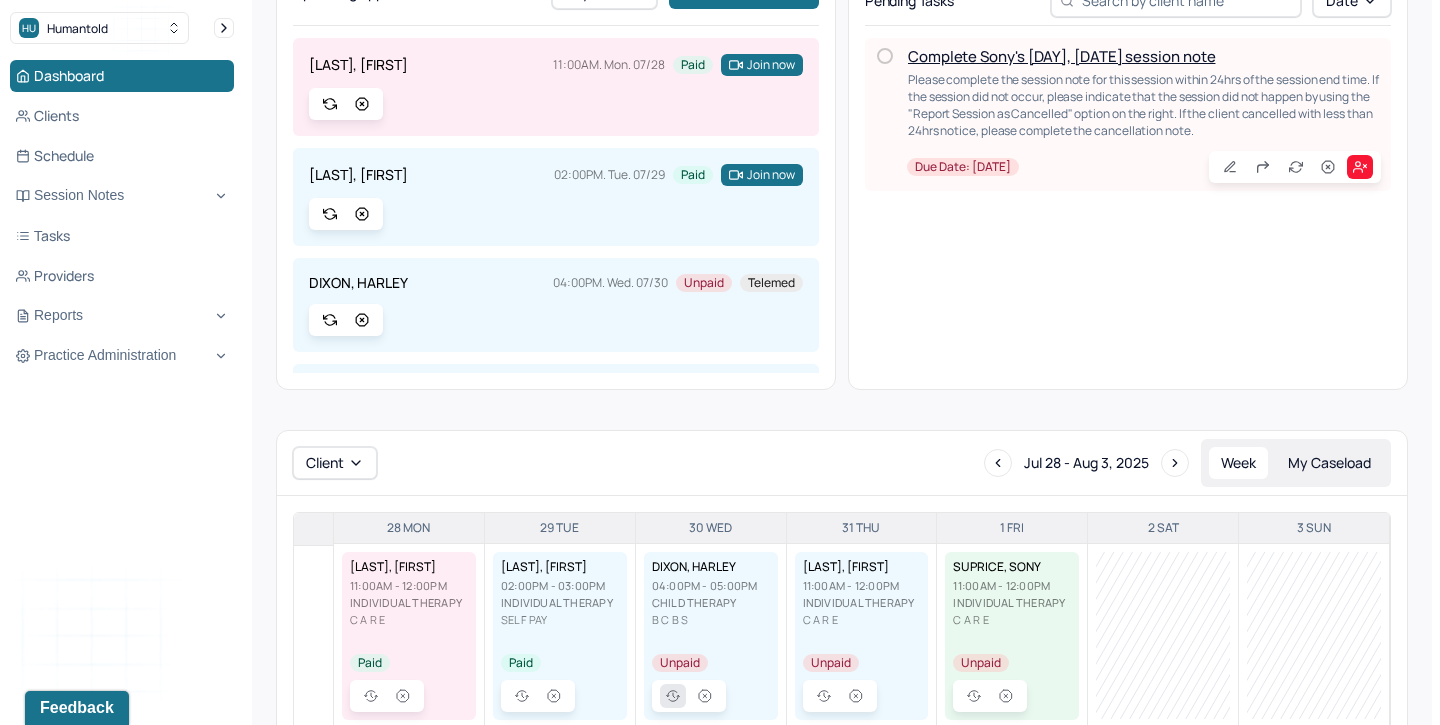 scroll, scrollTop: 0, scrollLeft: 0, axis: both 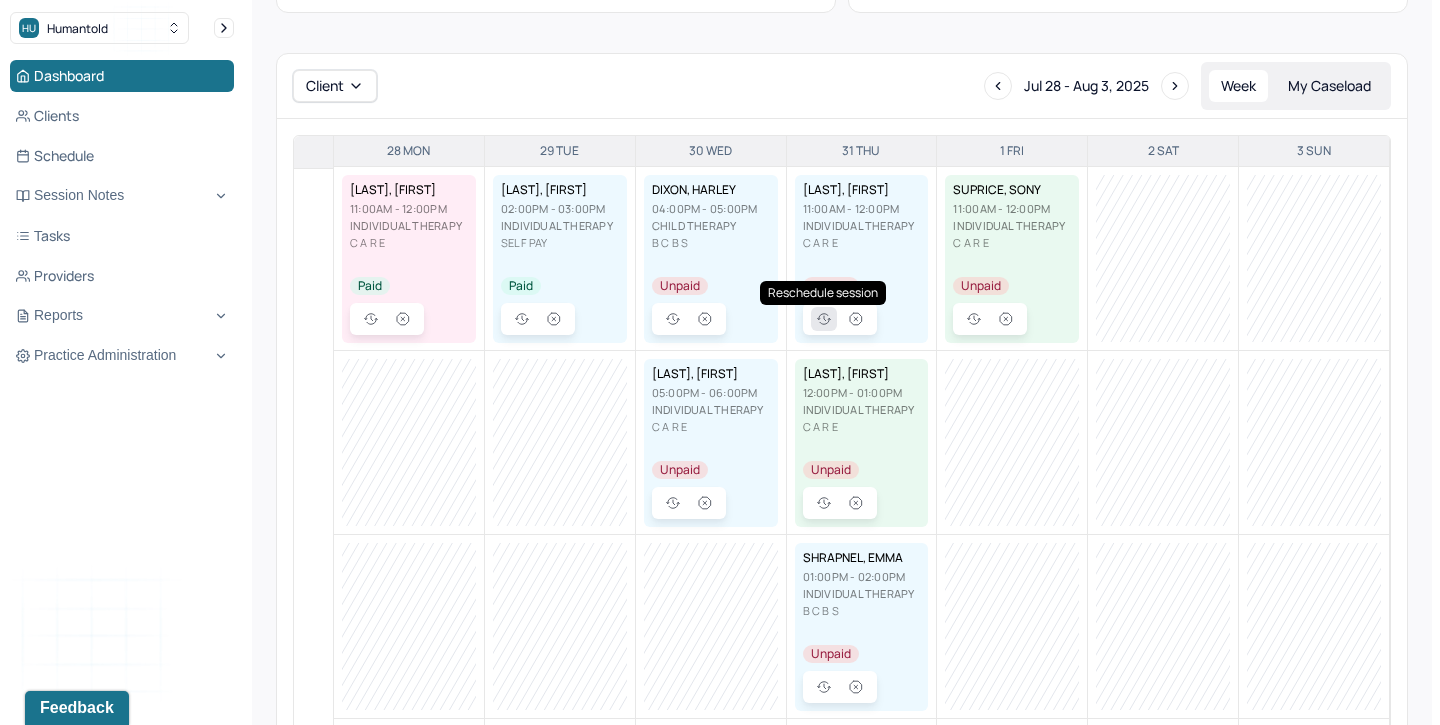 click 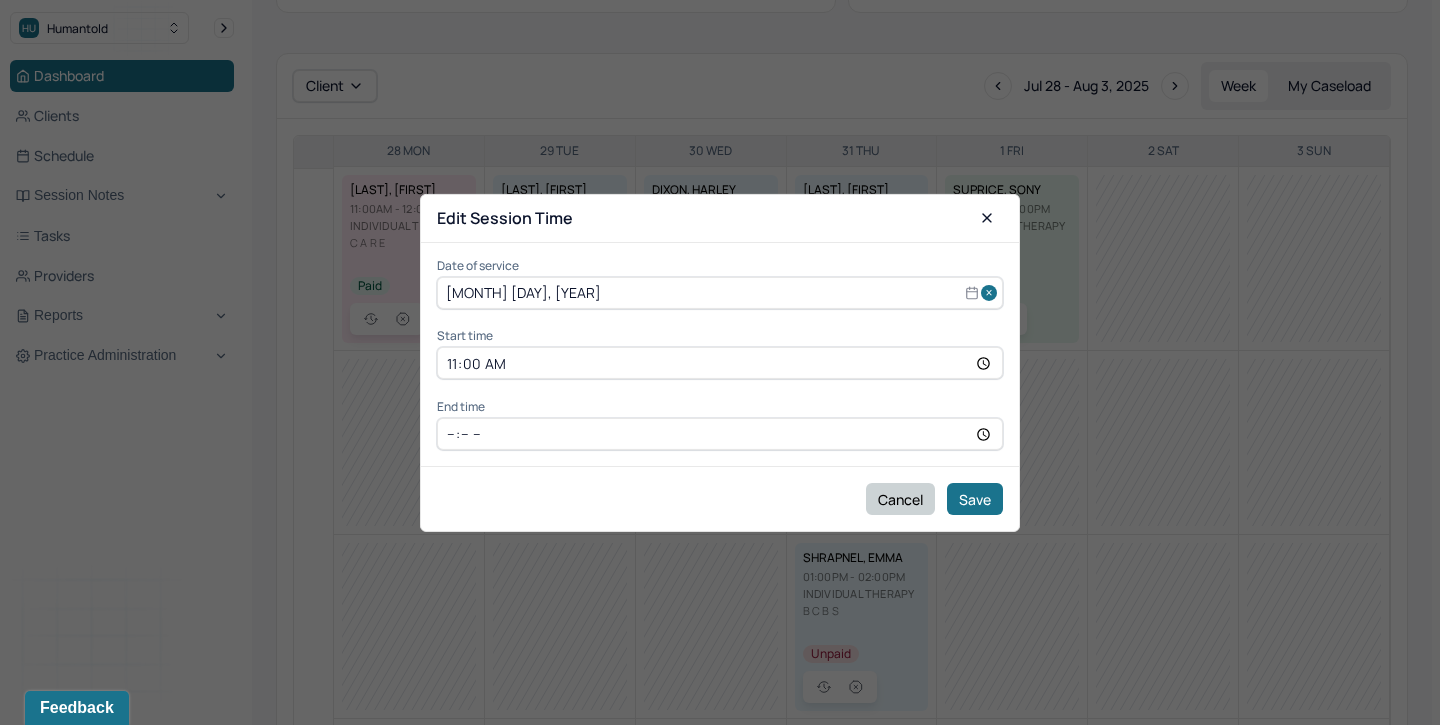 click on "Cancel" at bounding box center [900, 499] 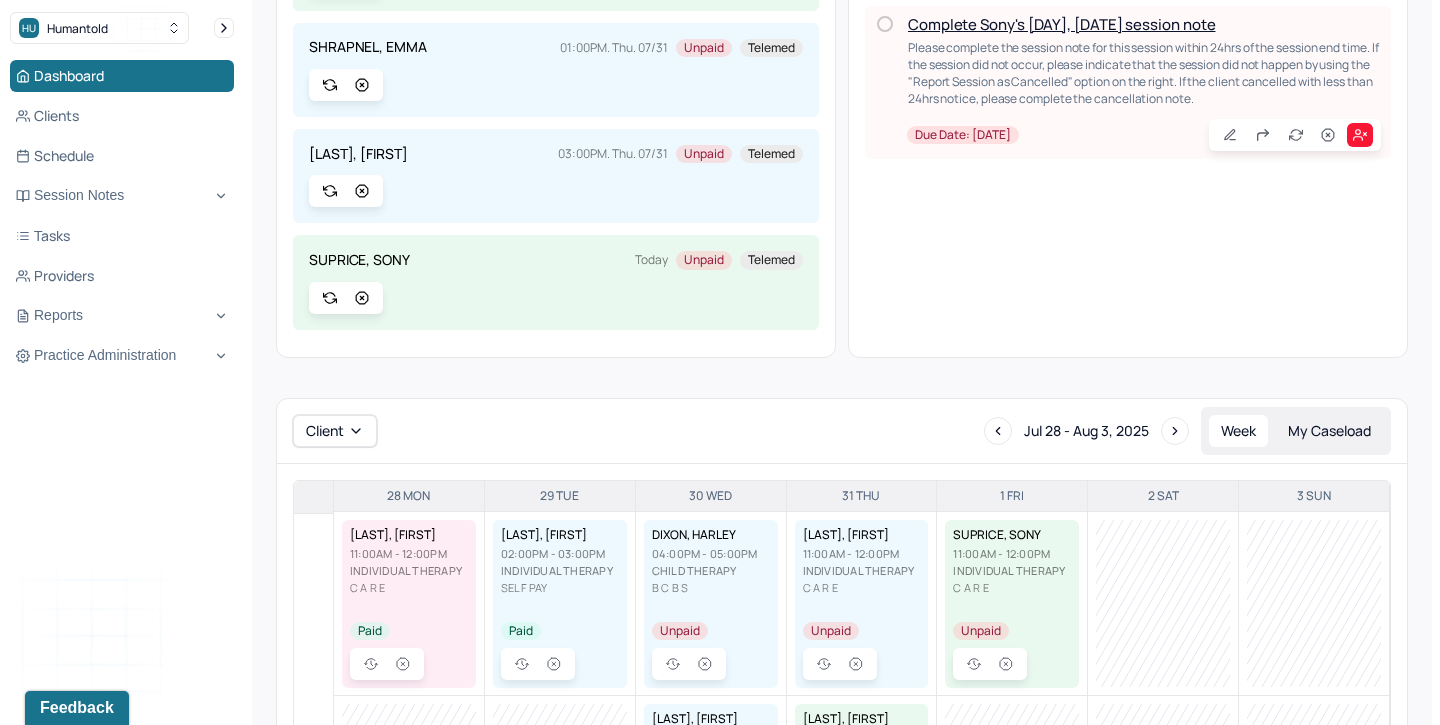 scroll, scrollTop: 0, scrollLeft: 0, axis: both 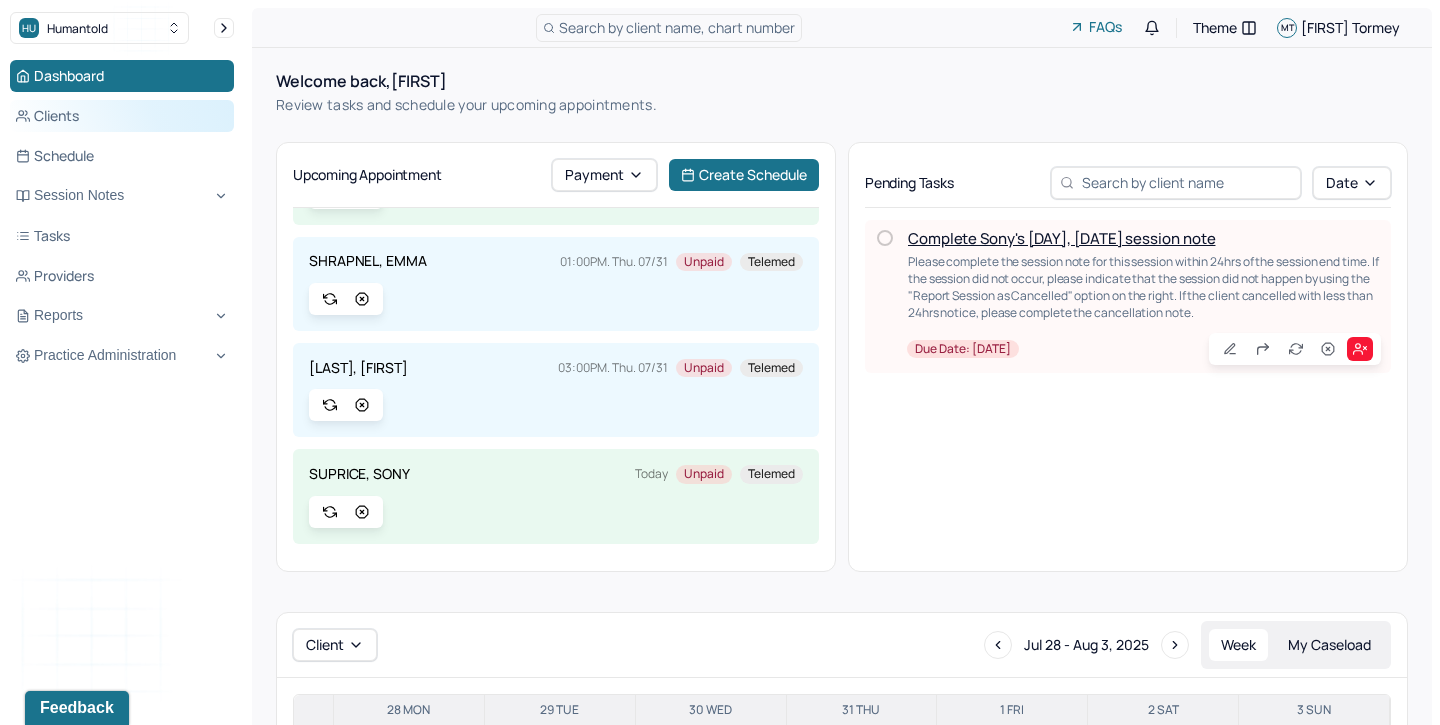 click on "Clients" at bounding box center [122, 116] 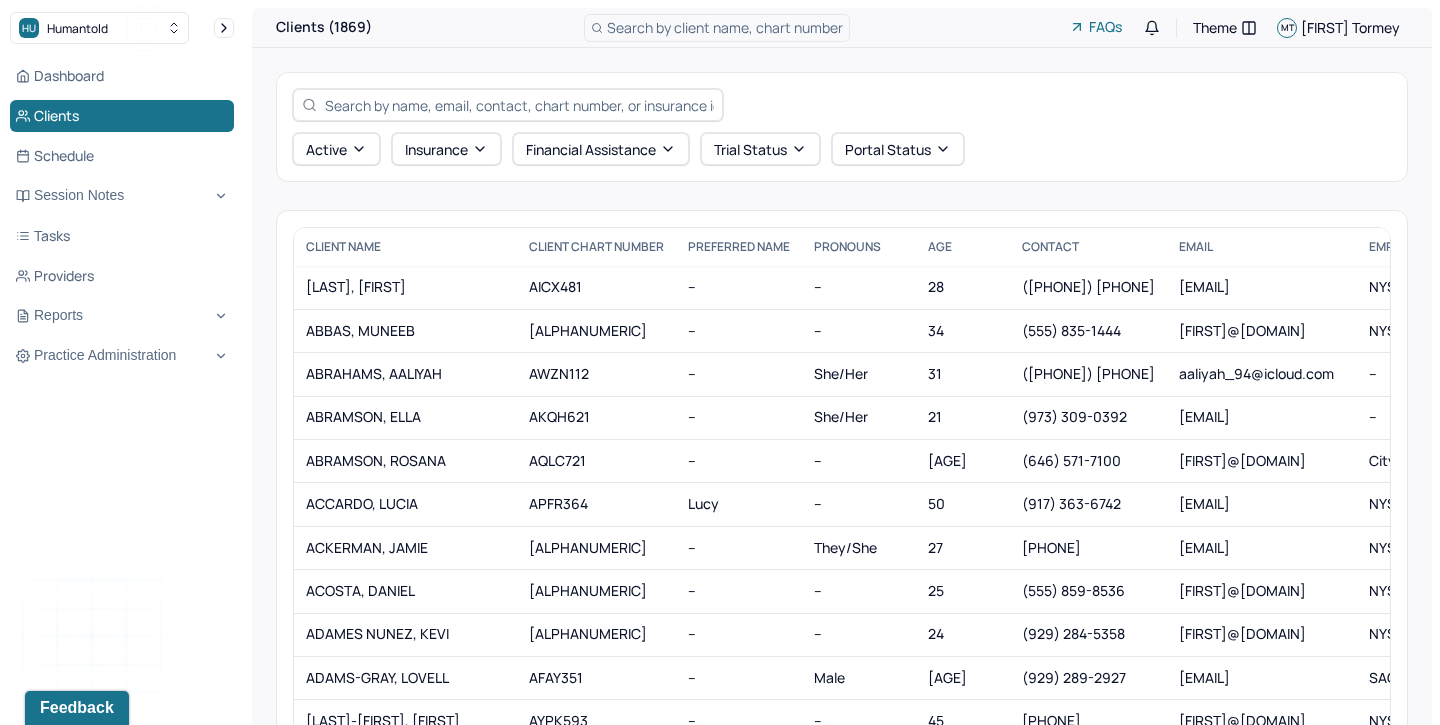 click at bounding box center (519, 105) 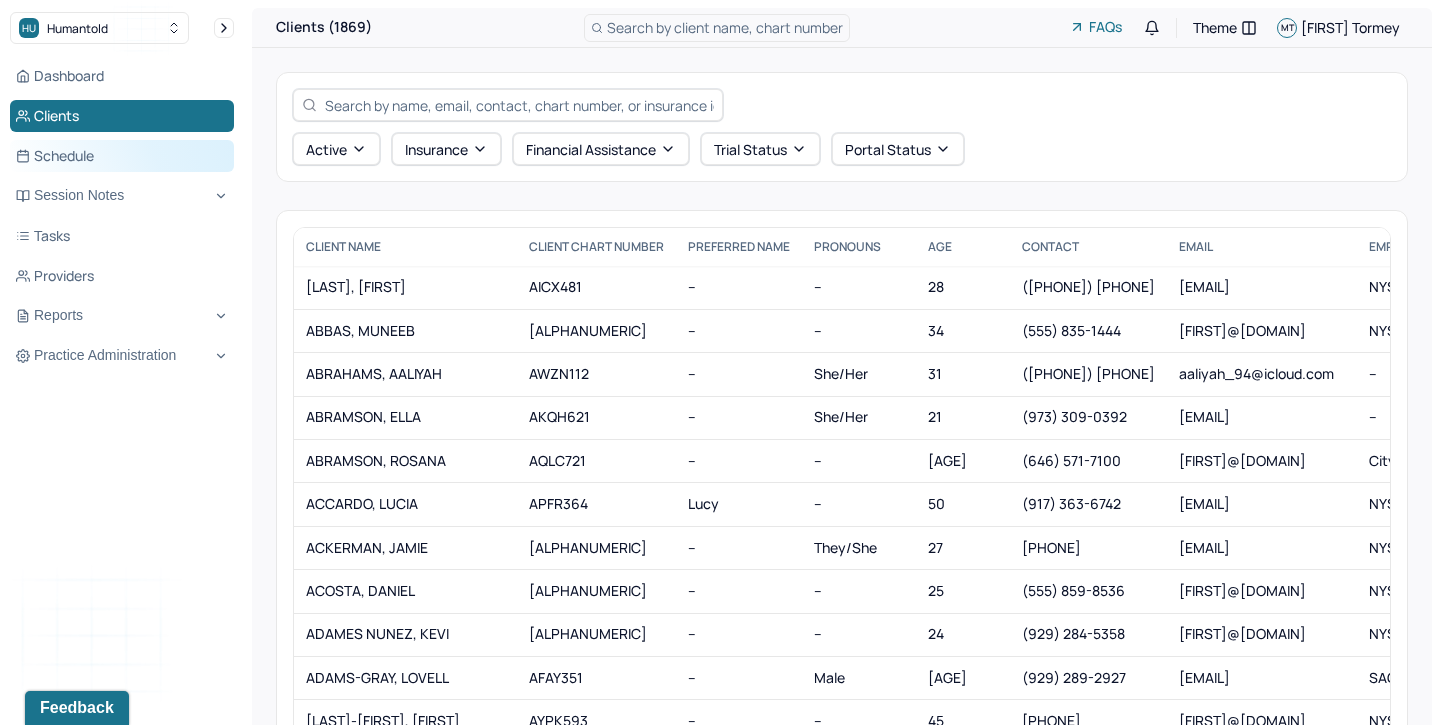 click on "Schedule" at bounding box center [122, 156] 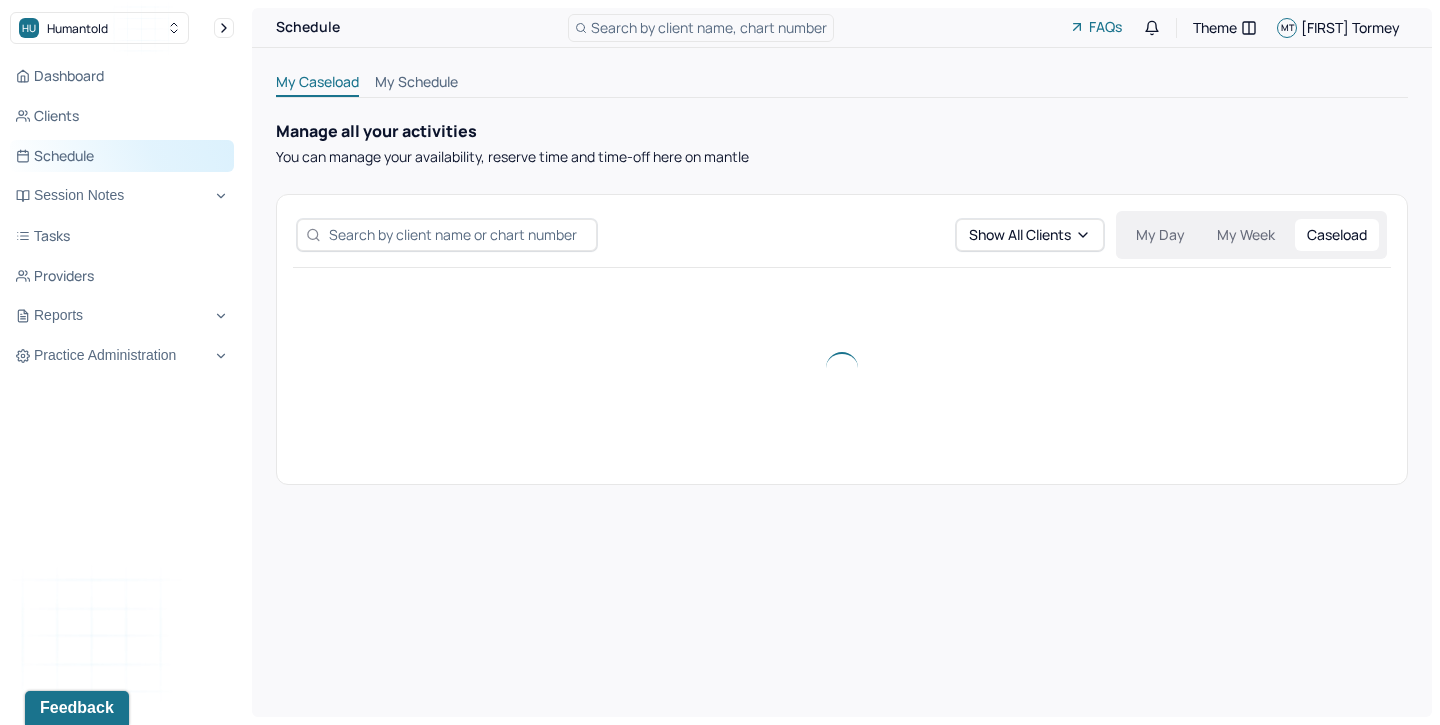 click on "Schedule" at bounding box center (122, 156) 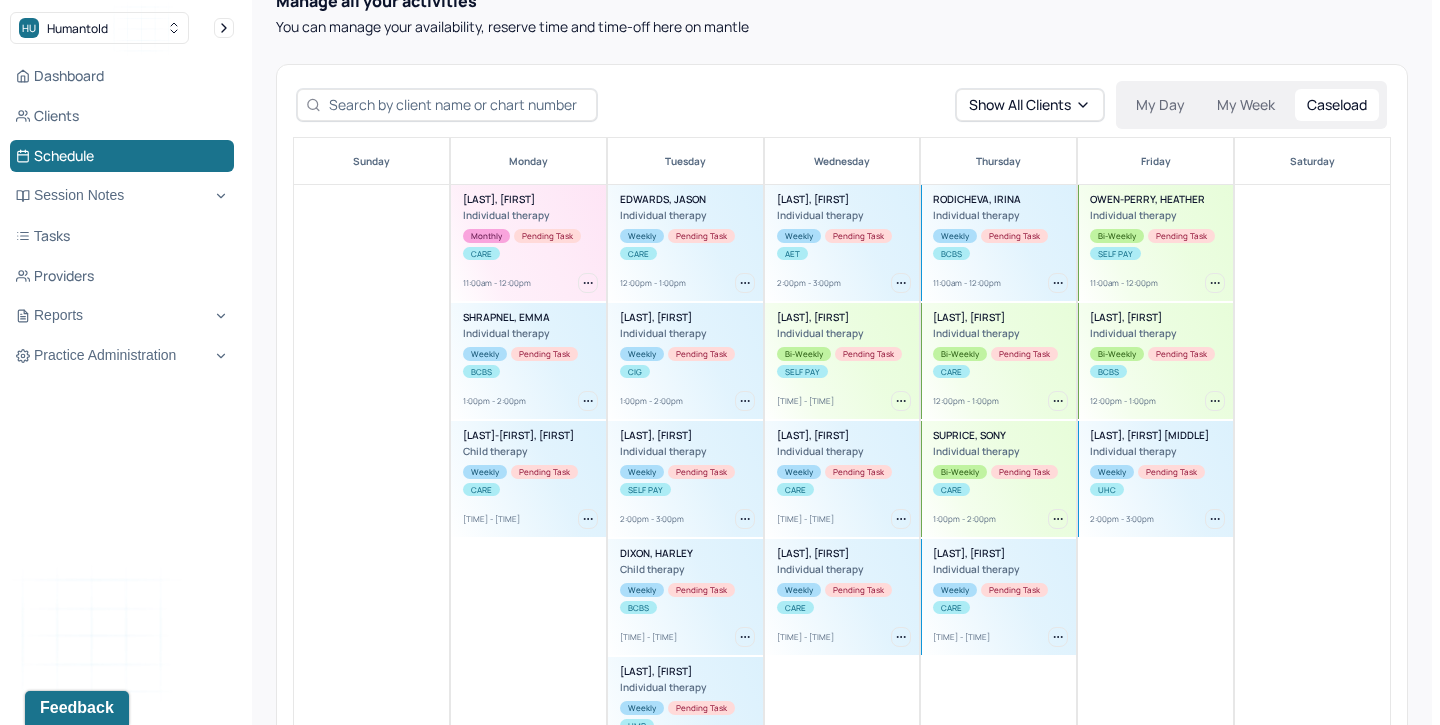 scroll, scrollTop: 136, scrollLeft: 0, axis: vertical 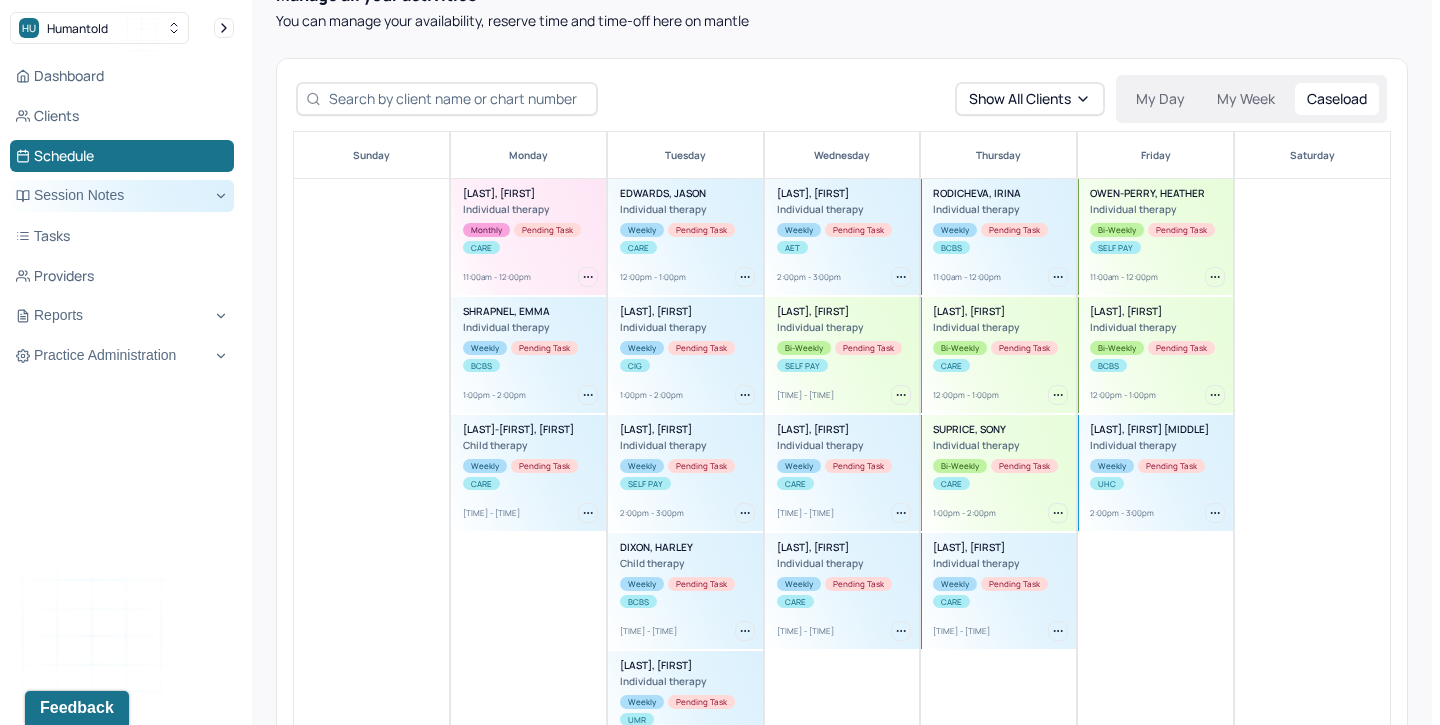 click on "Session Notes" at bounding box center (122, 196) 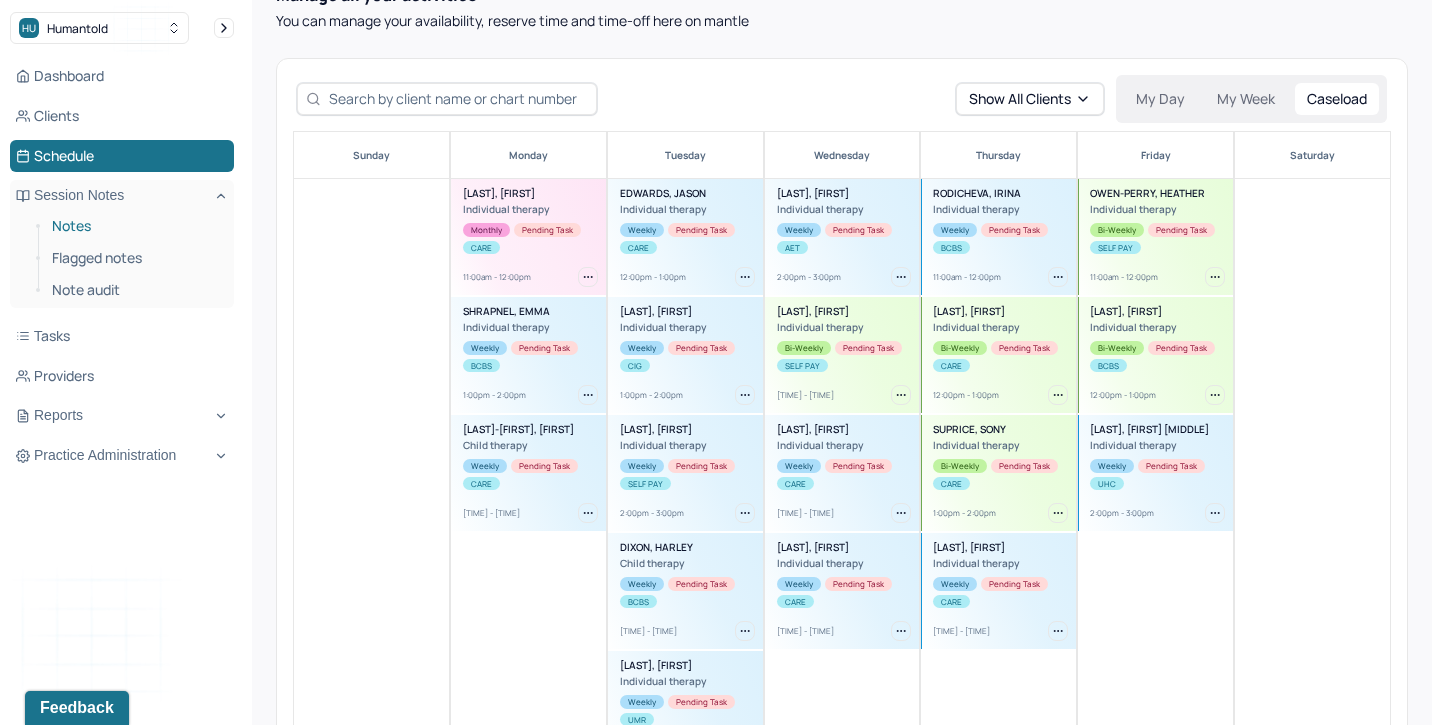 click on "Notes" at bounding box center [135, 226] 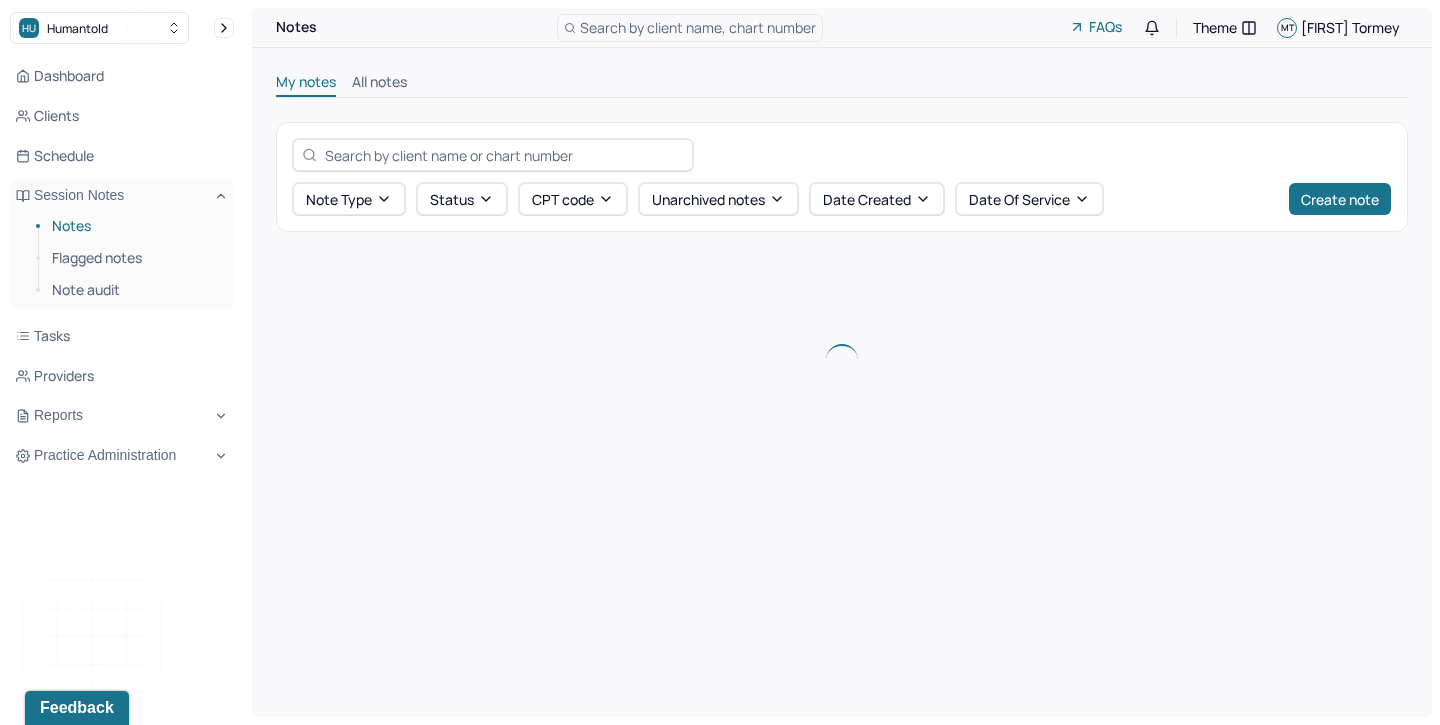 scroll, scrollTop: 0, scrollLeft: 0, axis: both 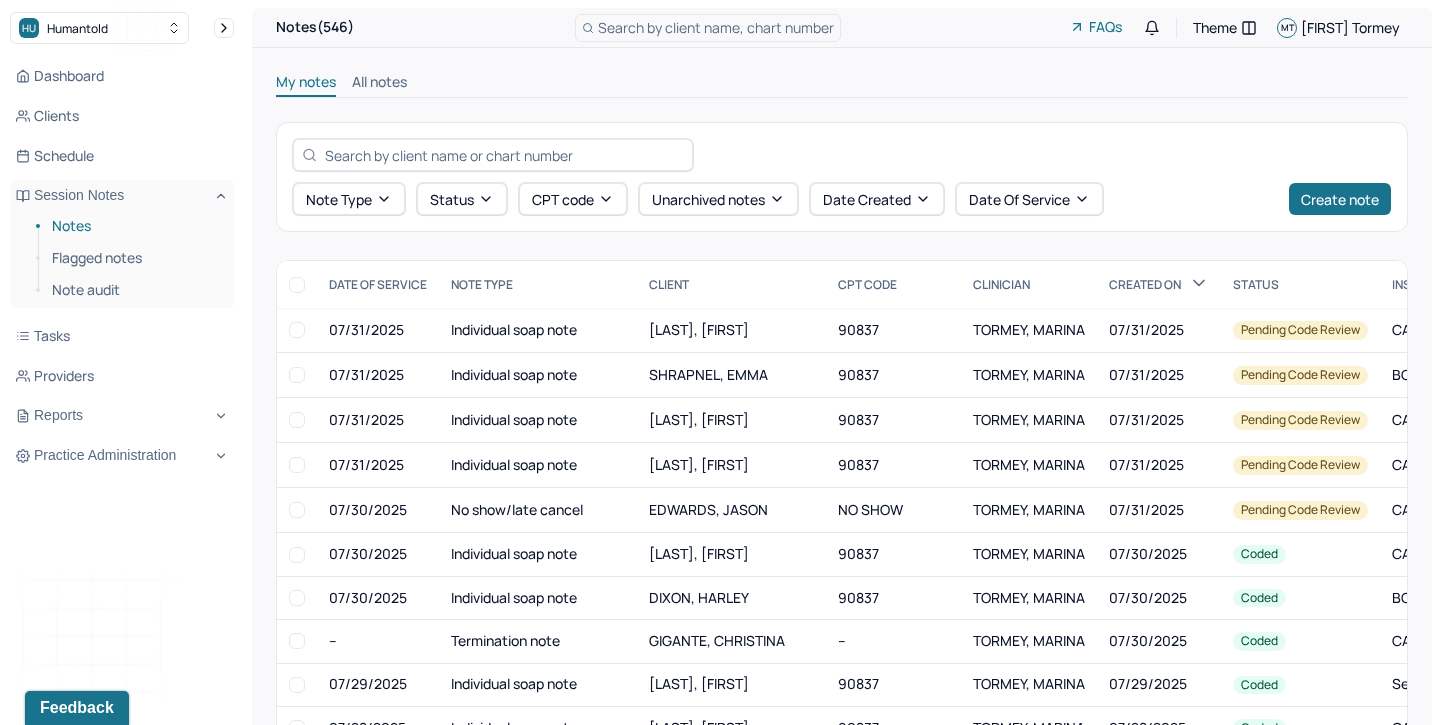 click on "Notes" at bounding box center (135, 226) 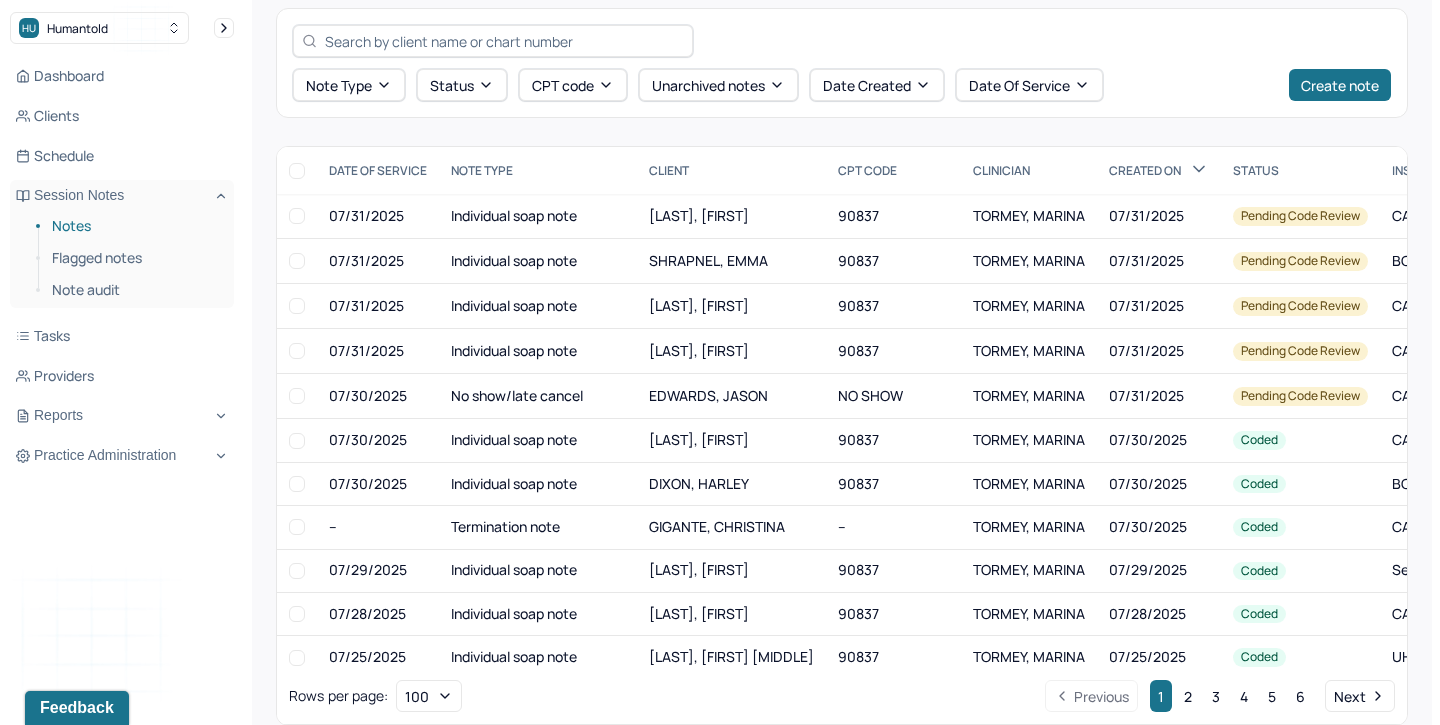 scroll, scrollTop: 146, scrollLeft: 0, axis: vertical 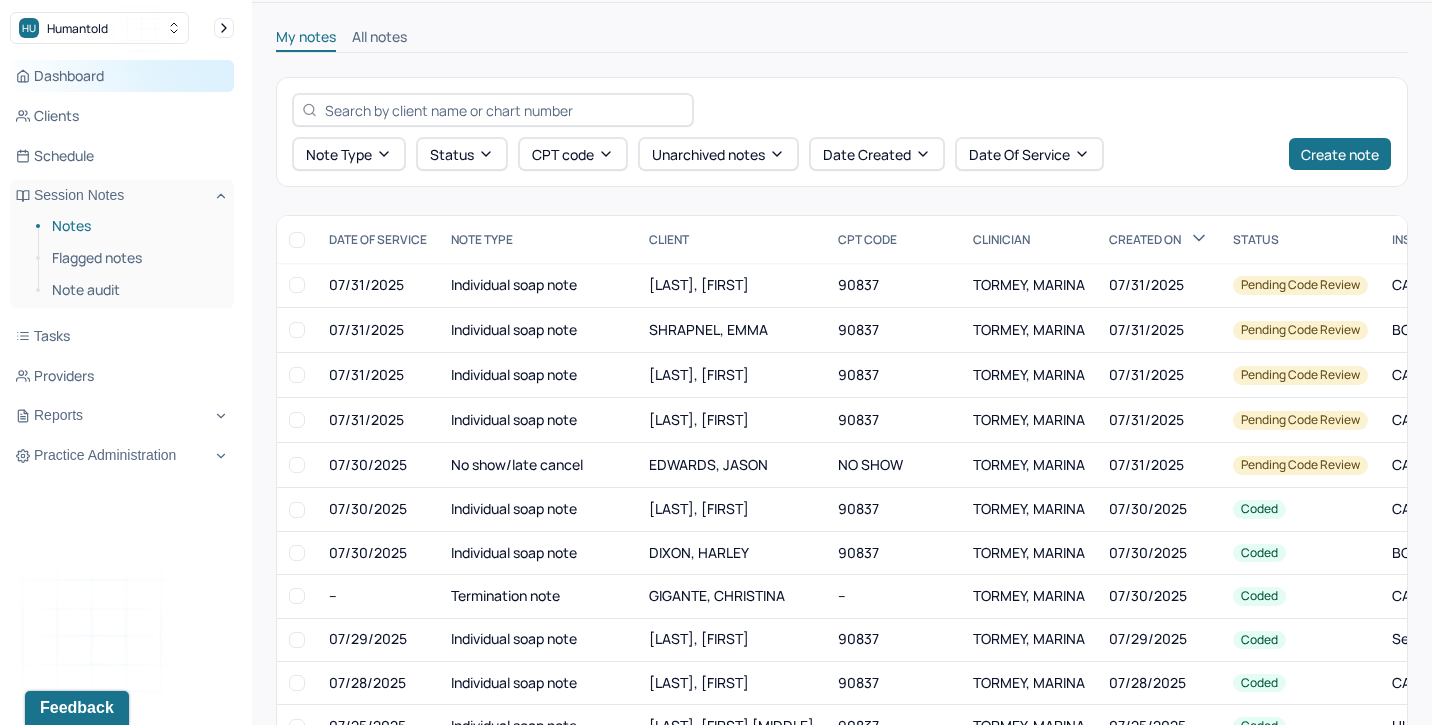 click on "Dashboard" at bounding box center [122, 76] 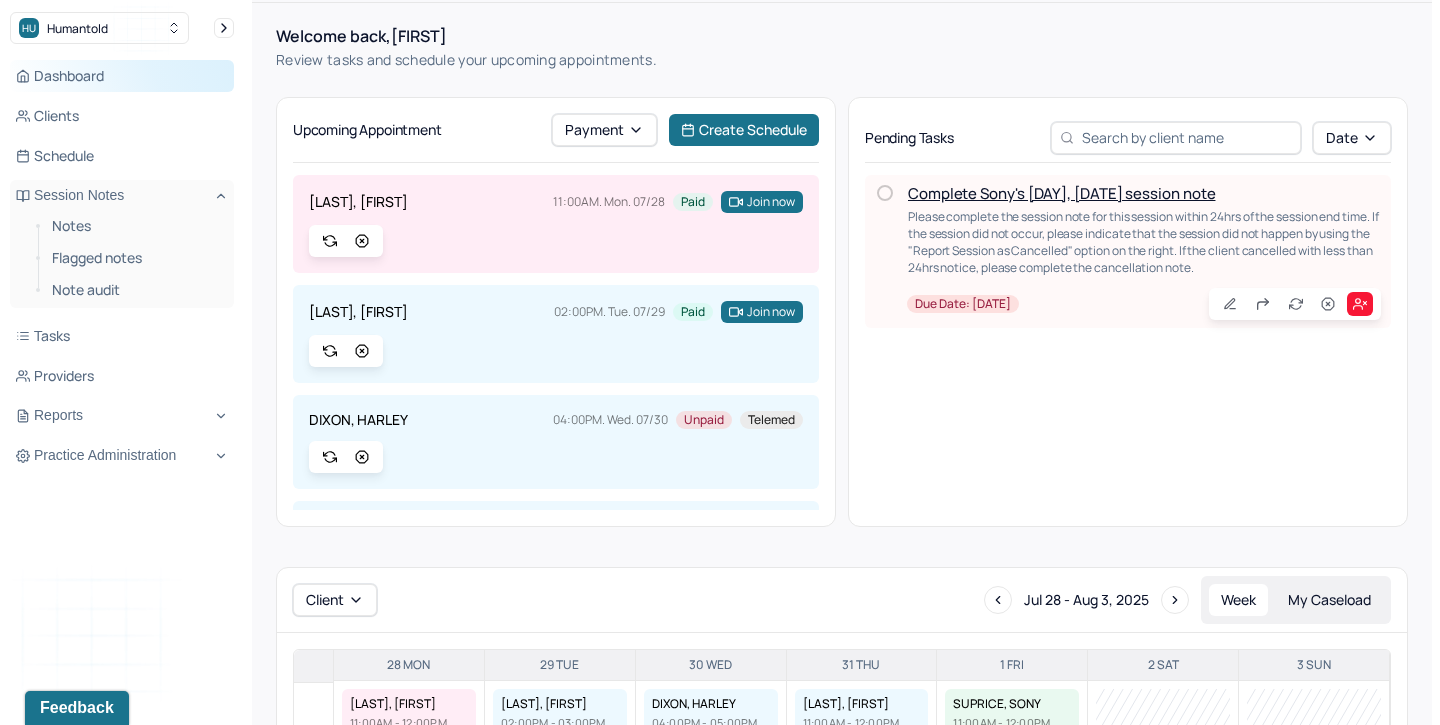 click on "Dashboard" at bounding box center (122, 76) 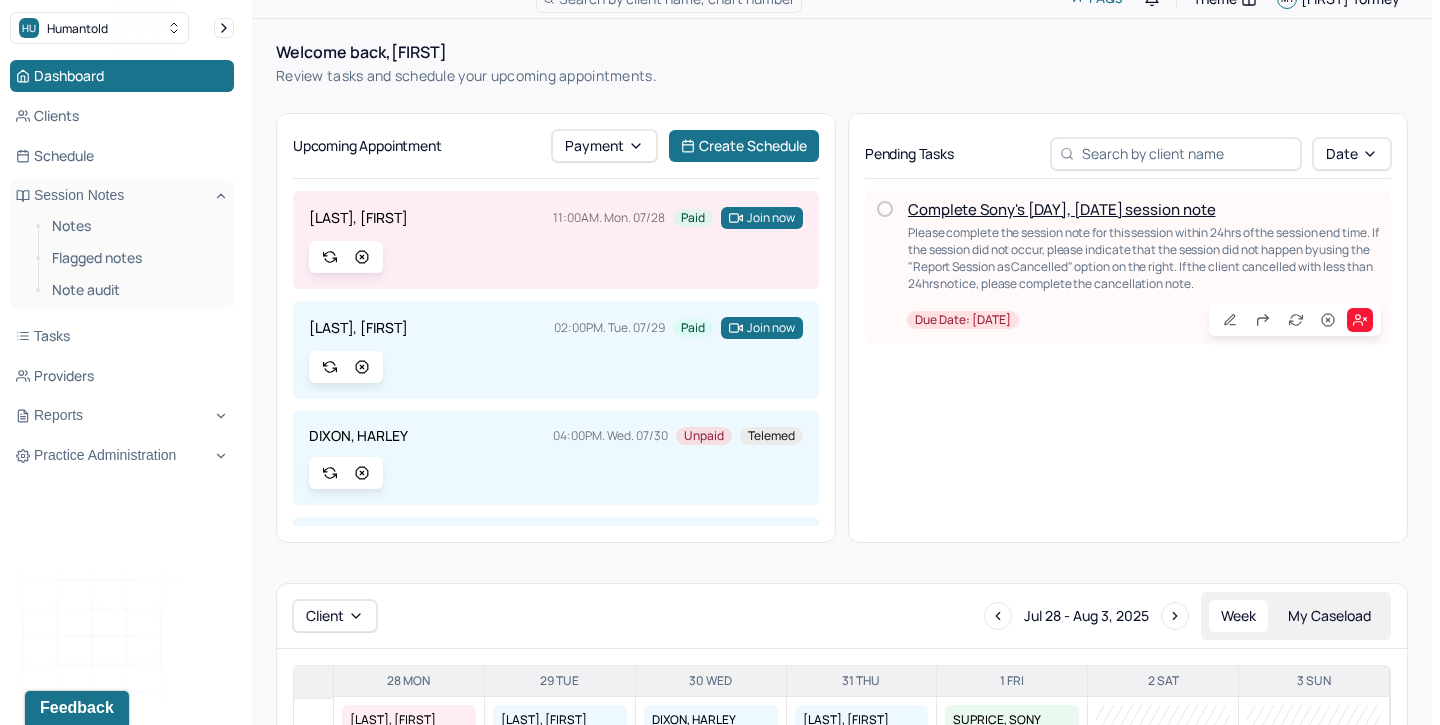 scroll, scrollTop: 0, scrollLeft: 0, axis: both 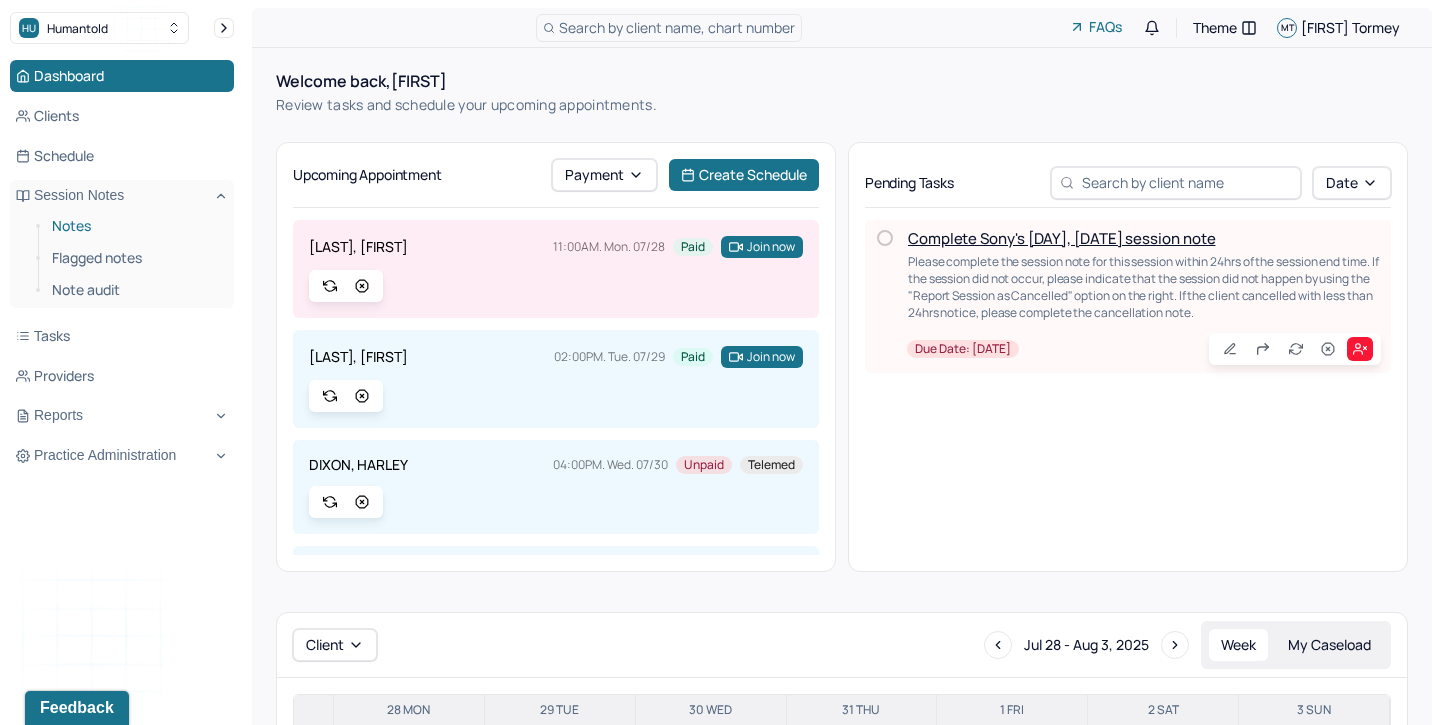 click on "Notes" at bounding box center (135, 226) 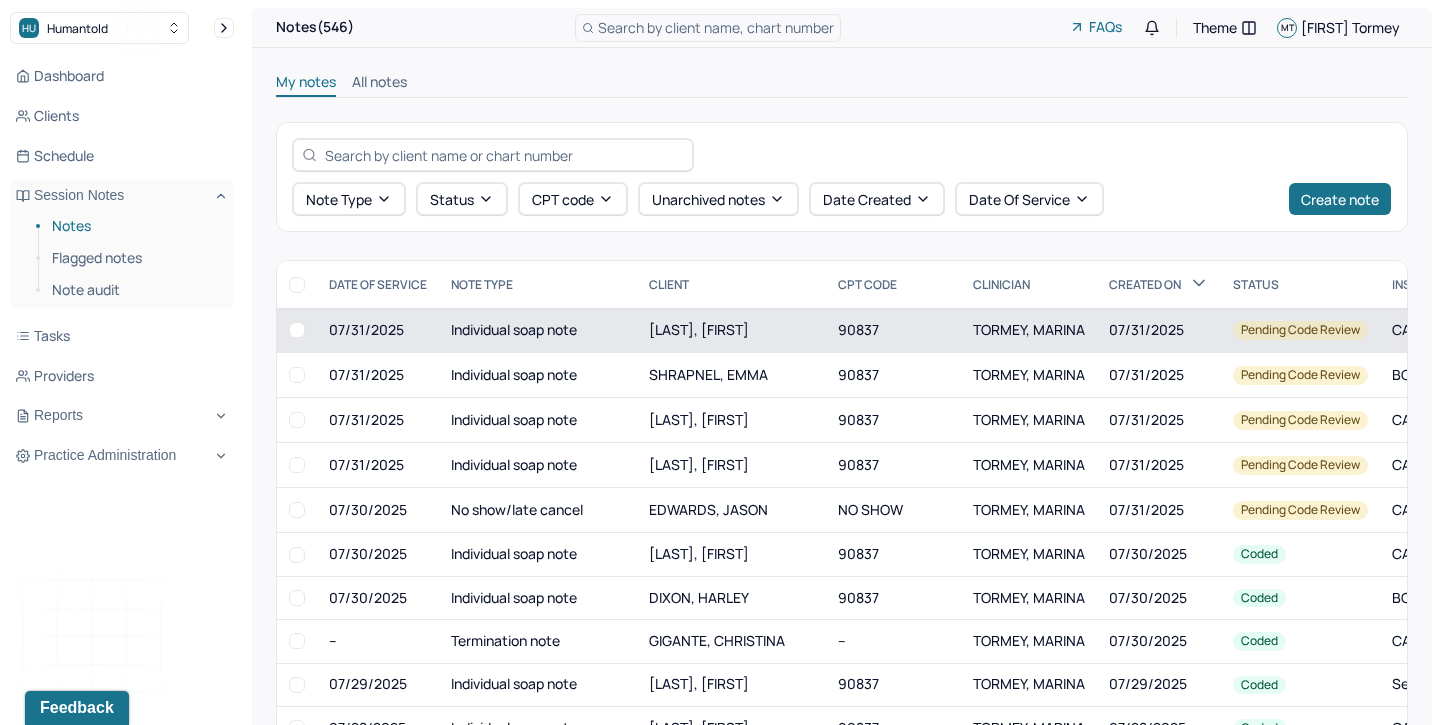 click on "[LAST], [FIRST]" at bounding box center (699, 329) 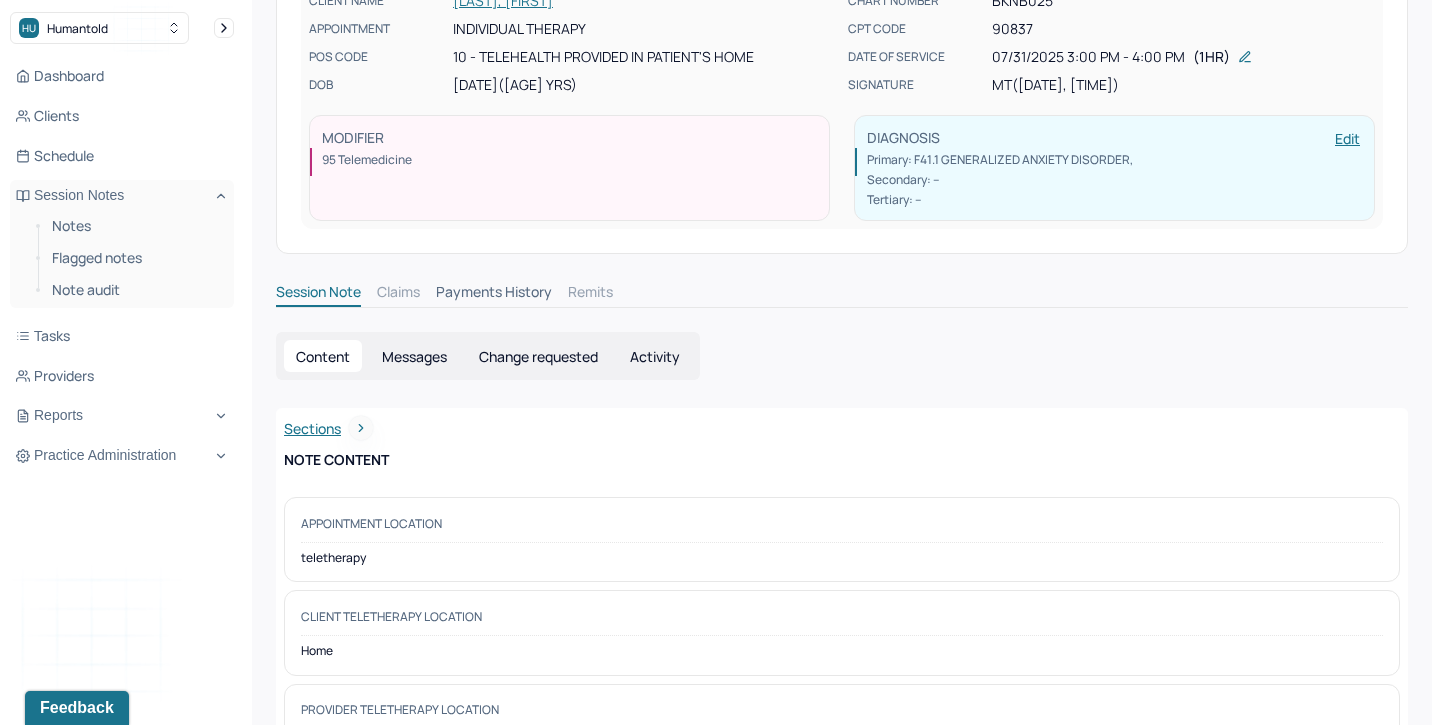 scroll, scrollTop: 88, scrollLeft: 0, axis: vertical 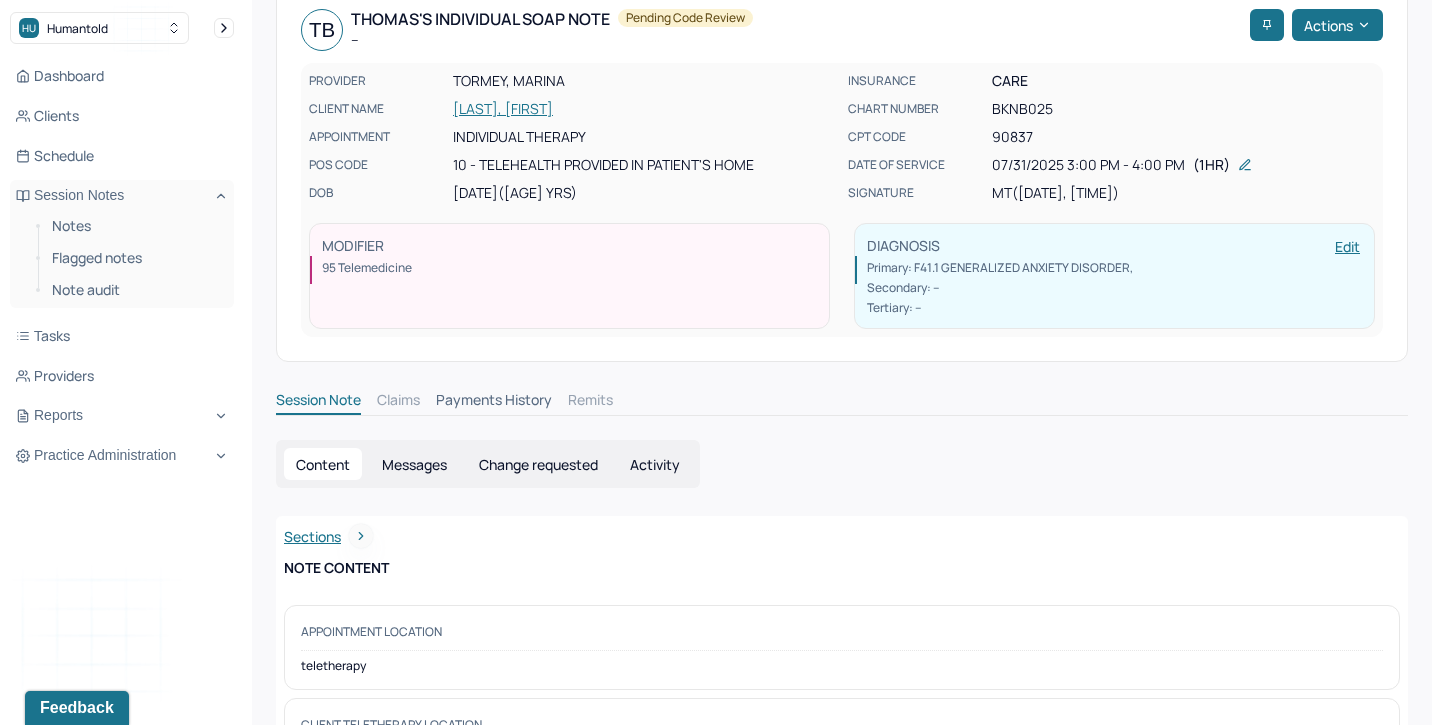 click on "Change requested" at bounding box center (538, 464) 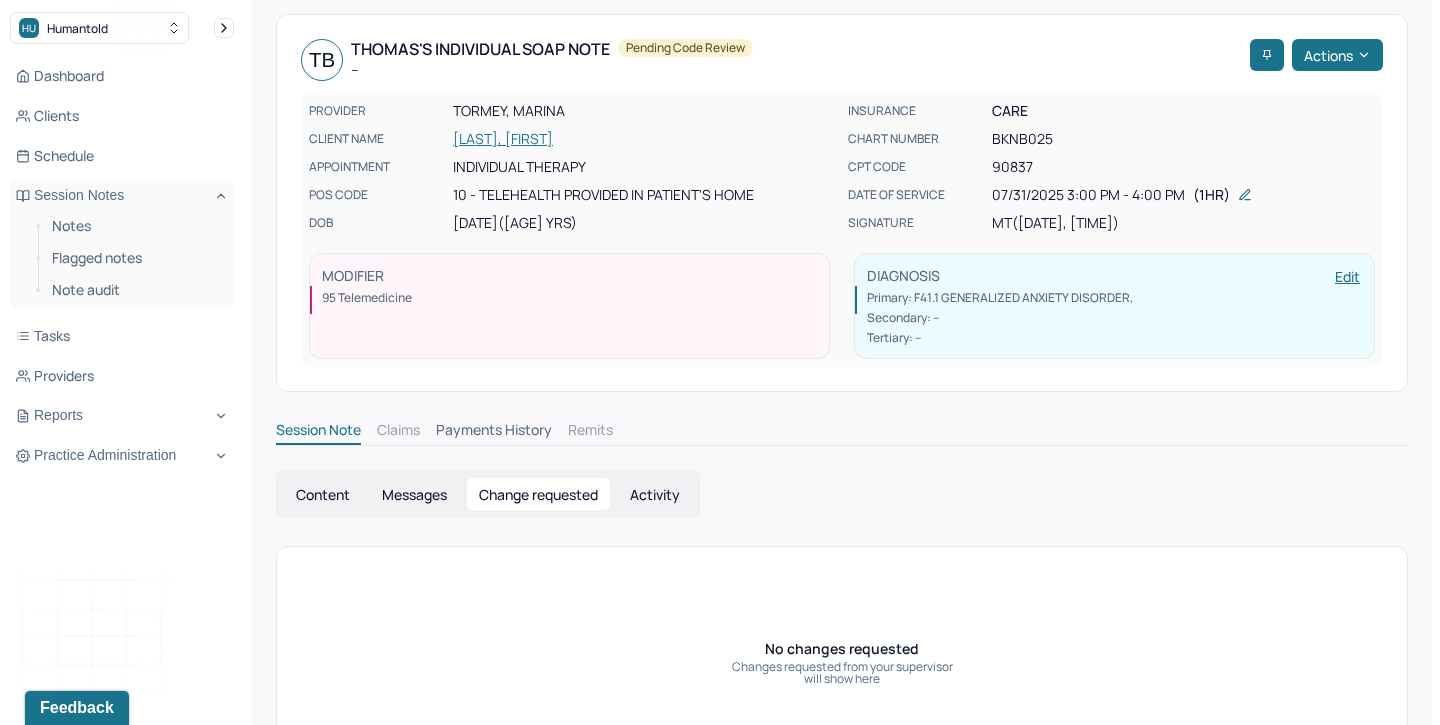scroll, scrollTop: 57, scrollLeft: 0, axis: vertical 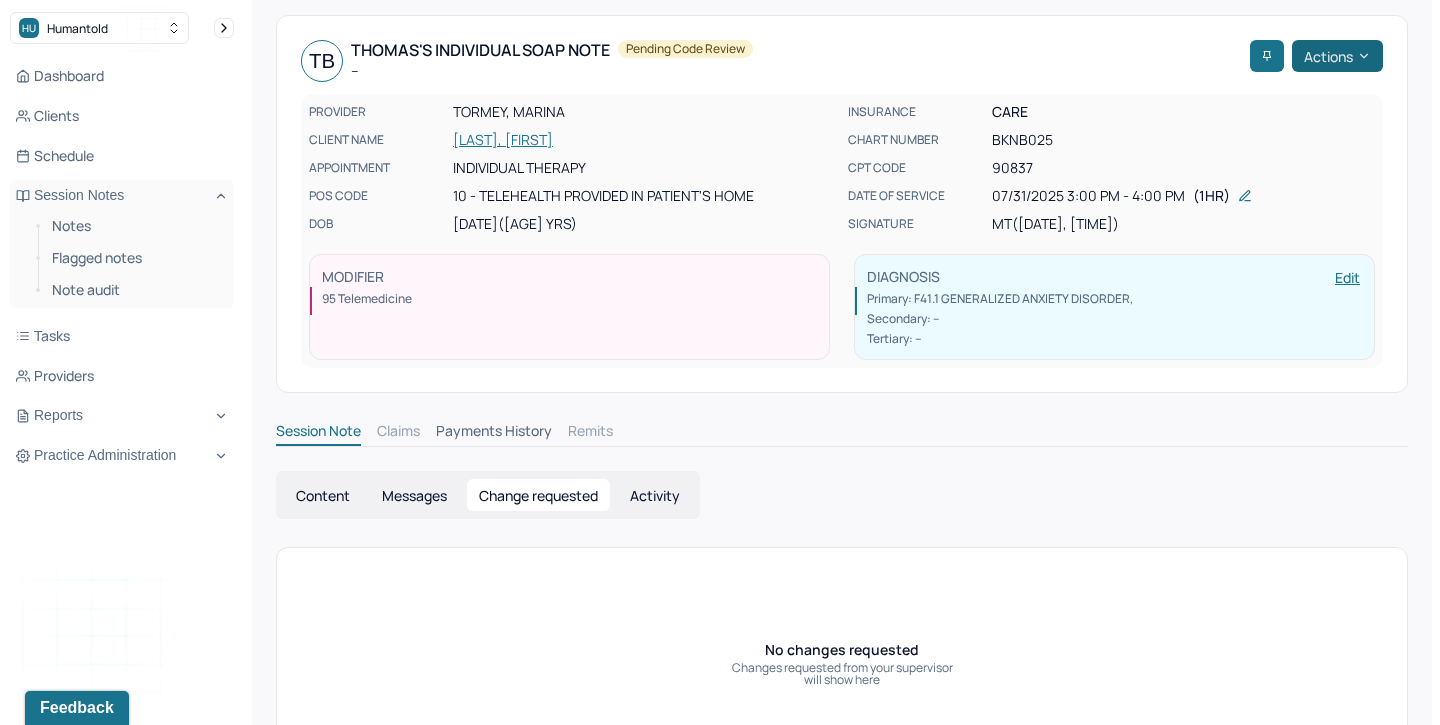 click on "Actions" at bounding box center (1337, 56) 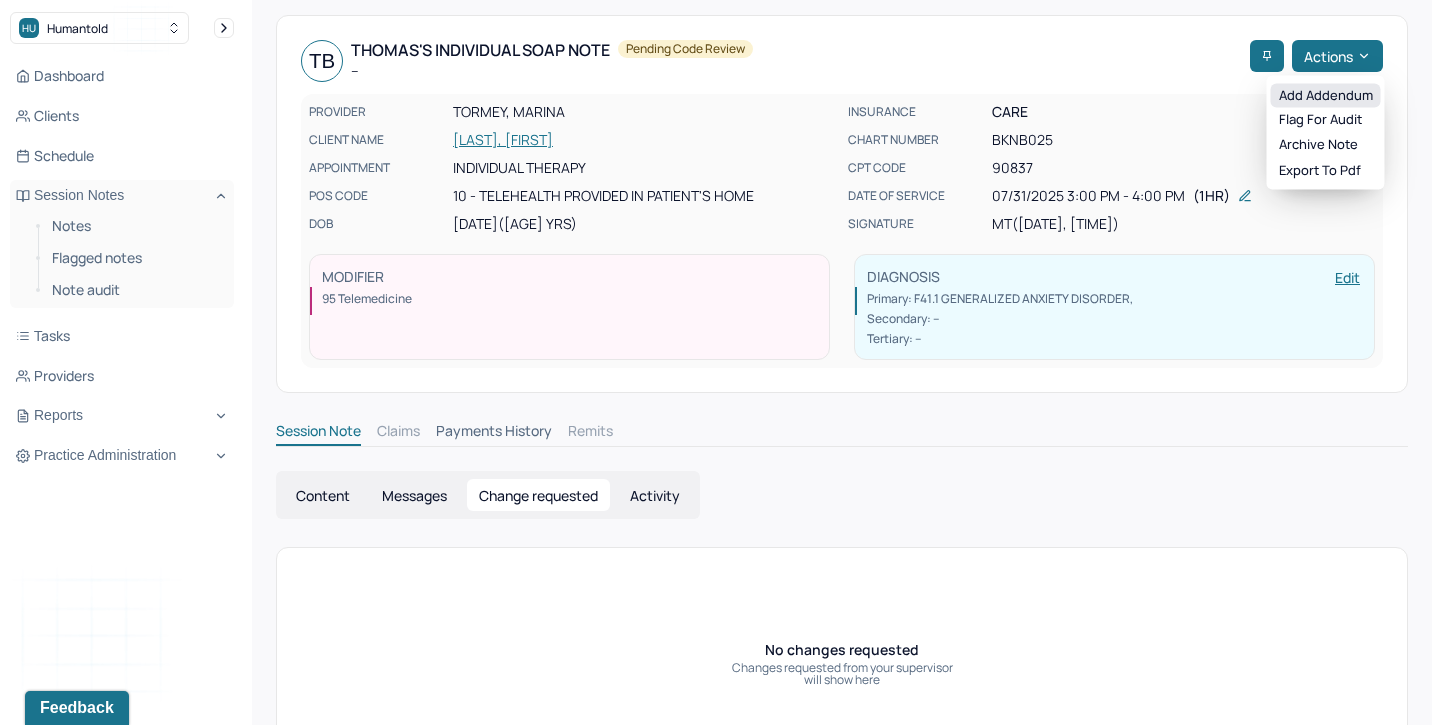 click on "Add addendum" at bounding box center (1326, 96) 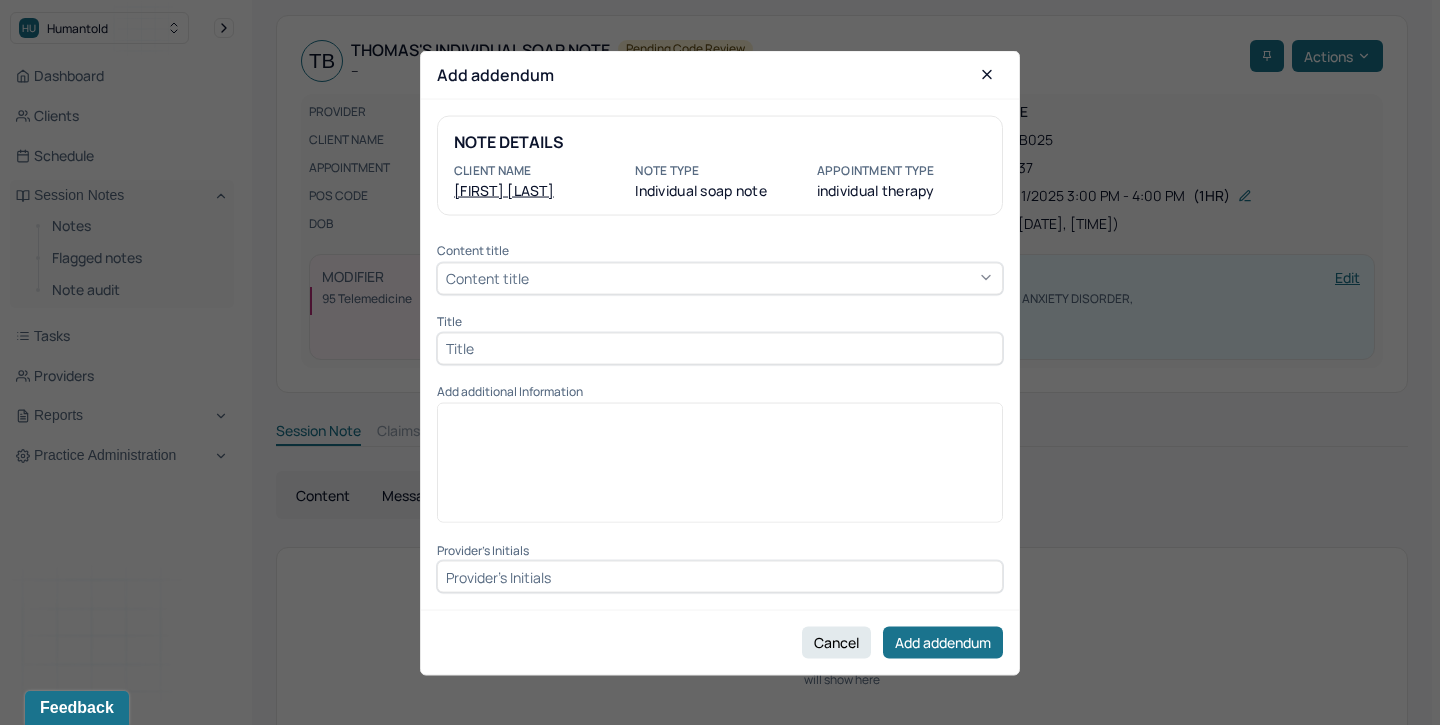 click on "Content title" at bounding box center (720, 278) 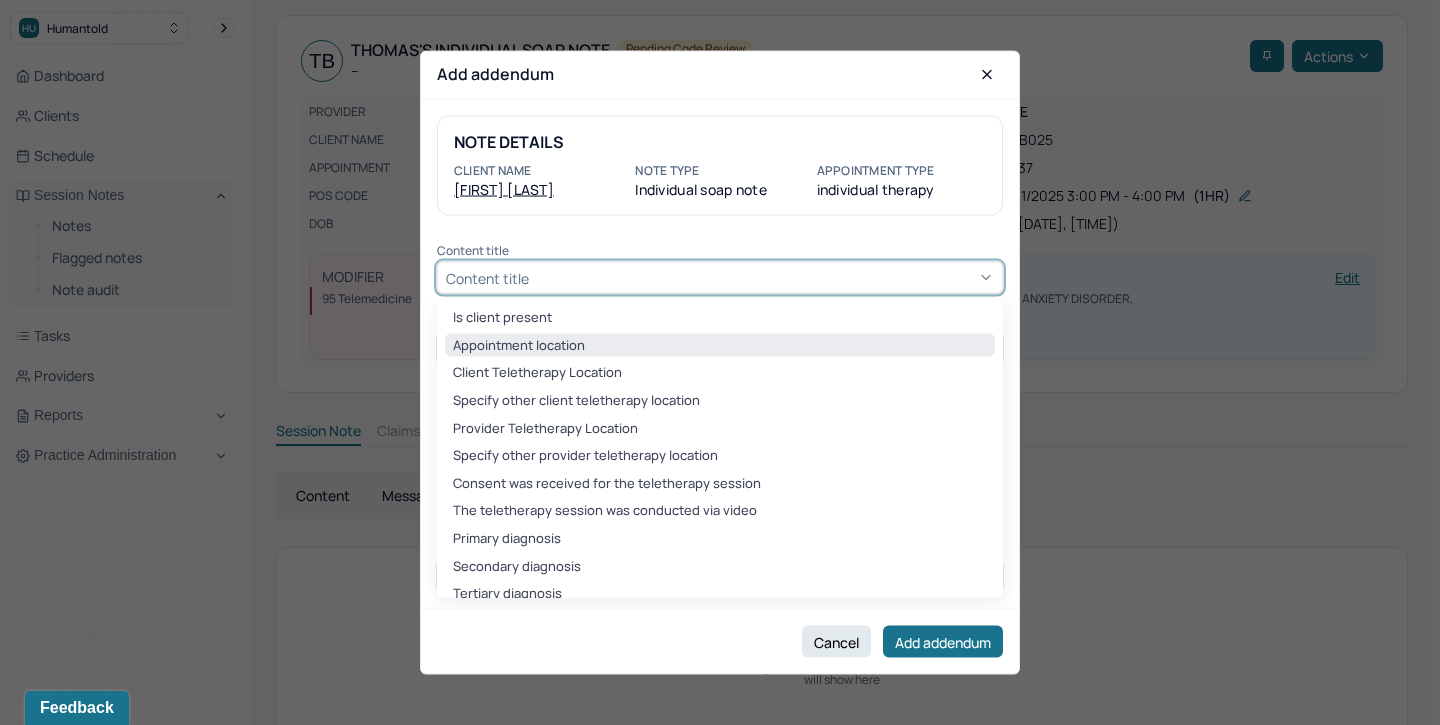 click on "Appointment location" at bounding box center [720, 345] 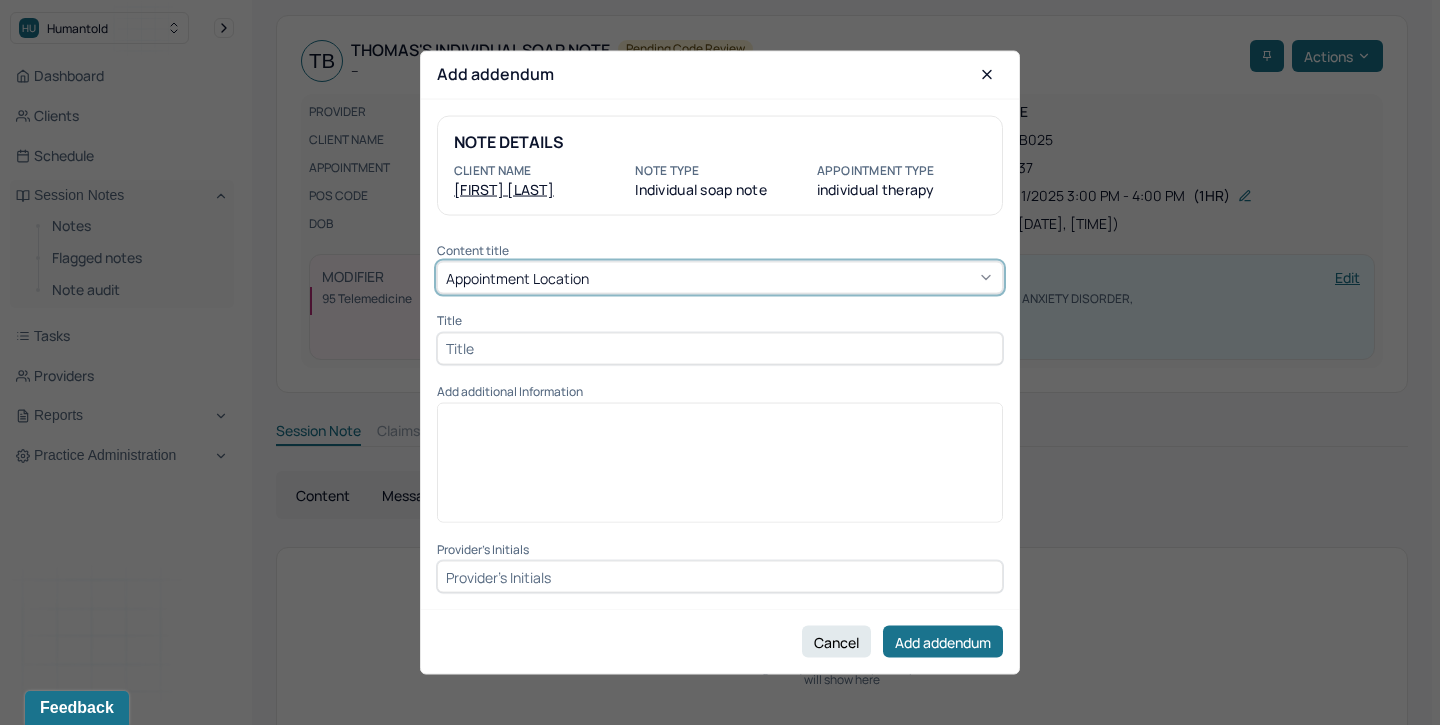 click at bounding box center (720, 348) 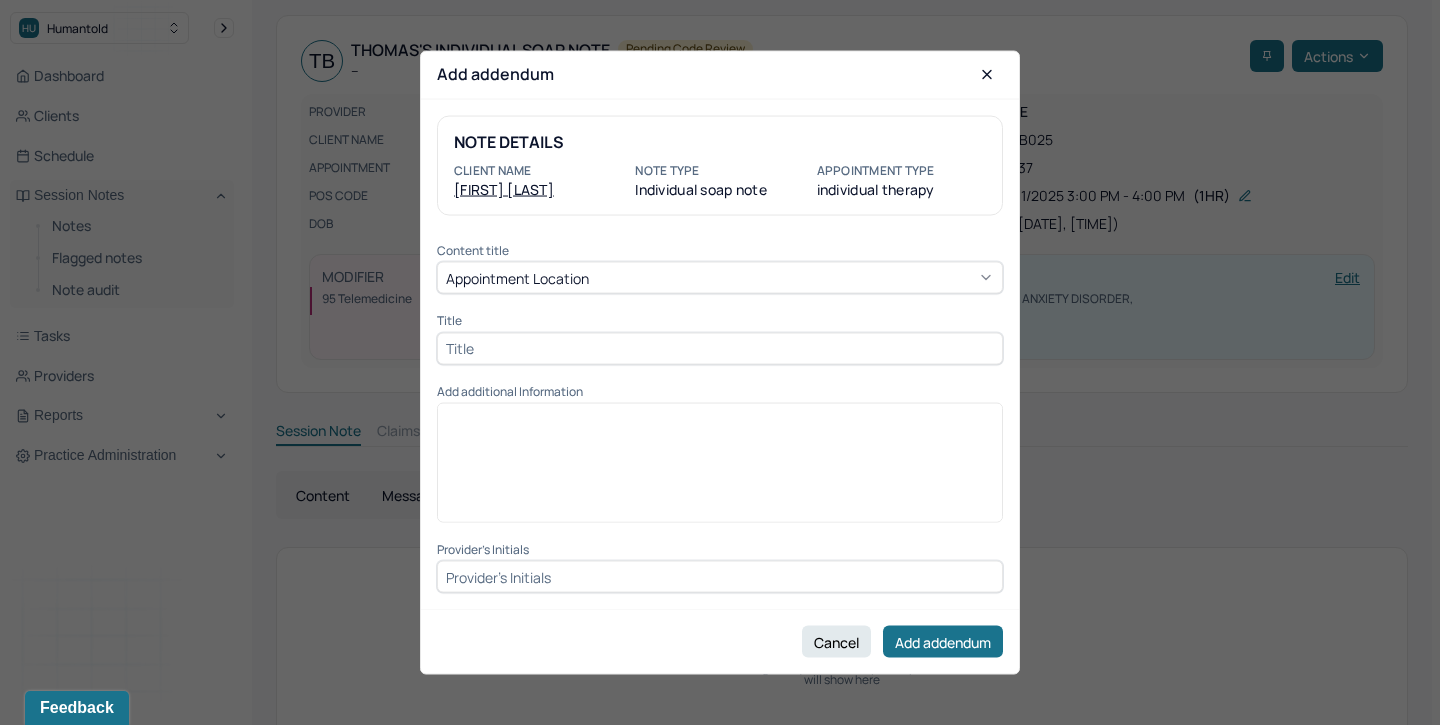 click at bounding box center [720, 348] 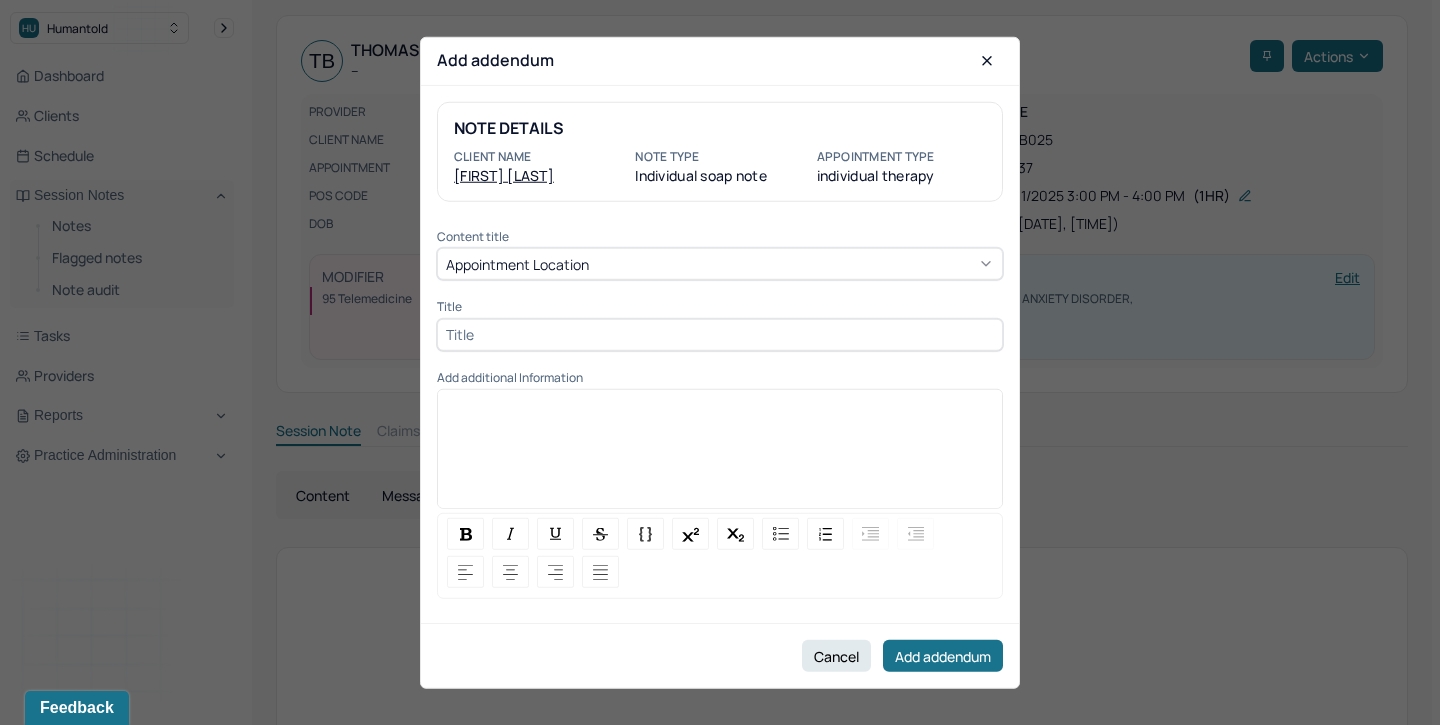 scroll, scrollTop: 14, scrollLeft: 0, axis: vertical 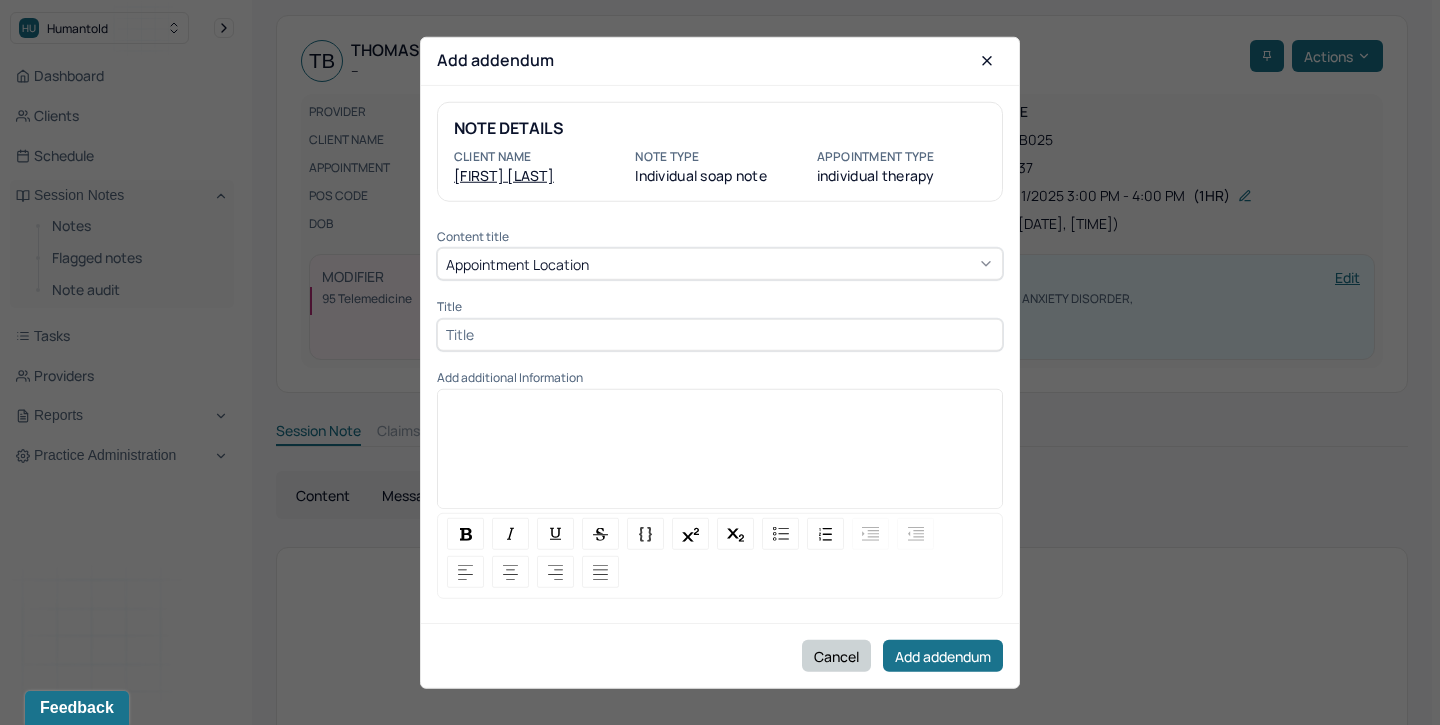 click on "Cancel" at bounding box center [836, 656] 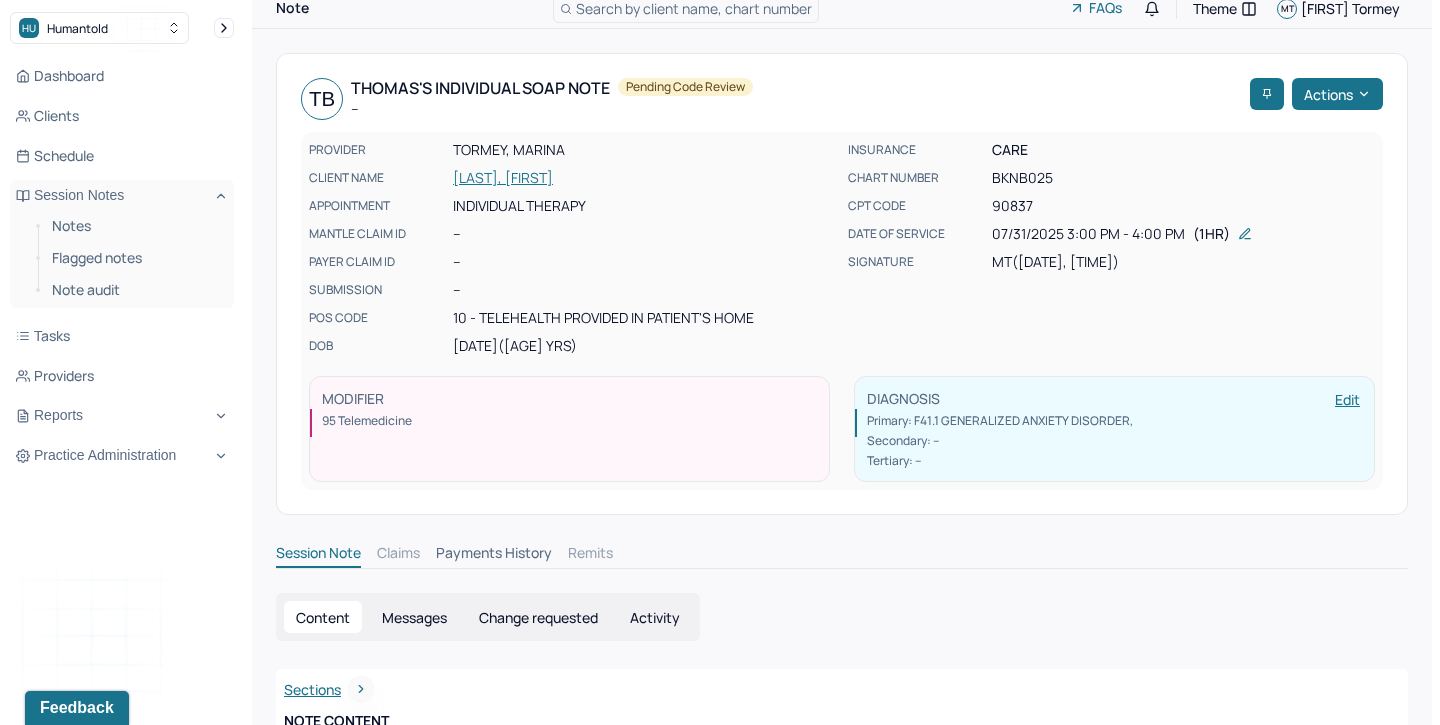 scroll, scrollTop: 0, scrollLeft: 0, axis: both 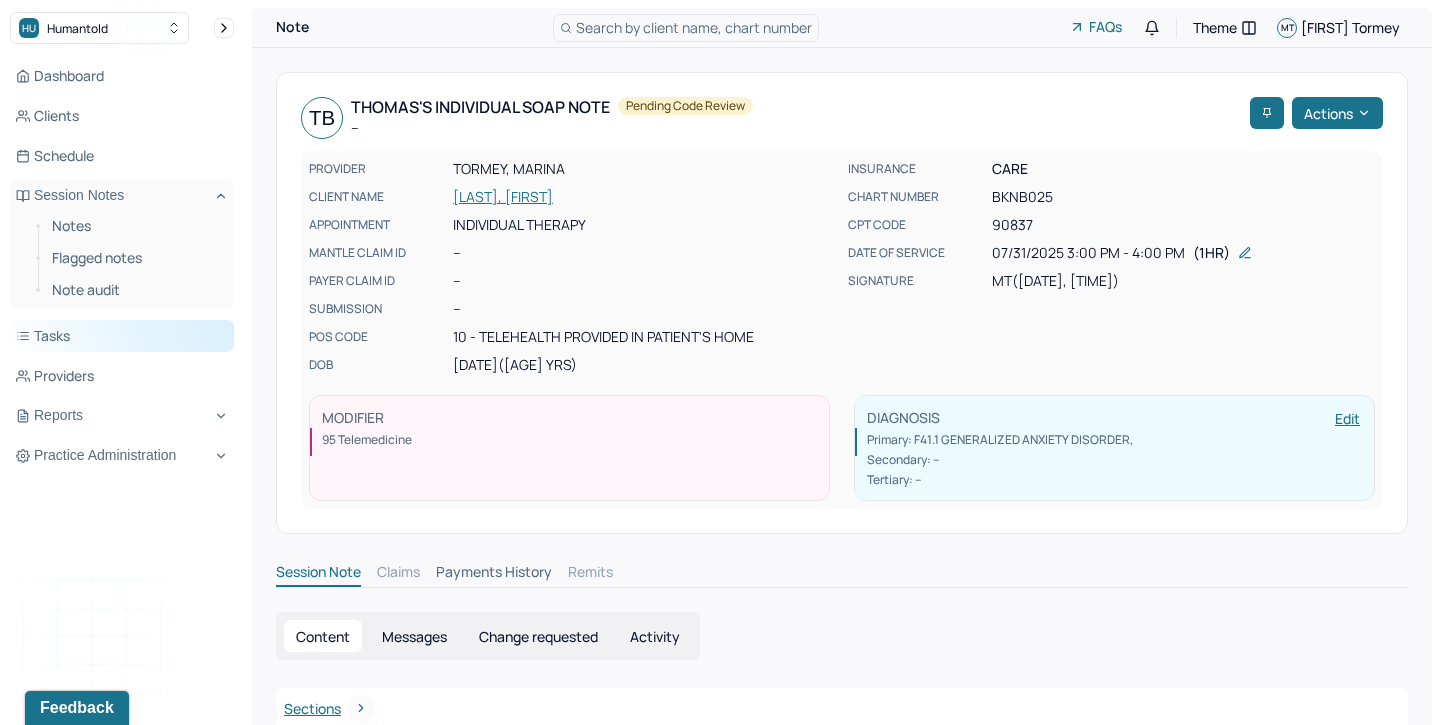 click on "Tasks" at bounding box center [122, 336] 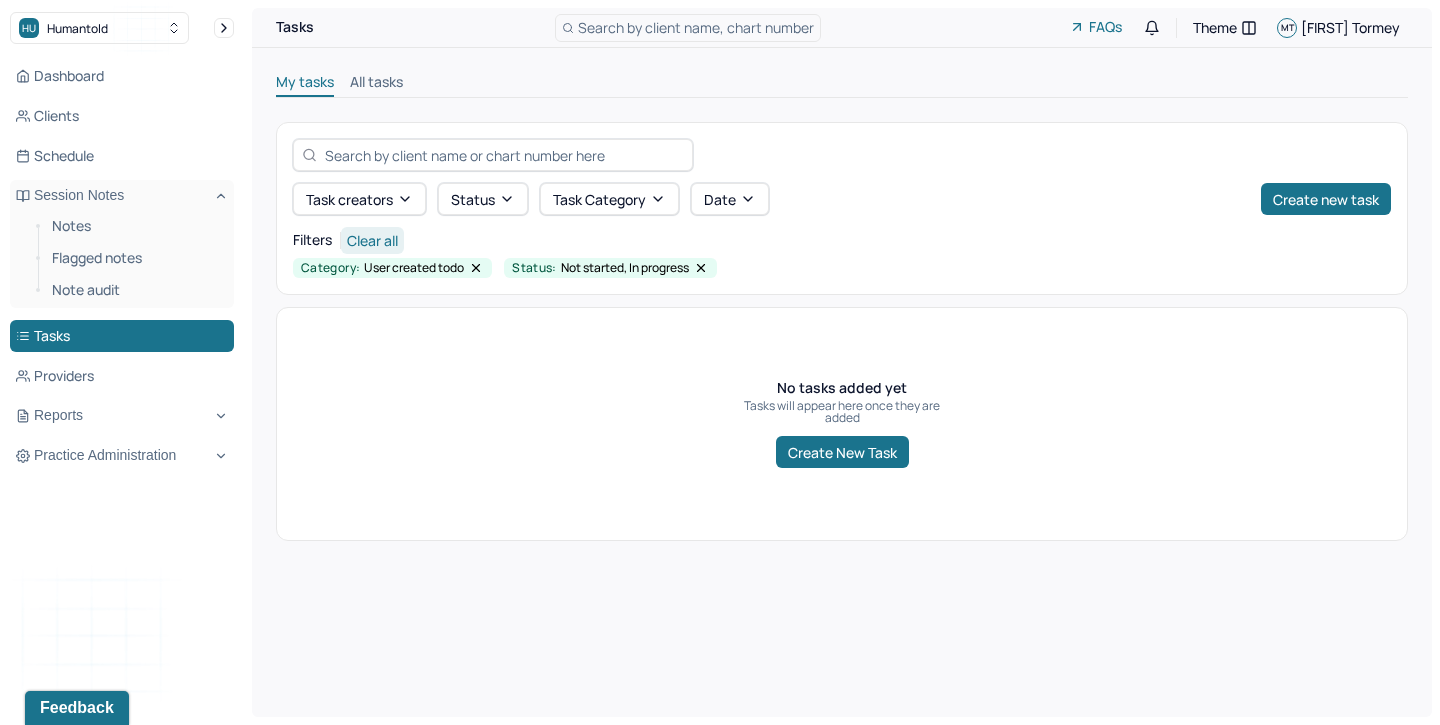 click on "Clear all" at bounding box center [372, 240] 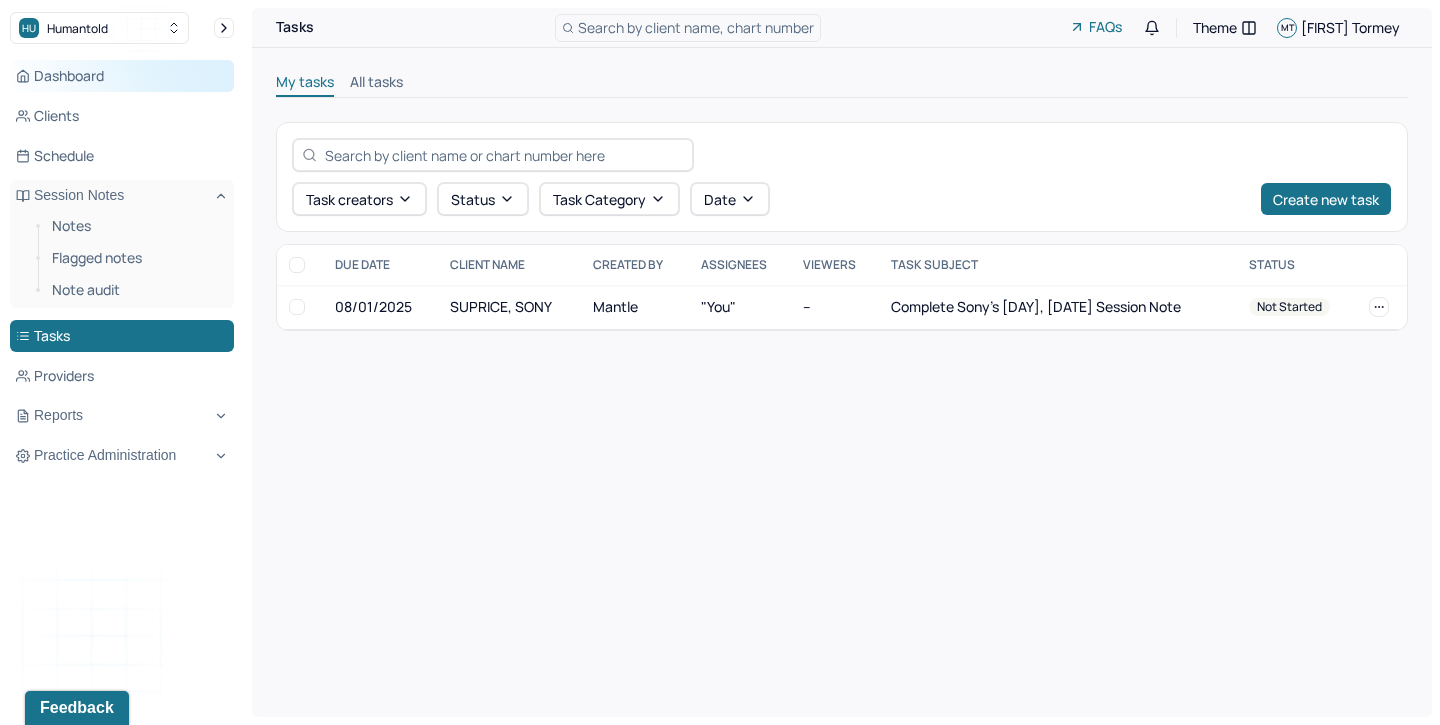 click on "Dashboard" at bounding box center (122, 76) 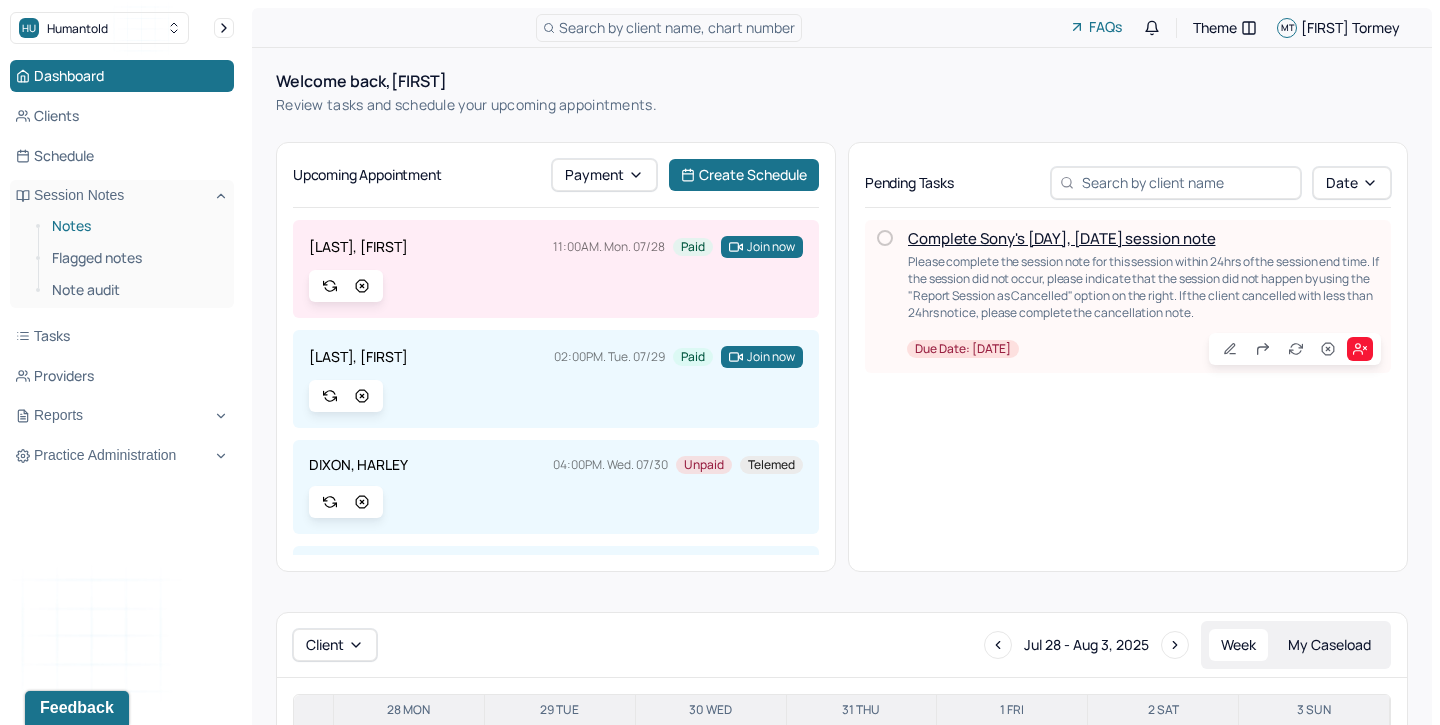 click on "Notes" at bounding box center (135, 226) 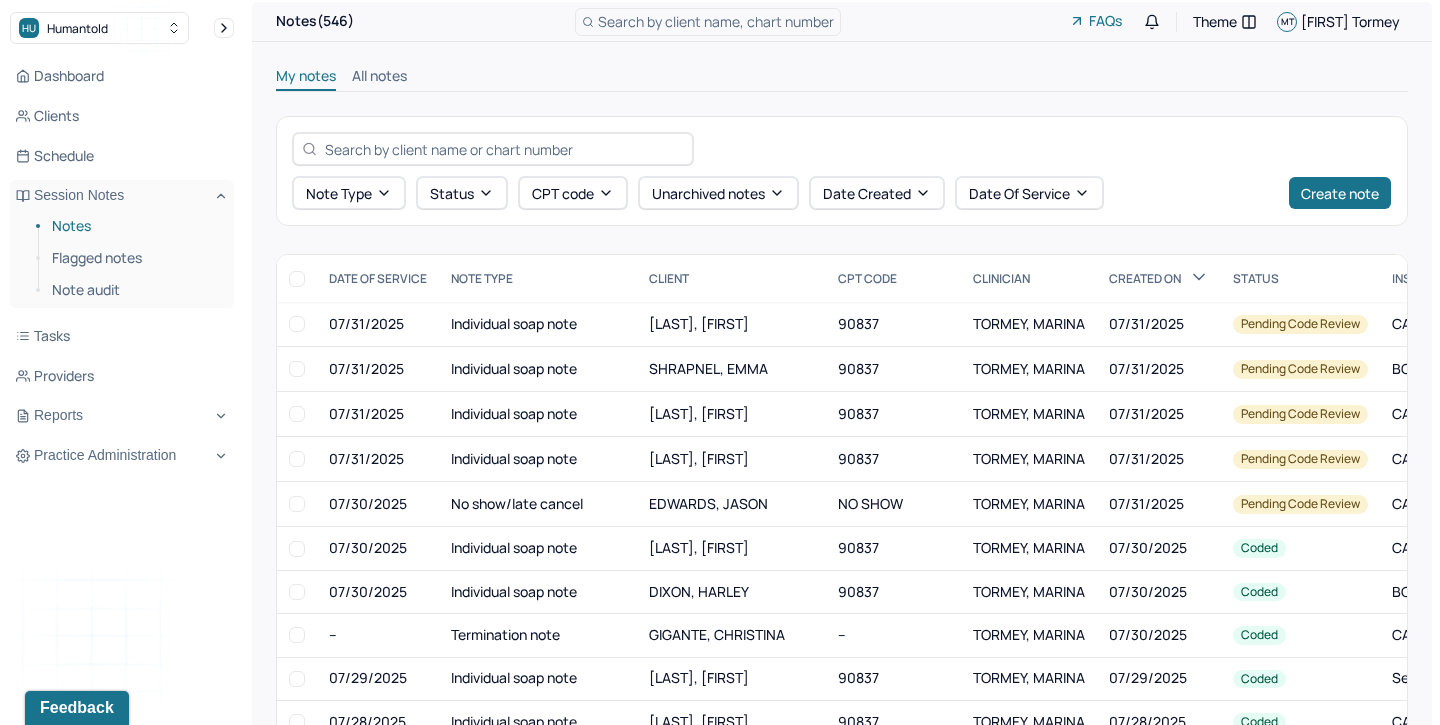 scroll, scrollTop: 0, scrollLeft: 0, axis: both 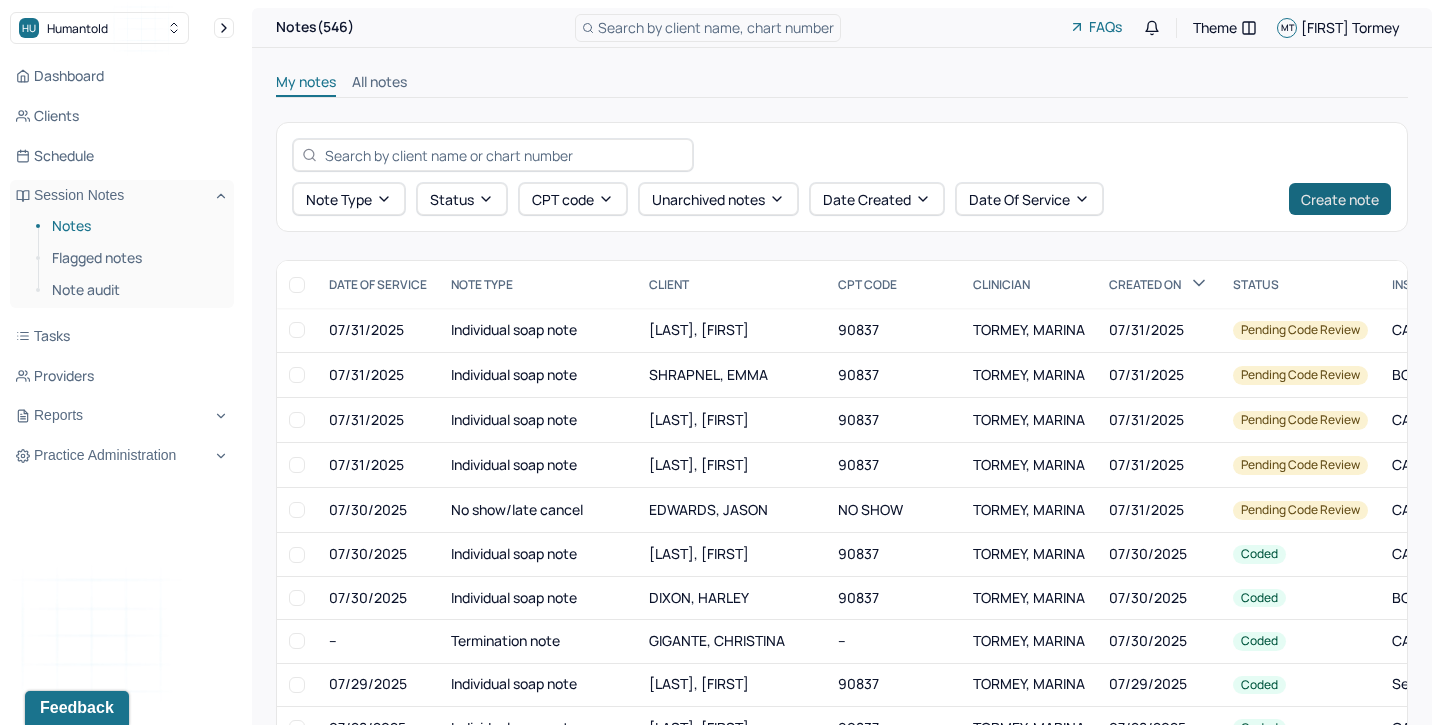 click on "Create note" at bounding box center (1340, 199) 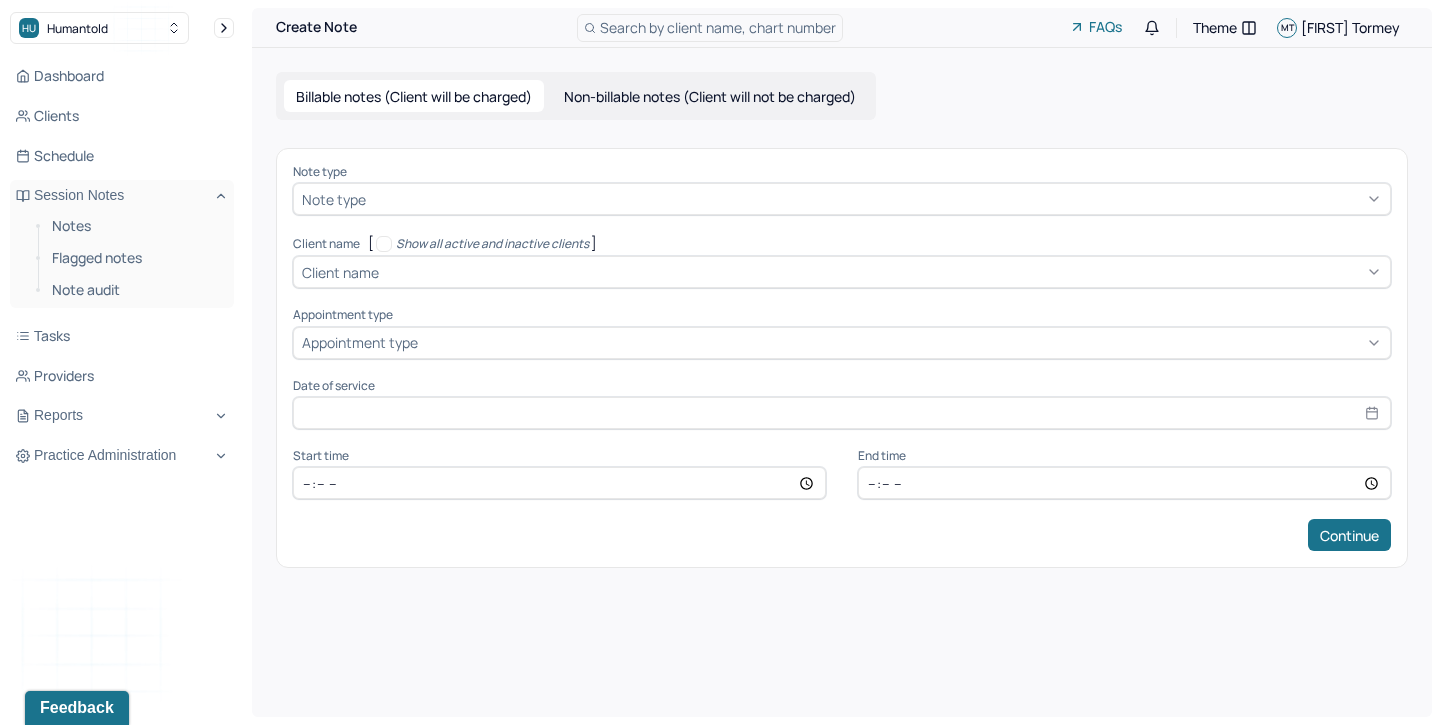 click on "Note type" at bounding box center [334, 199] 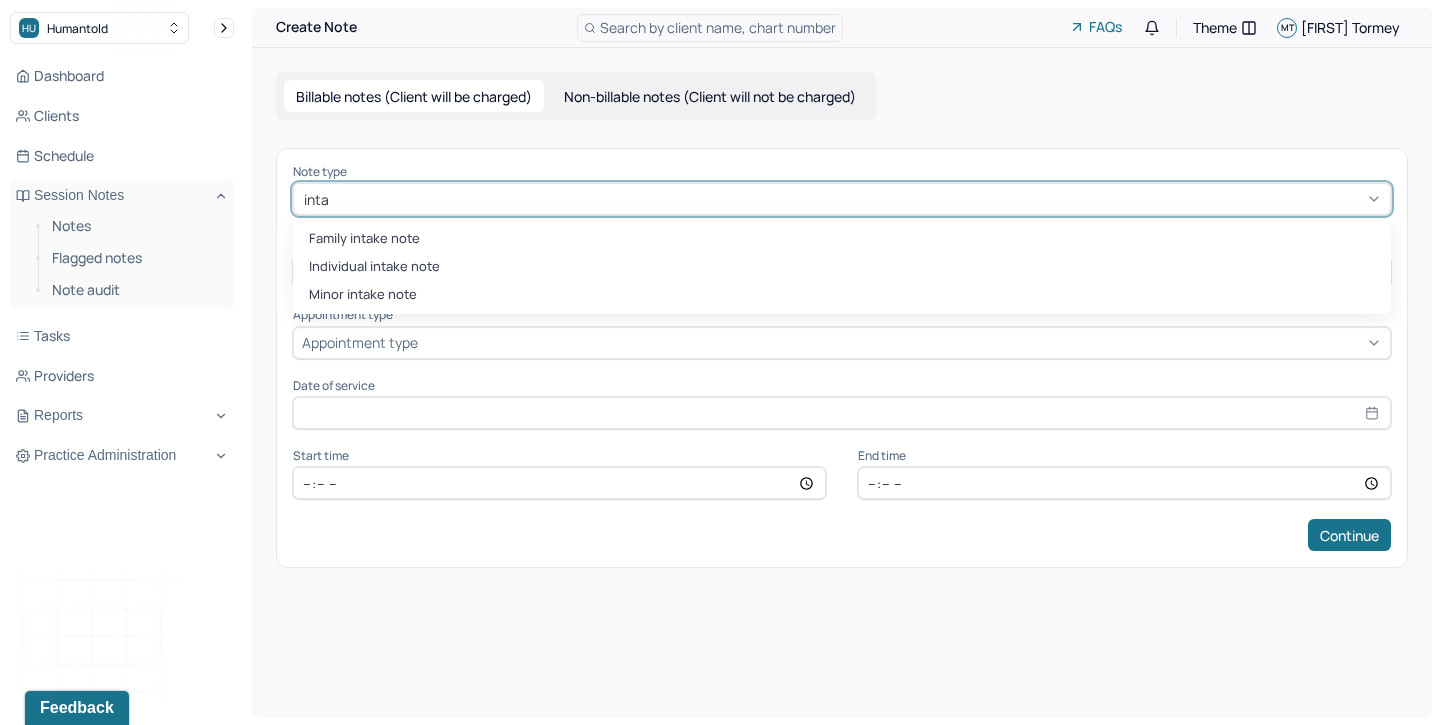 type on "intak" 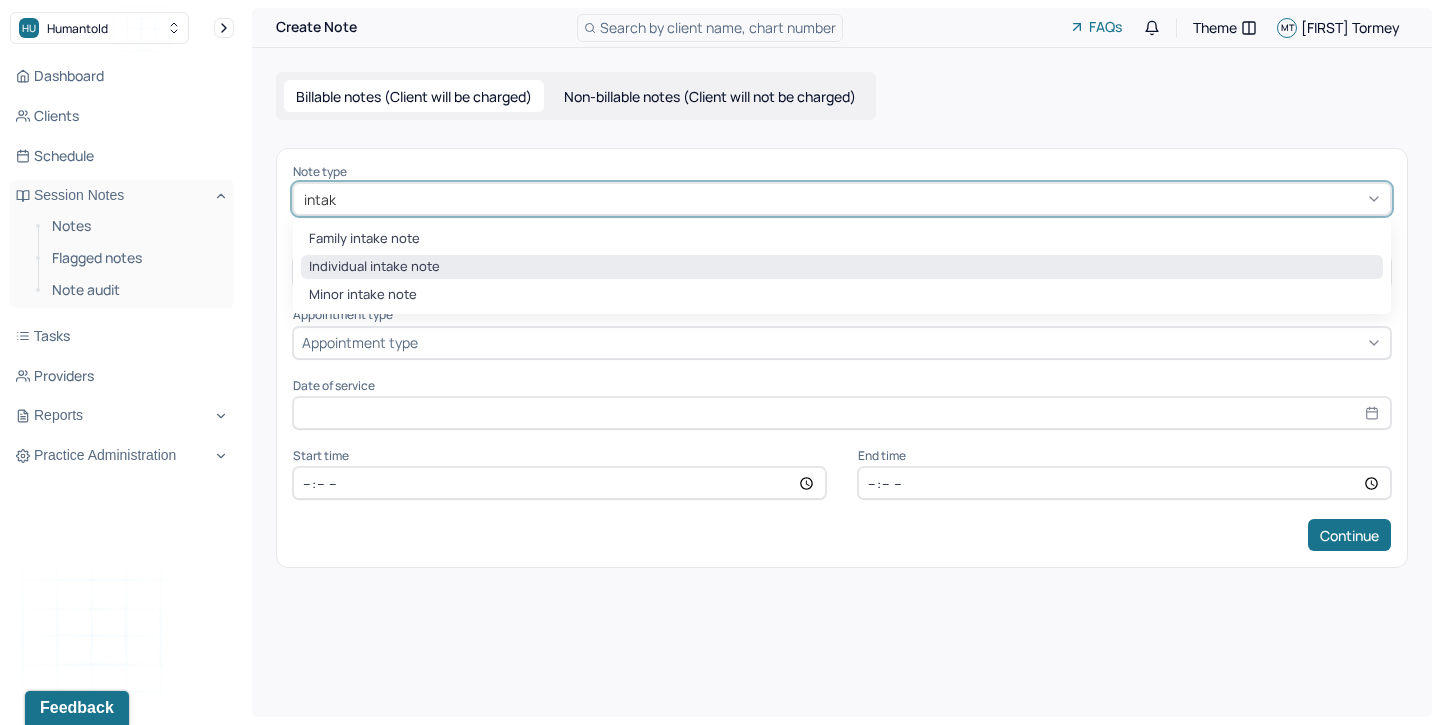 click on "Individual intake note" at bounding box center [842, 267] 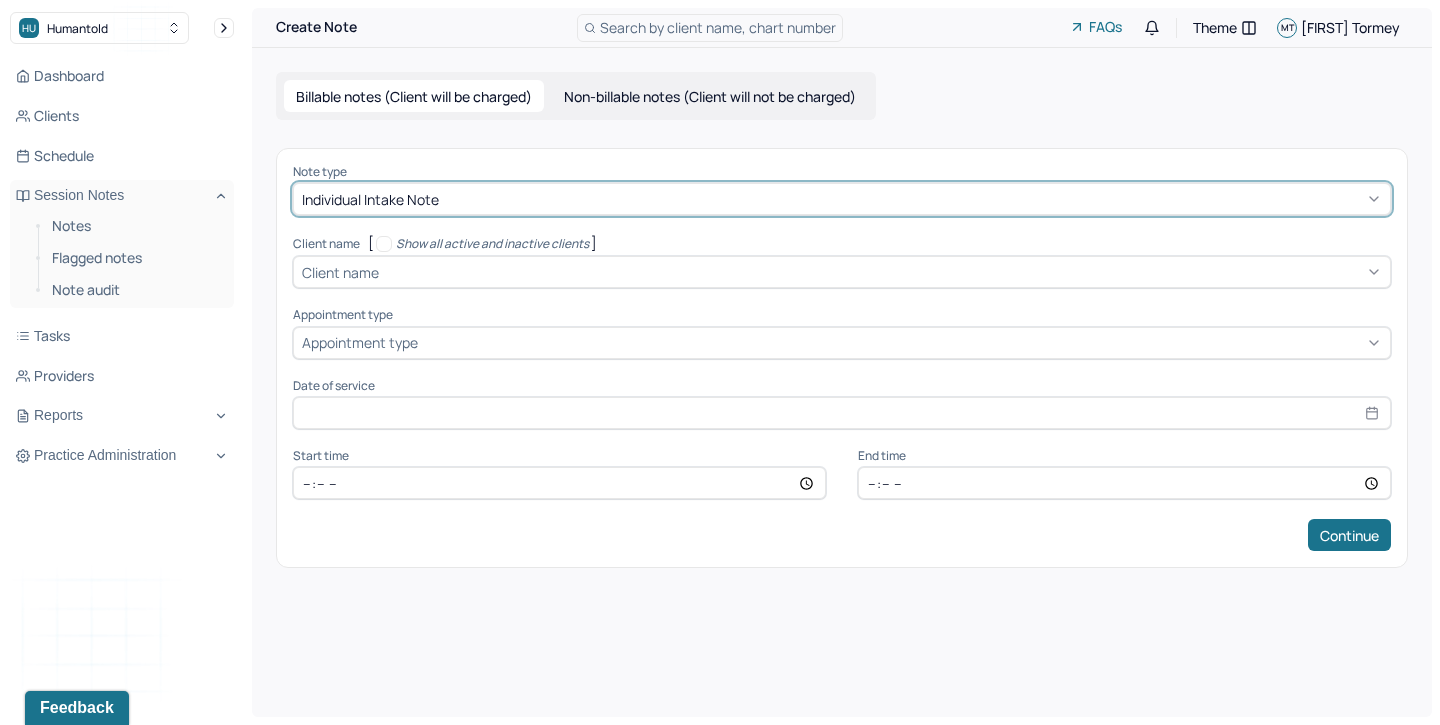 click on "Client name" at bounding box center [340, 272] 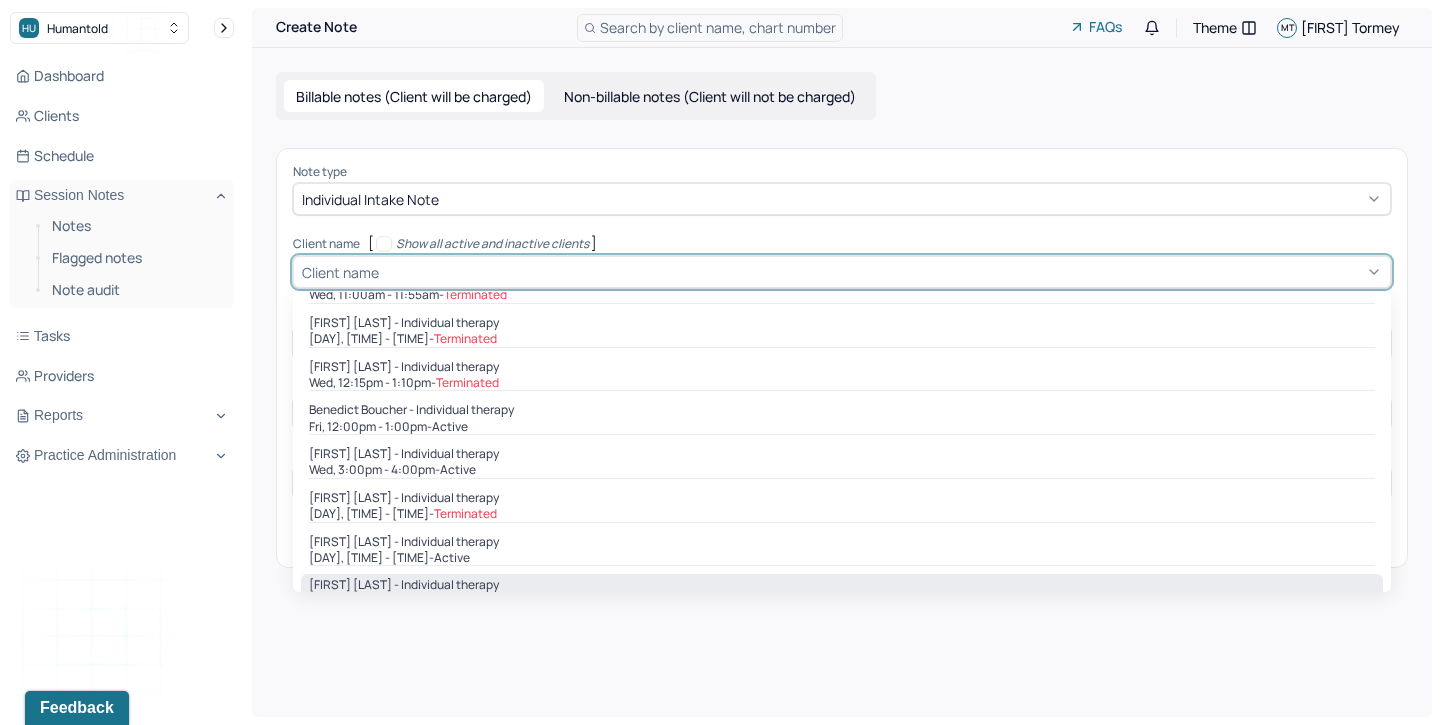 scroll, scrollTop: 73, scrollLeft: 0, axis: vertical 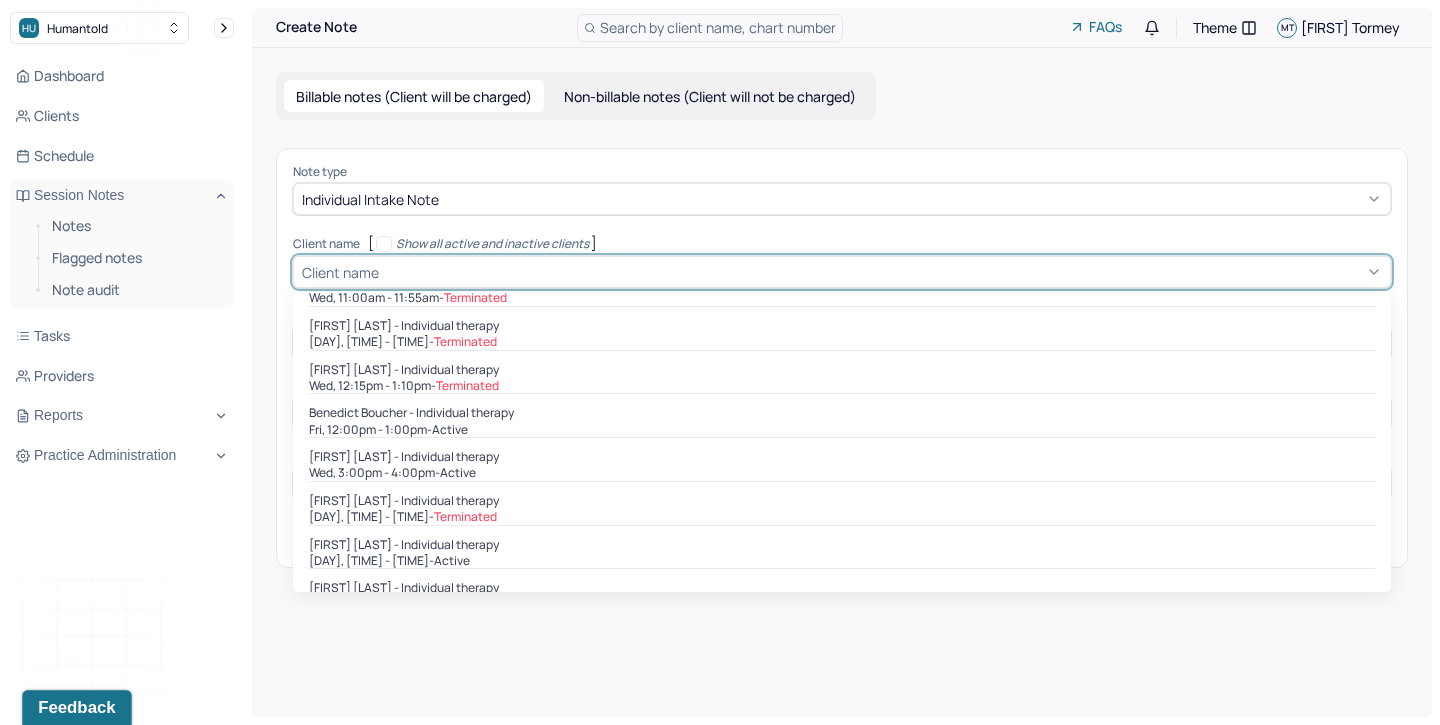 click on "Feedback" at bounding box center [76, 708] 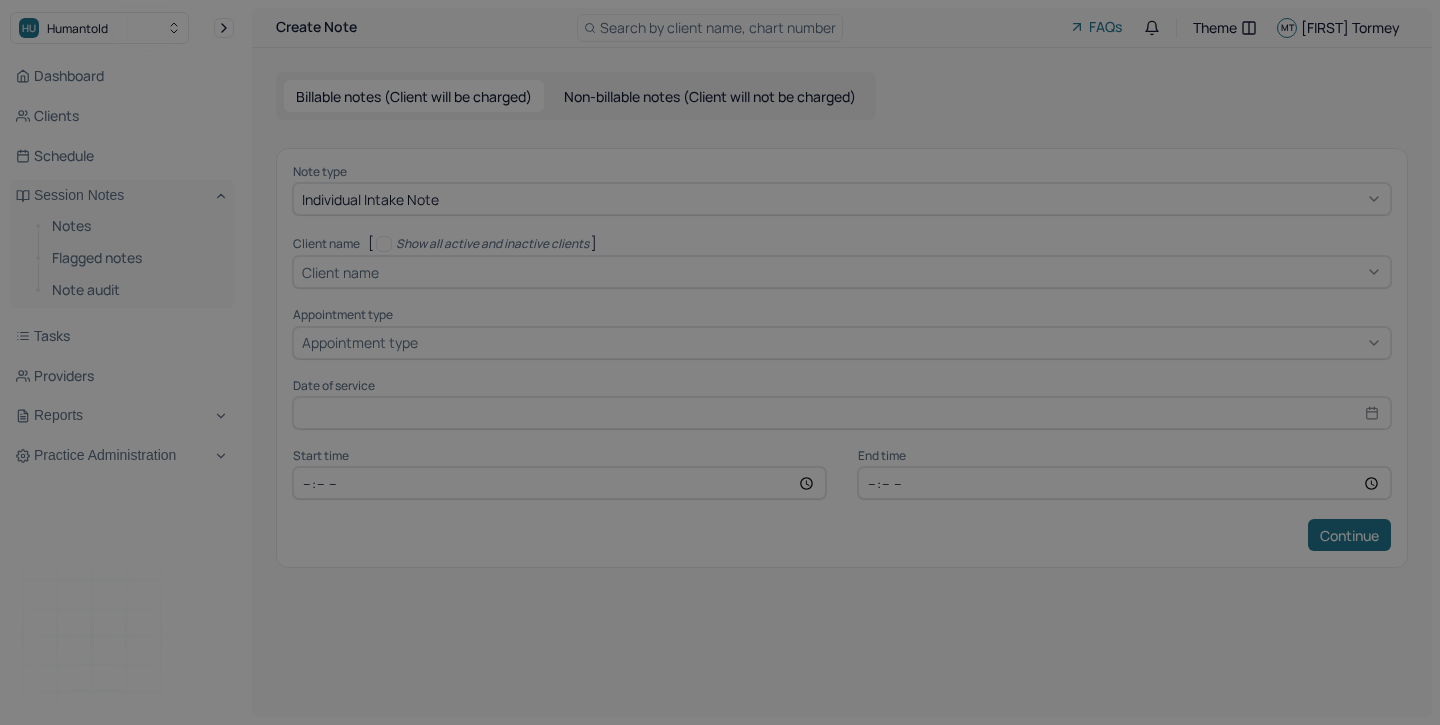 scroll, scrollTop: 0, scrollLeft: 0, axis: both 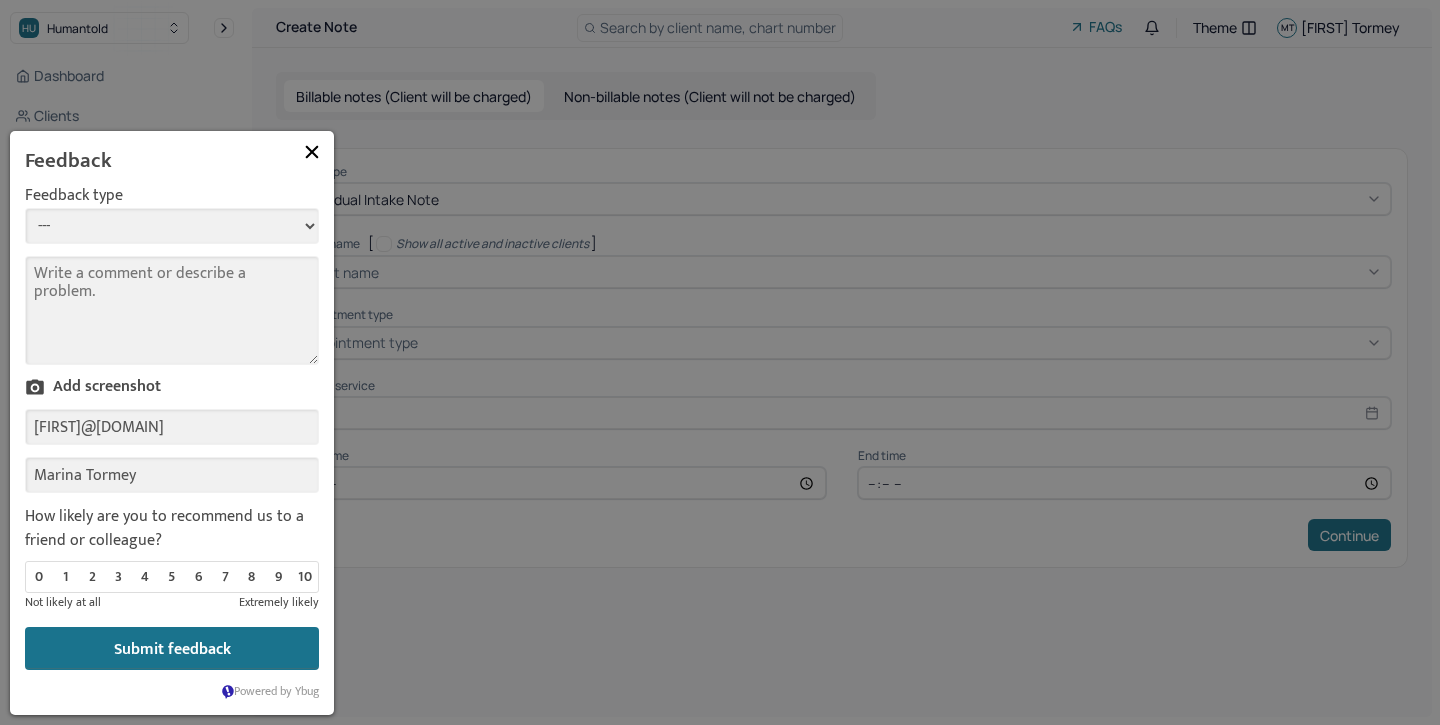 click on "--- Bug Improvement Question Feedback" at bounding box center (172, 226) 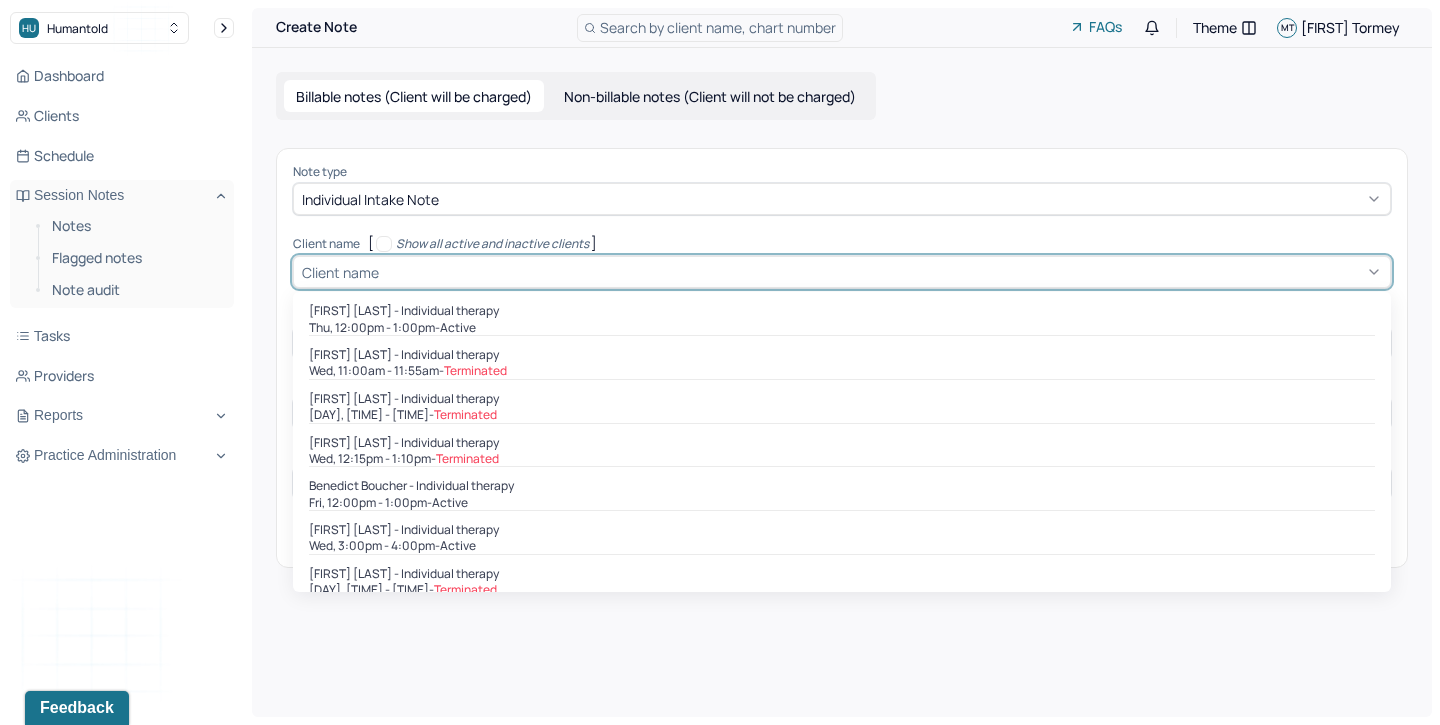 click on "Client name" at bounding box center [340, 272] 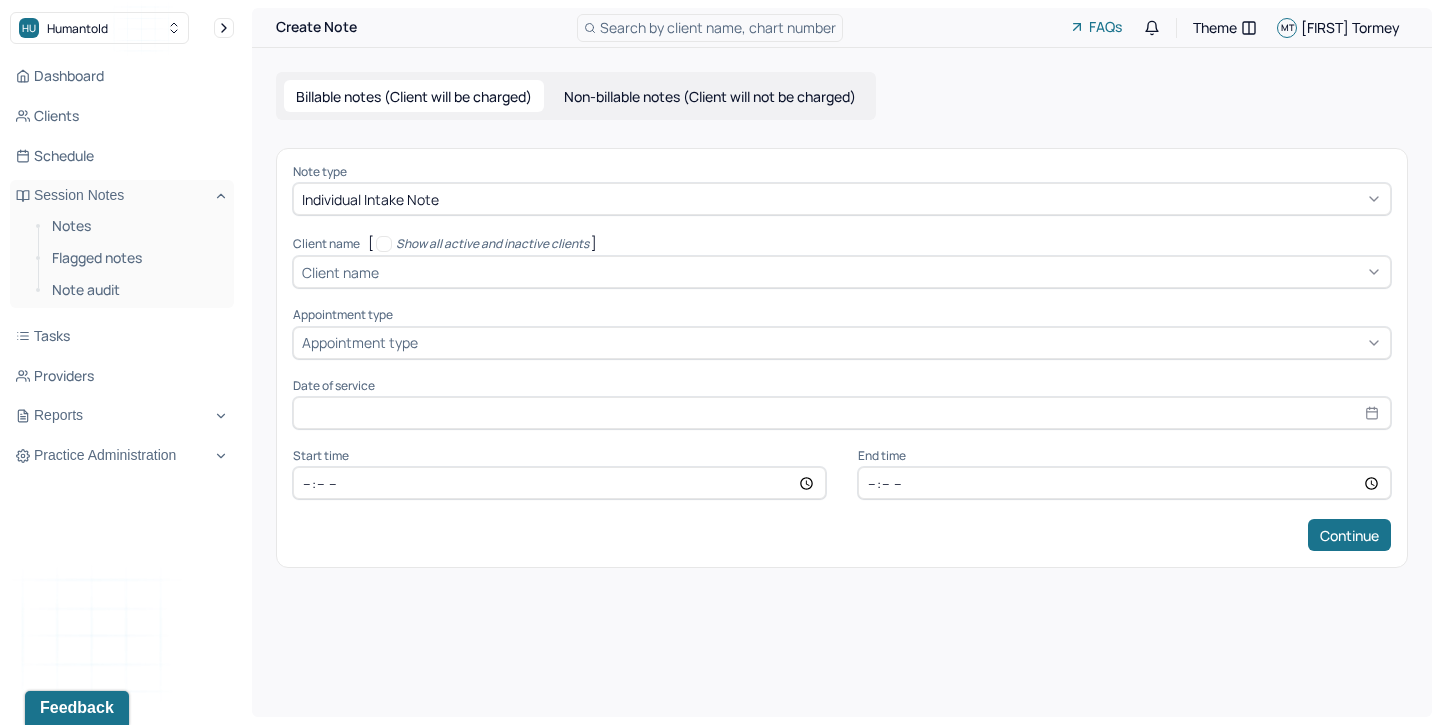 click on "Client name" at bounding box center (340, 272) 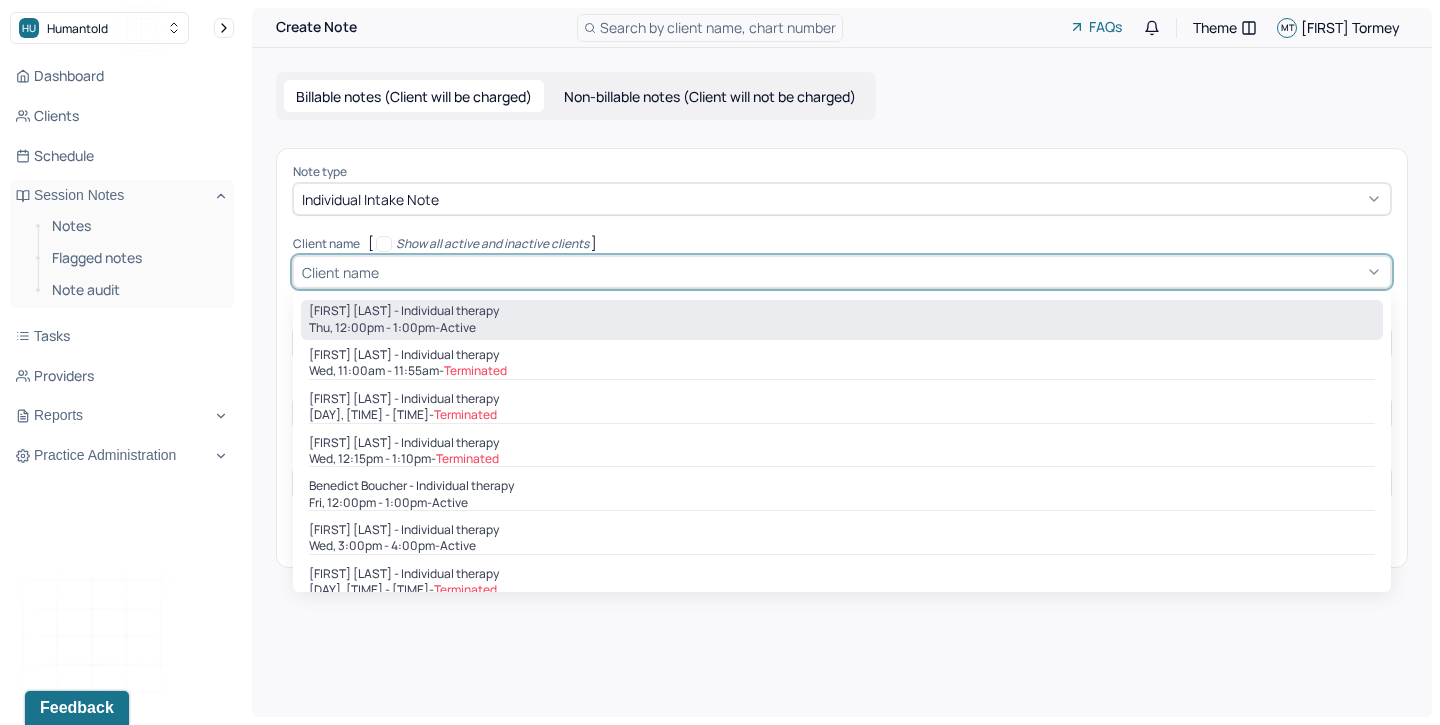 click on "[FIRST] [LAST] - Individual therapy" at bounding box center [404, 311] 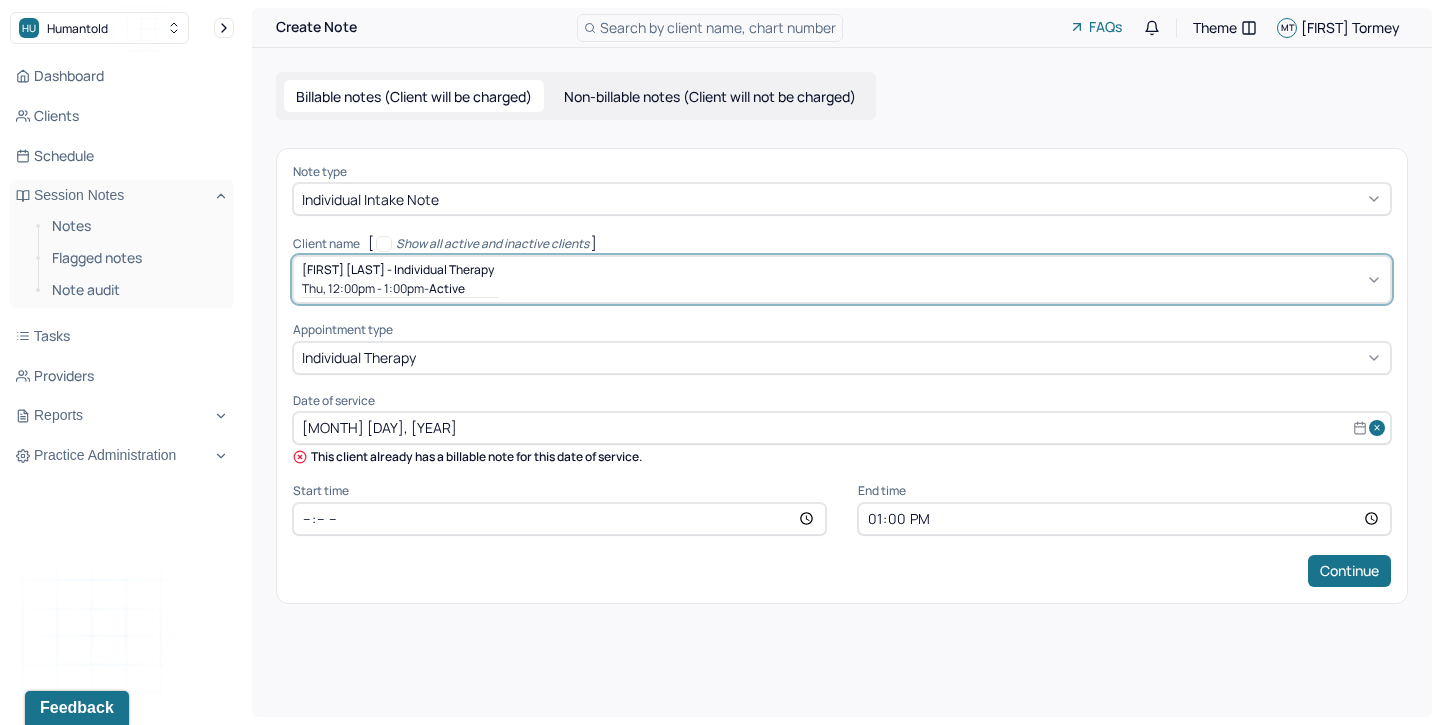 click on "[MONTH] [DAY], [YEAR]" at bounding box center [842, 428] 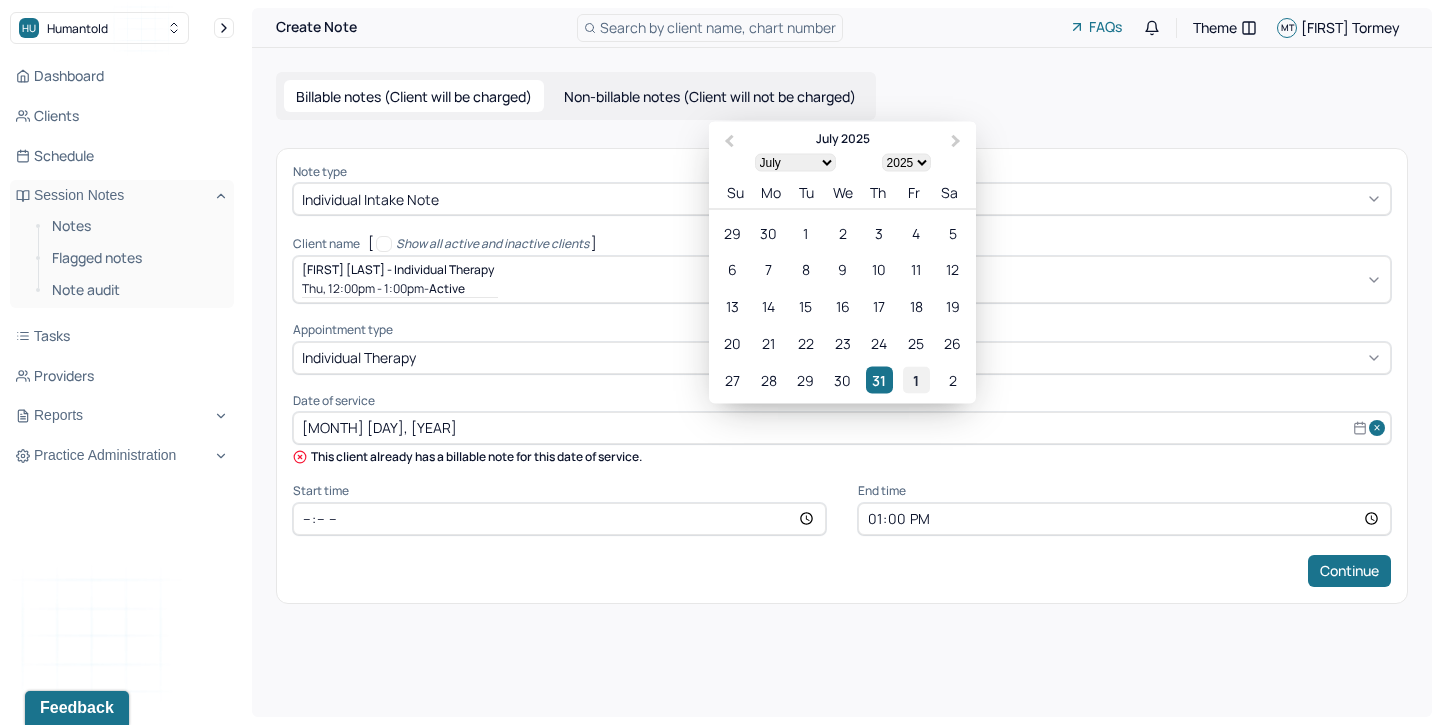 click on "1" at bounding box center (916, 379) 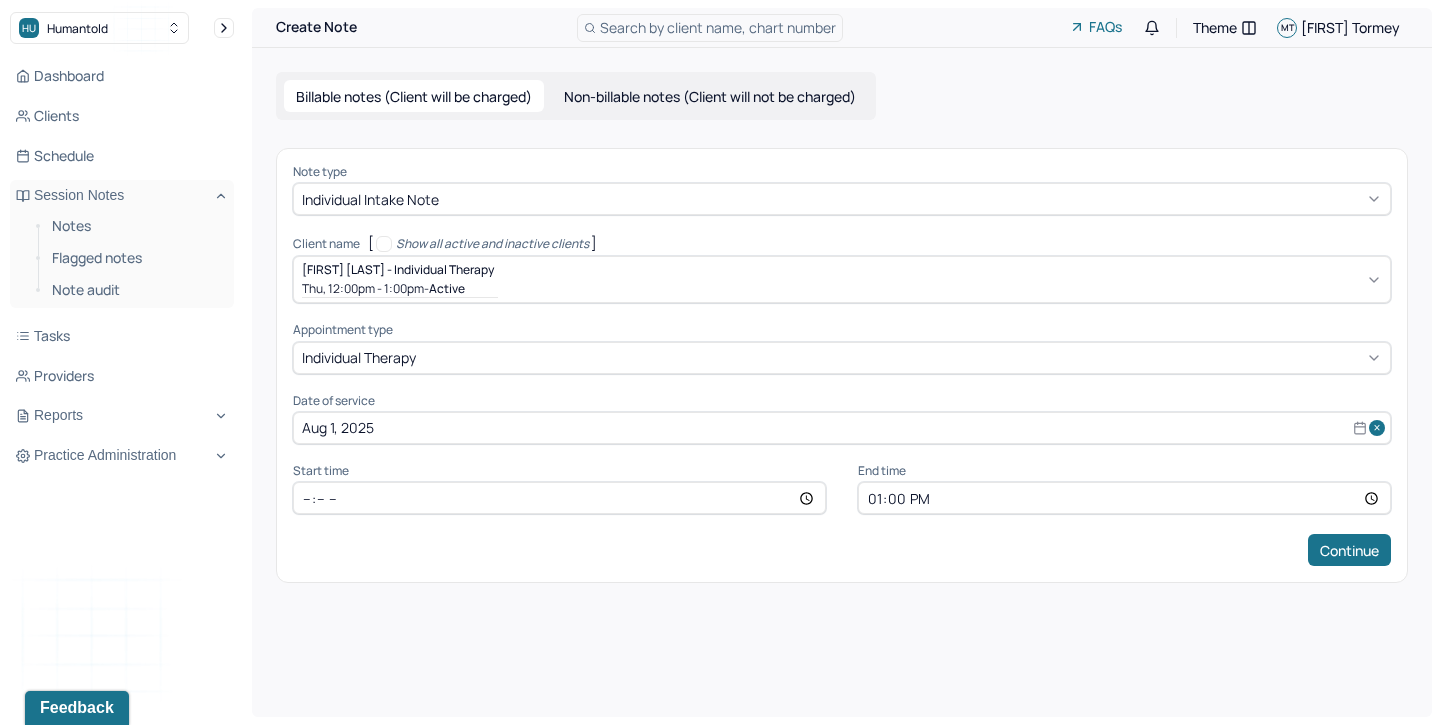 click on "[TIME]" at bounding box center [559, 498] 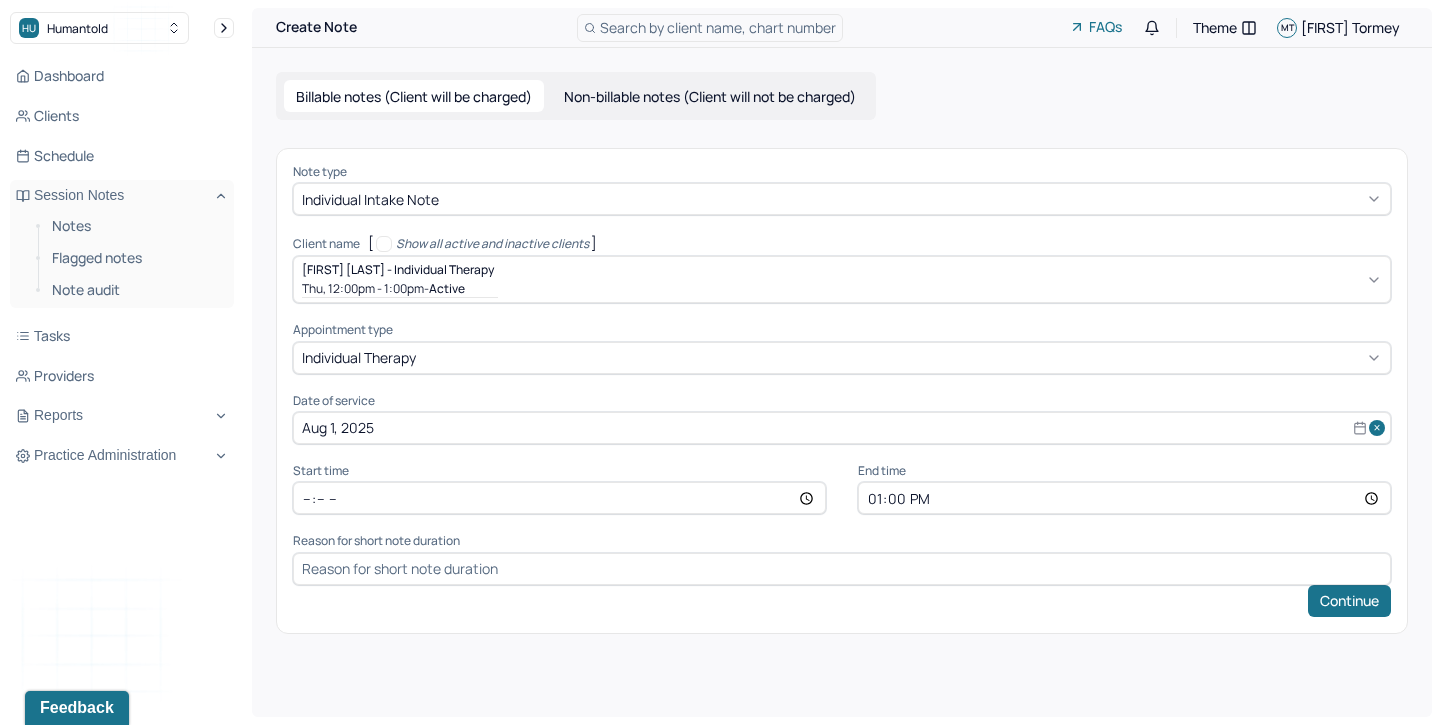 click at bounding box center [842, 569] 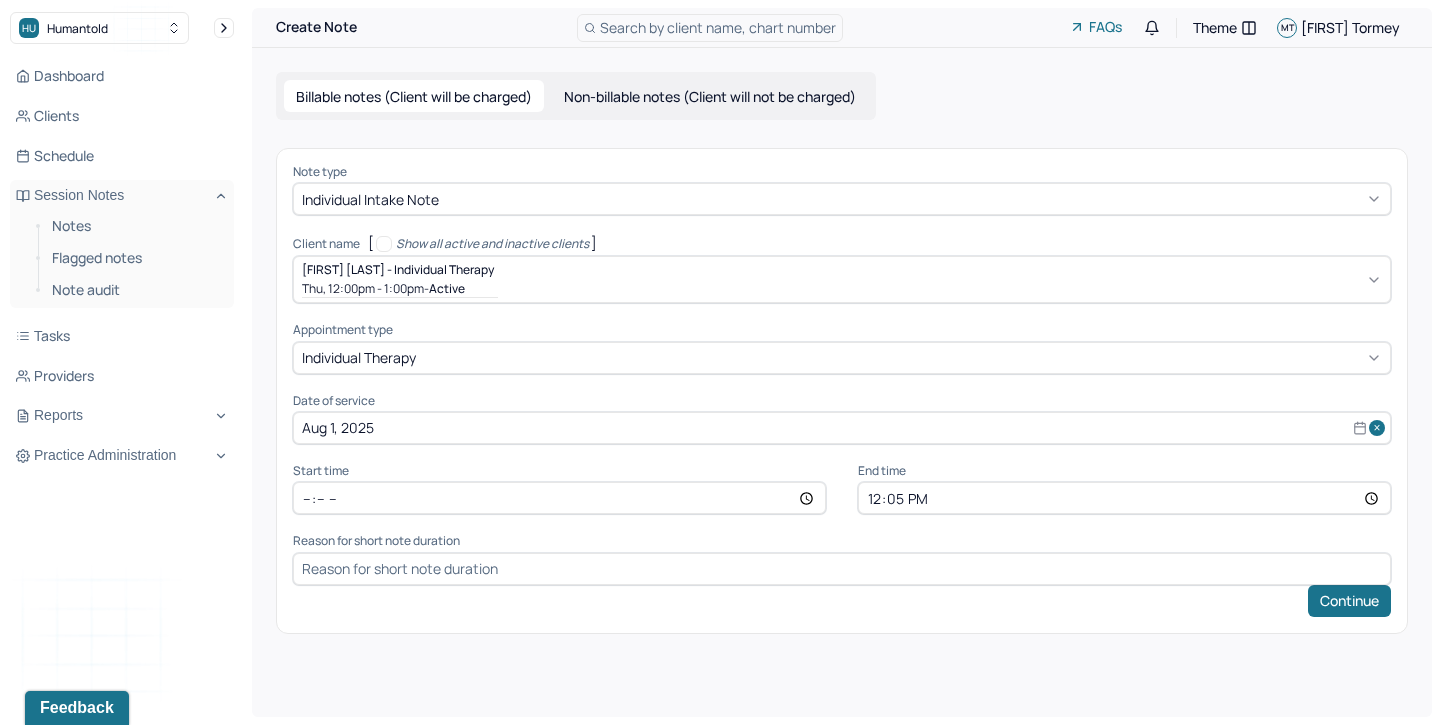 type on "[TIME]" 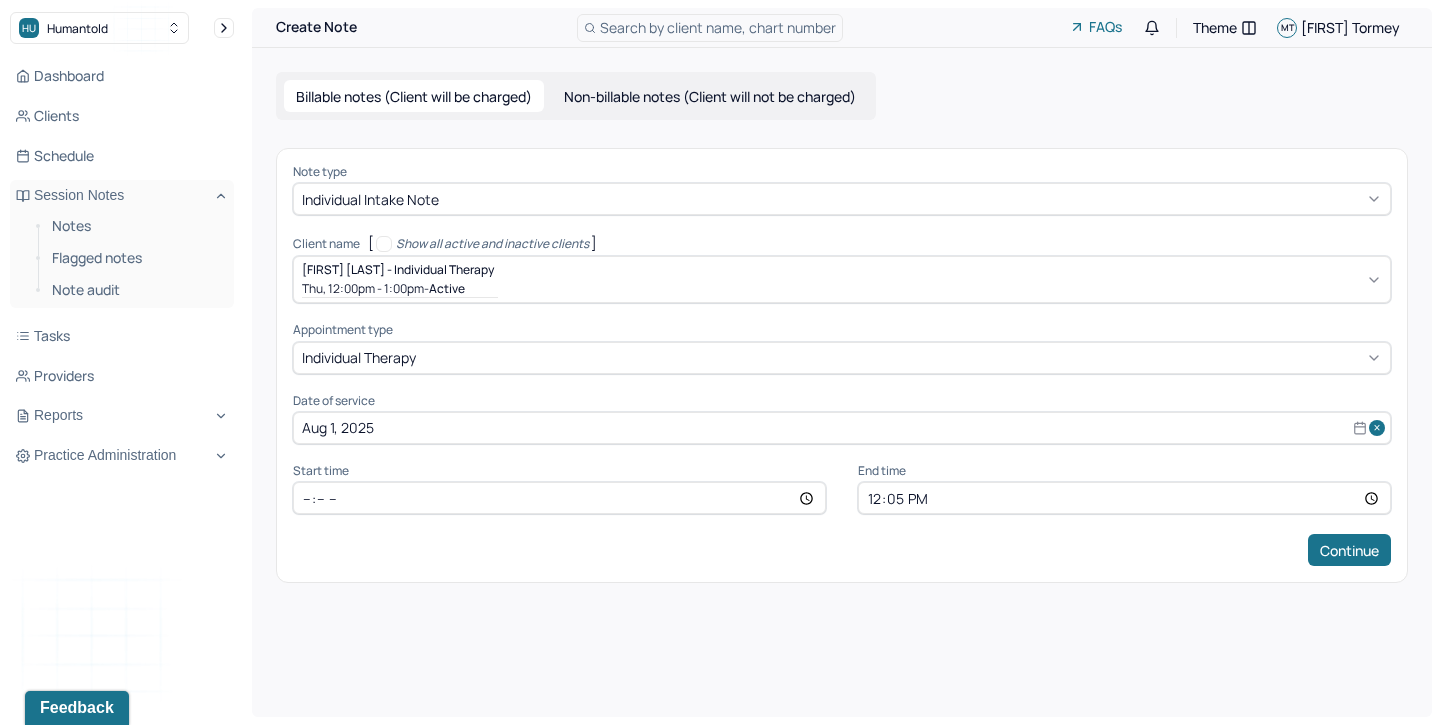 click on "Continue" at bounding box center [842, 550] 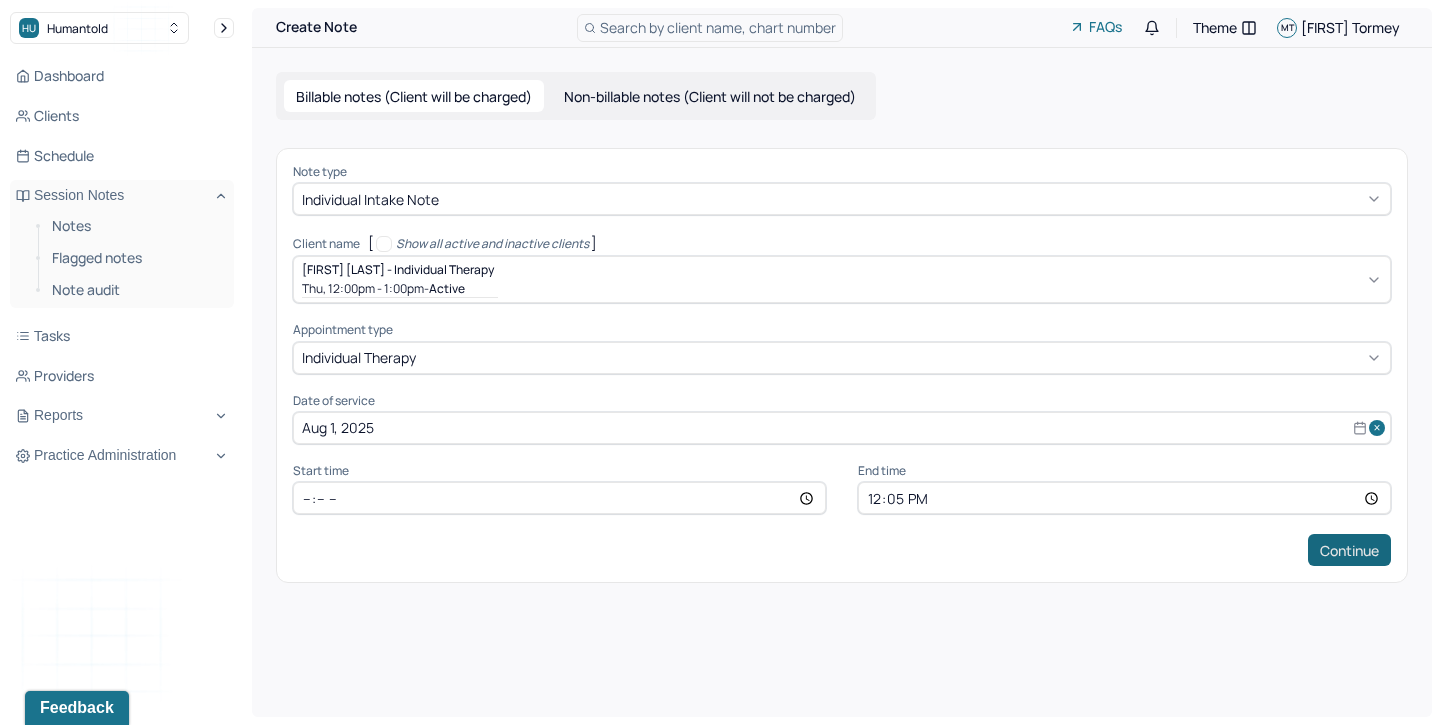 click on "Continue" at bounding box center (1349, 550) 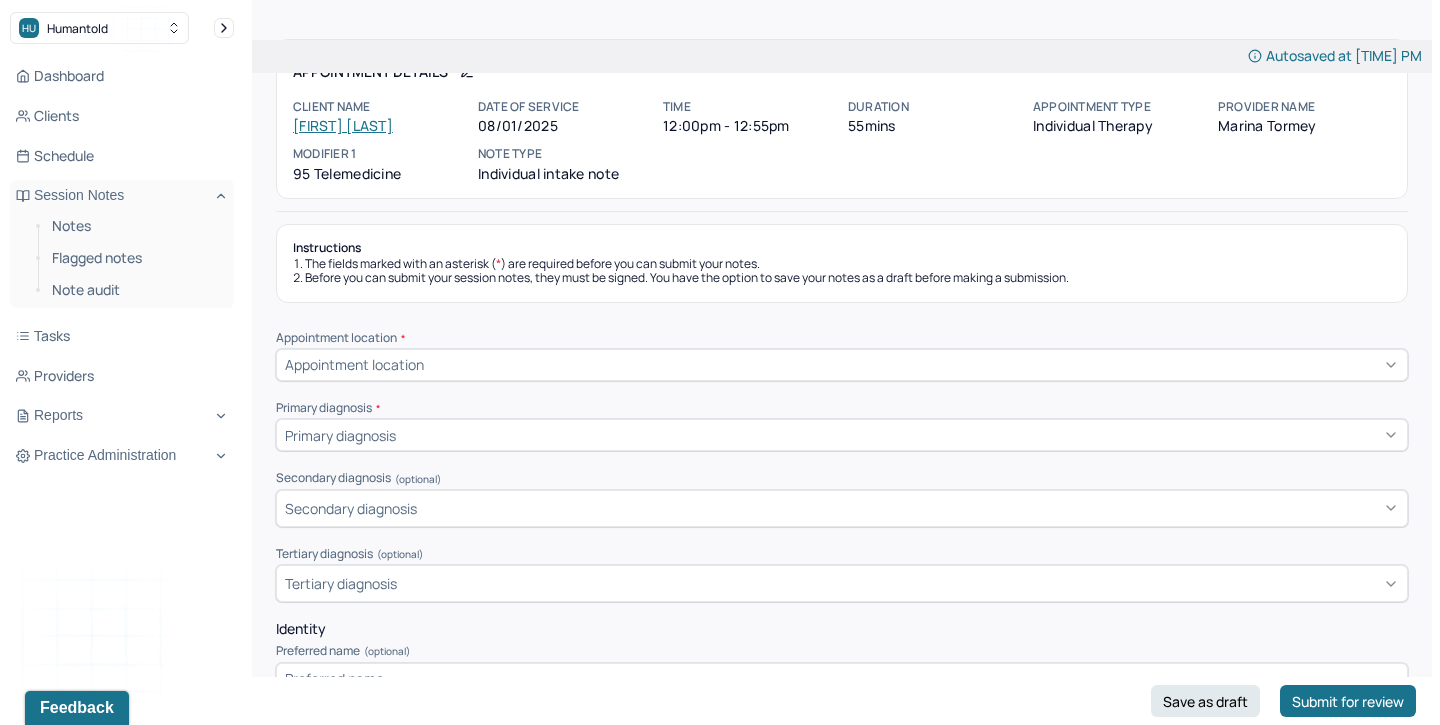 scroll, scrollTop: 59, scrollLeft: 0, axis: vertical 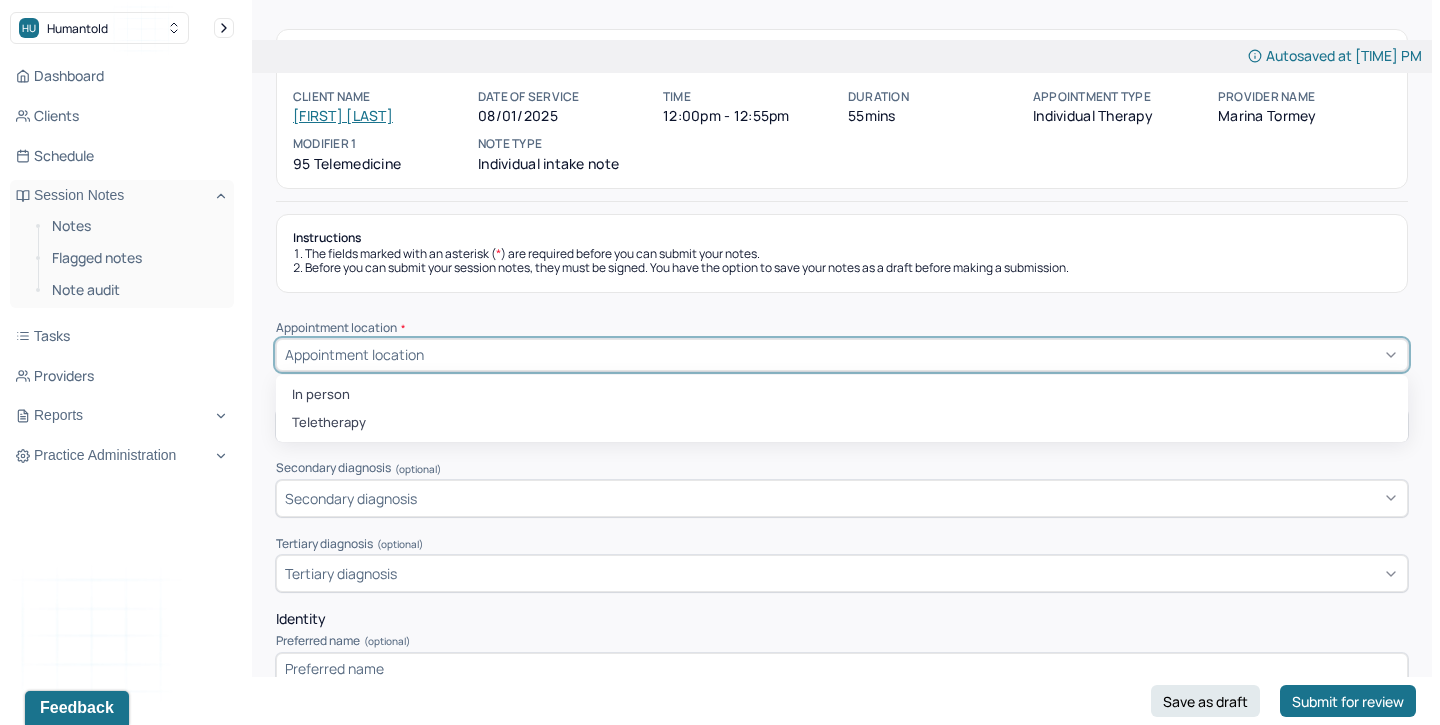 click on "Appointment location" at bounding box center [354, 354] 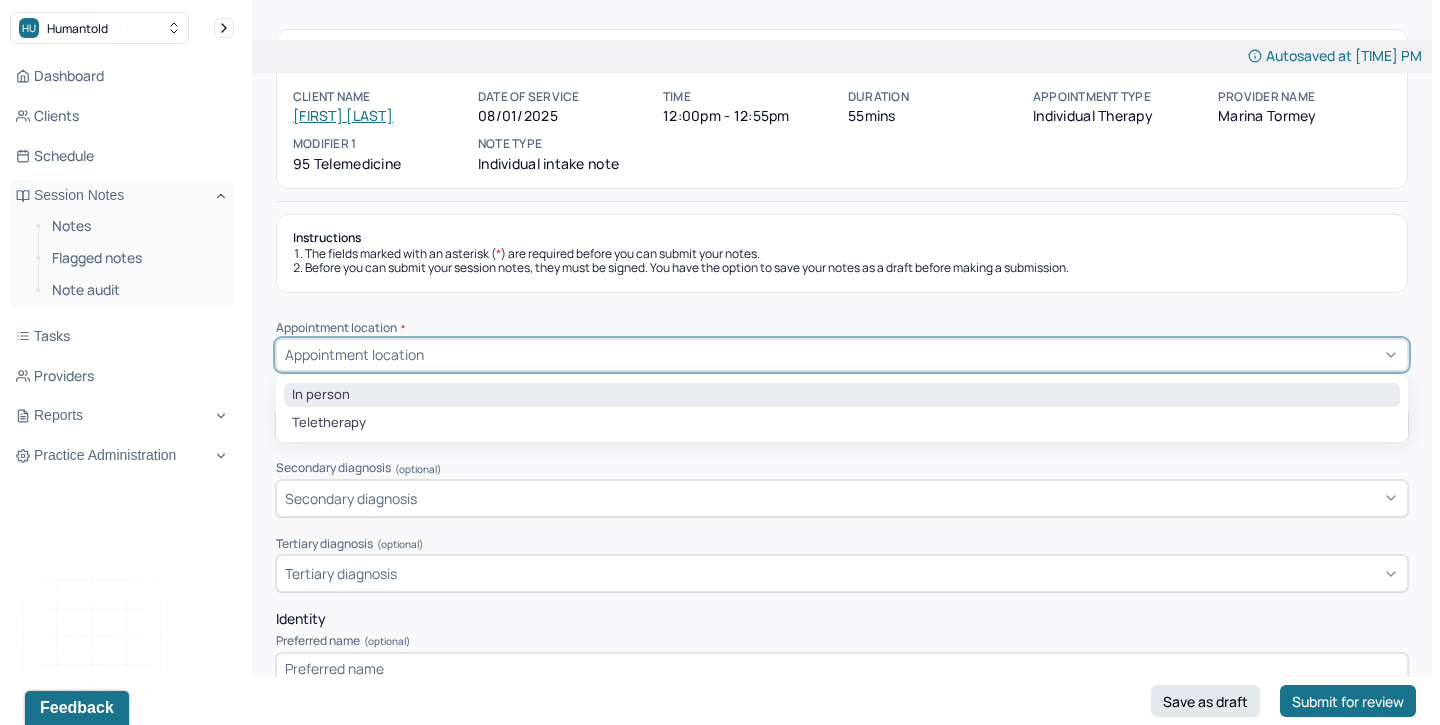 click on "In person" at bounding box center [842, 395] 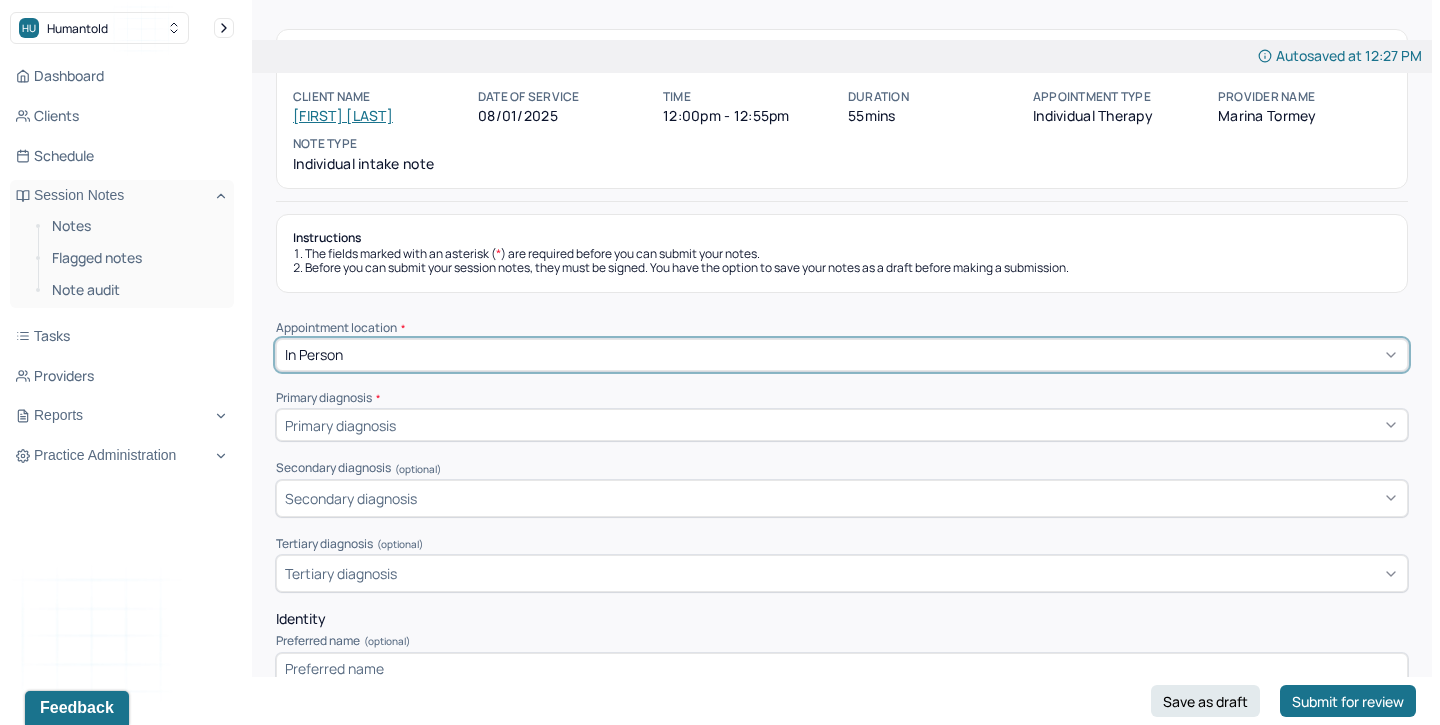 click on "In person" at bounding box center (842, 355) 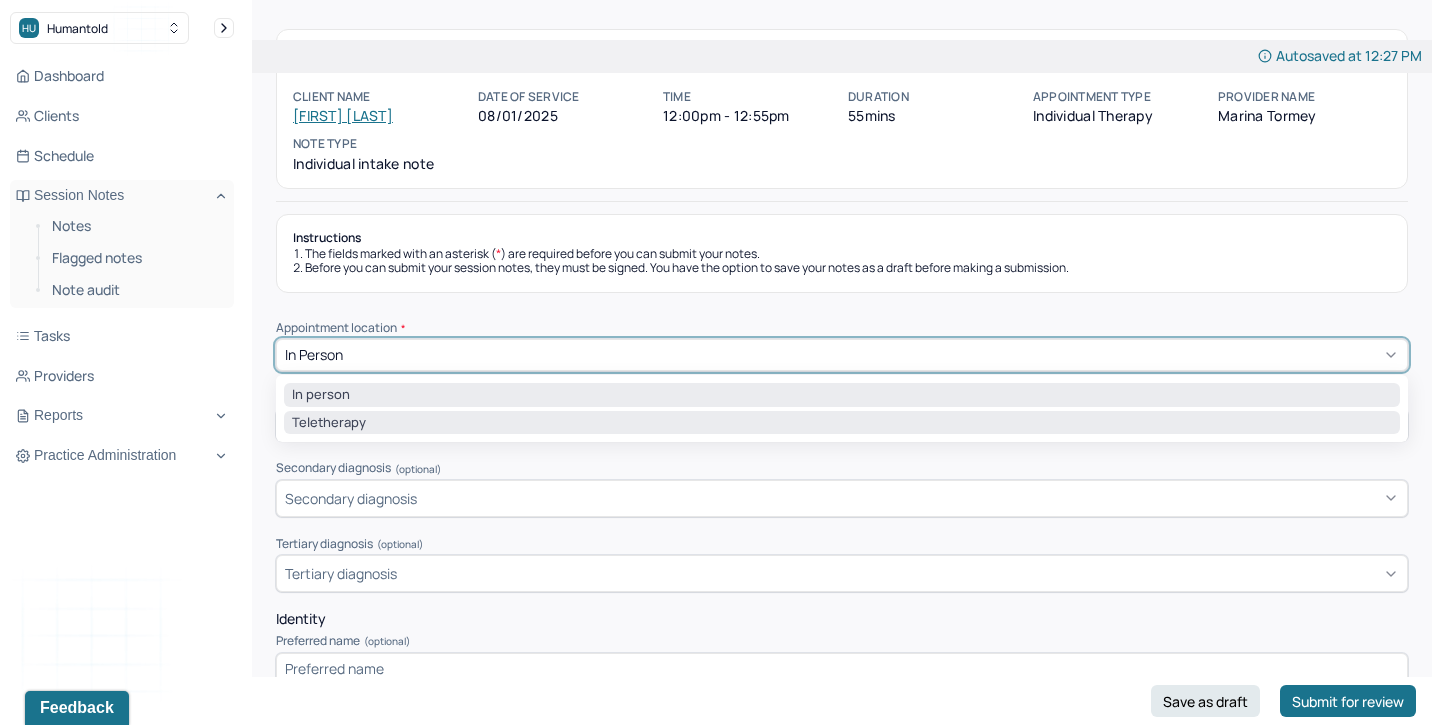 click on "Teletherapy" at bounding box center (842, 423) 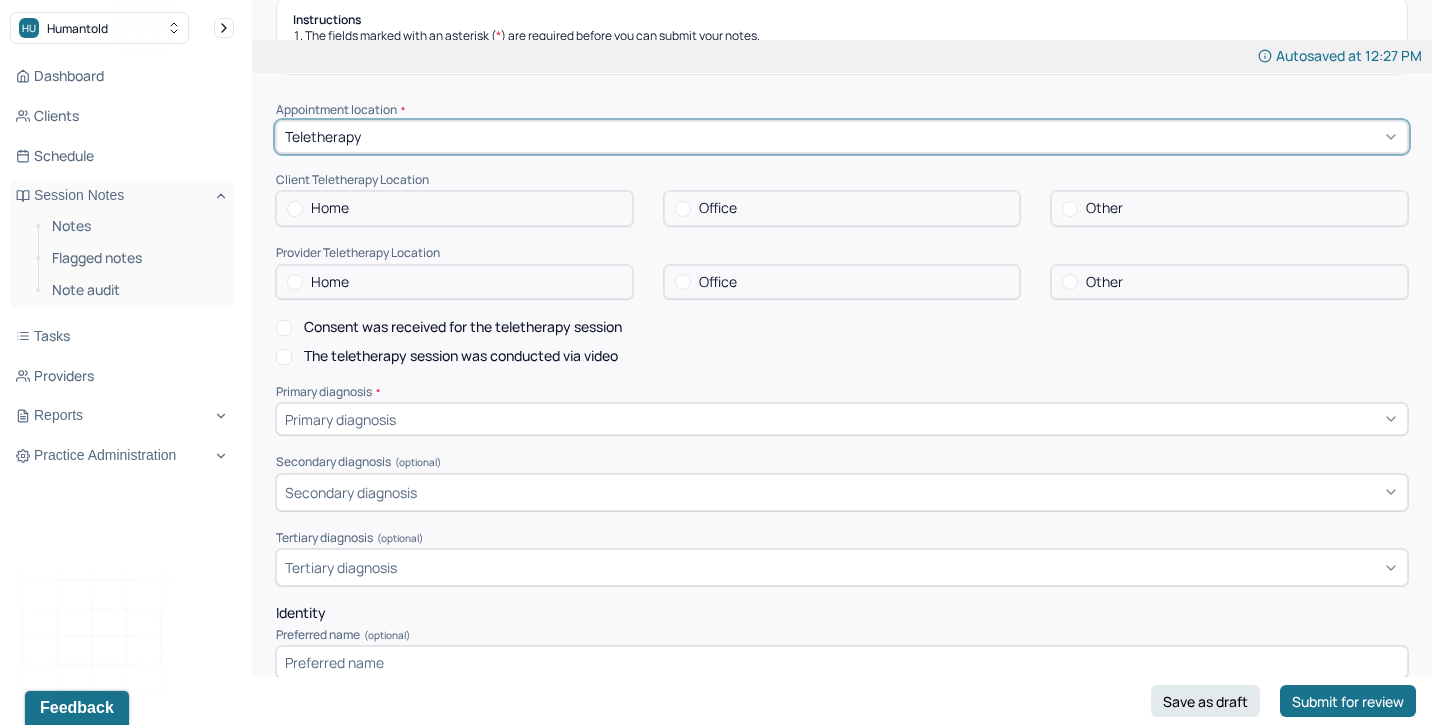 scroll, scrollTop: 280, scrollLeft: 0, axis: vertical 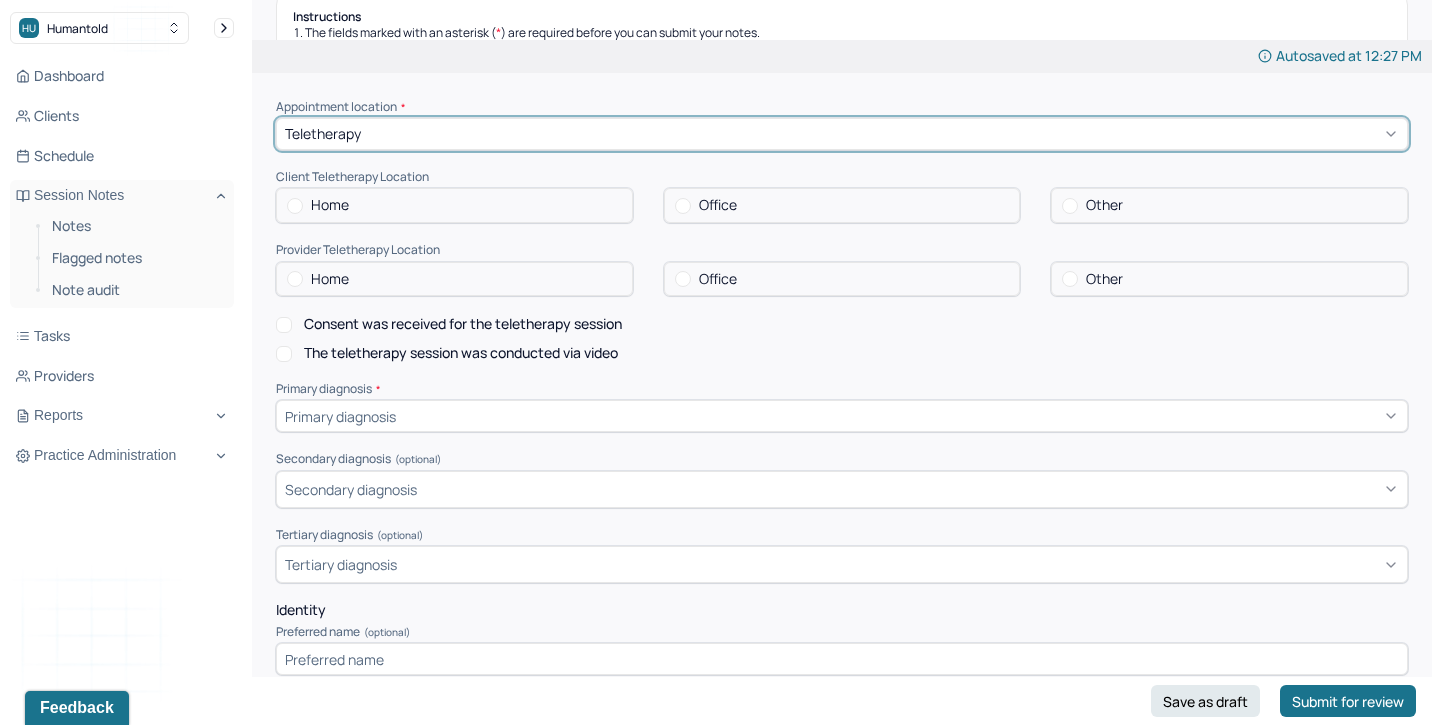 click on "The teletherapy session was conducted via video" at bounding box center [461, 353] 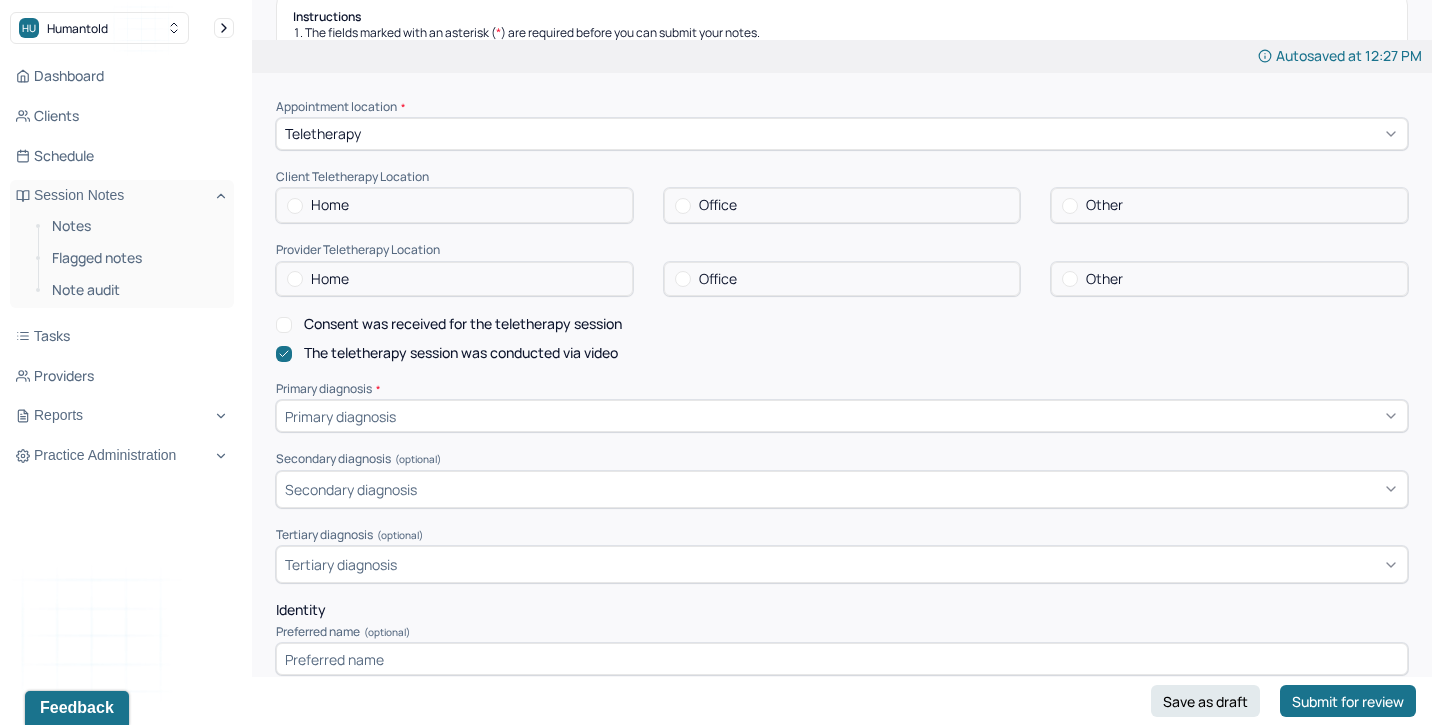 click on "Consent was received for the teletherapy session" at bounding box center [463, 324] 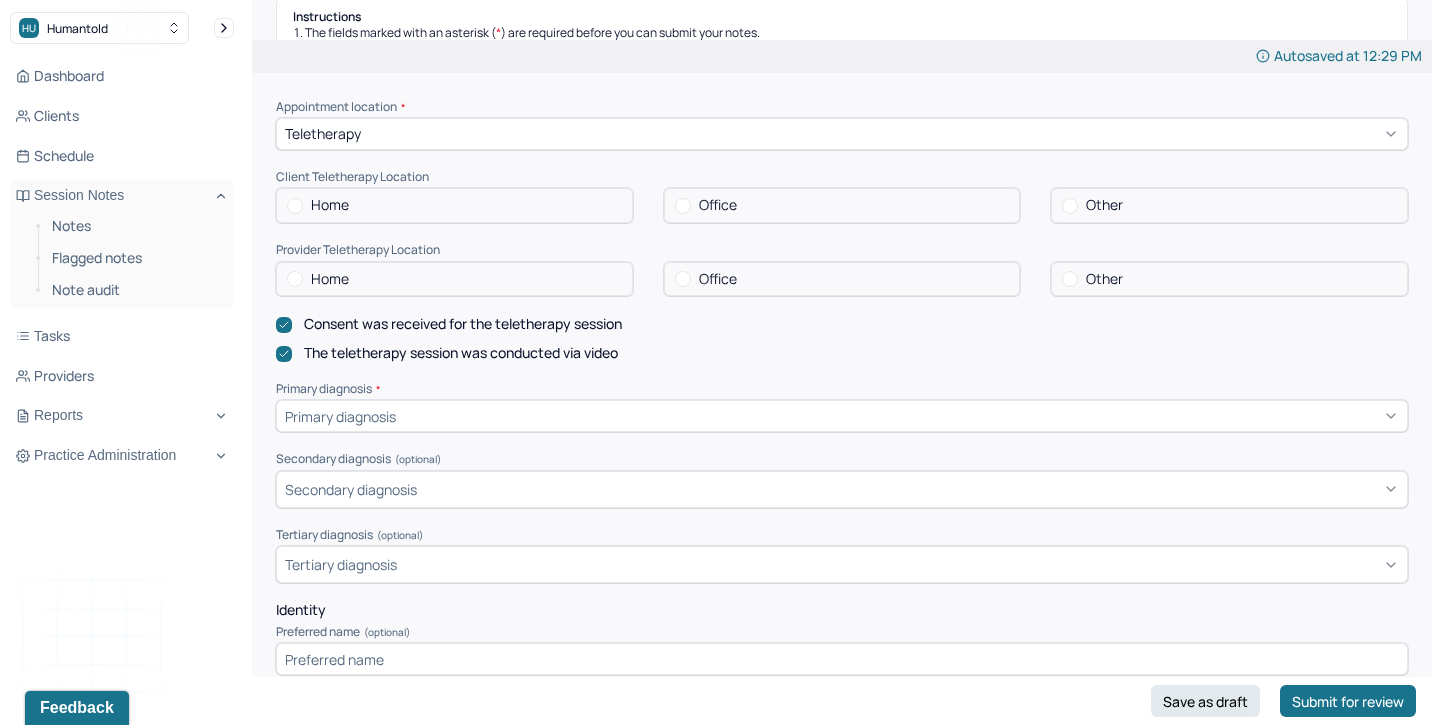 click on "Home" at bounding box center (330, 205) 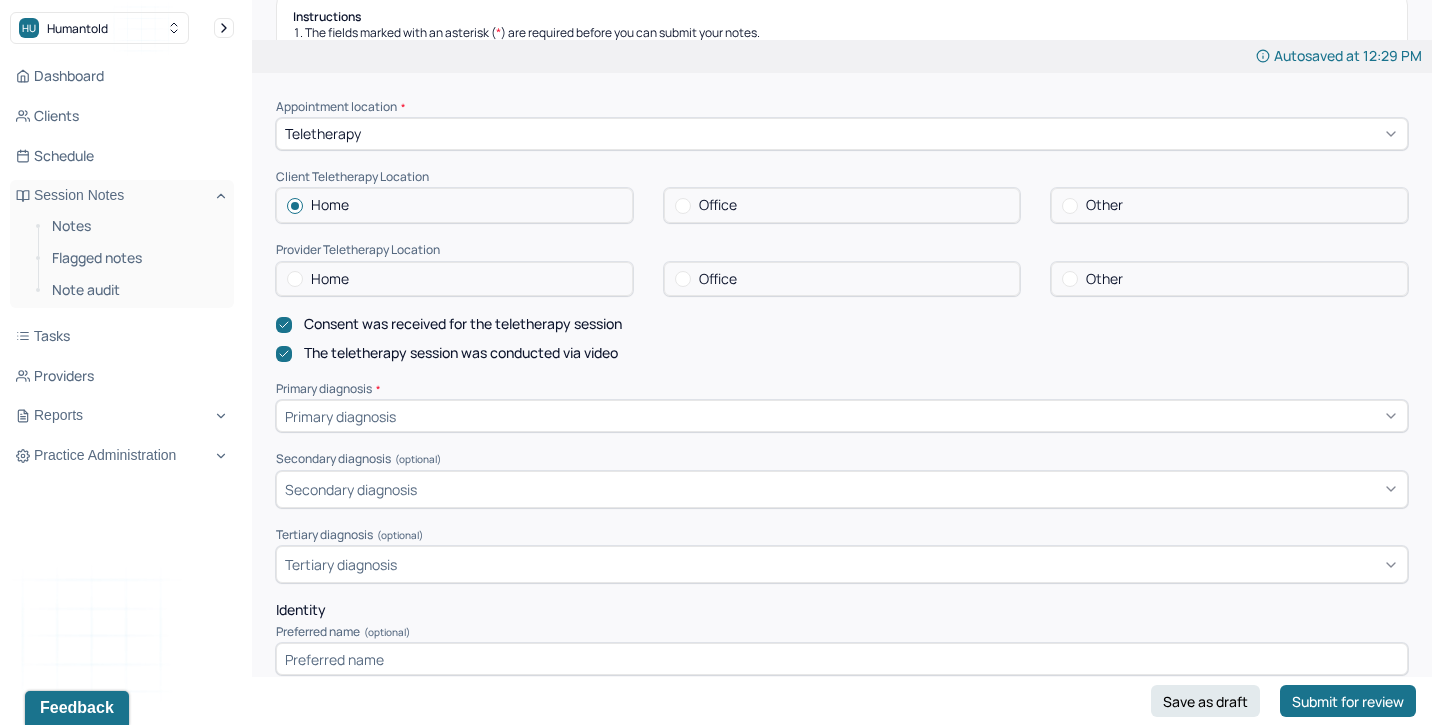 click on "Office" at bounding box center [718, 279] 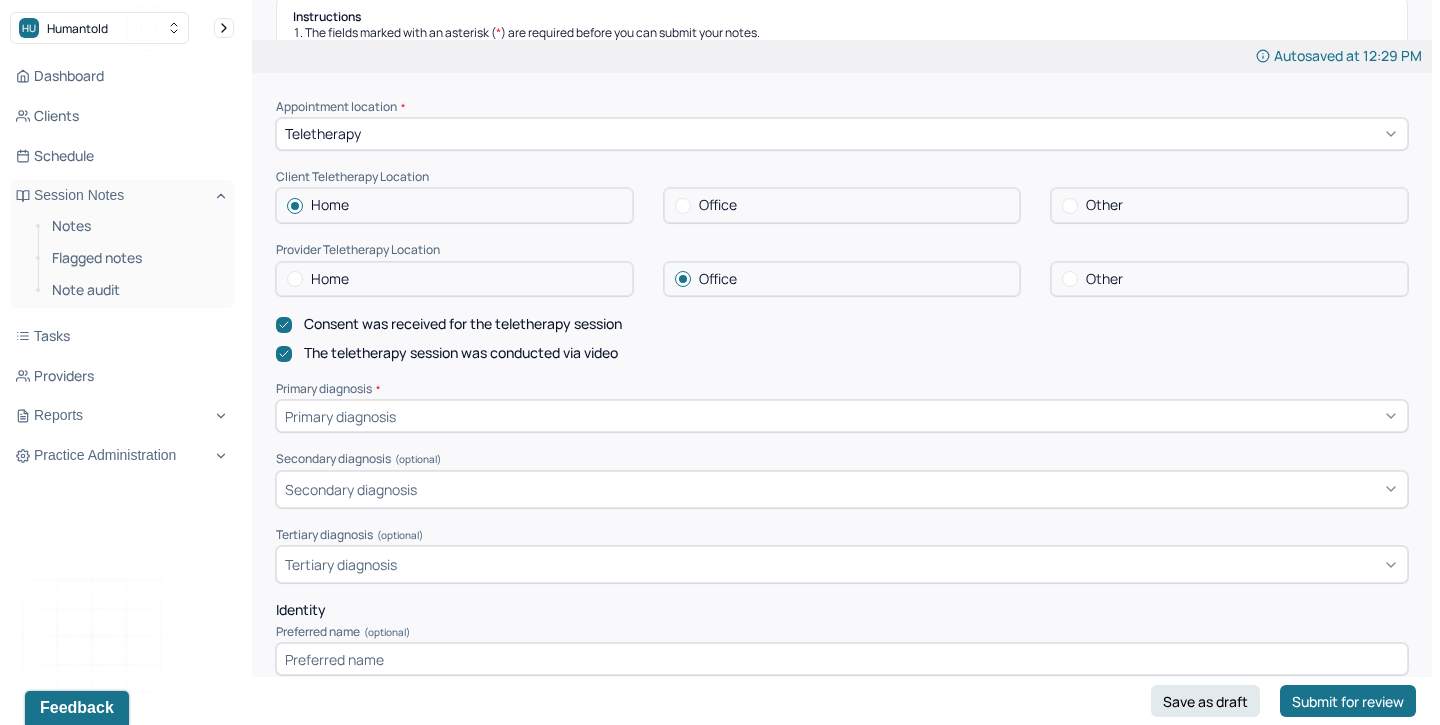 click on "Office" at bounding box center [718, 205] 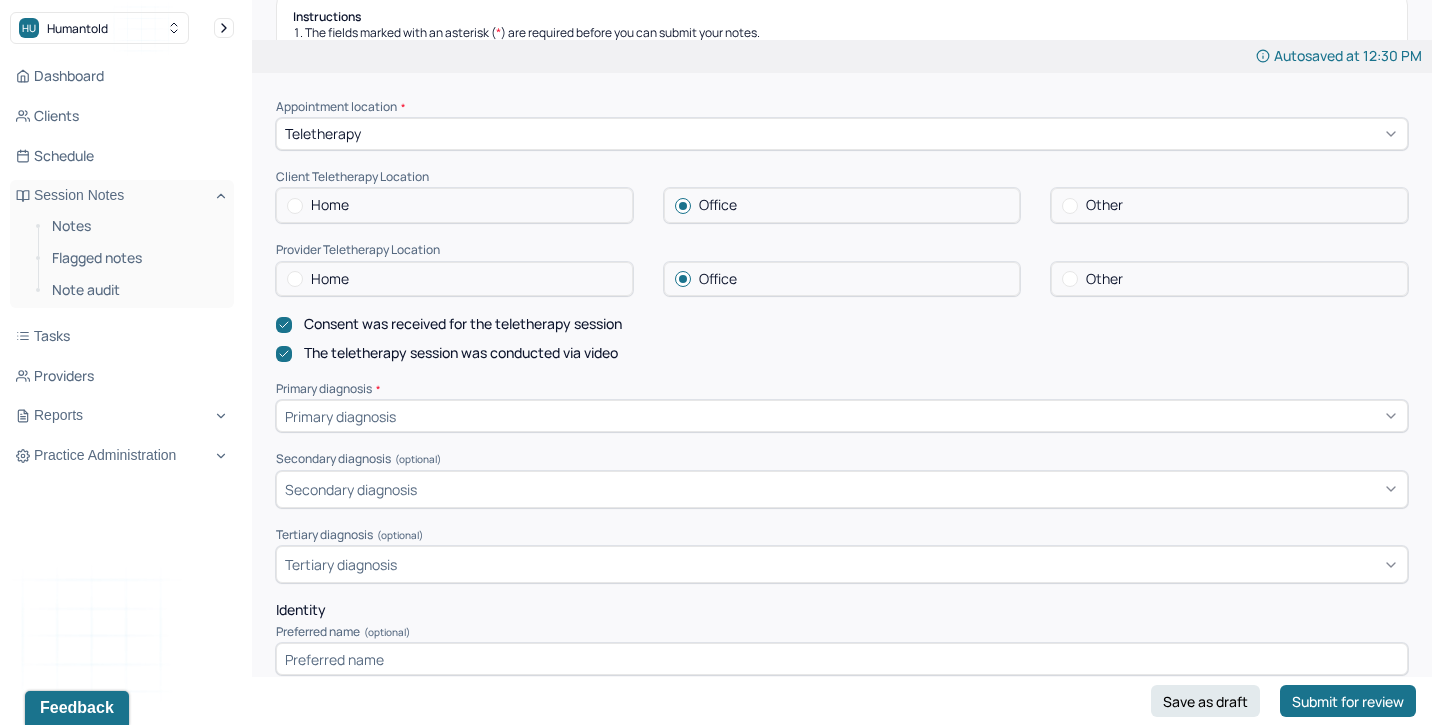 click at bounding box center [1070, 206] 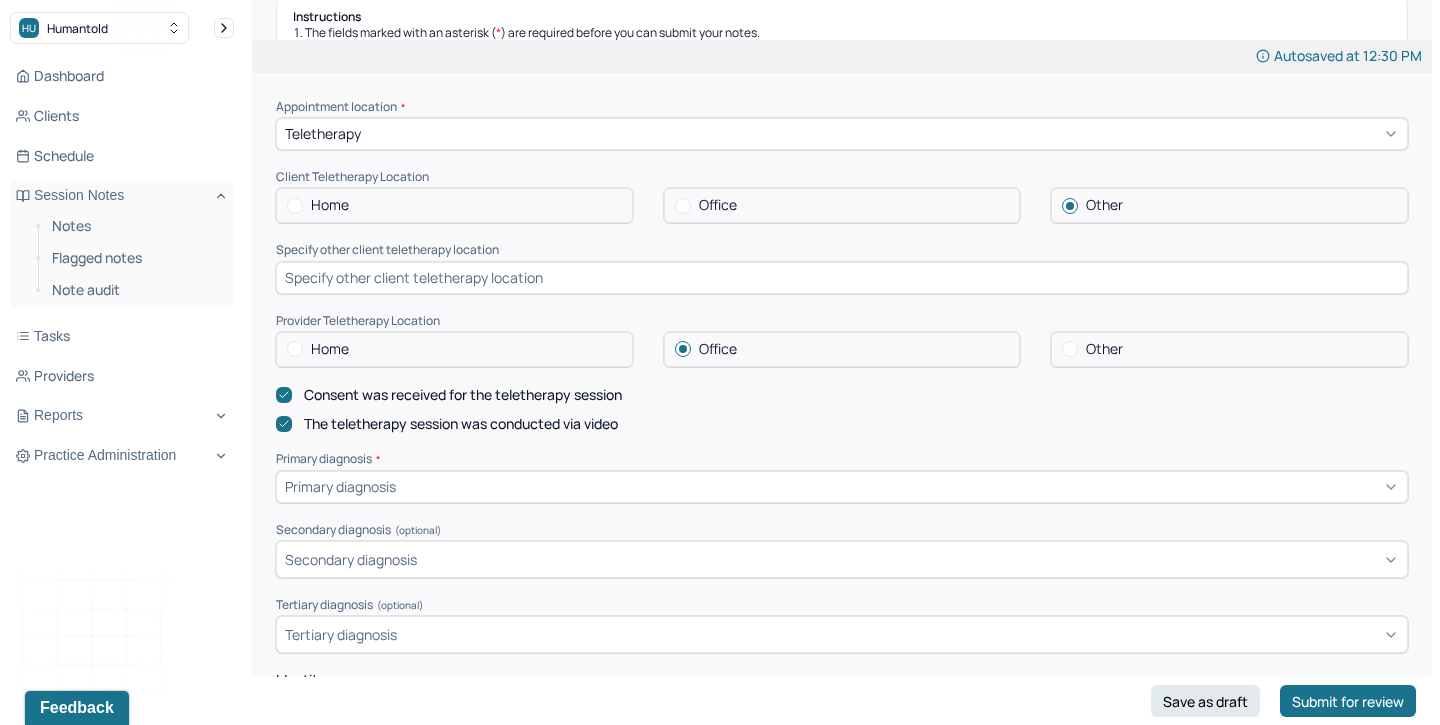 click at bounding box center (842, 278) 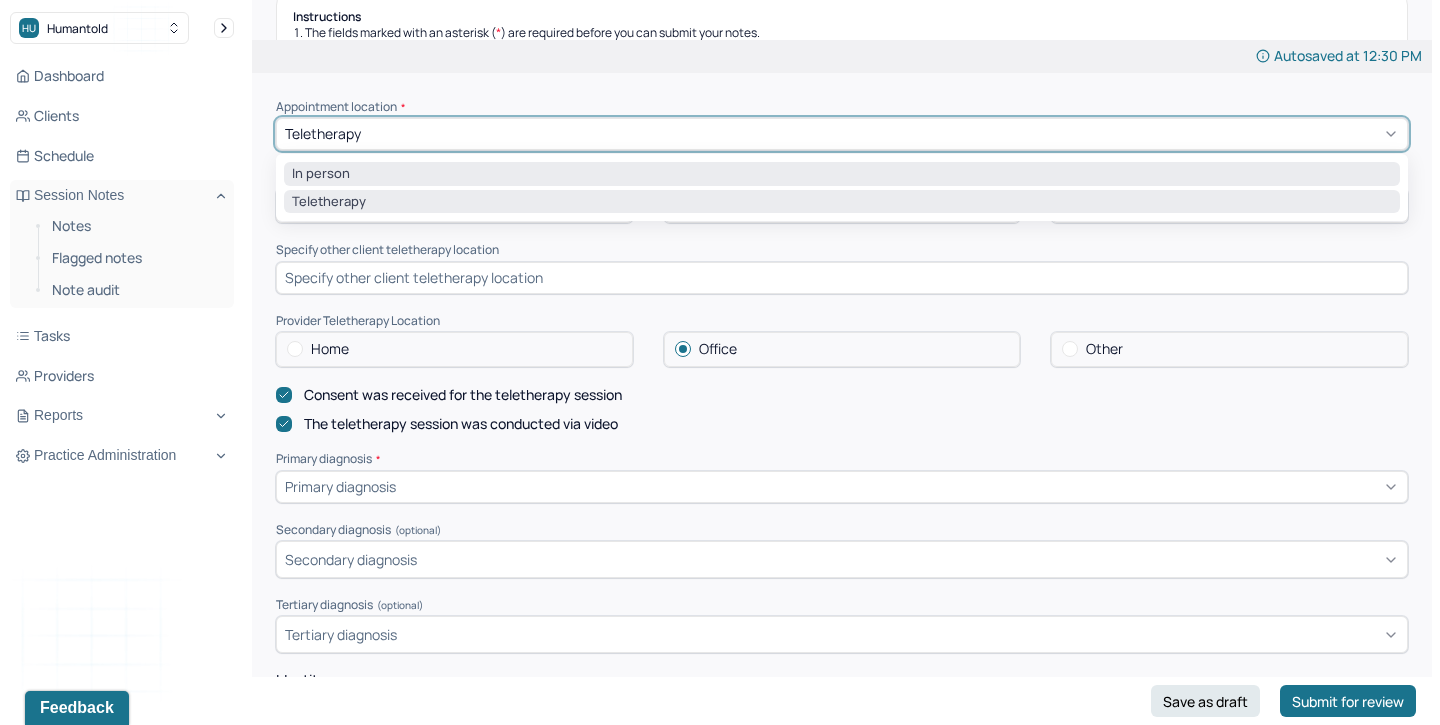 click on "In person" at bounding box center [842, 174] 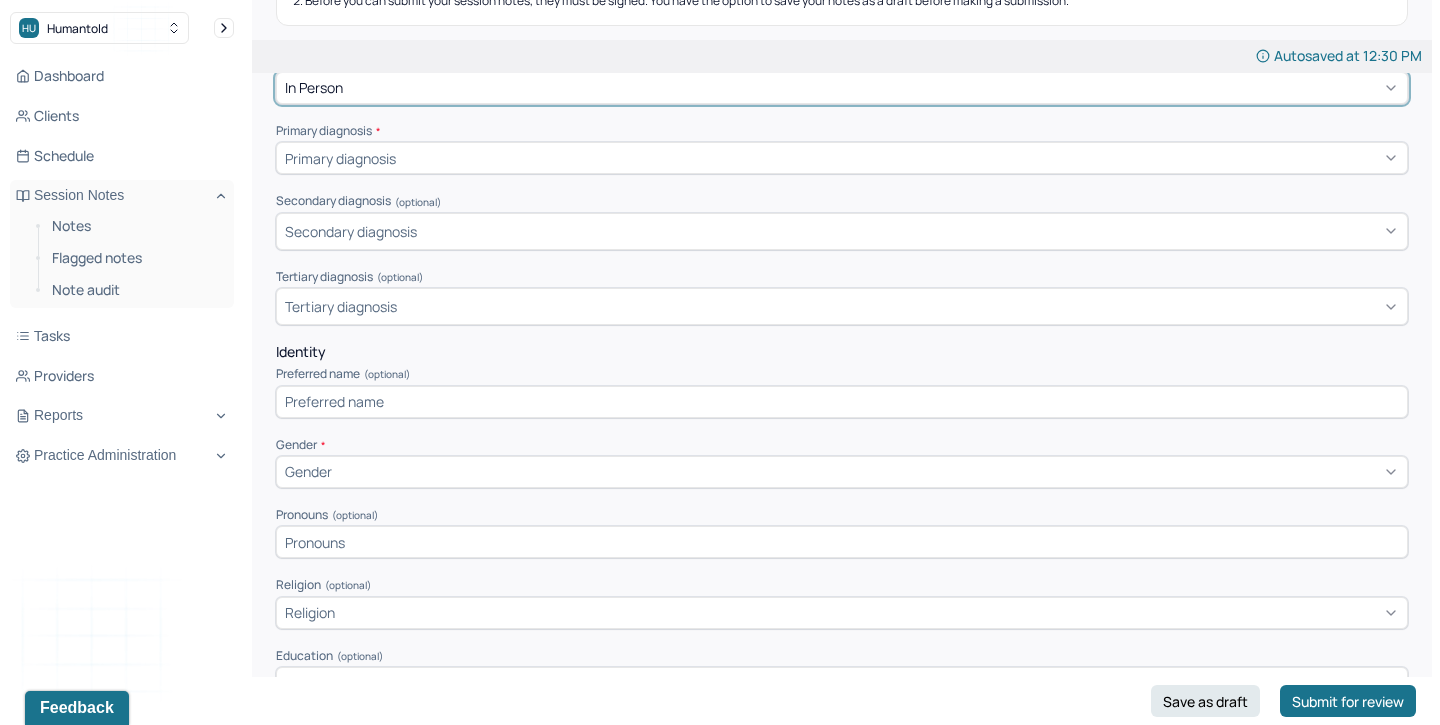 scroll, scrollTop: 320, scrollLeft: 0, axis: vertical 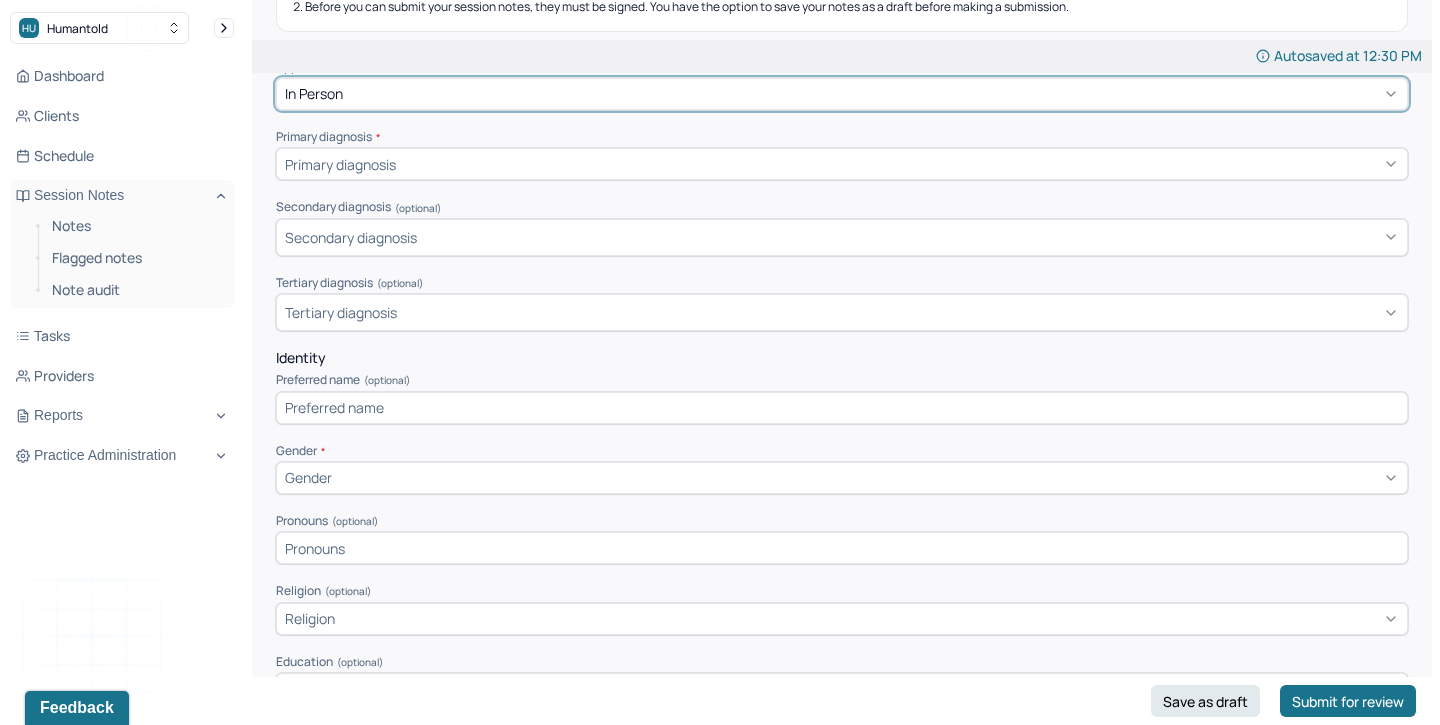 click on "Primary diagnosis" at bounding box center (340, 164) 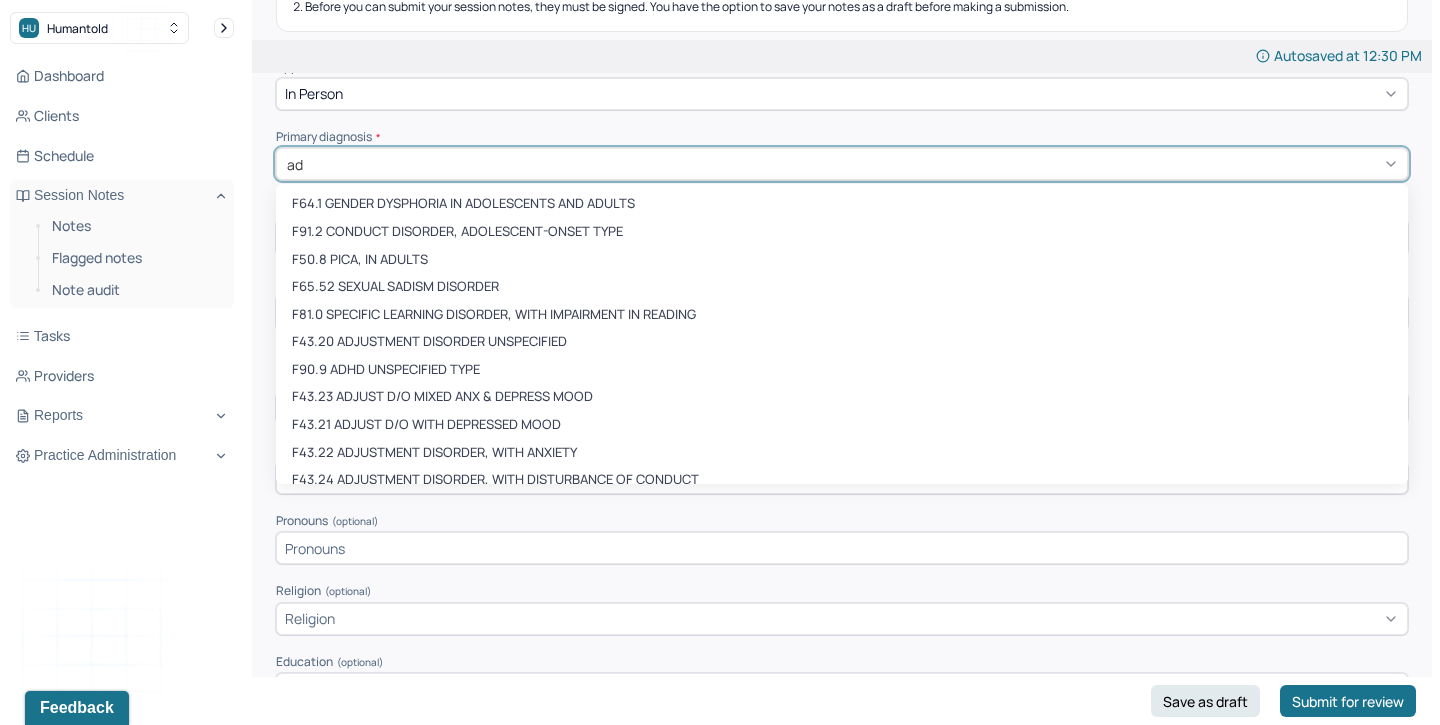 type on "adj" 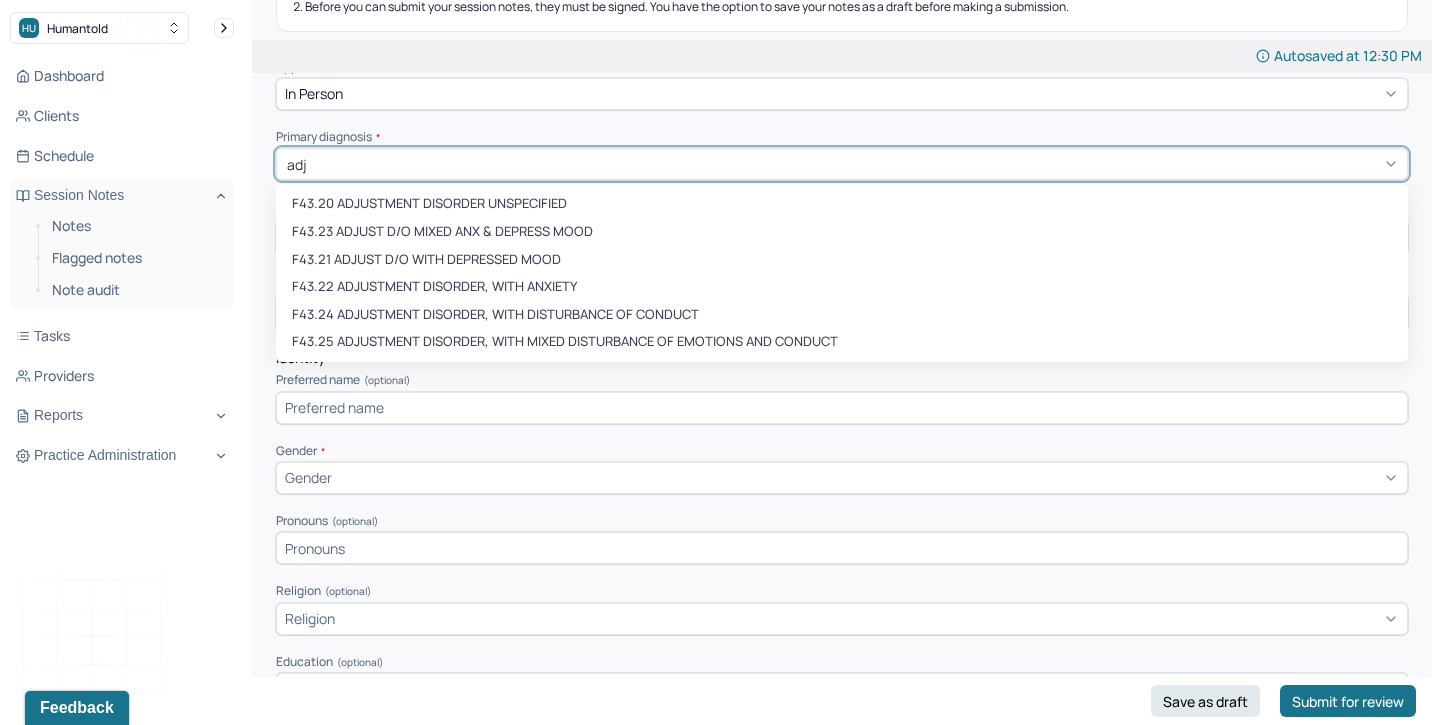 type 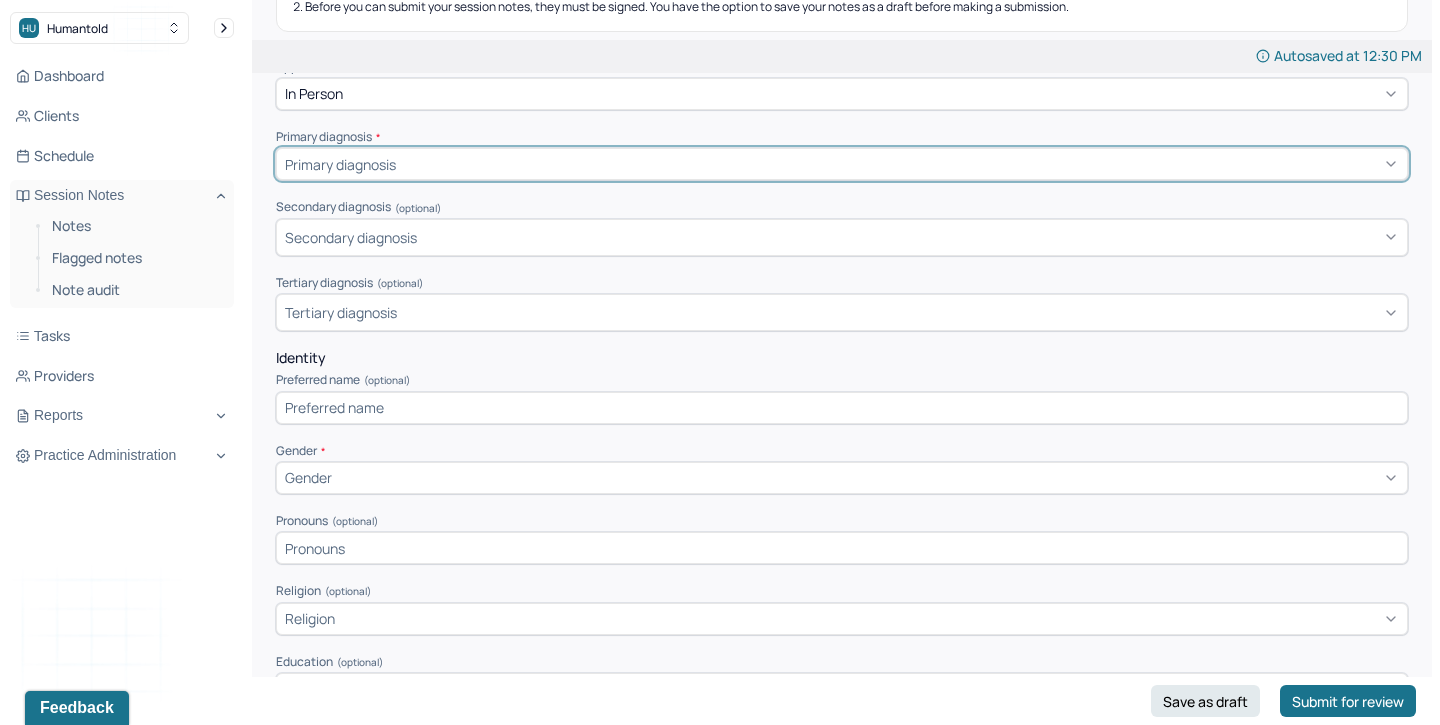 click at bounding box center (899, 164) 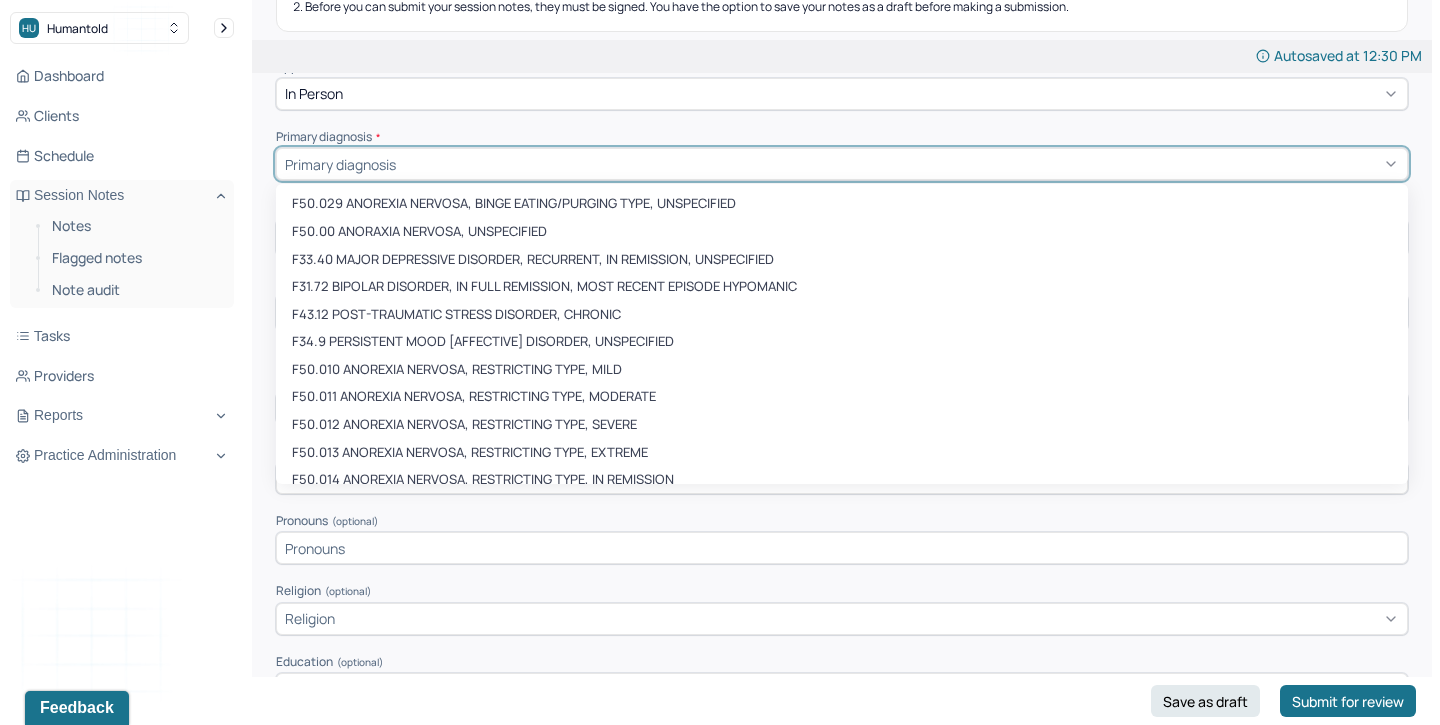 click at bounding box center [899, 164] 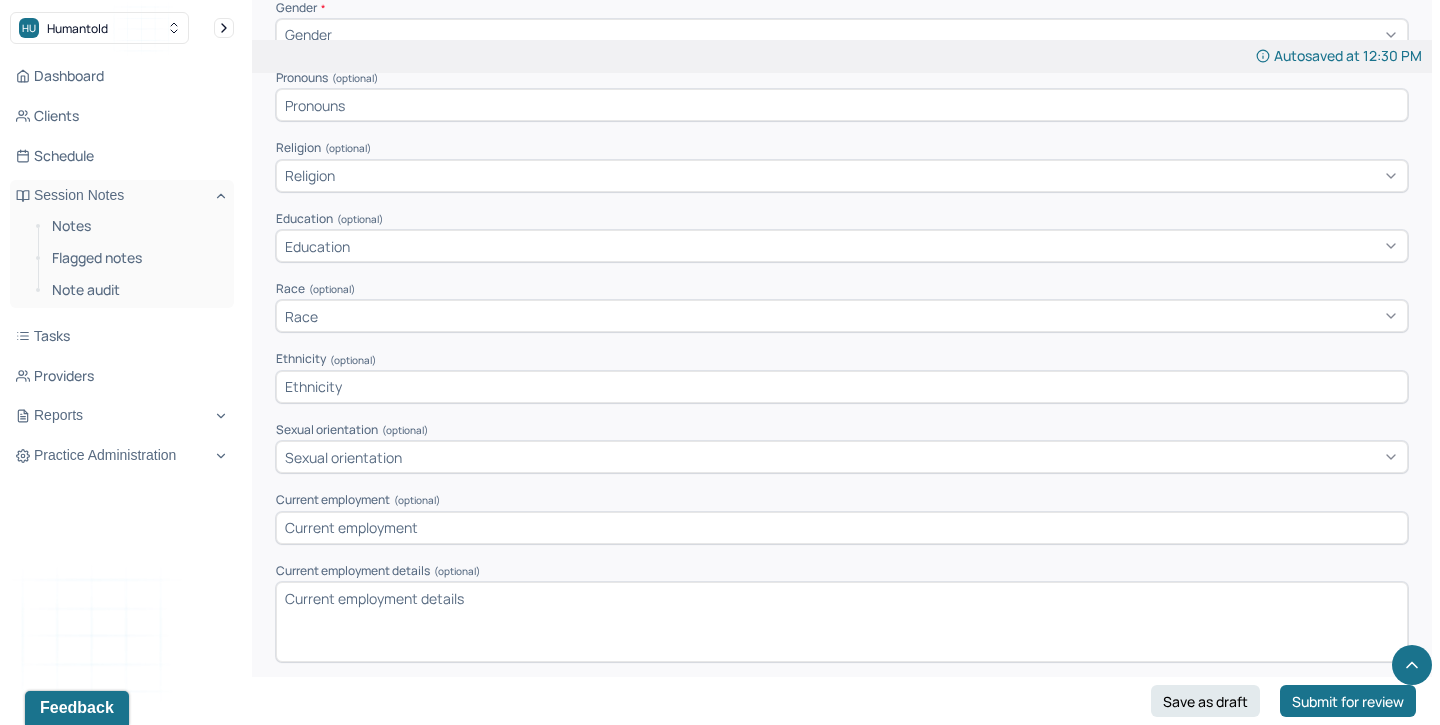scroll, scrollTop: 765, scrollLeft: 0, axis: vertical 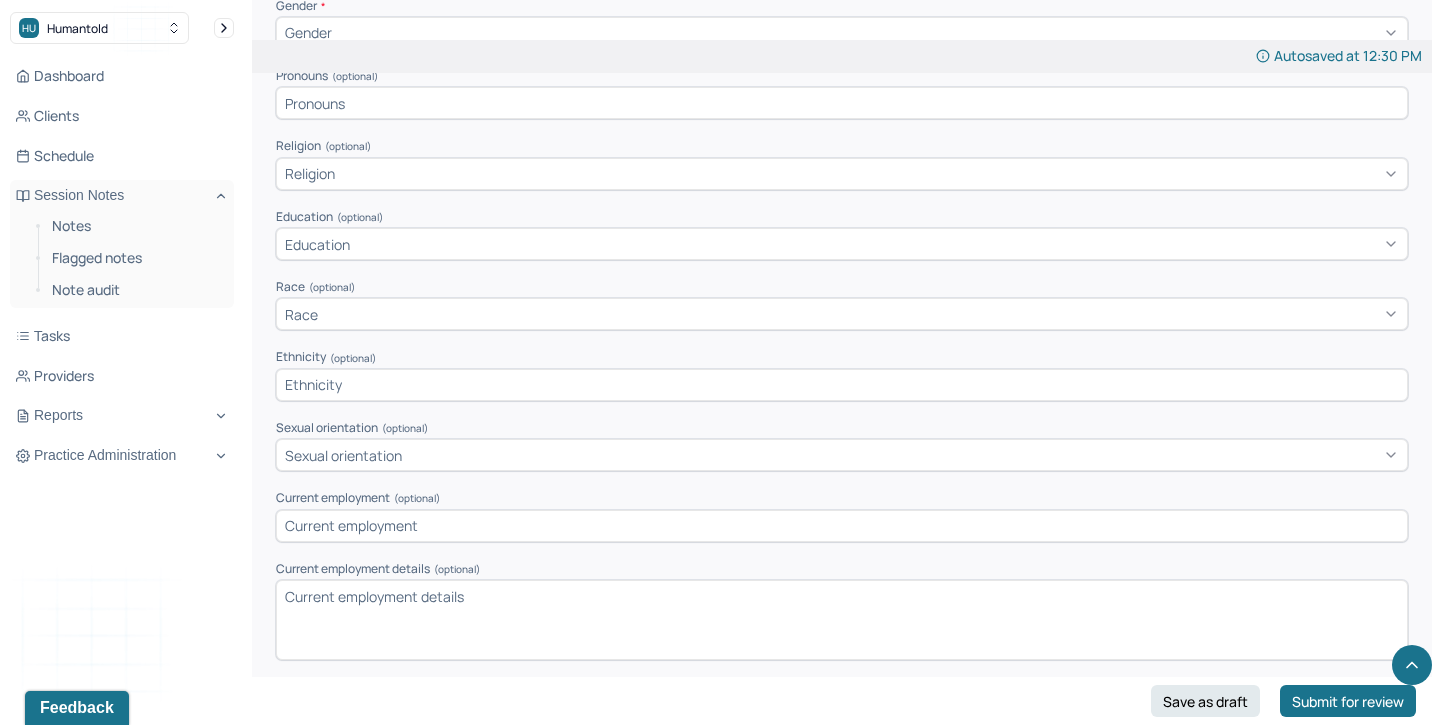 click on "Current employment details (optional)" at bounding box center (842, 620) 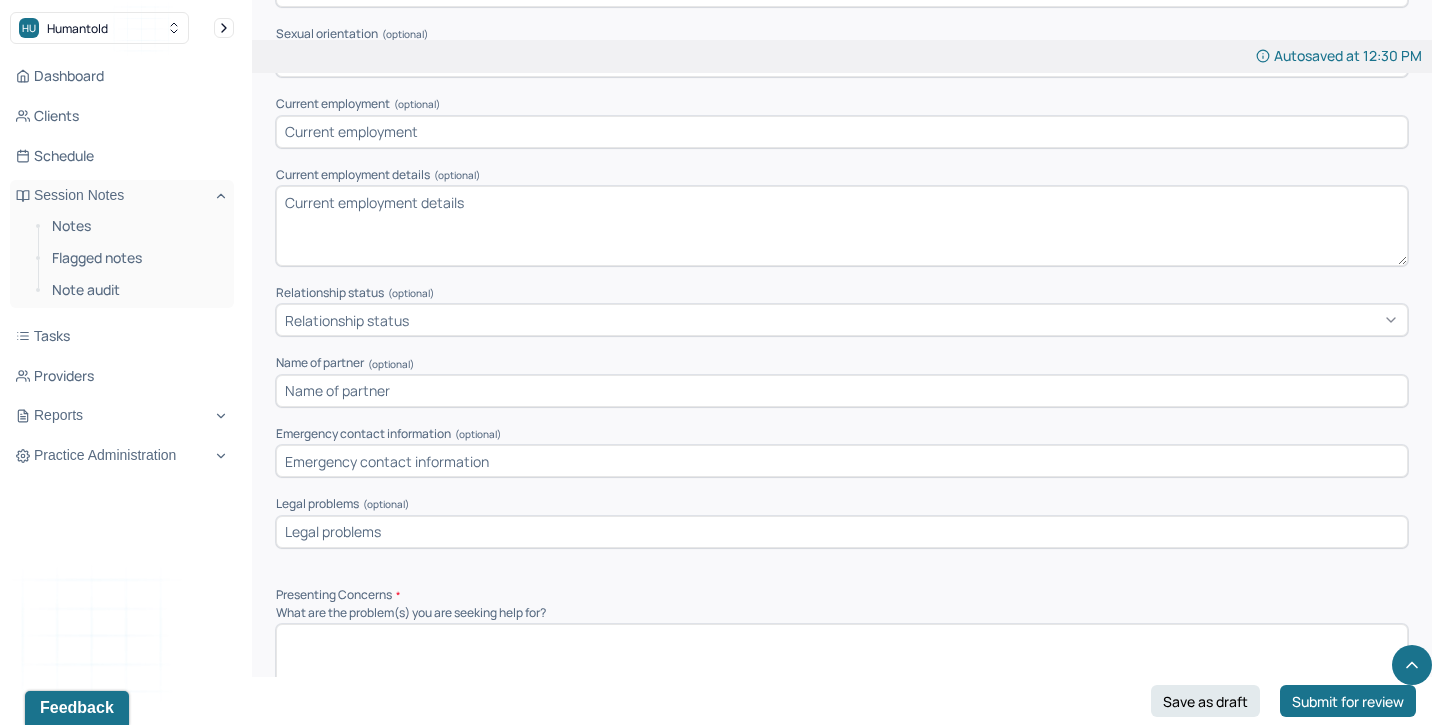 scroll, scrollTop: 1231, scrollLeft: 0, axis: vertical 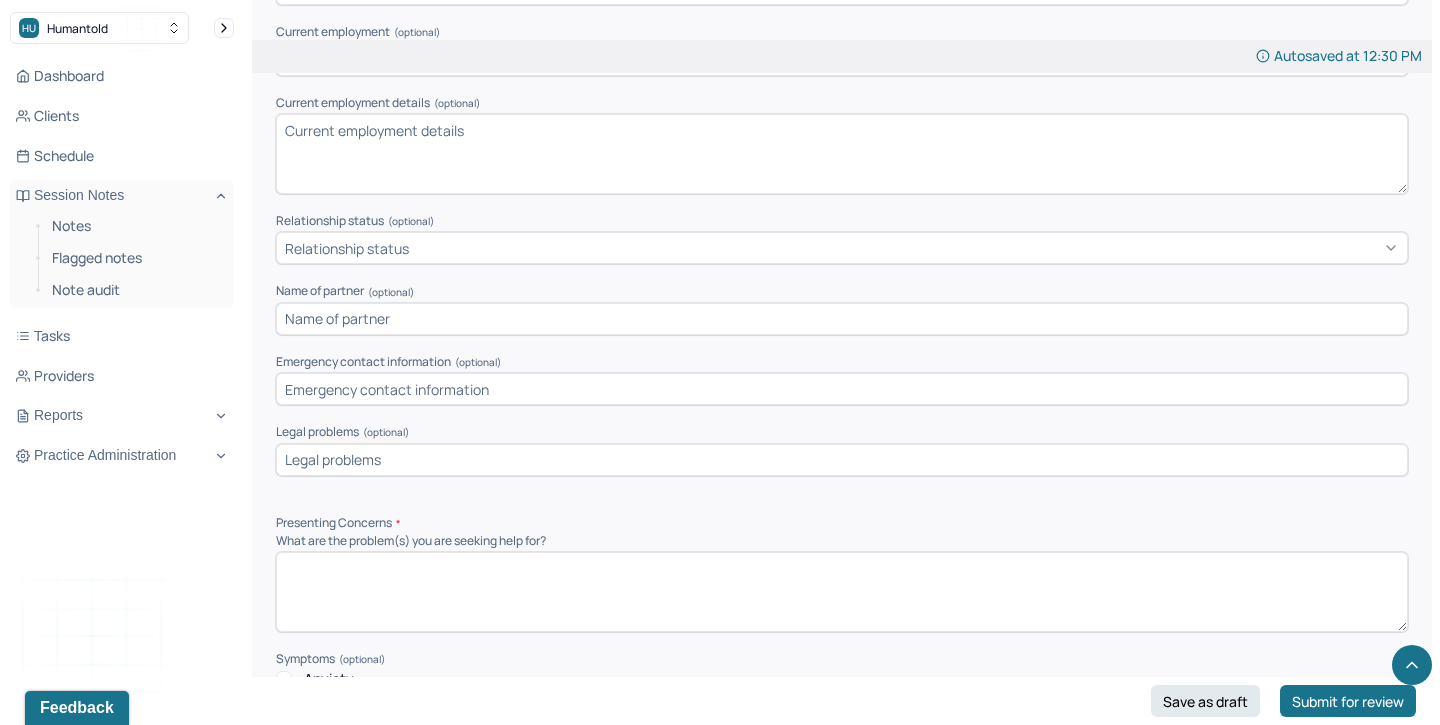 click on "(optional)" at bounding box center [478, 362] 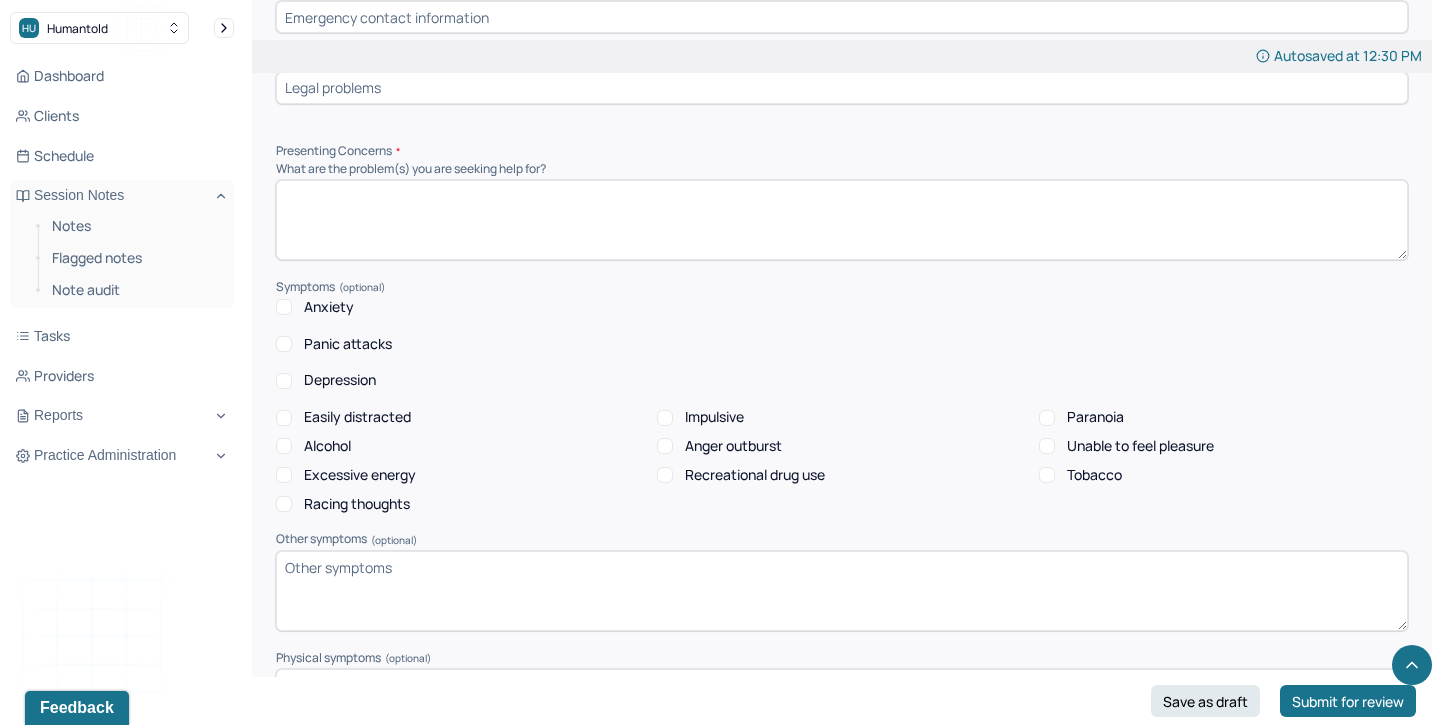 scroll, scrollTop: 1606, scrollLeft: 0, axis: vertical 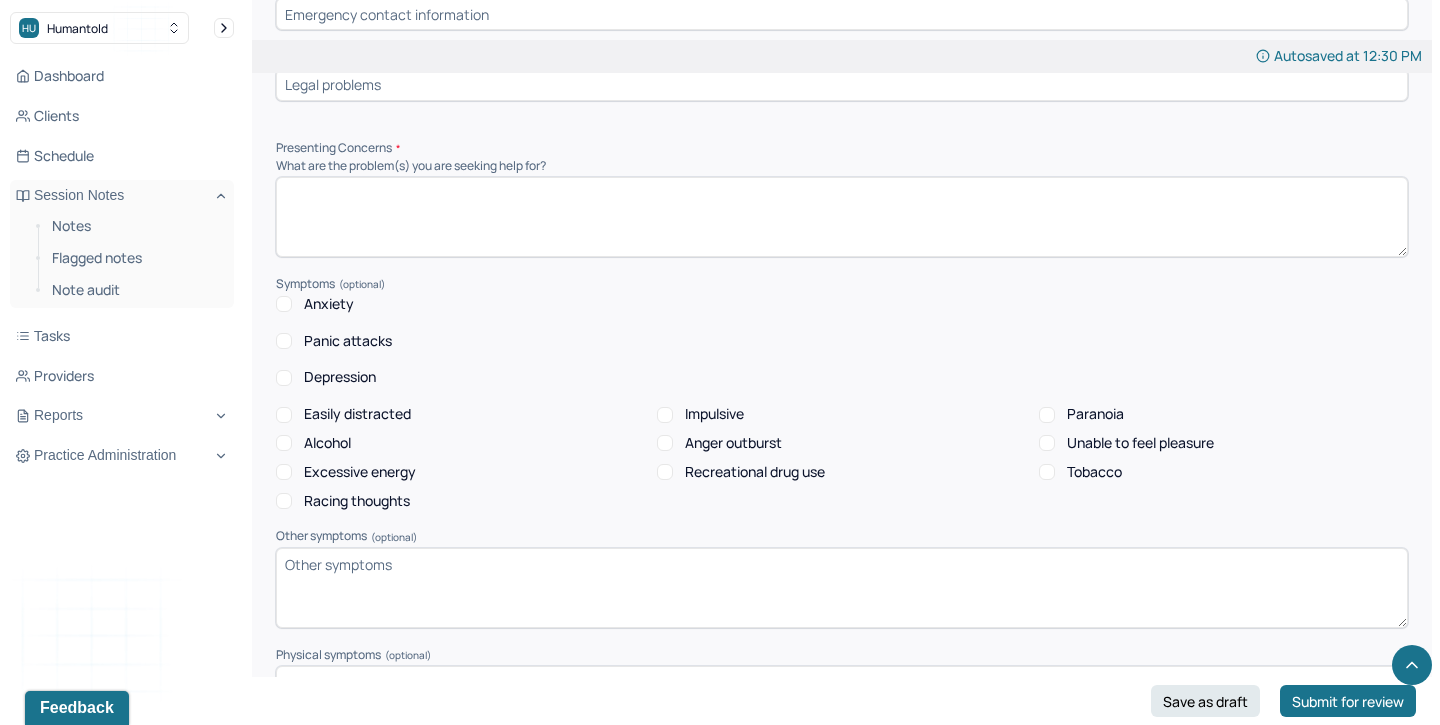 click at bounding box center (842, 217) 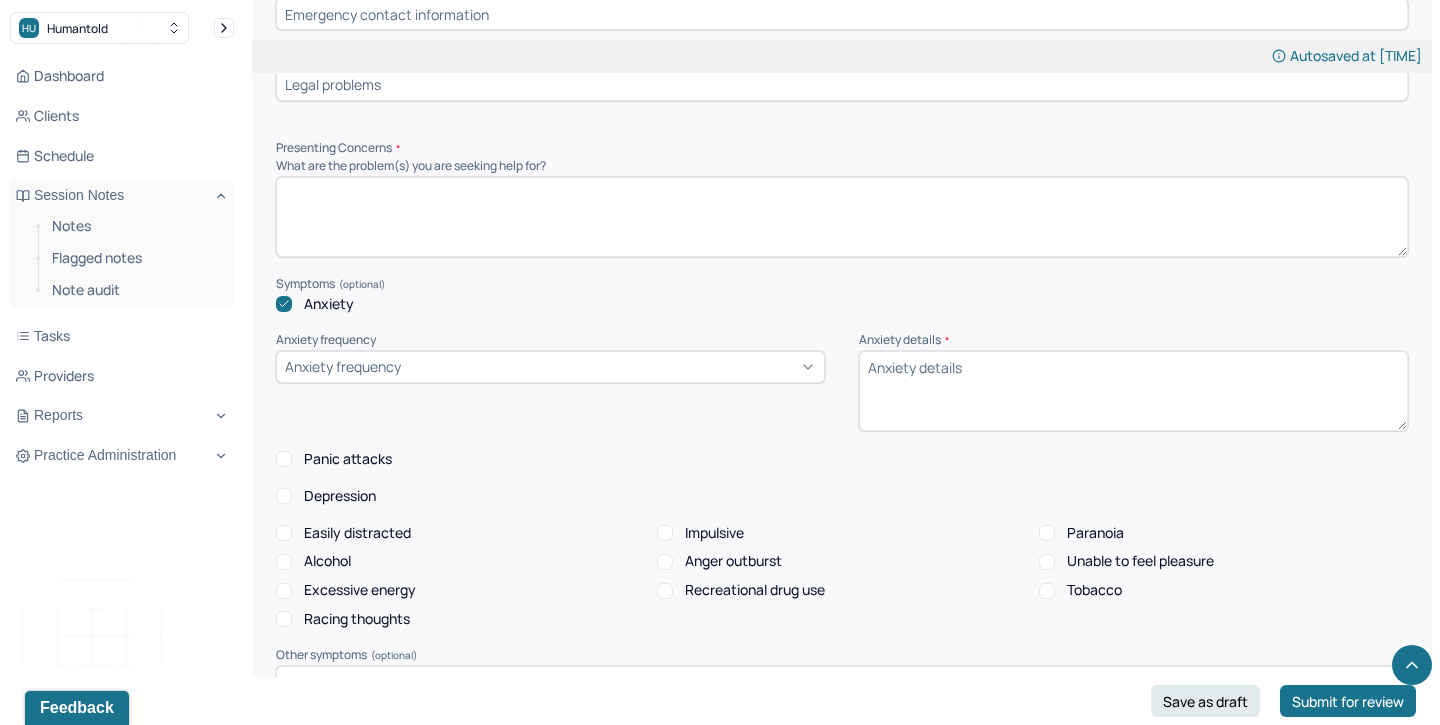click on "Anxiety frequency" at bounding box center [550, 367] 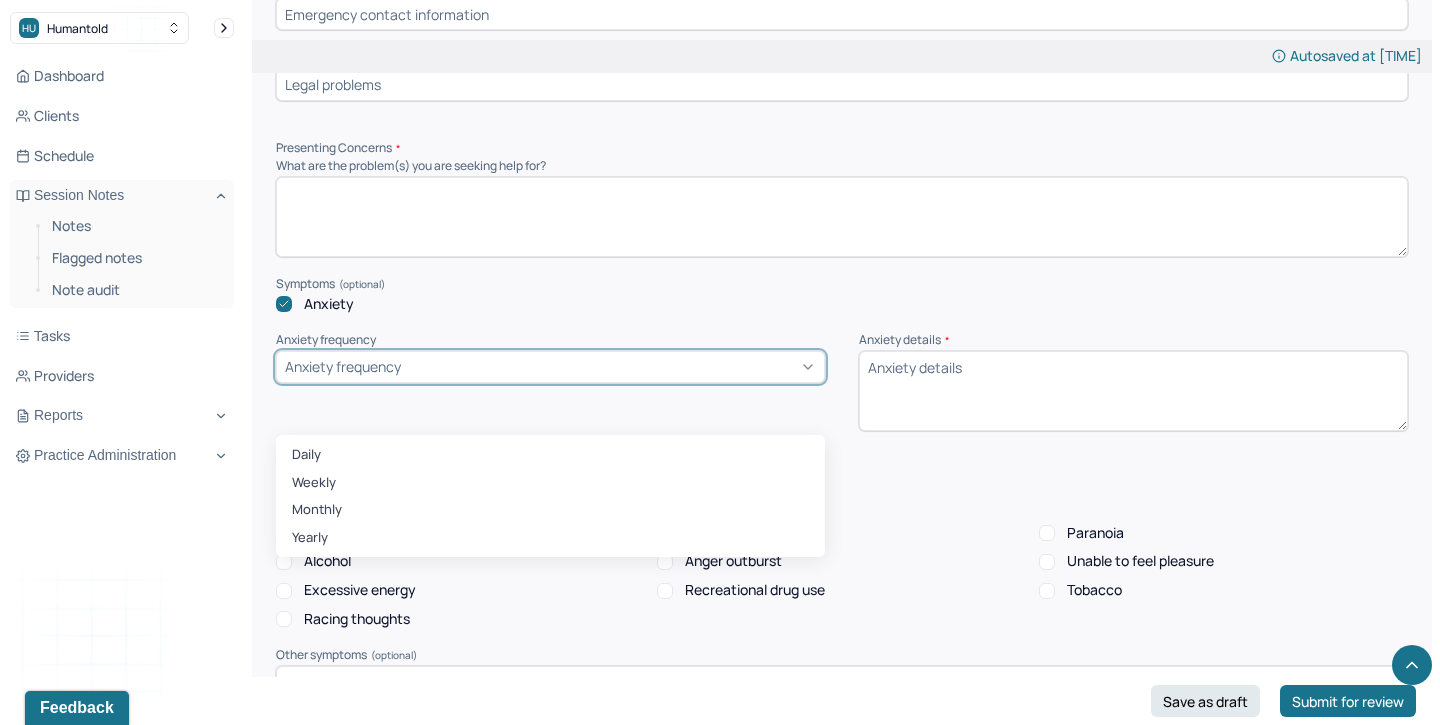 click on "Anxiety details *" at bounding box center (1133, 391) 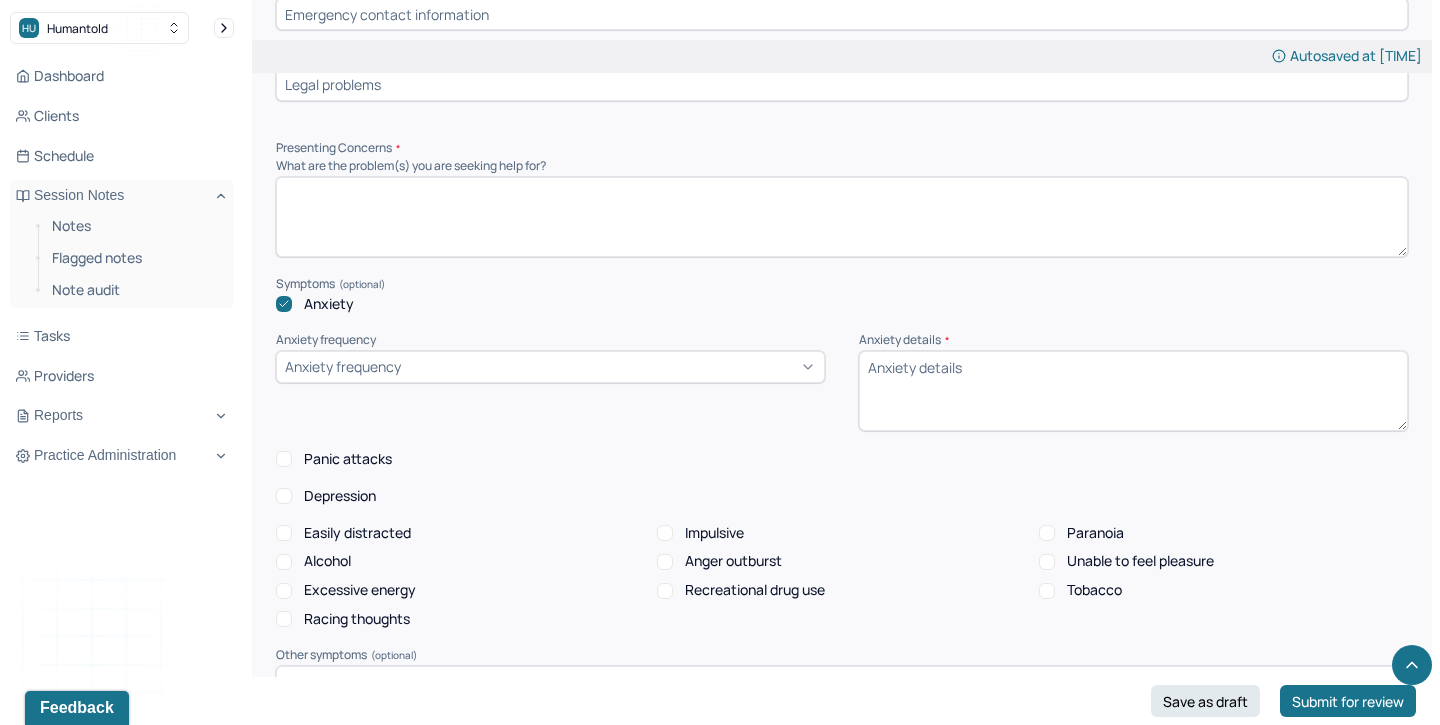 click on "Anxiety details *" at bounding box center (1133, 391) 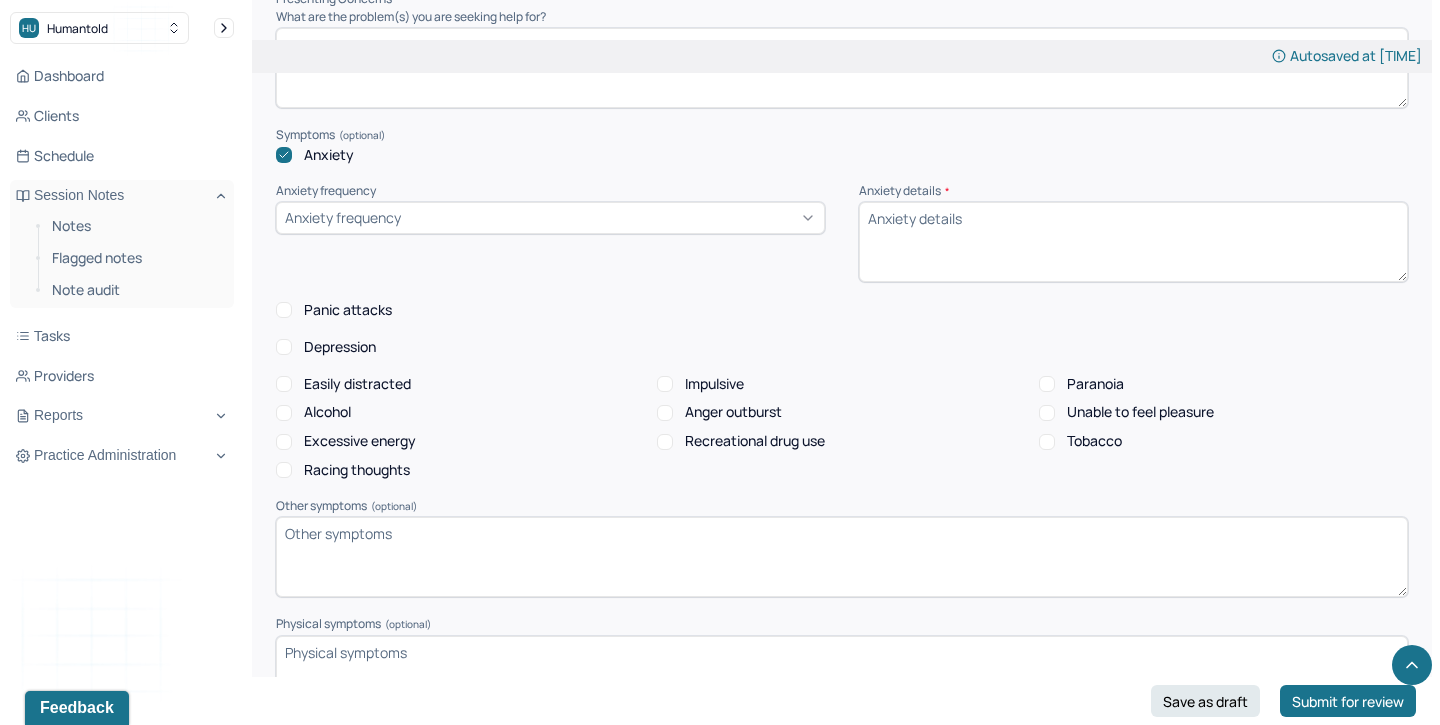 scroll, scrollTop: 1753, scrollLeft: 0, axis: vertical 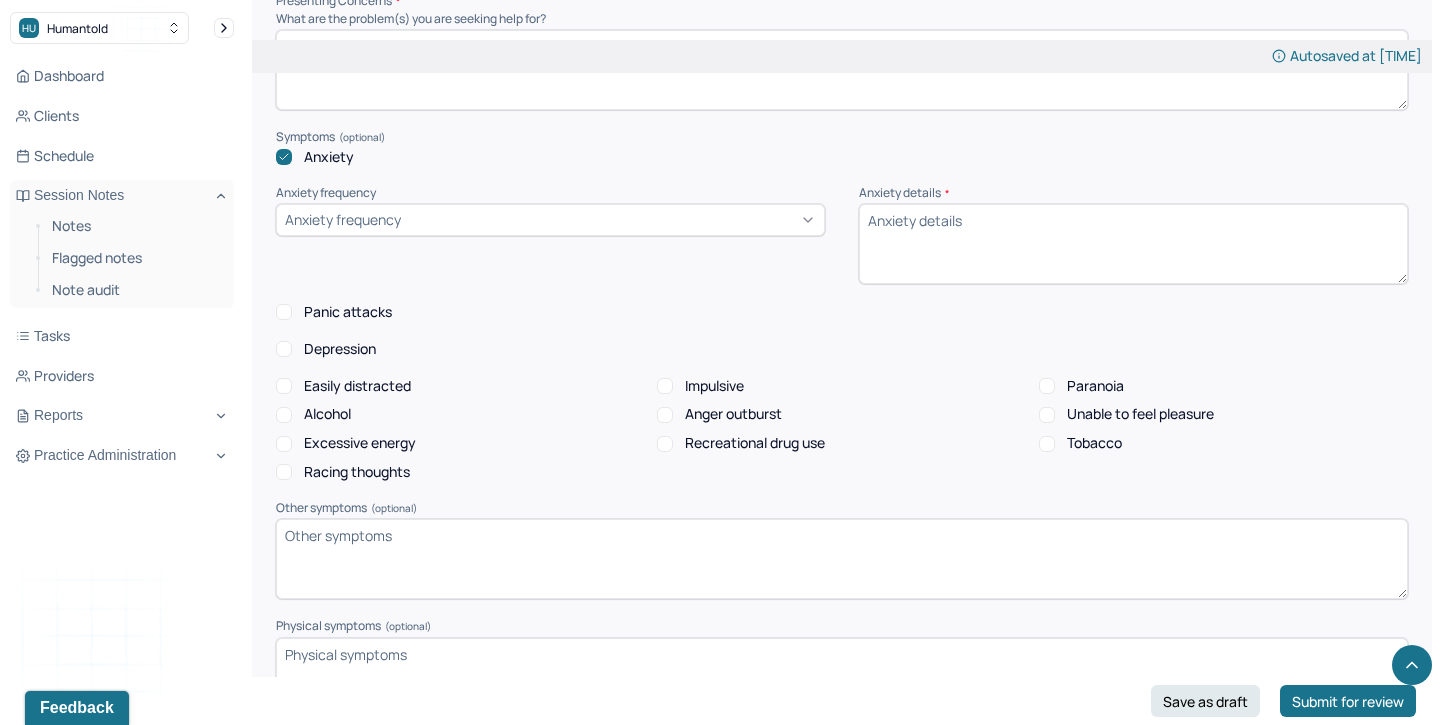 click on "Panic attacks" at bounding box center (348, 312) 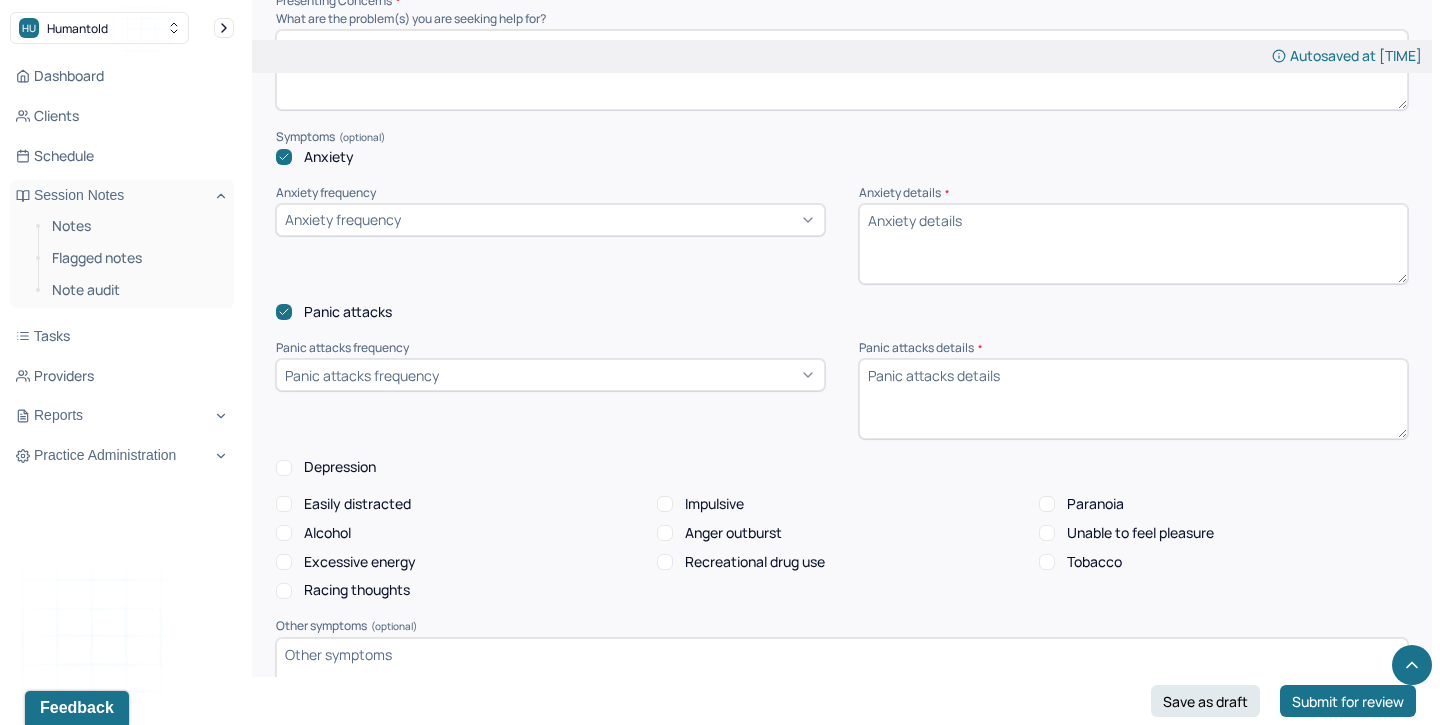 click 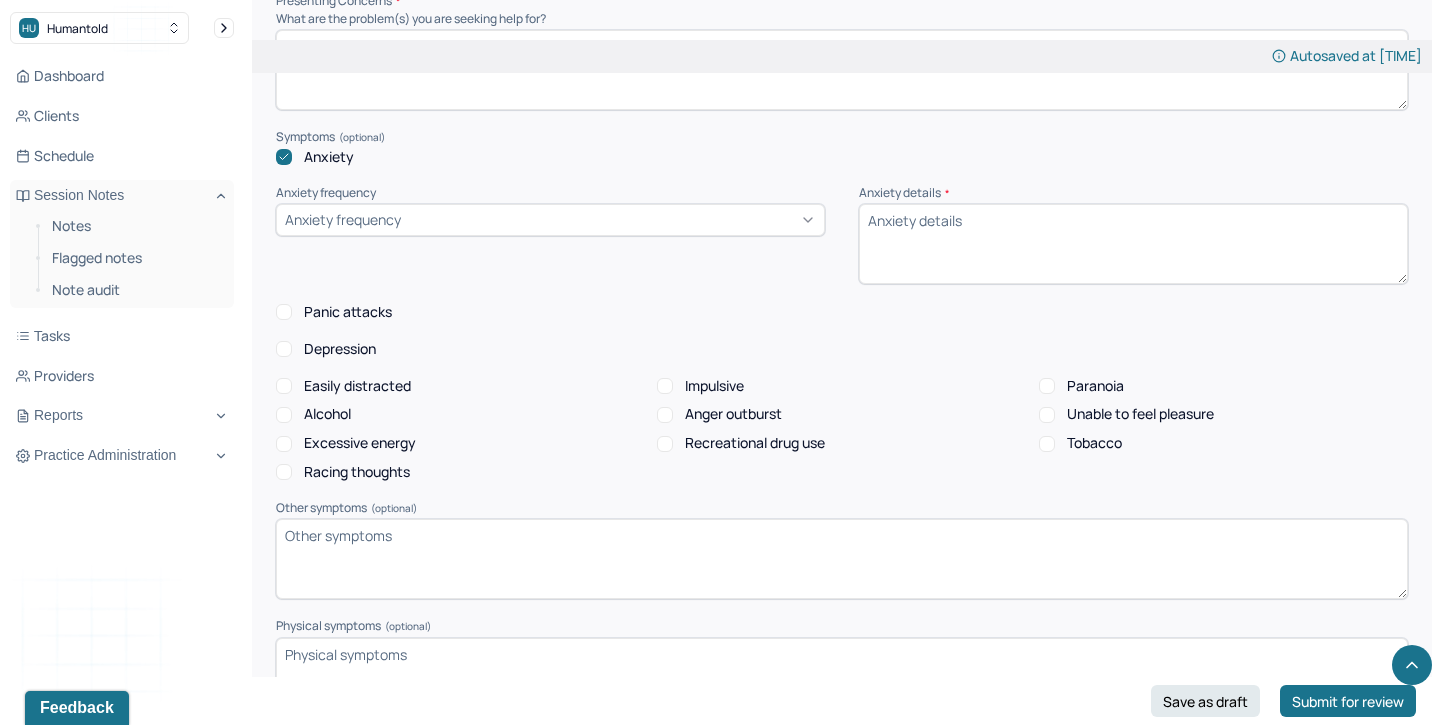 click on "Depression" at bounding box center [340, 349] 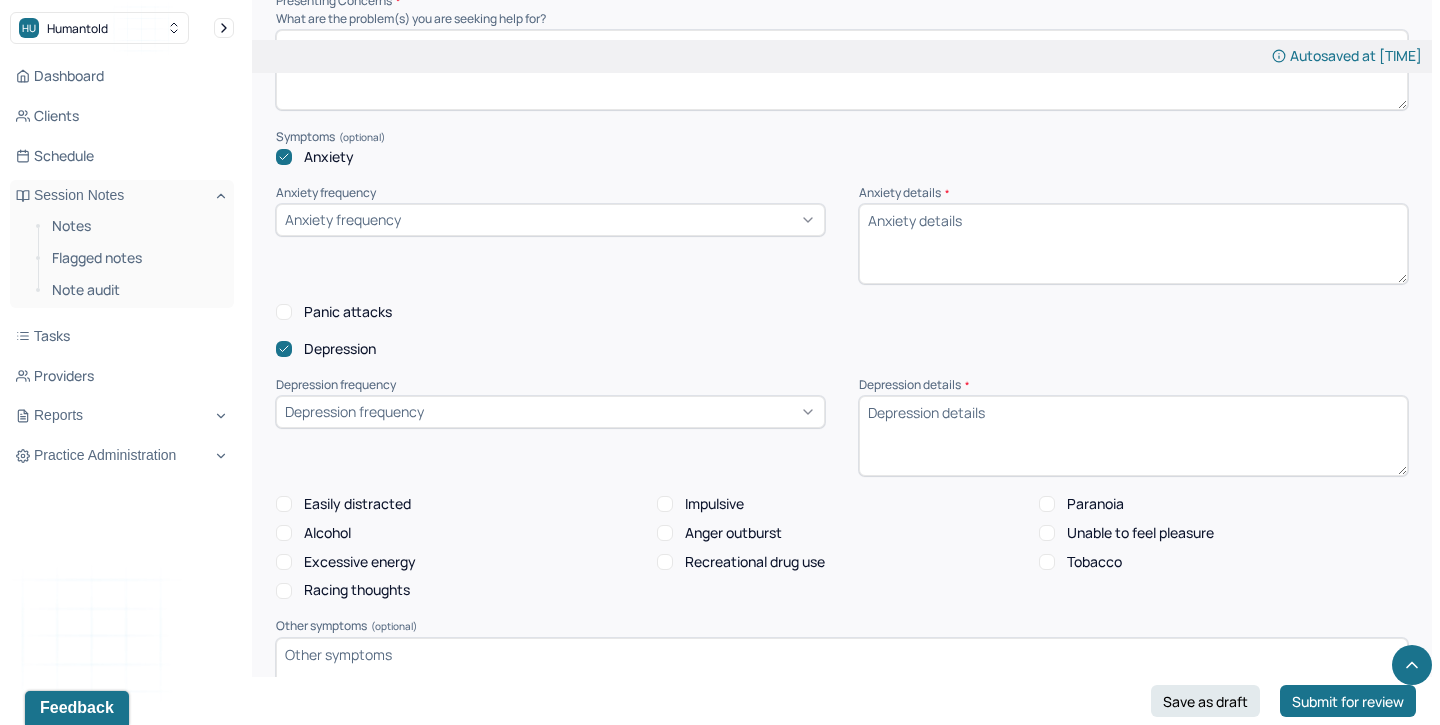 click on "Depression frequency" at bounding box center (354, 411) 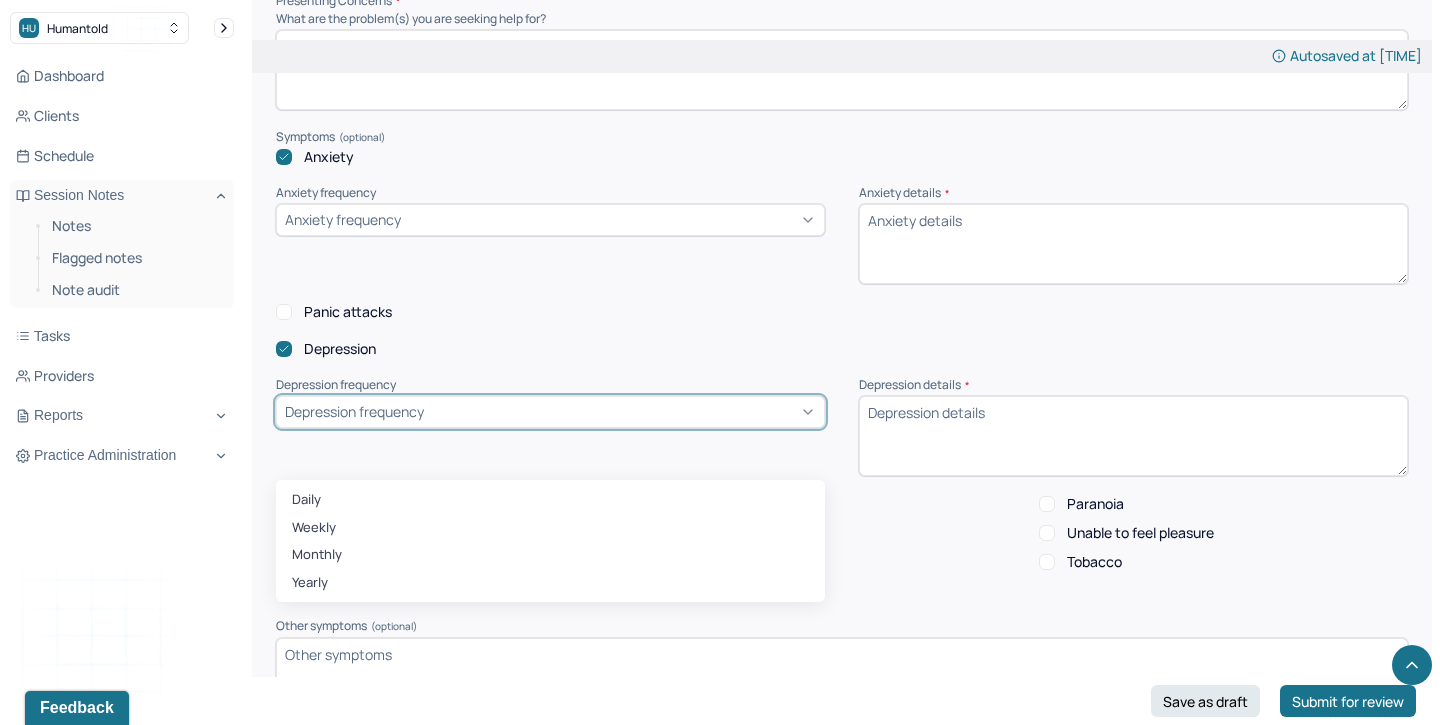 click 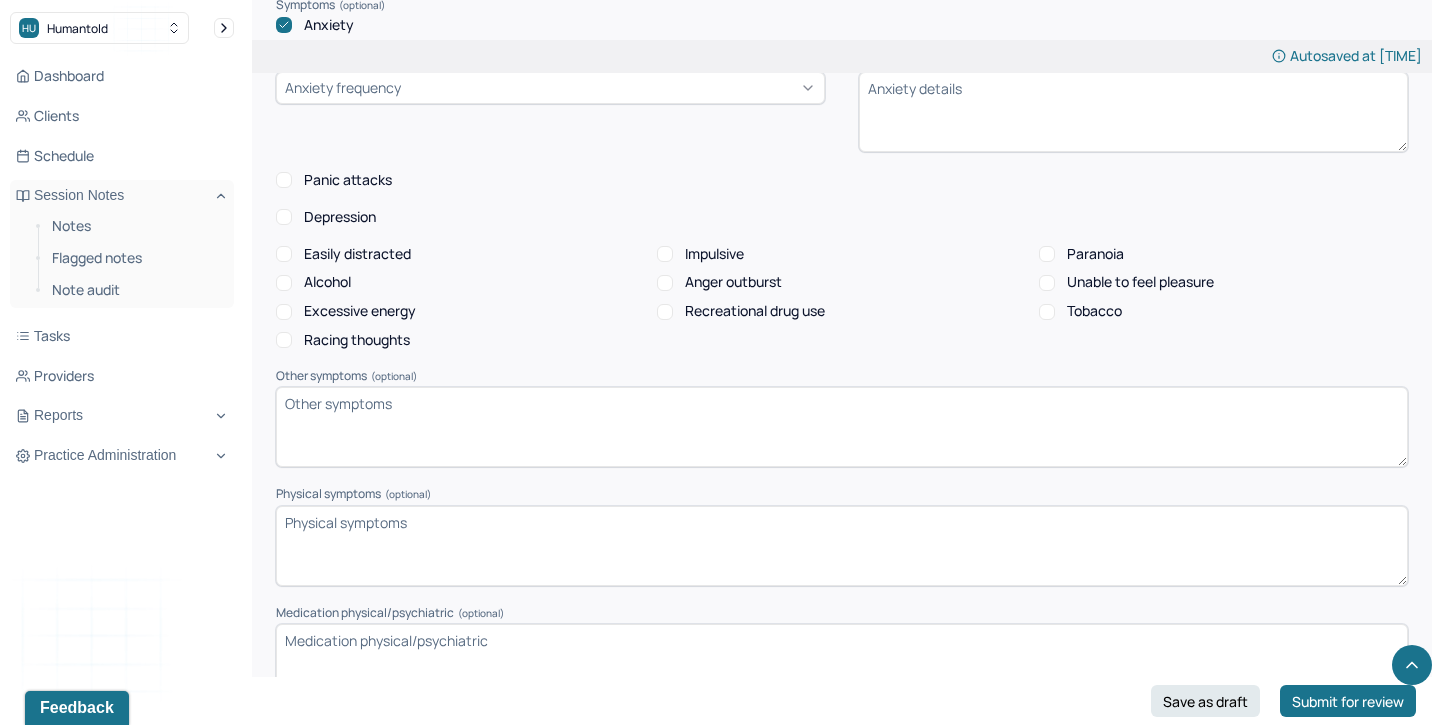 scroll, scrollTop: 1887, scrollLeft: 0, axis: vertical 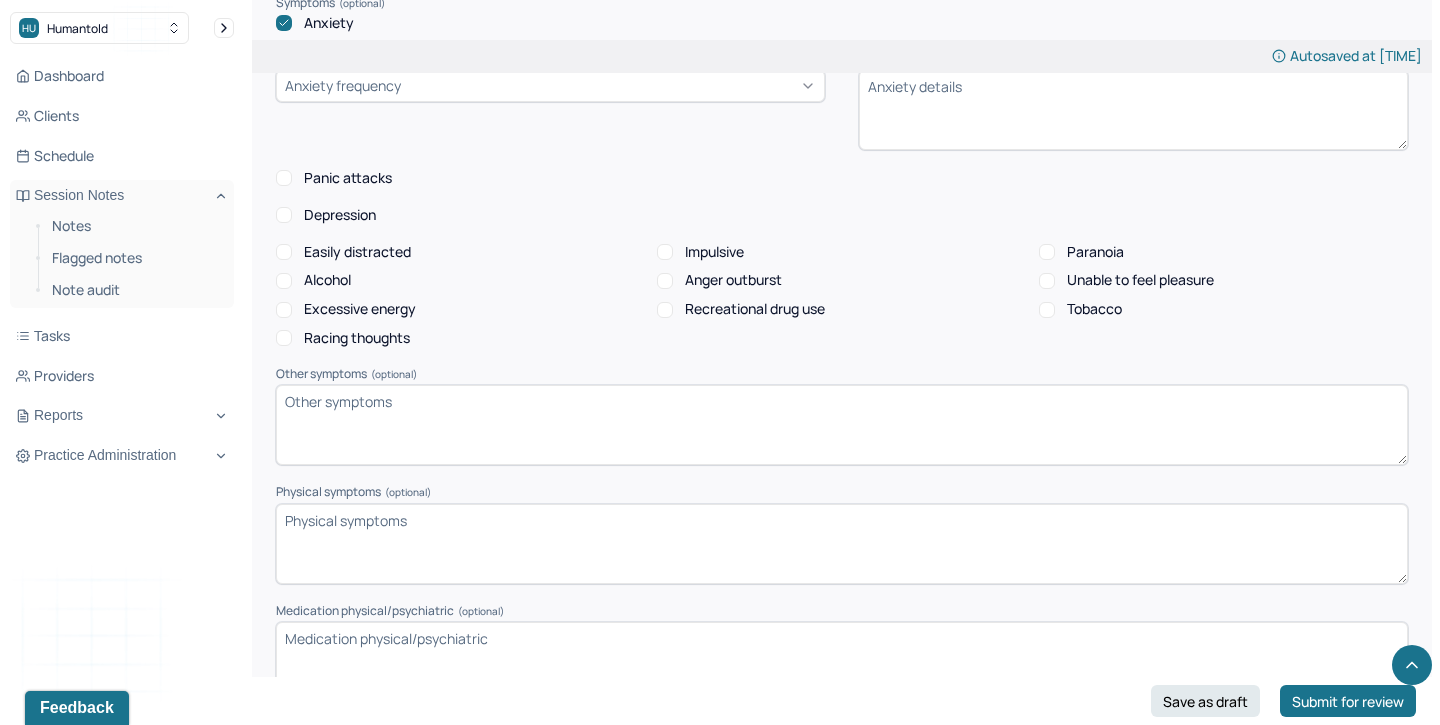 click on "Easily distracted" at bounding box center (357, 252) 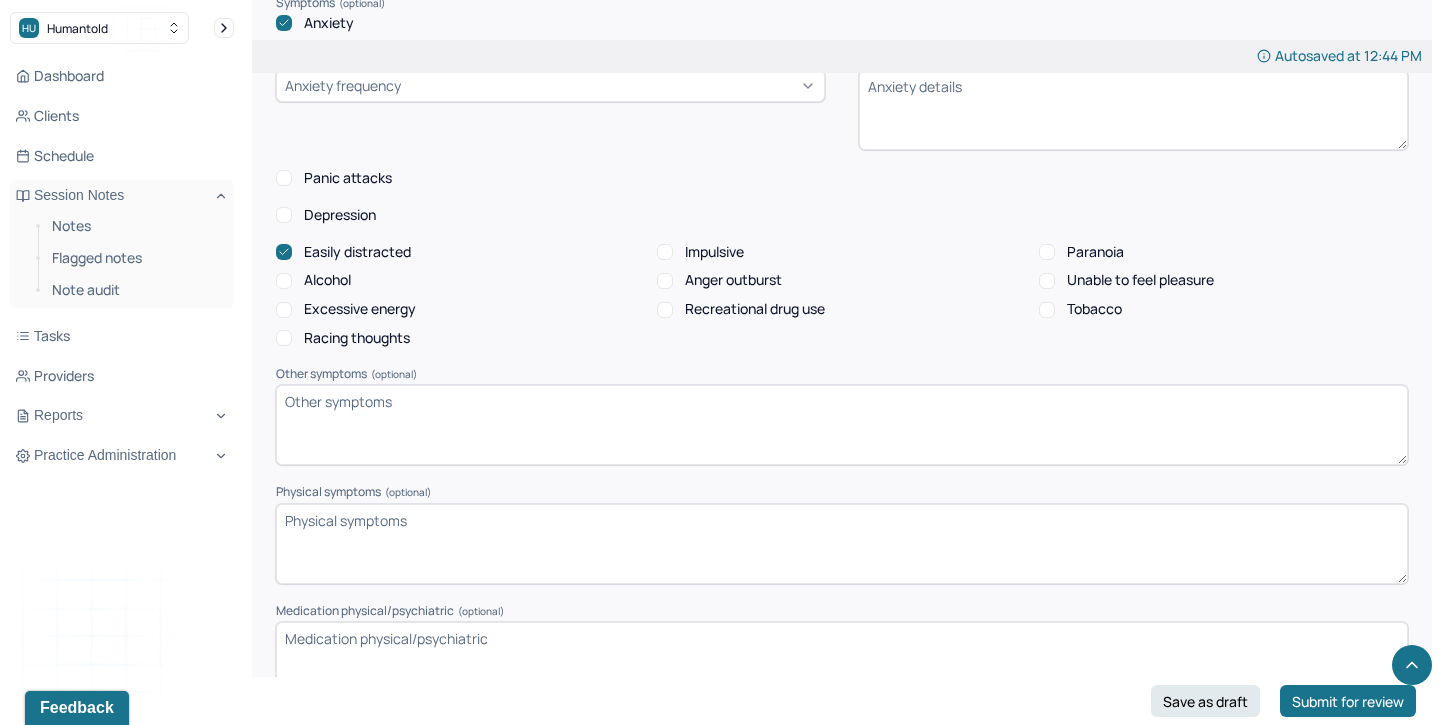 click 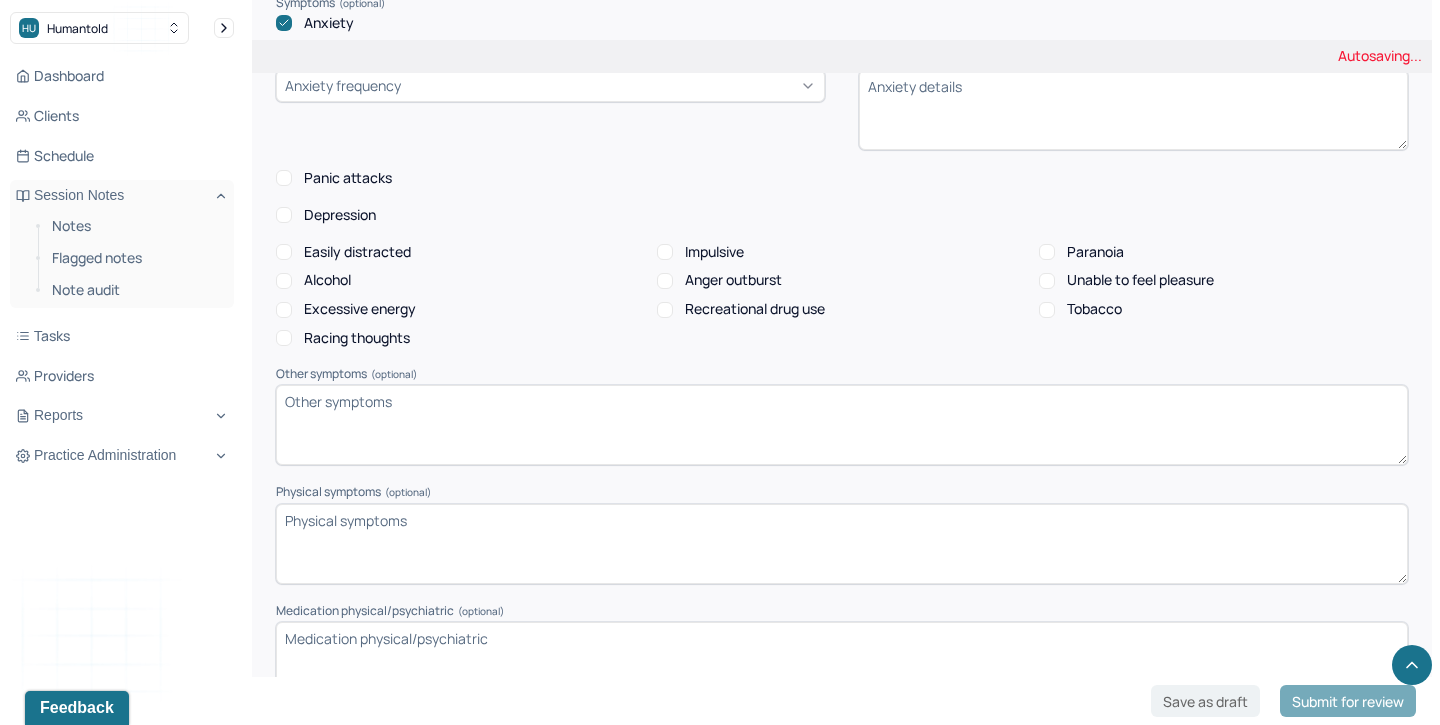 click on "Alcohol" at bounding box center (284, 281) 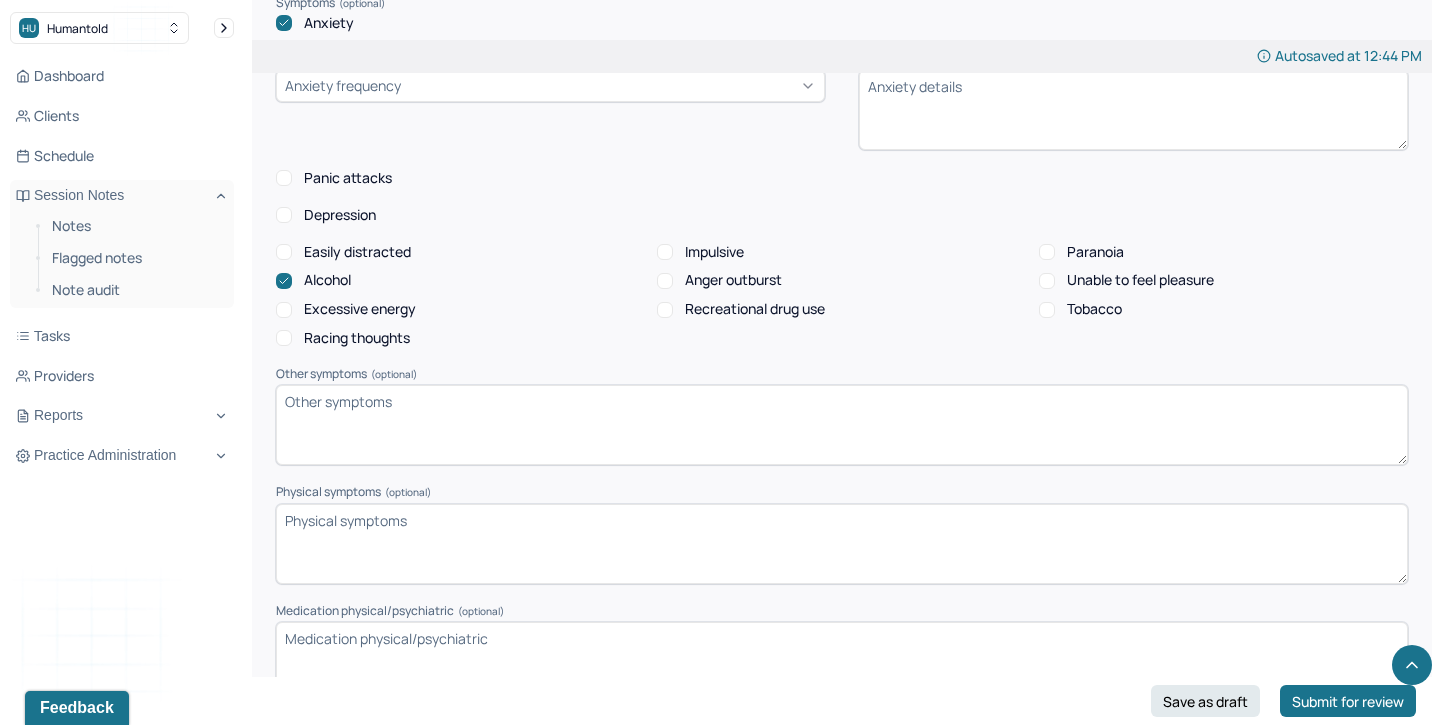click on "Recreational drug use" at bounding box center (755, 309) 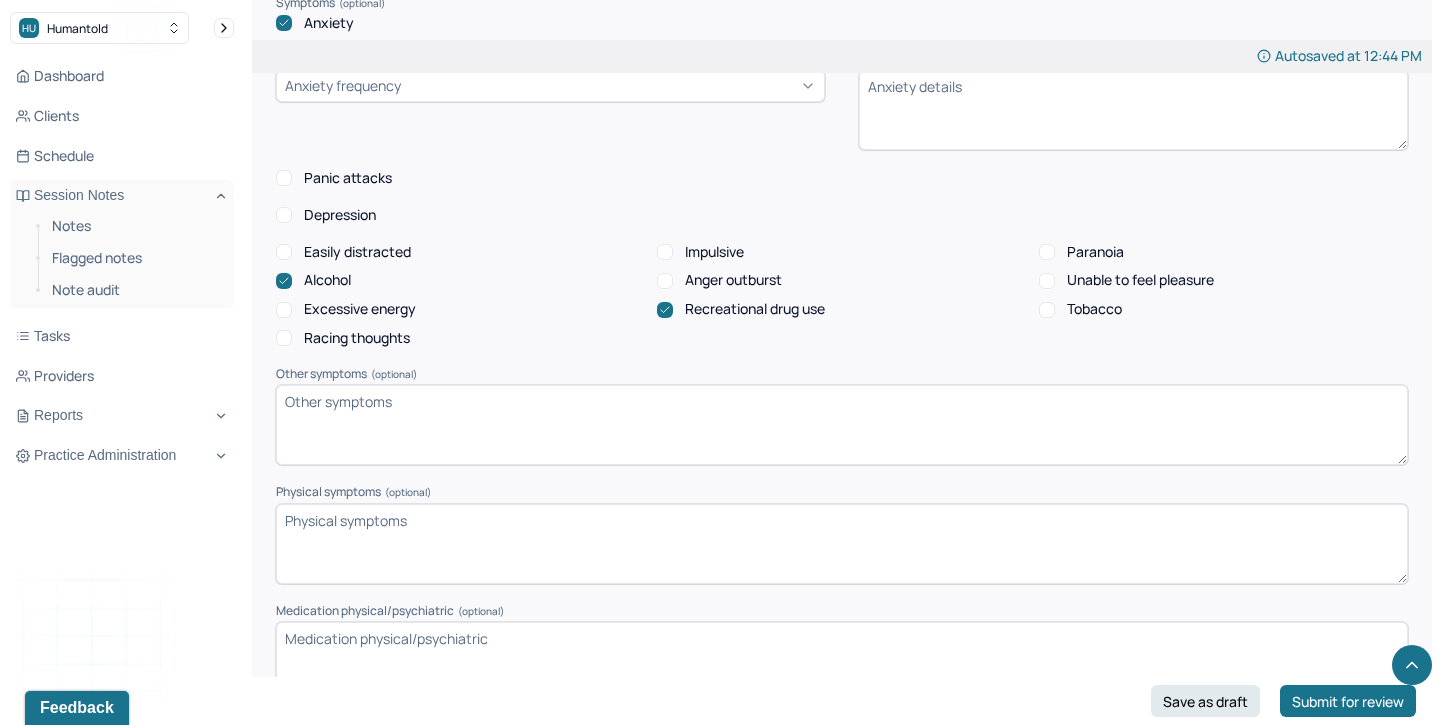 click on "Tobacco" at bounding box center [1094, 309] 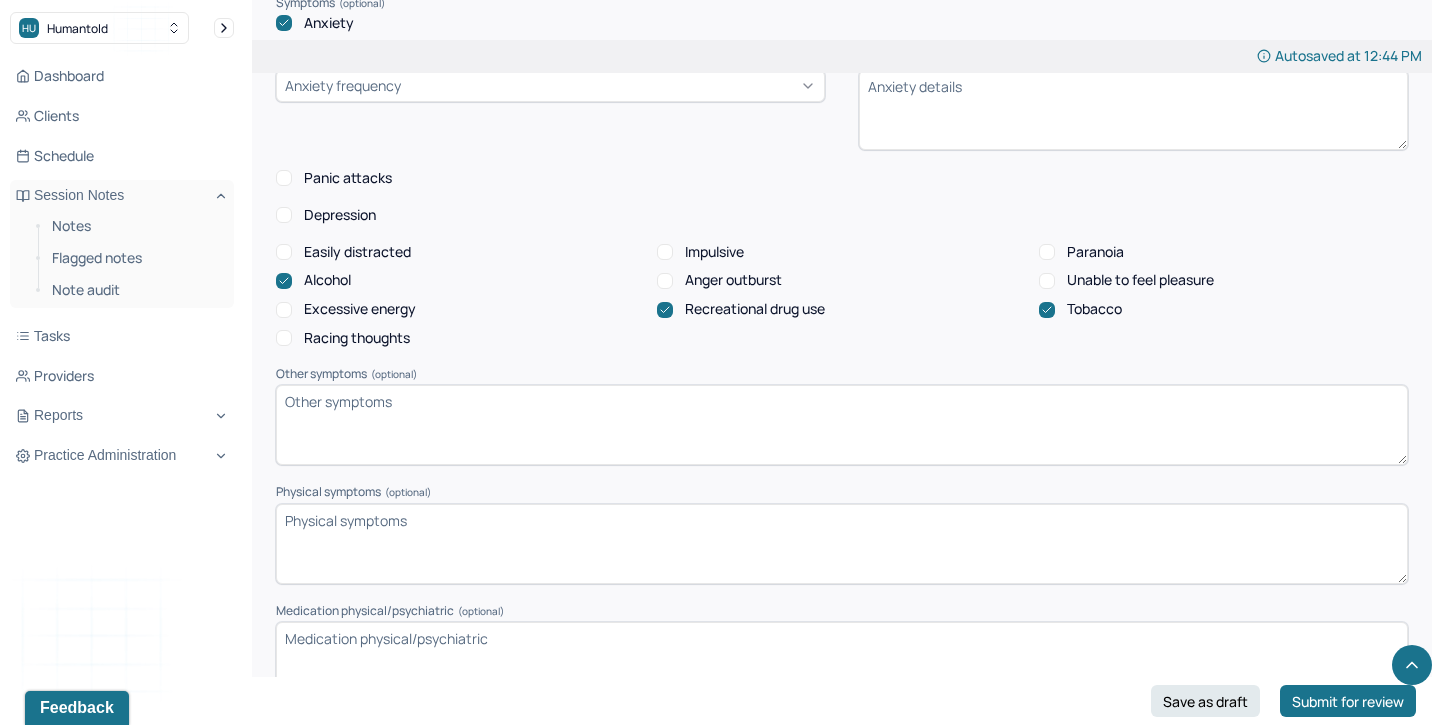 click on "Other symptoms (optional)" at bounding box center (842, 425) 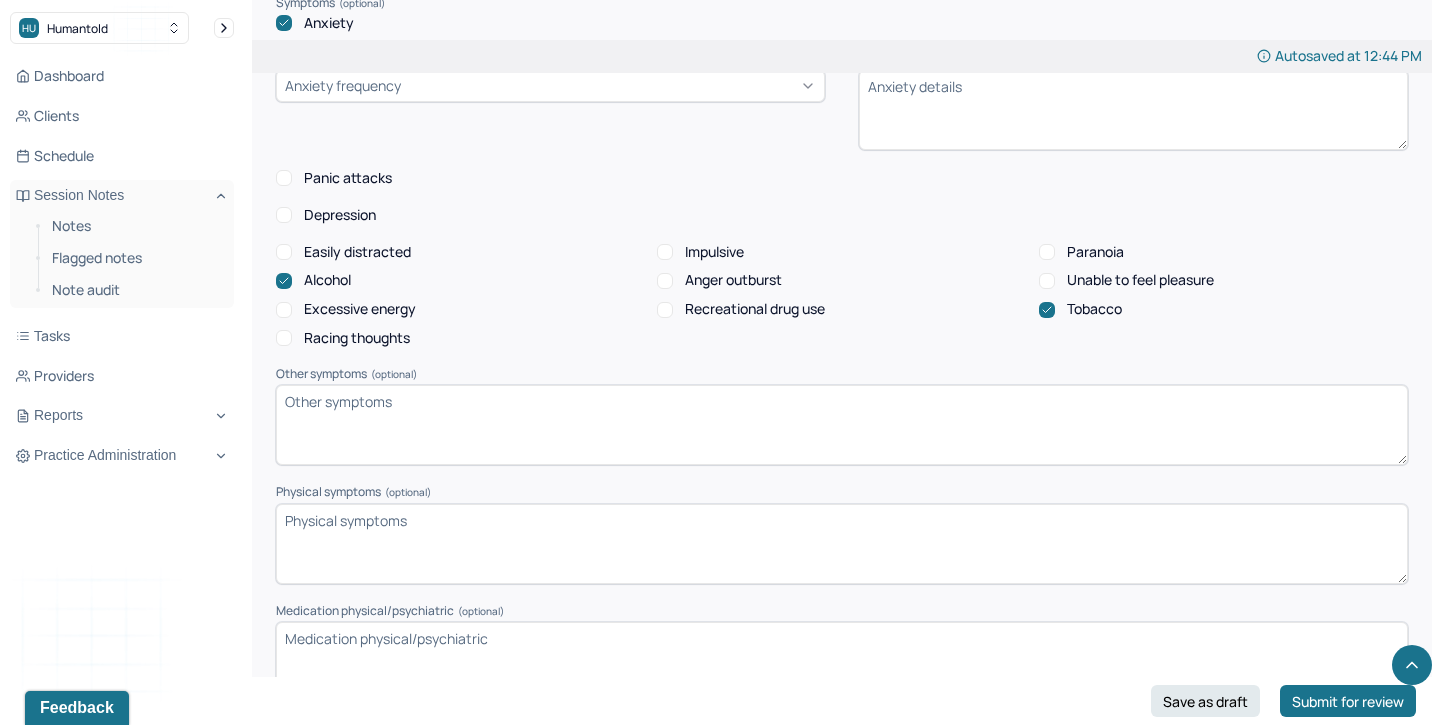 click on "Alcohol" at bounding box center [327, 280] 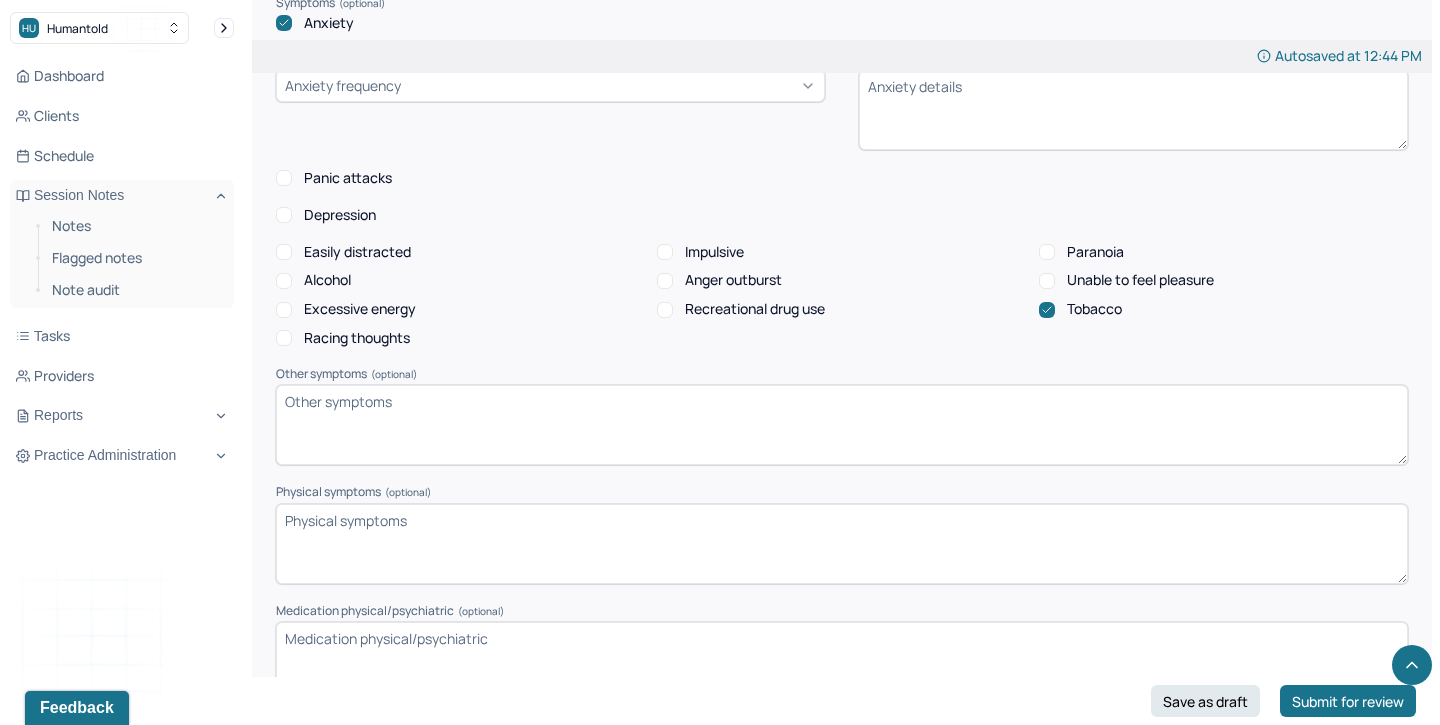 click 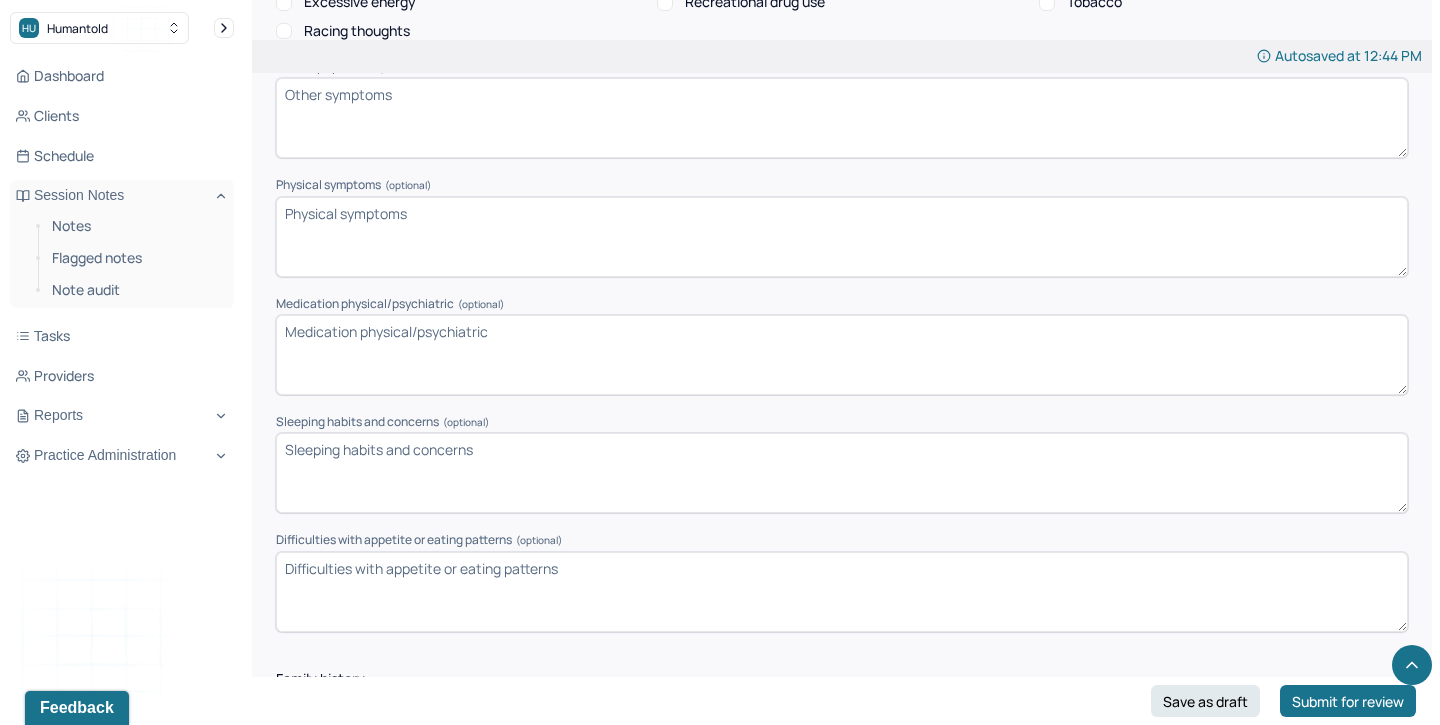 scroll, scrollTop: 2202, scrollLeft: 0, axis: vertical 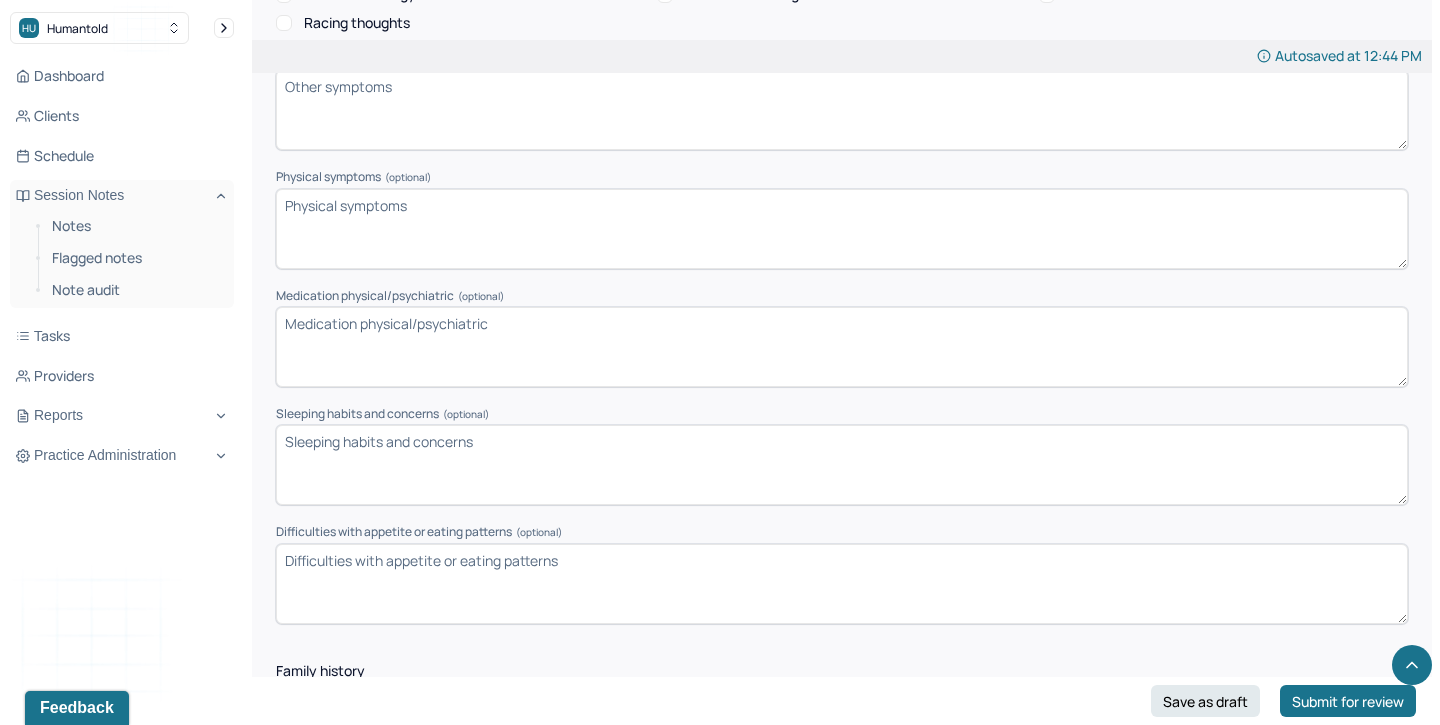 click on "Medication physical/psychiatric (optional)" at bounding box center [842, 347] 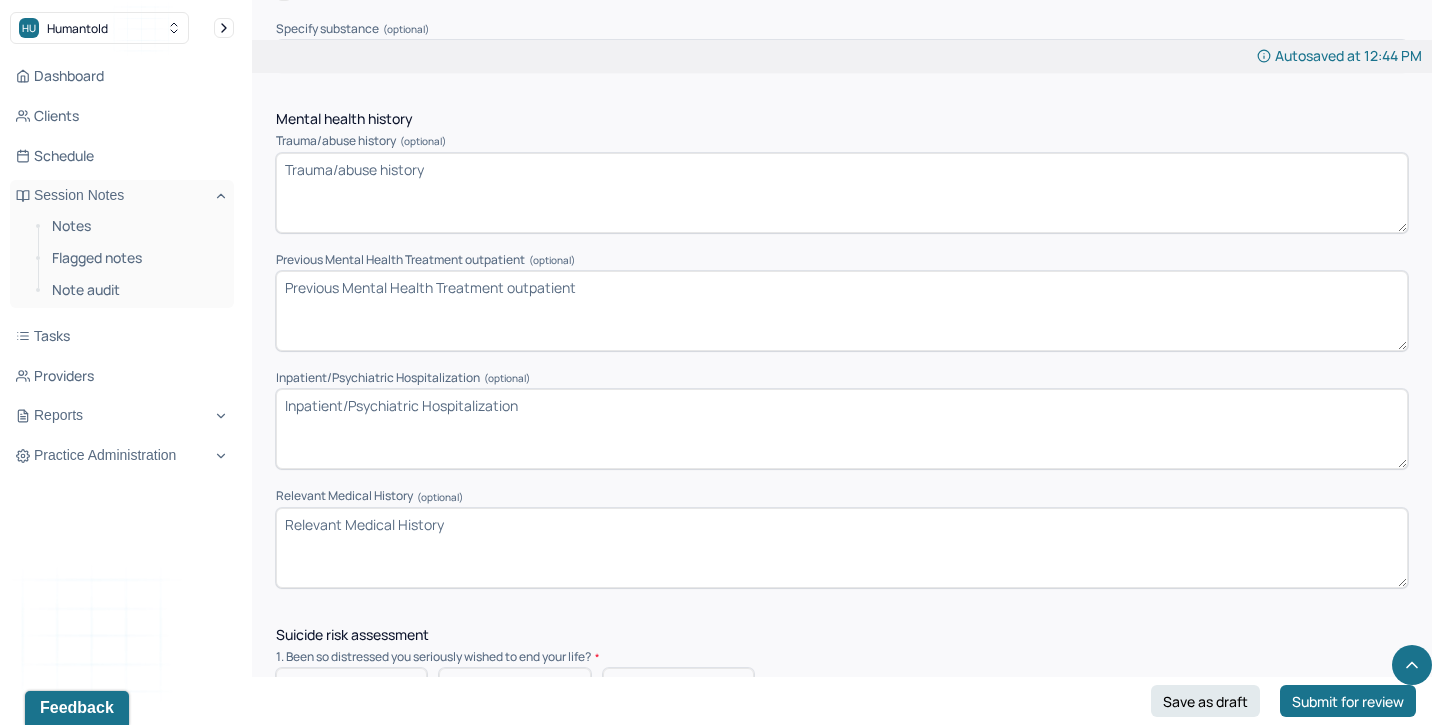 scroll, scrollTop: 4311, scrollLeft: 0, axis: vertical 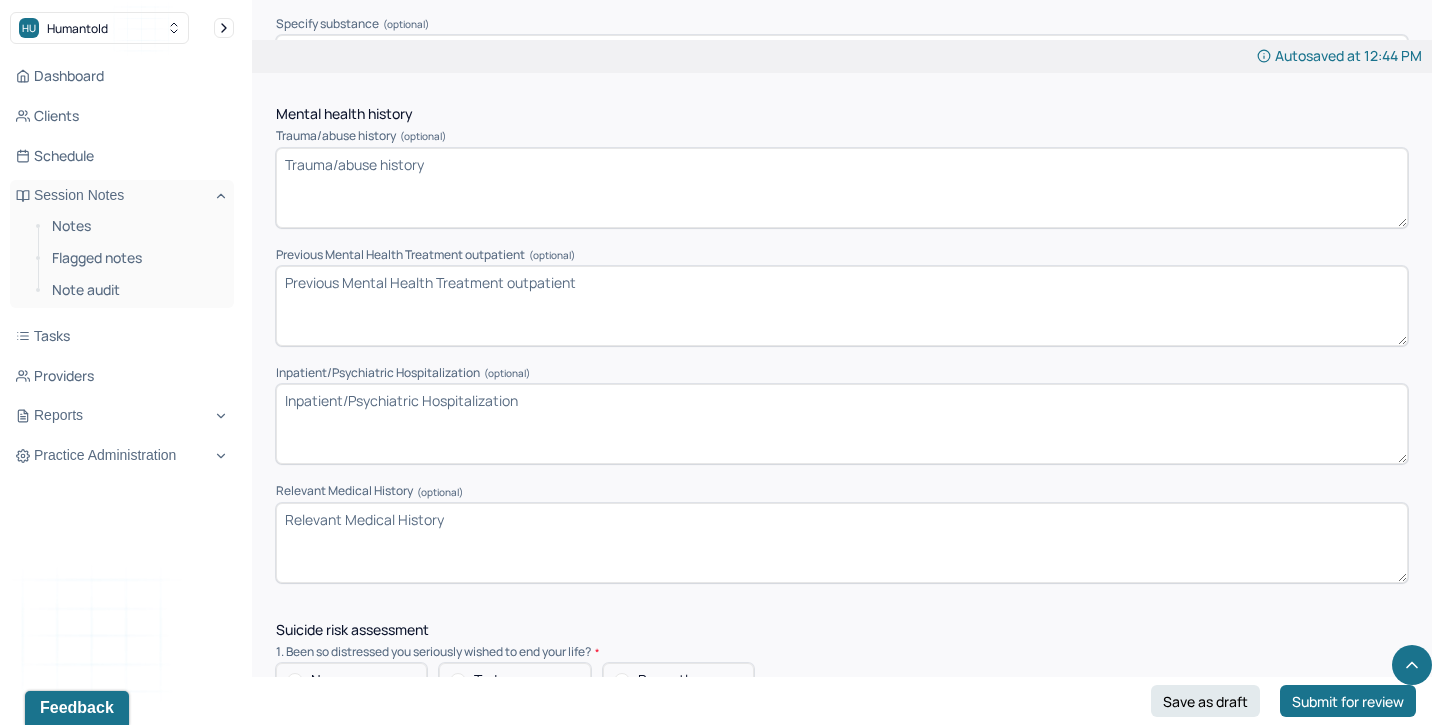 click on "Relevant Medical History (optional)" at bounding box center (842, 543) 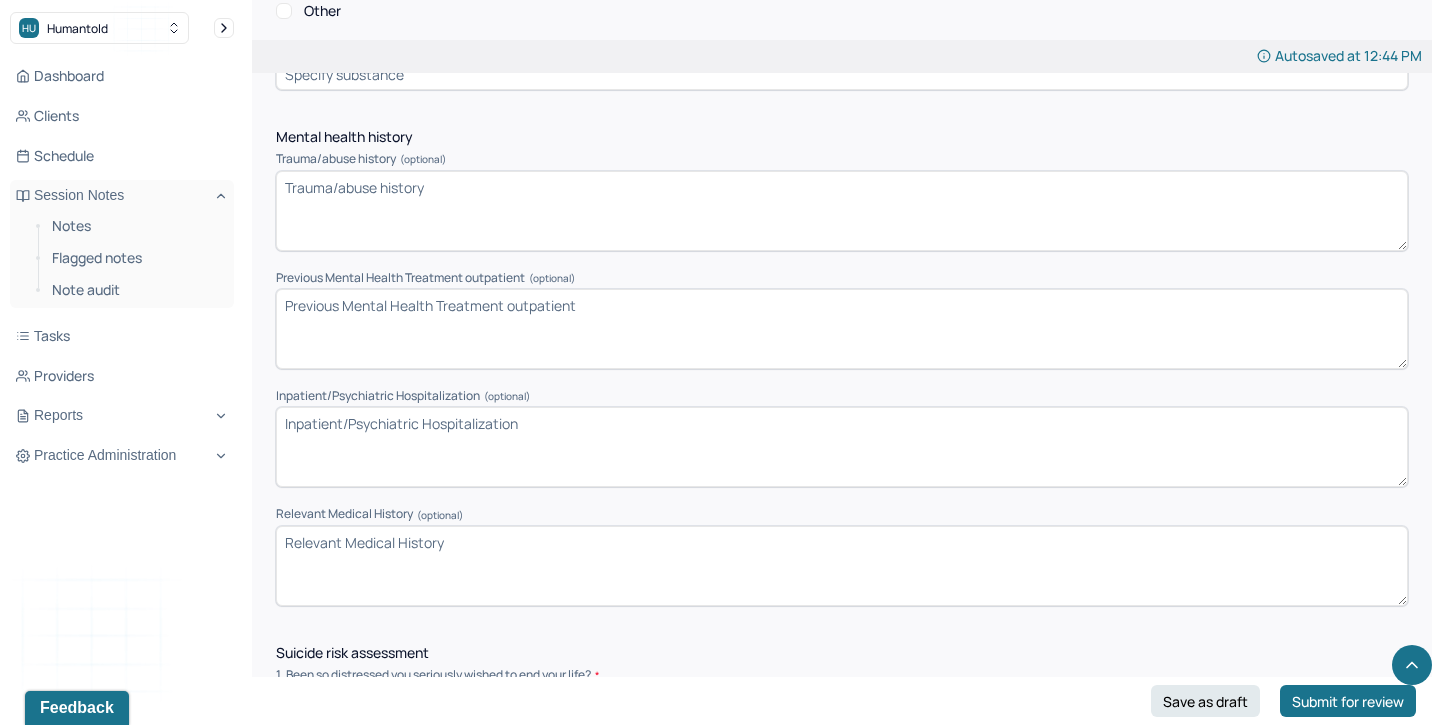 scroll, scrollTop: 4284, scrollLeft: 0, axis: vertical 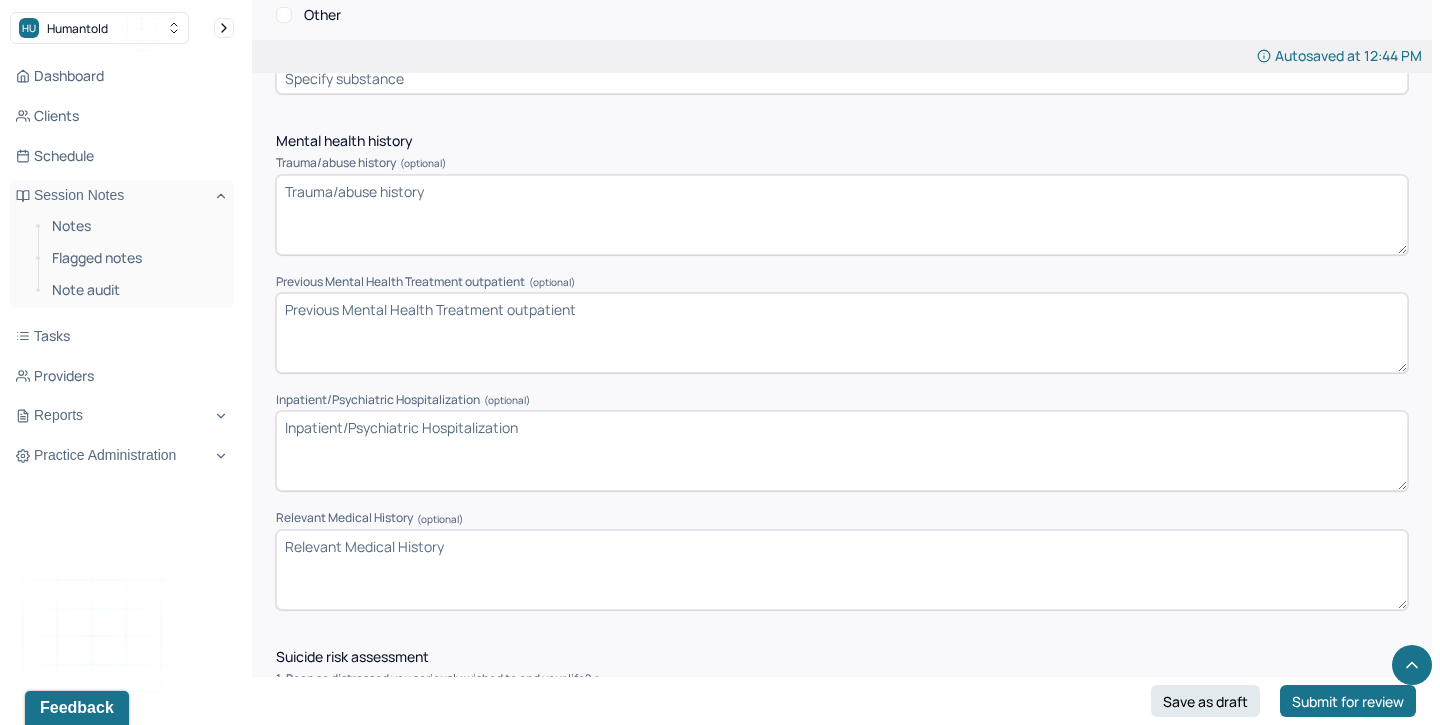 click on "Trauma/abuse history (optional)" at bounding box center (842, 215) 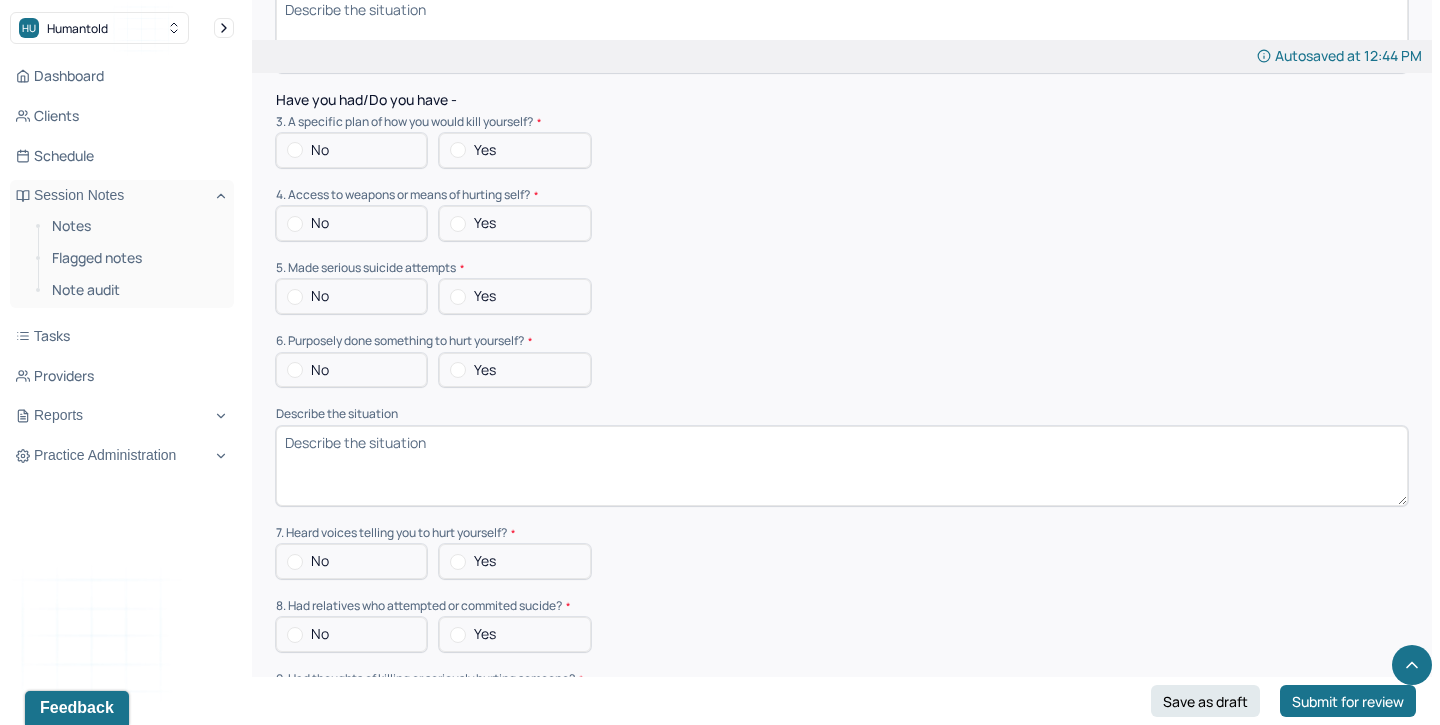 scroll, scrollTop: 5126, scrollLeft: 0, axis: vertical 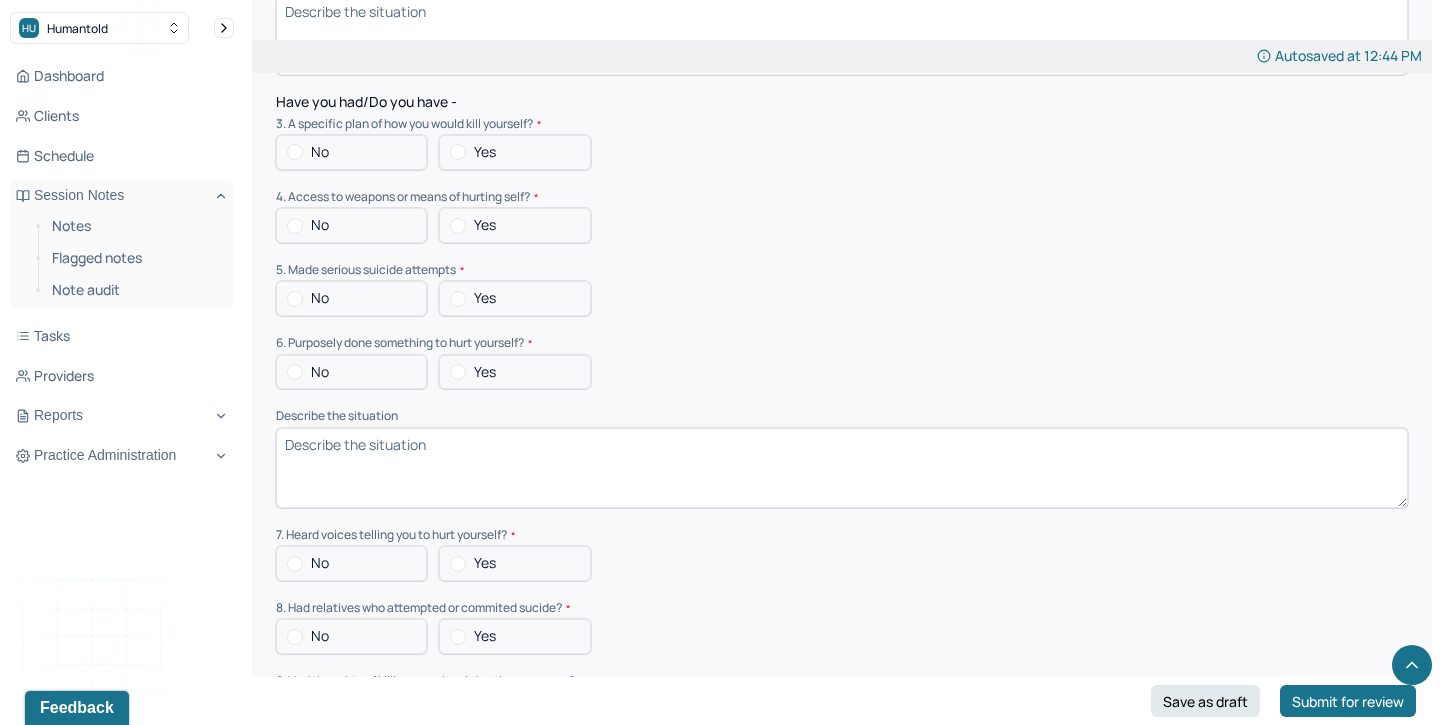 click on "Describe the situation" at bounding box center (842, 468) 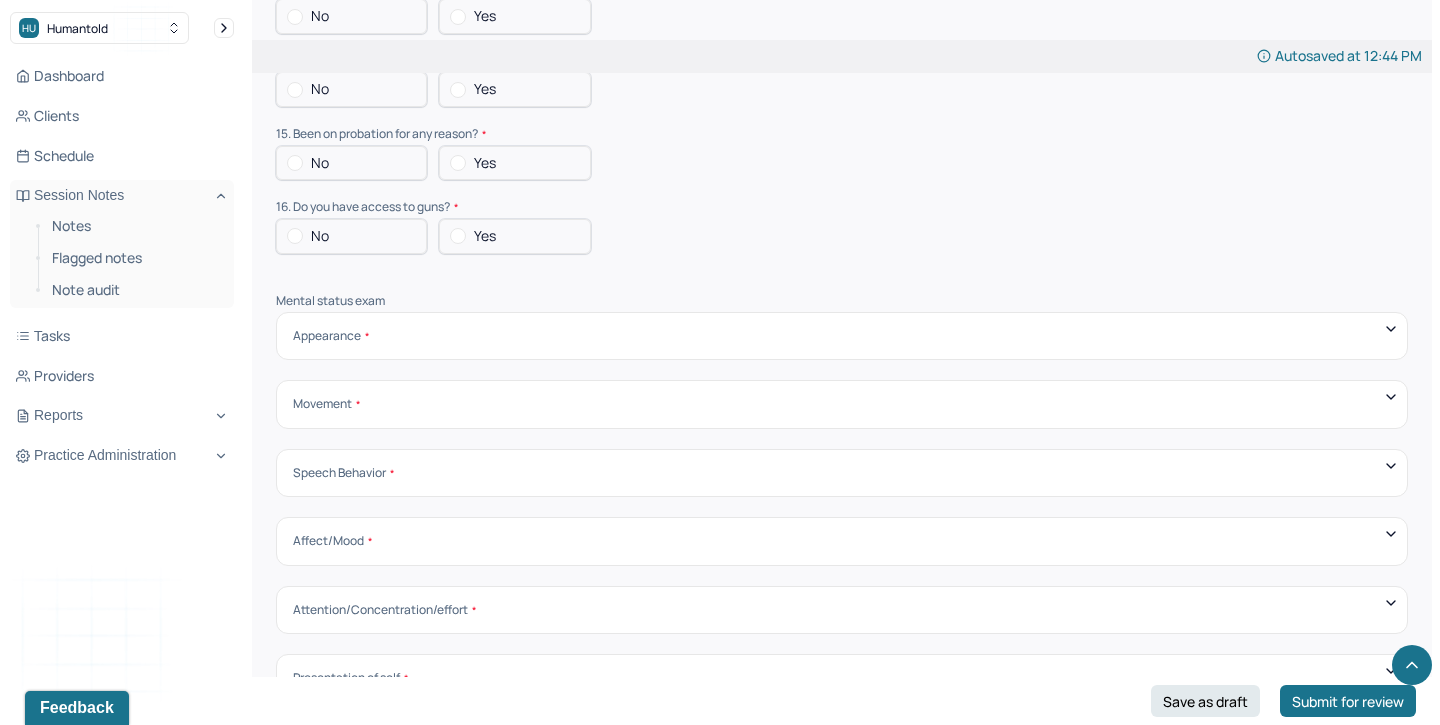 scroll, scrollTop: 6189, scrollLeft: 0, axis: vertical 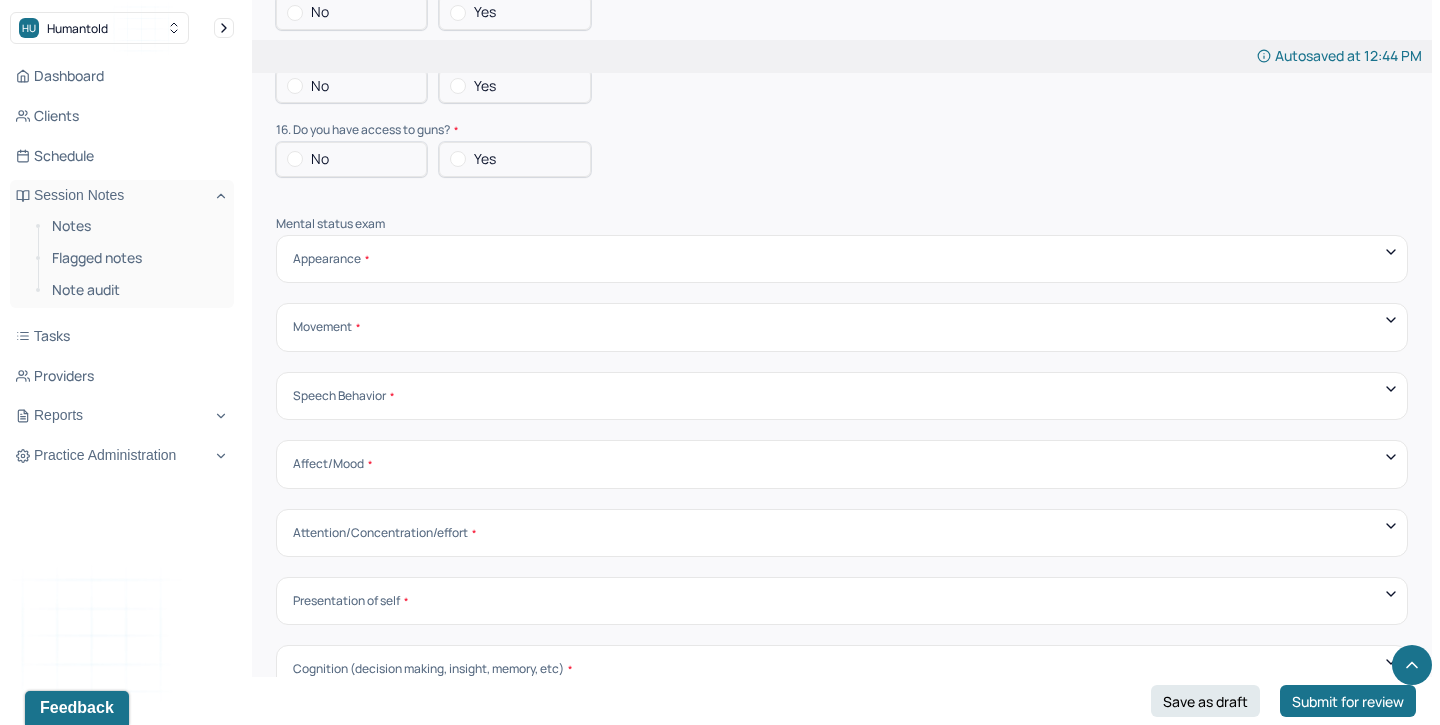 click on "Appearance" at bounding box center [842, 259] 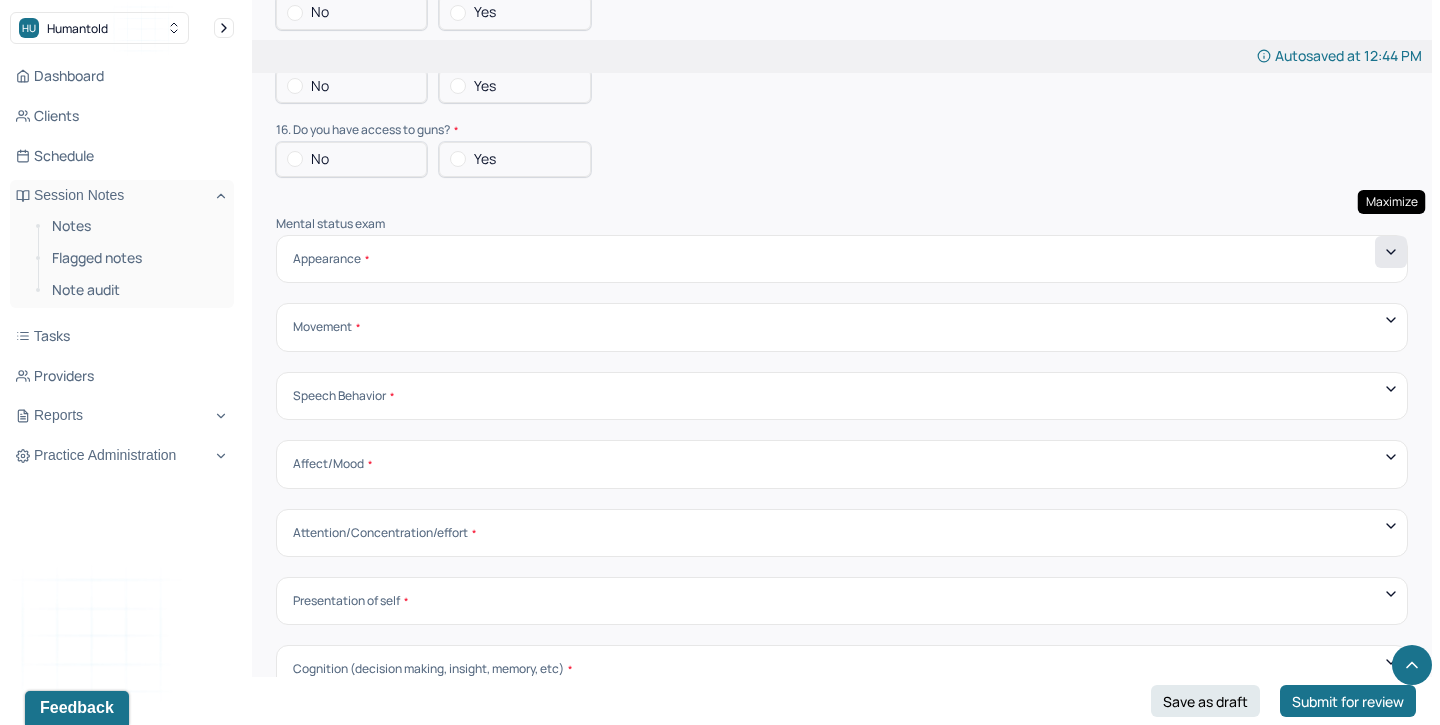 click 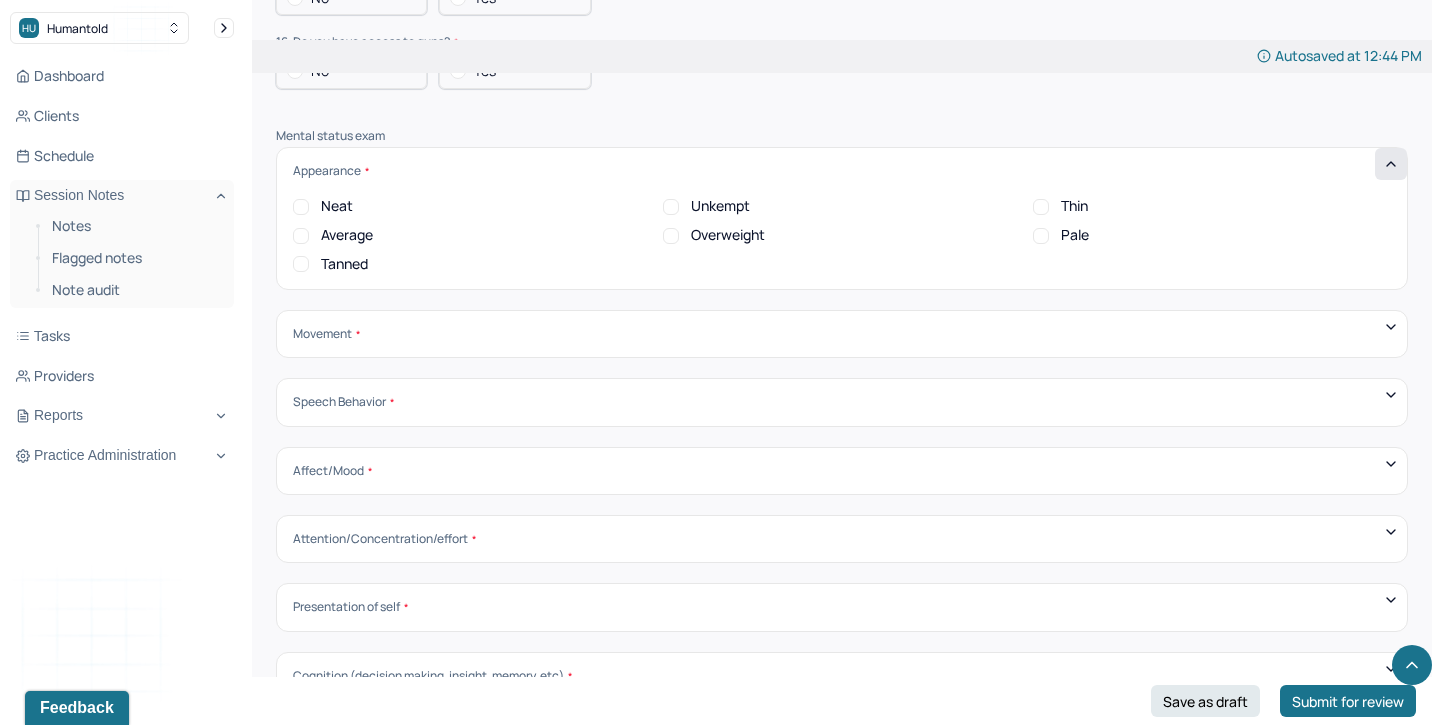 scroll, scrollTop: 6279, scrollLeft: 0, axis: vertical 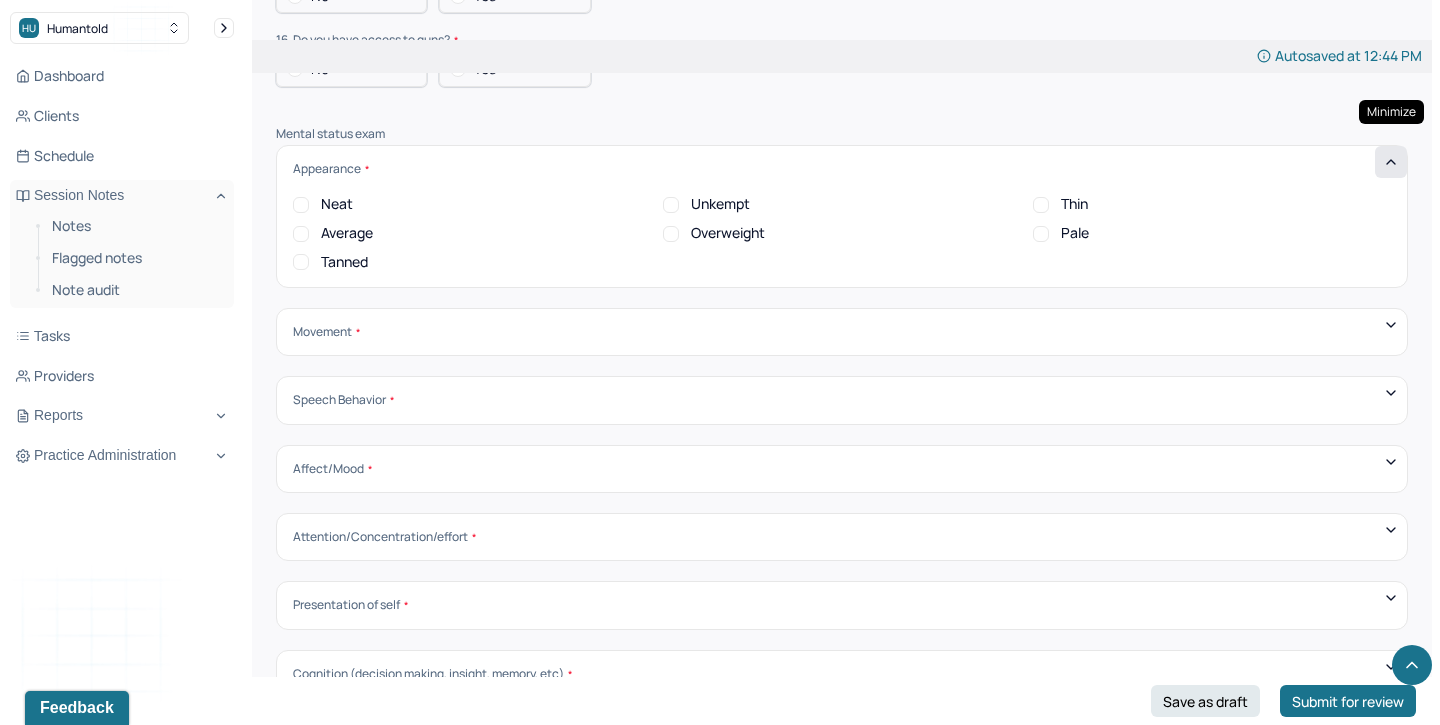 click 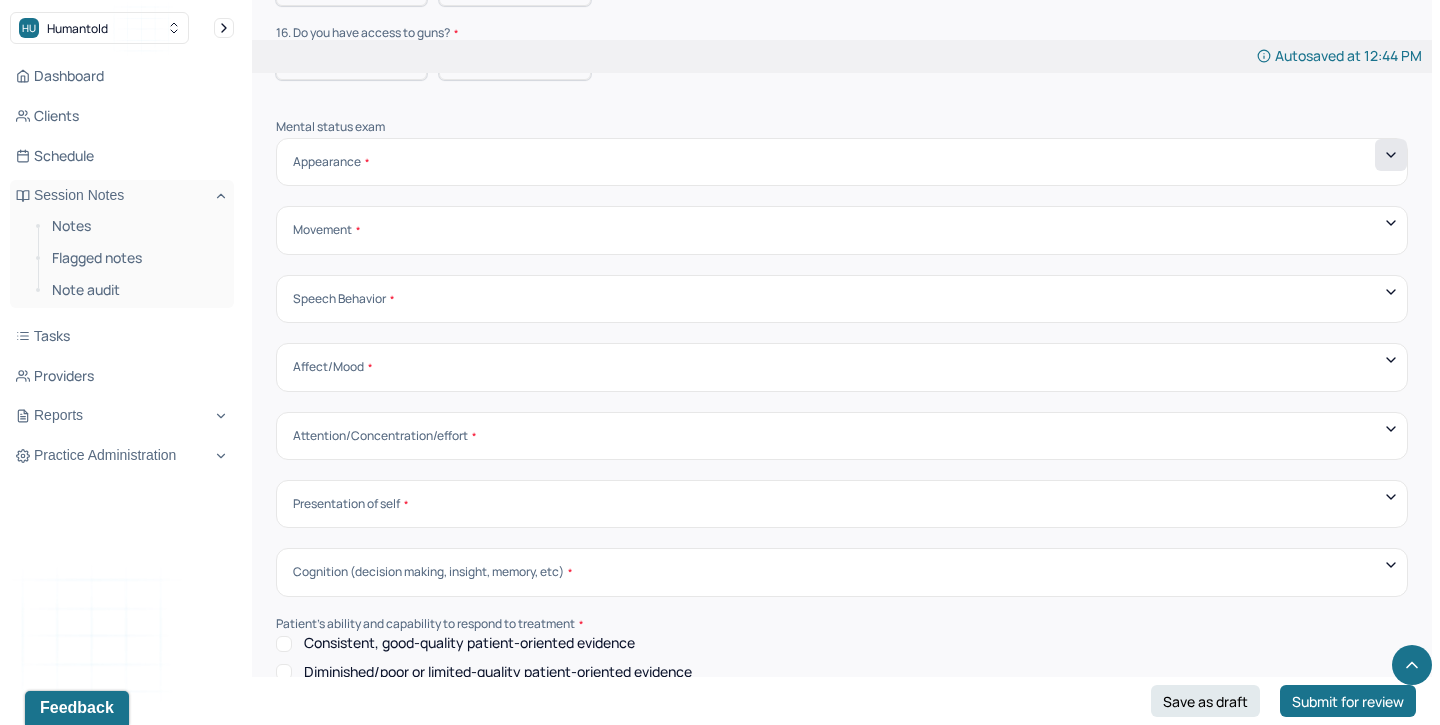 scroll, scrollTop: 6288, scrollLeft: 0, axis: vertical 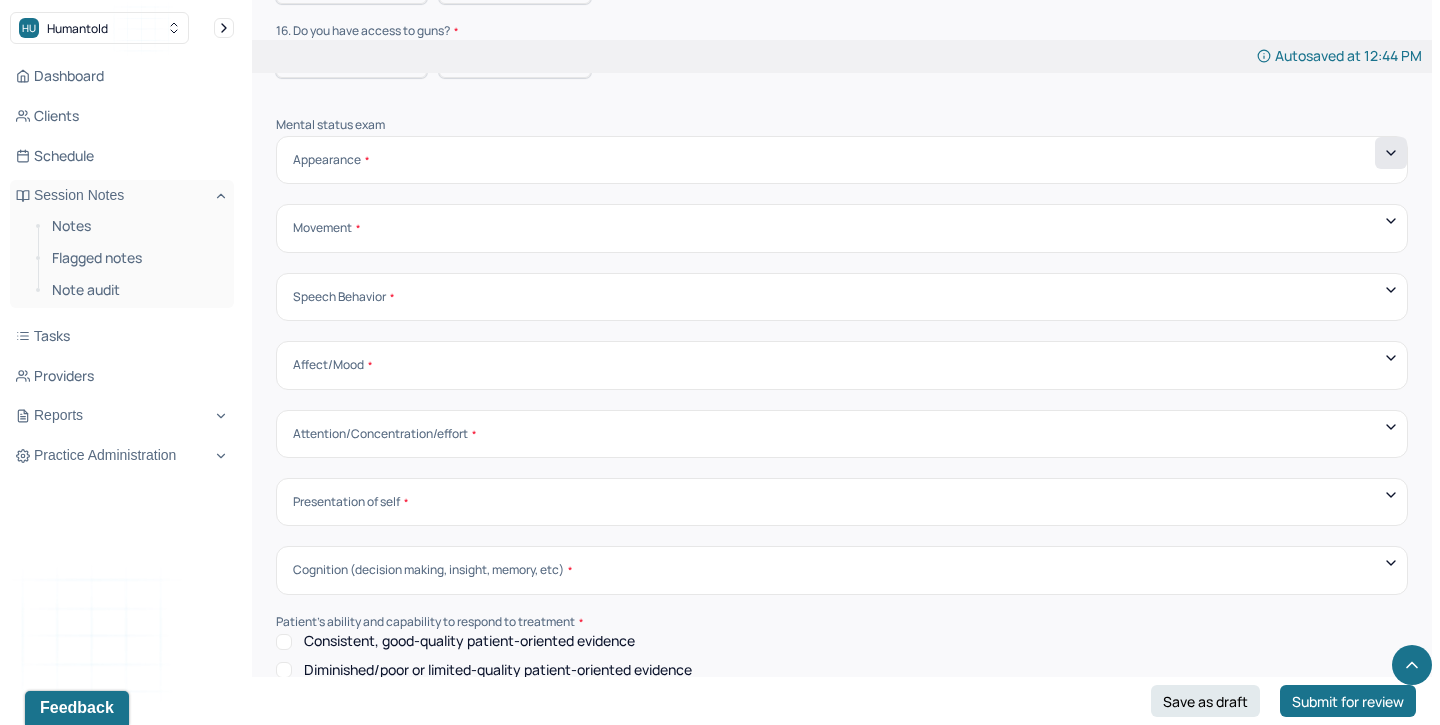 click on "Presentation of self" at bounding box center [842, 502] 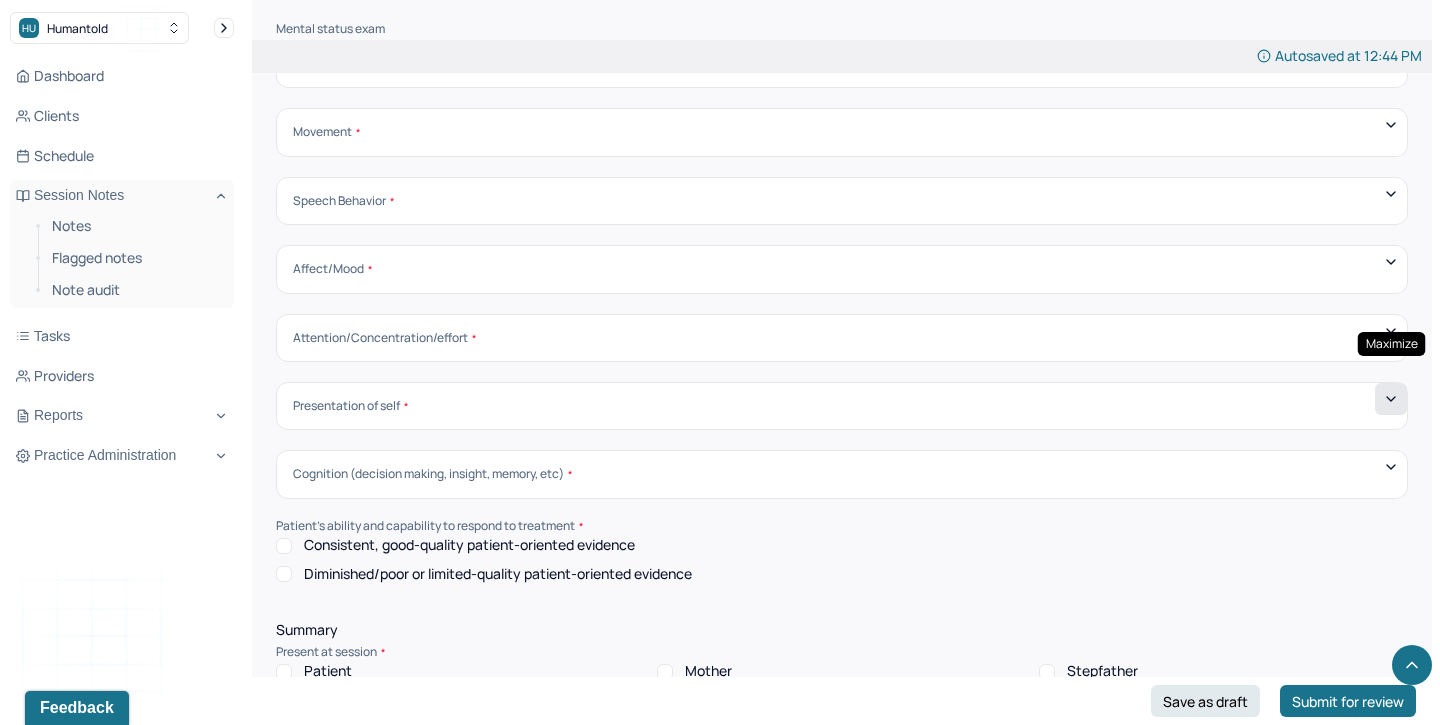 click 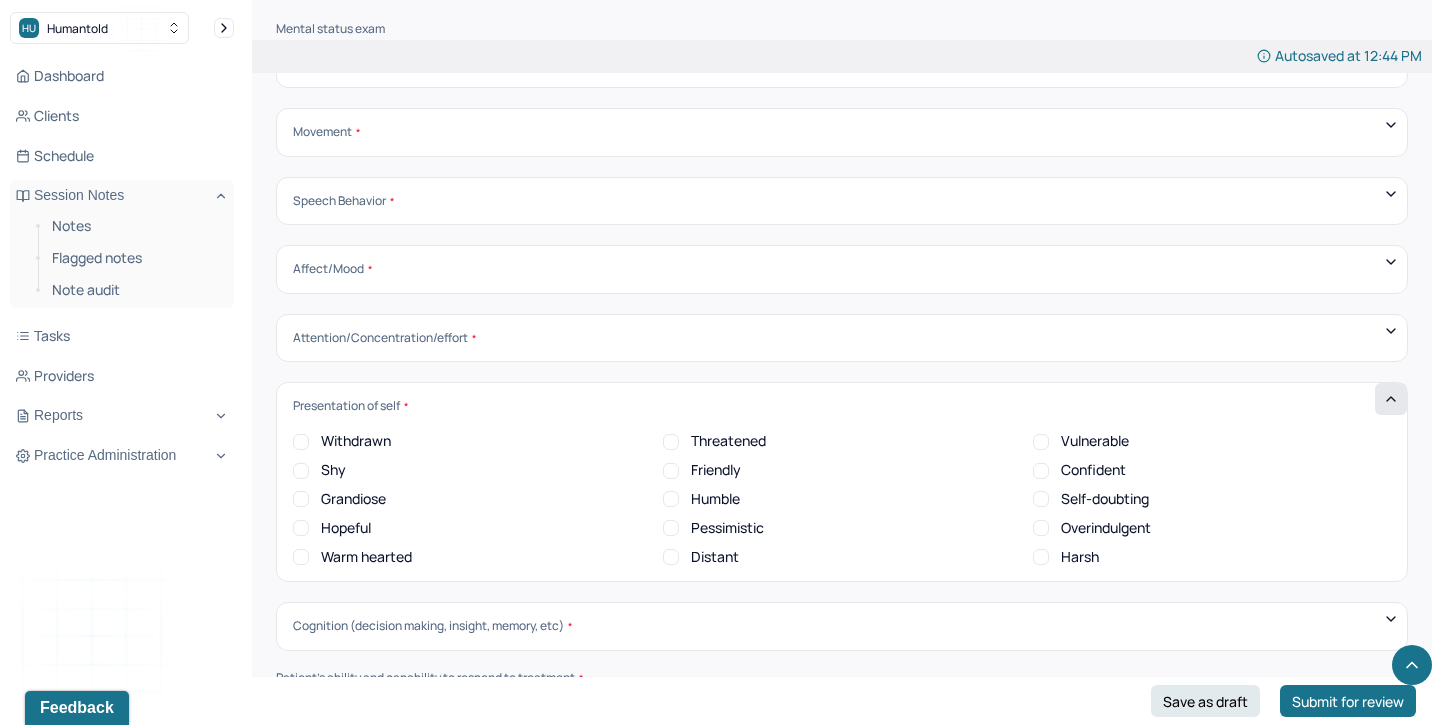 scroll, scrollTop: 0, scrollLeft: 0, axis: both 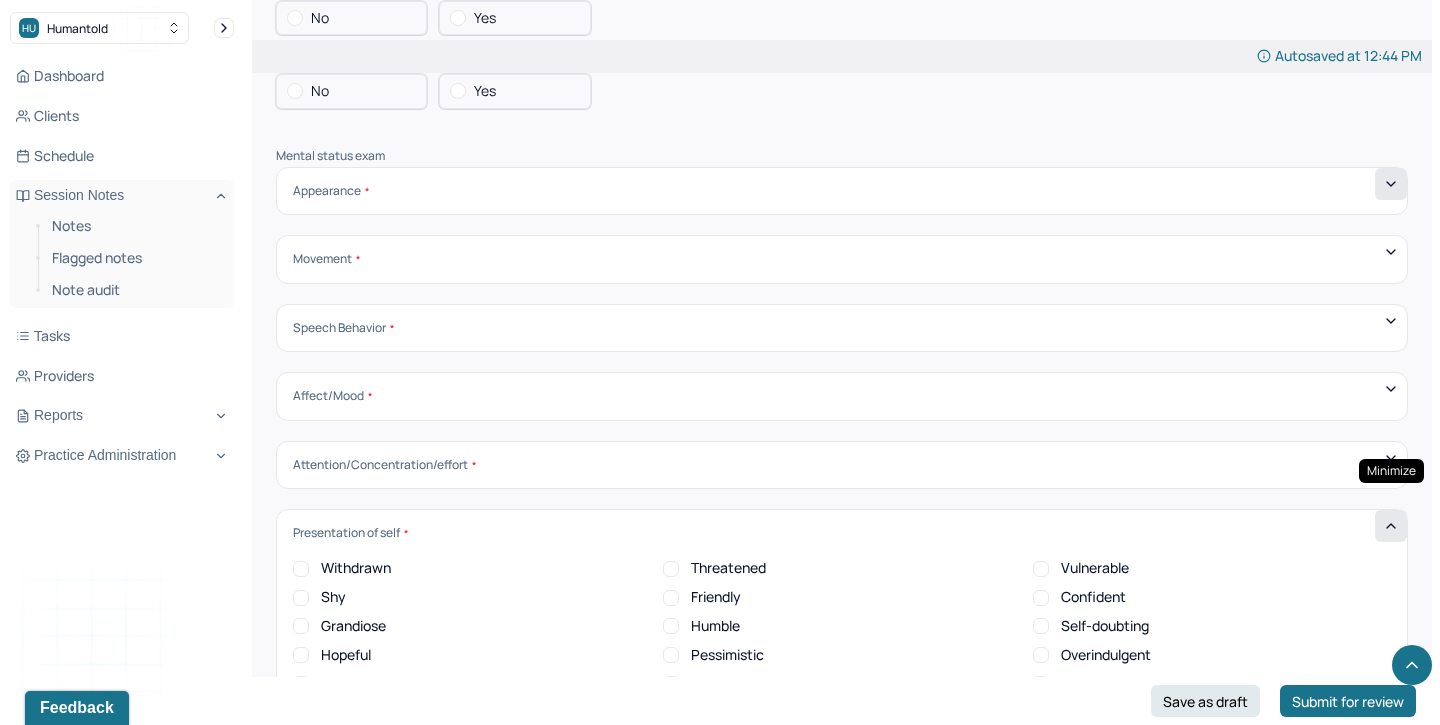 click 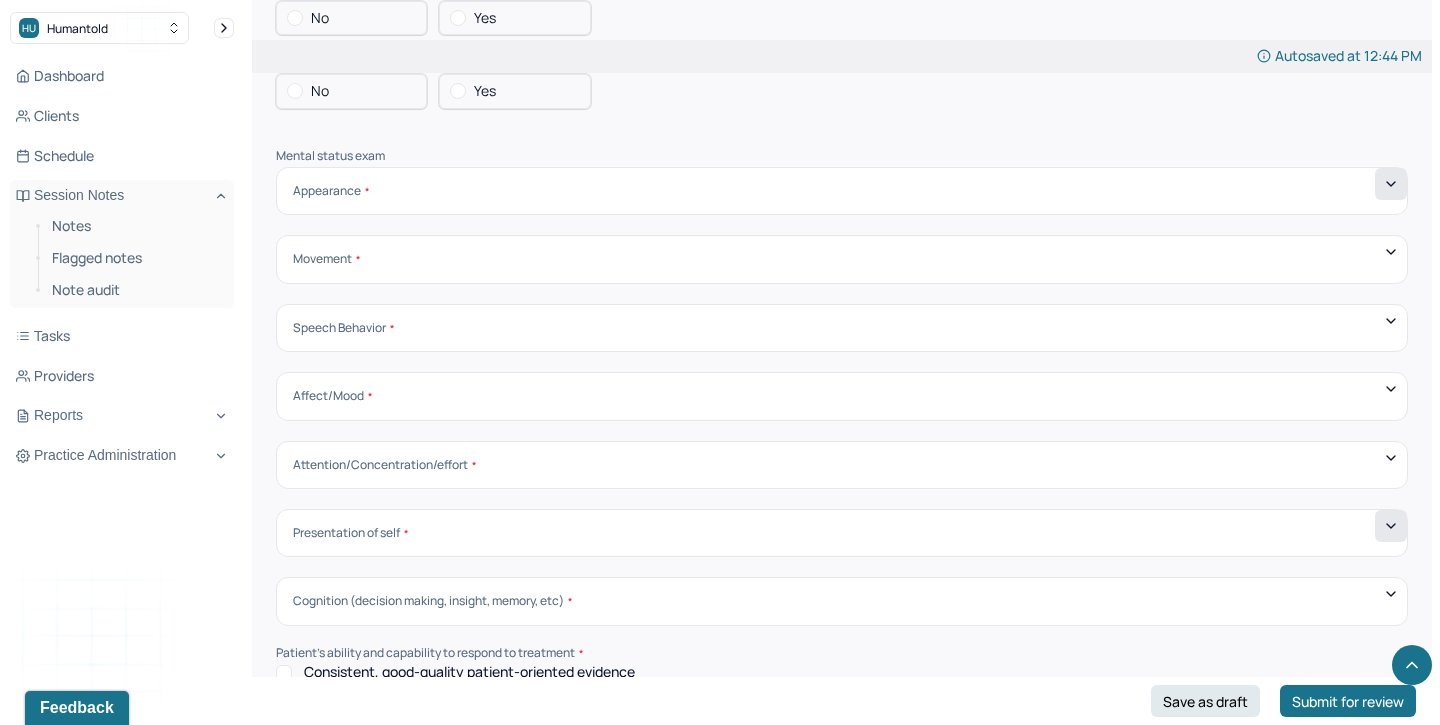 click on "Appearance" at bounding box center (842, 191) 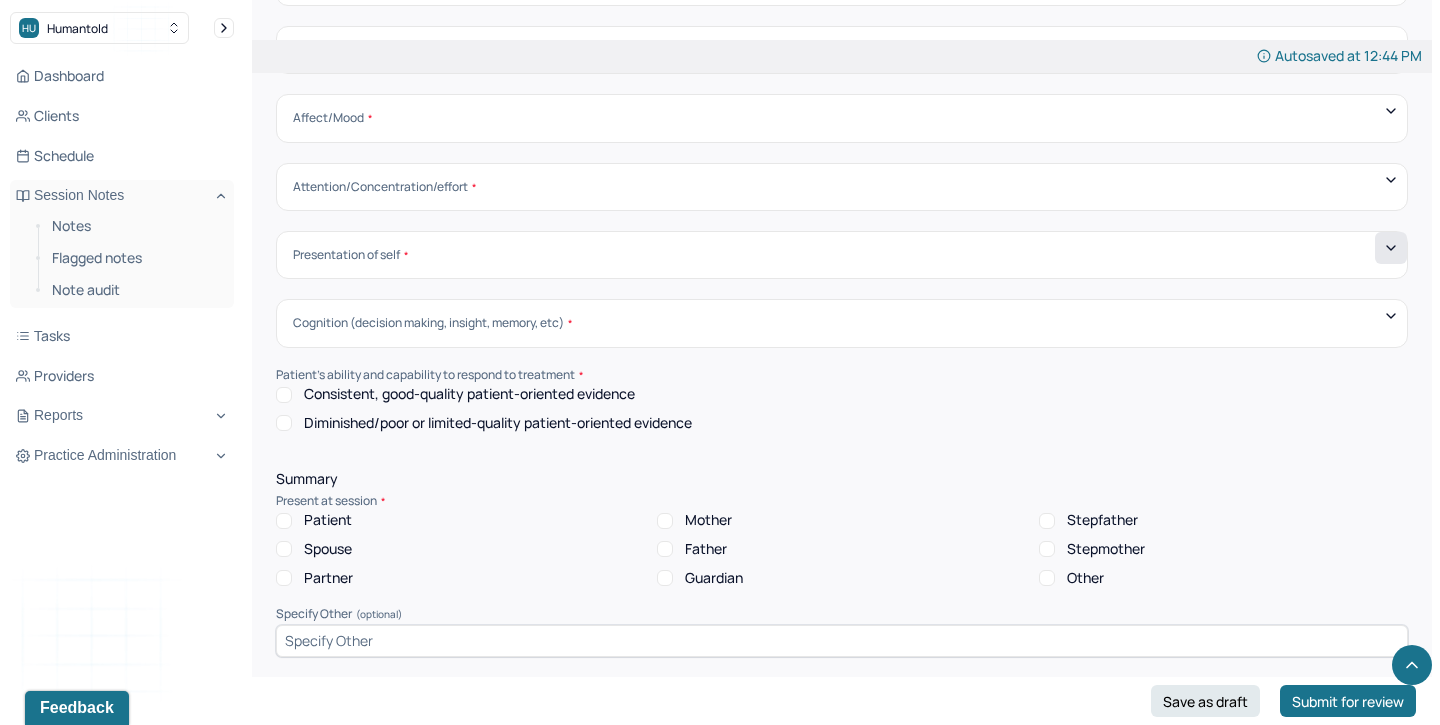 scroll, scrollTop: 6538, scrollLeft: 0, axis: vertical 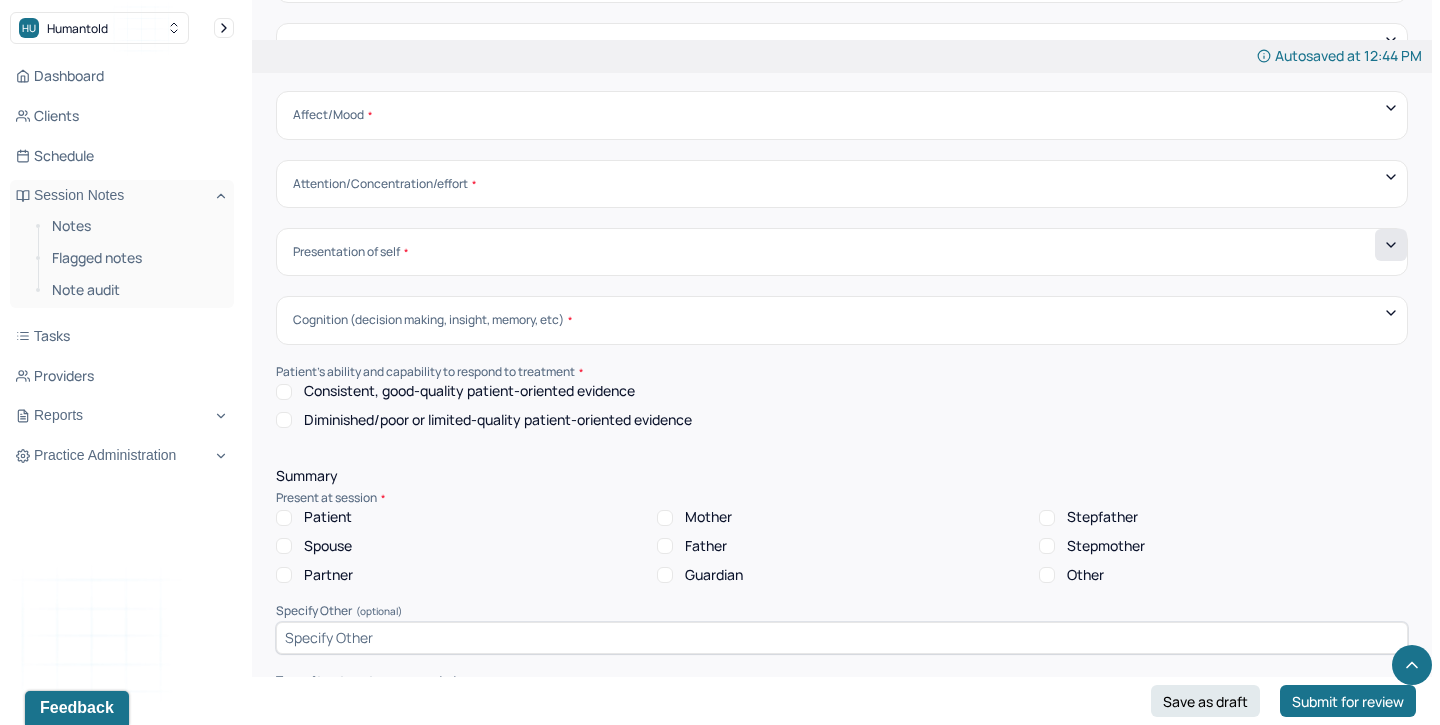 click on "Consistent, good-quality patient-oriented evidence" at bounding box center [284, 392] 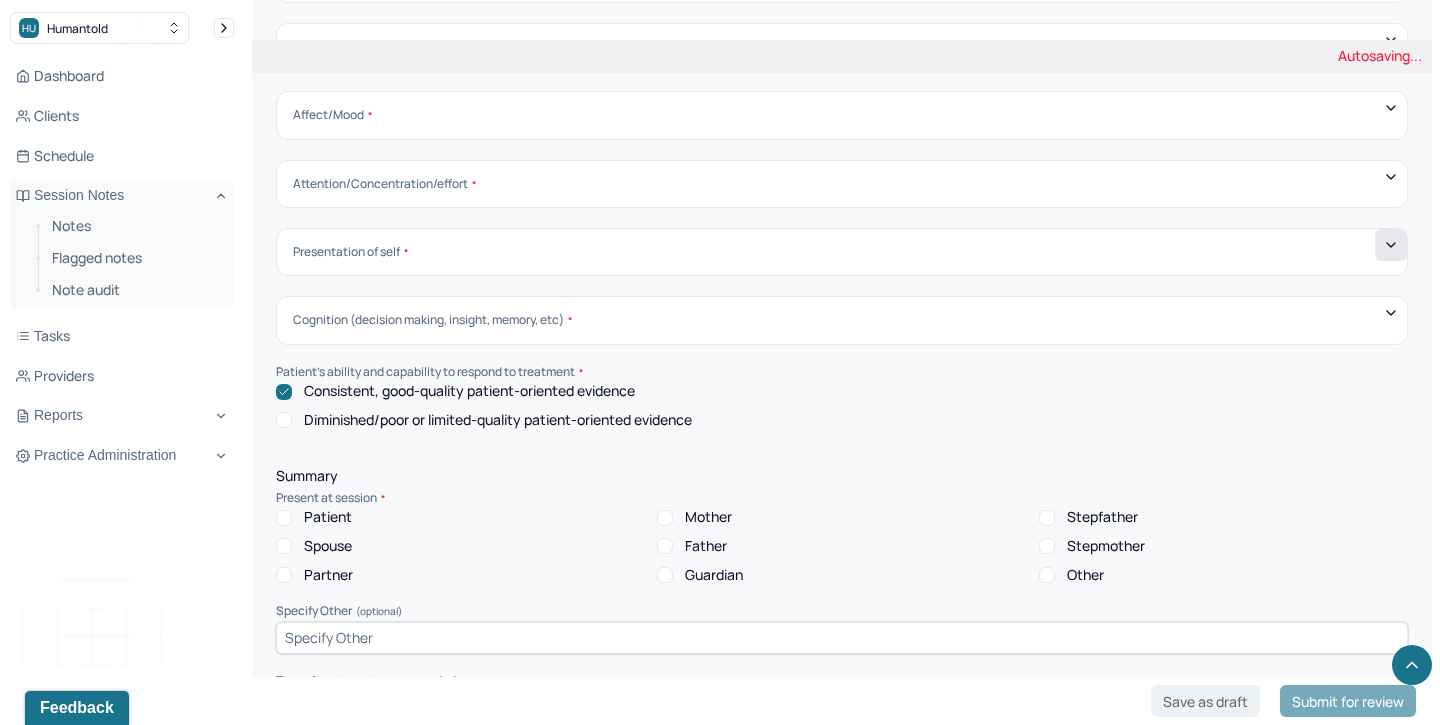 click on "Diminished/poor or limited-quality patient-oriented evidence" at bounding box center [284, 420] 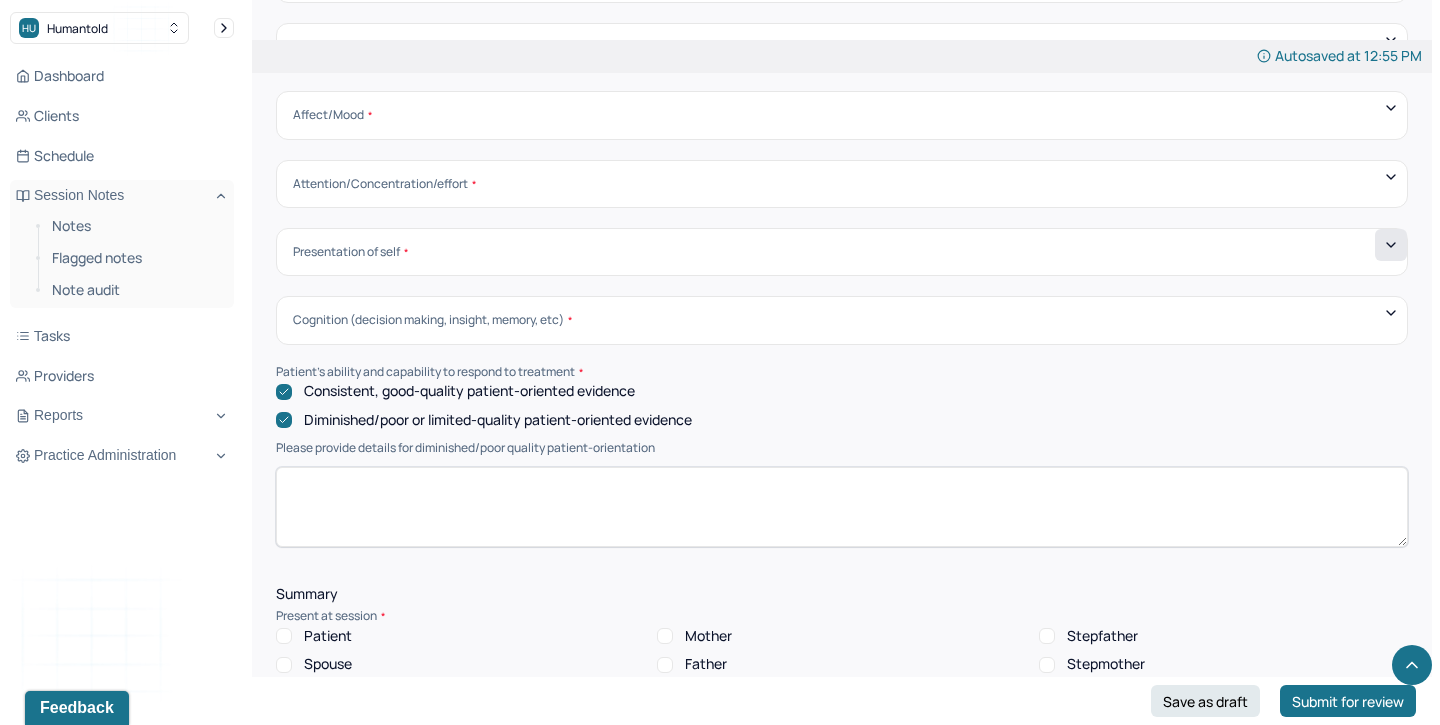 click 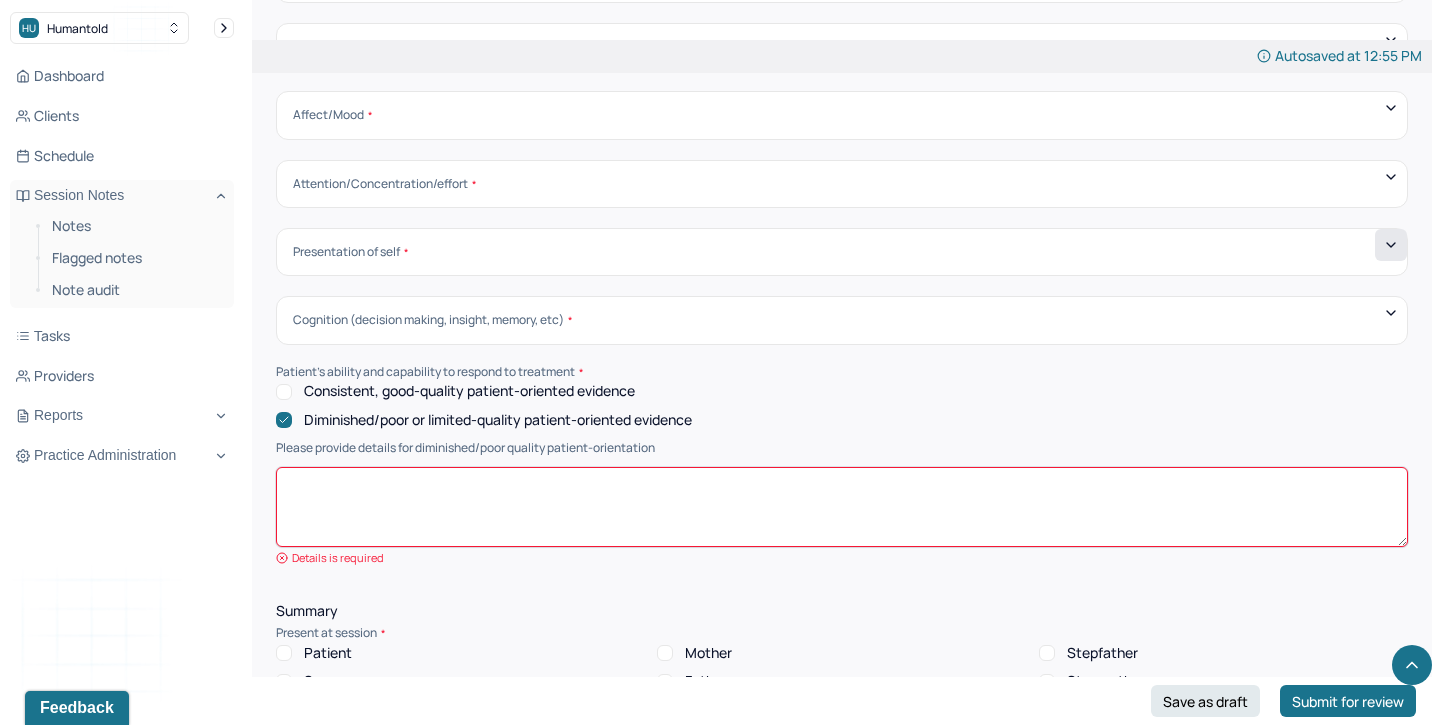 click on "Diminished/poor or limited-quality patient-oriented evidence" at bounding box center (498, 420) 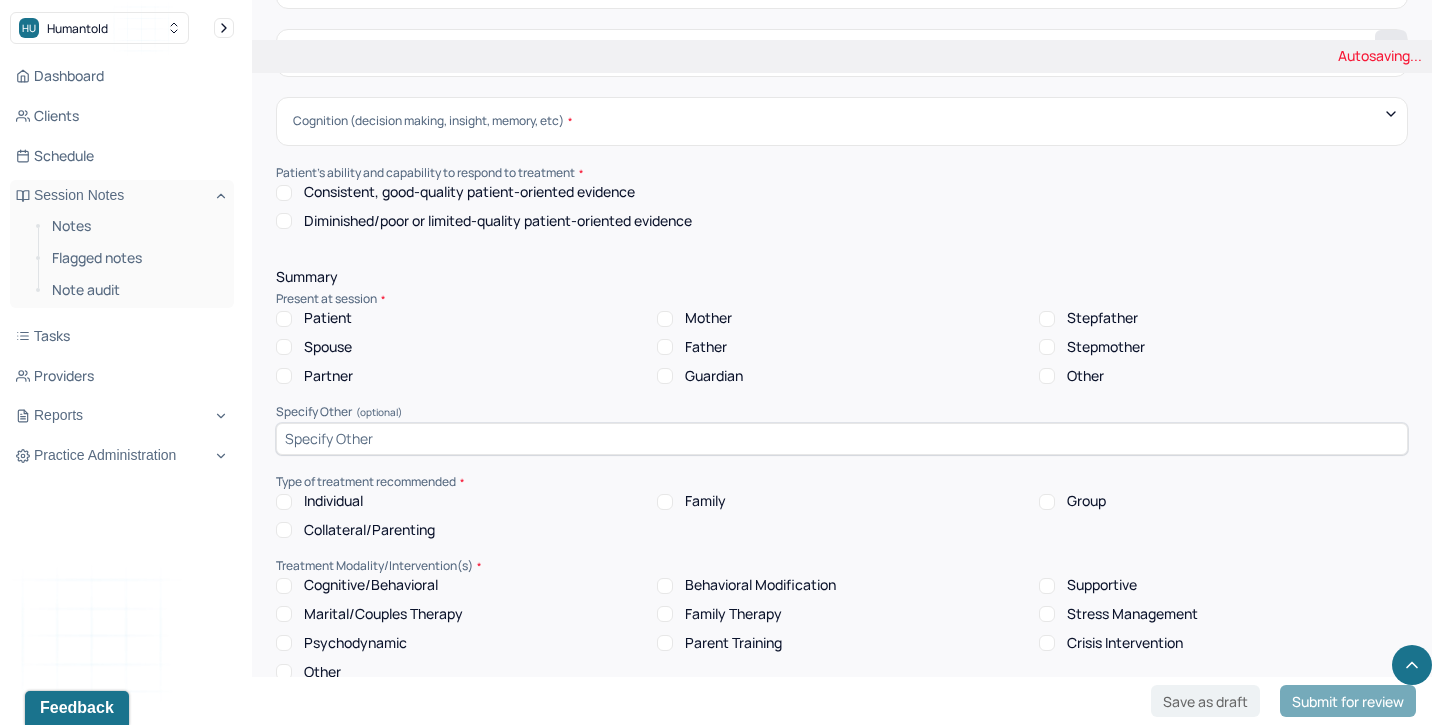 scroll, scrollTop: 6826, scrollLeft: 0, axis: vertical 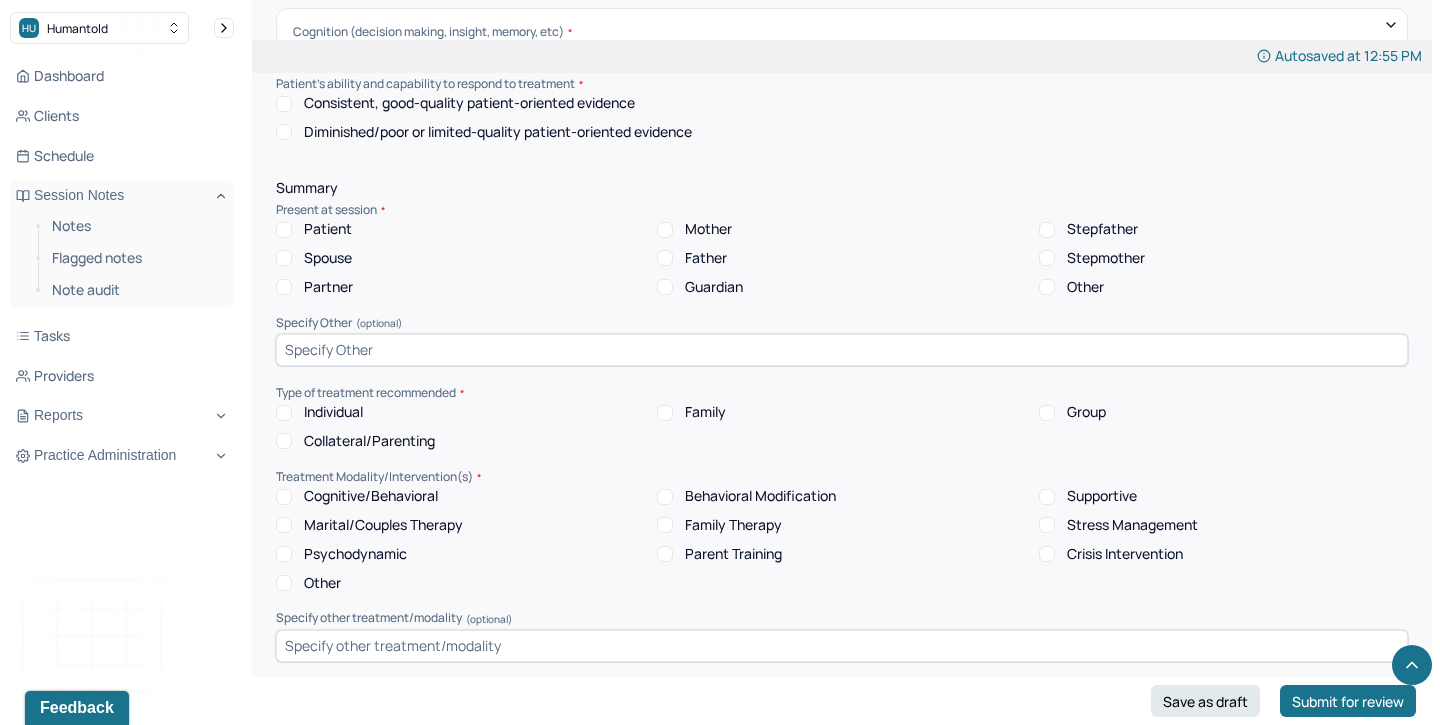 click on "Patient" at bounding box center (284, 230) 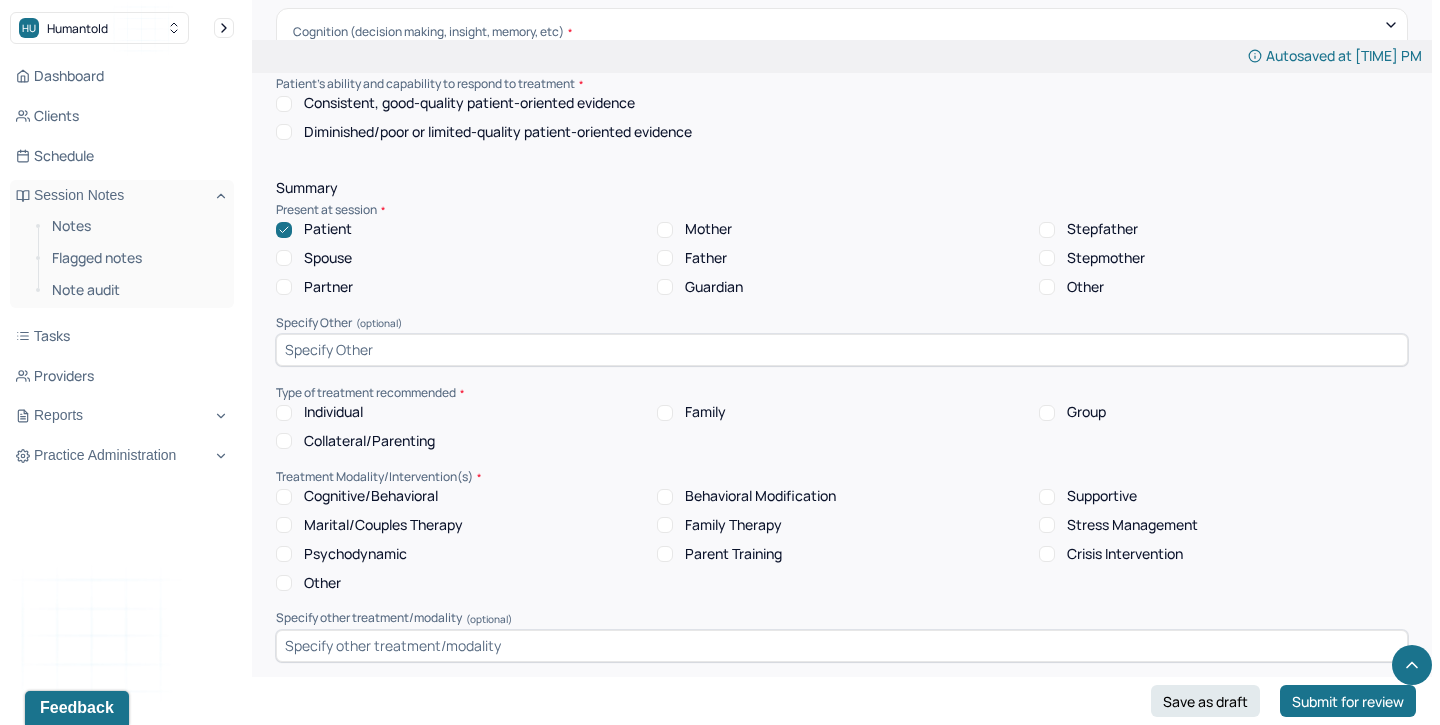 click 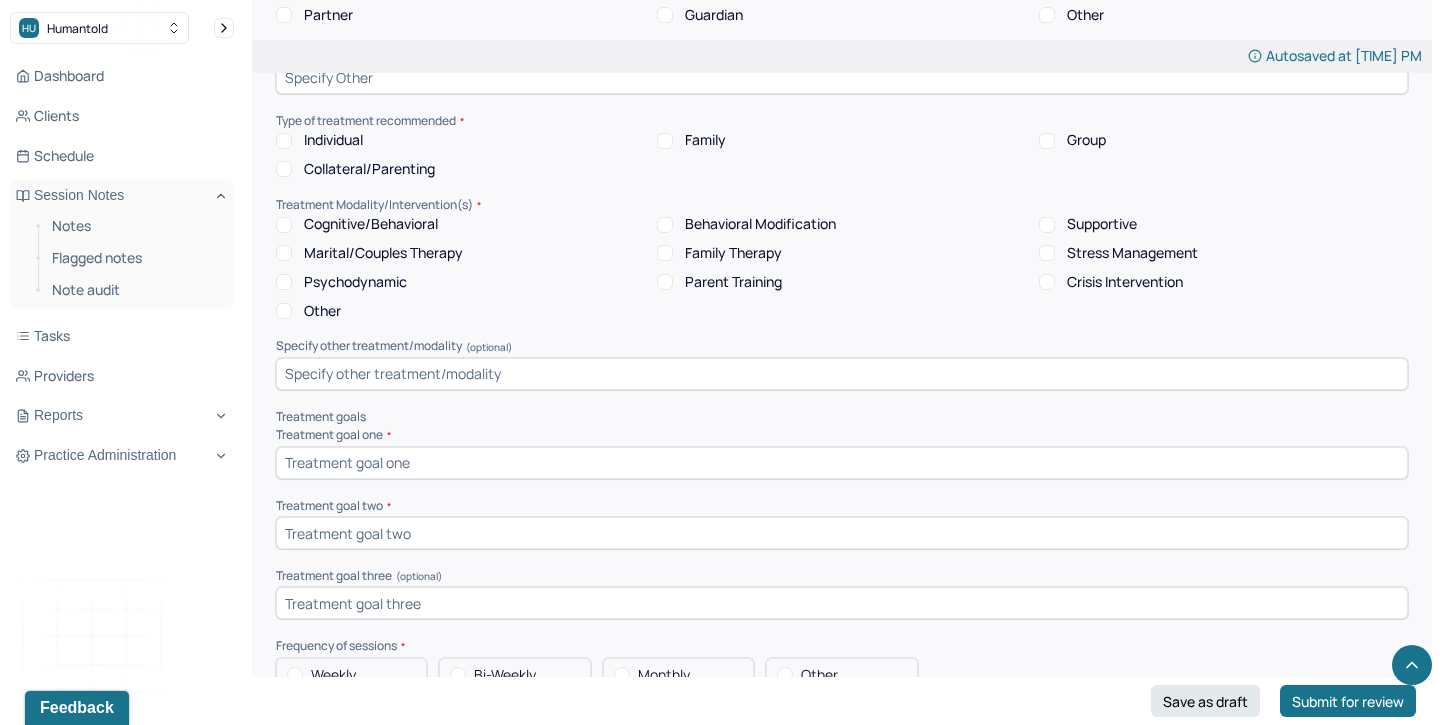 scroll, scrollTop: 7101, scrollLeft: 0, axis: vertical 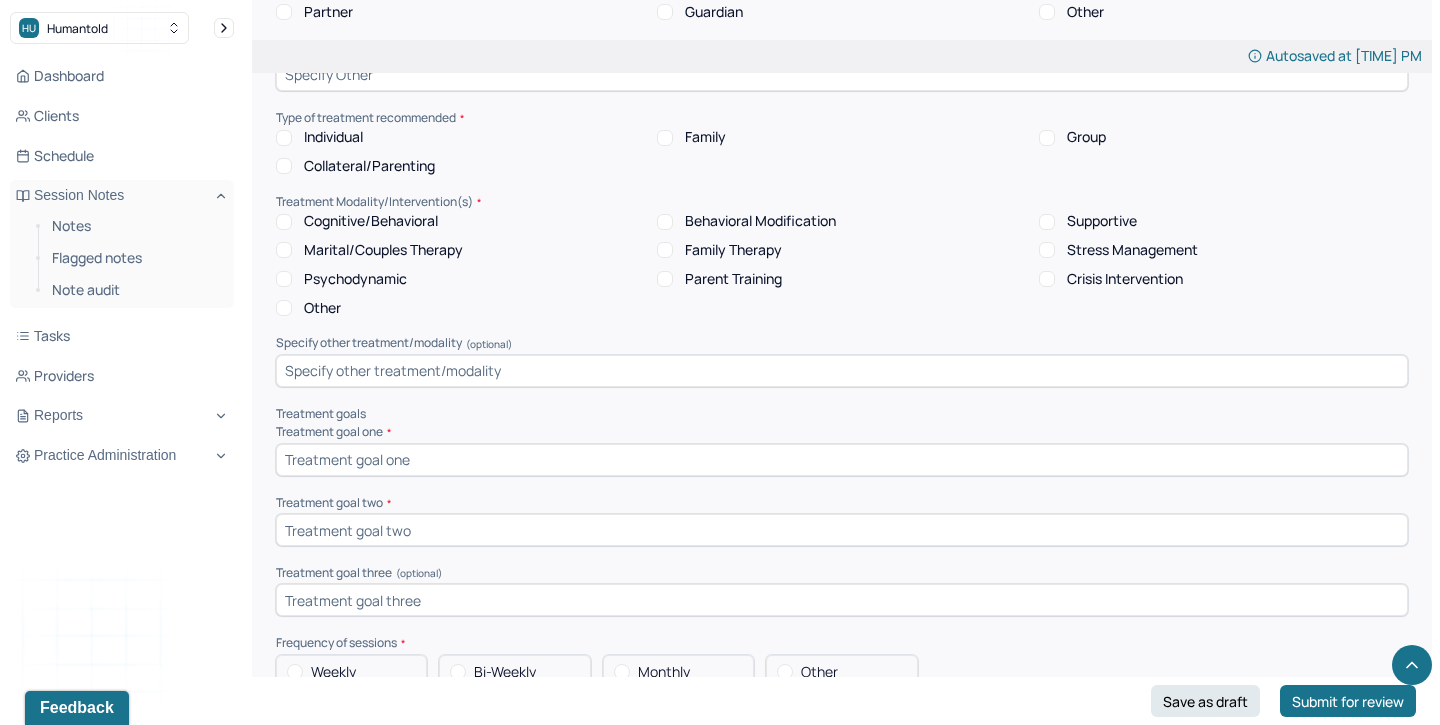 click on "Other" at bounding box center [284, 308] 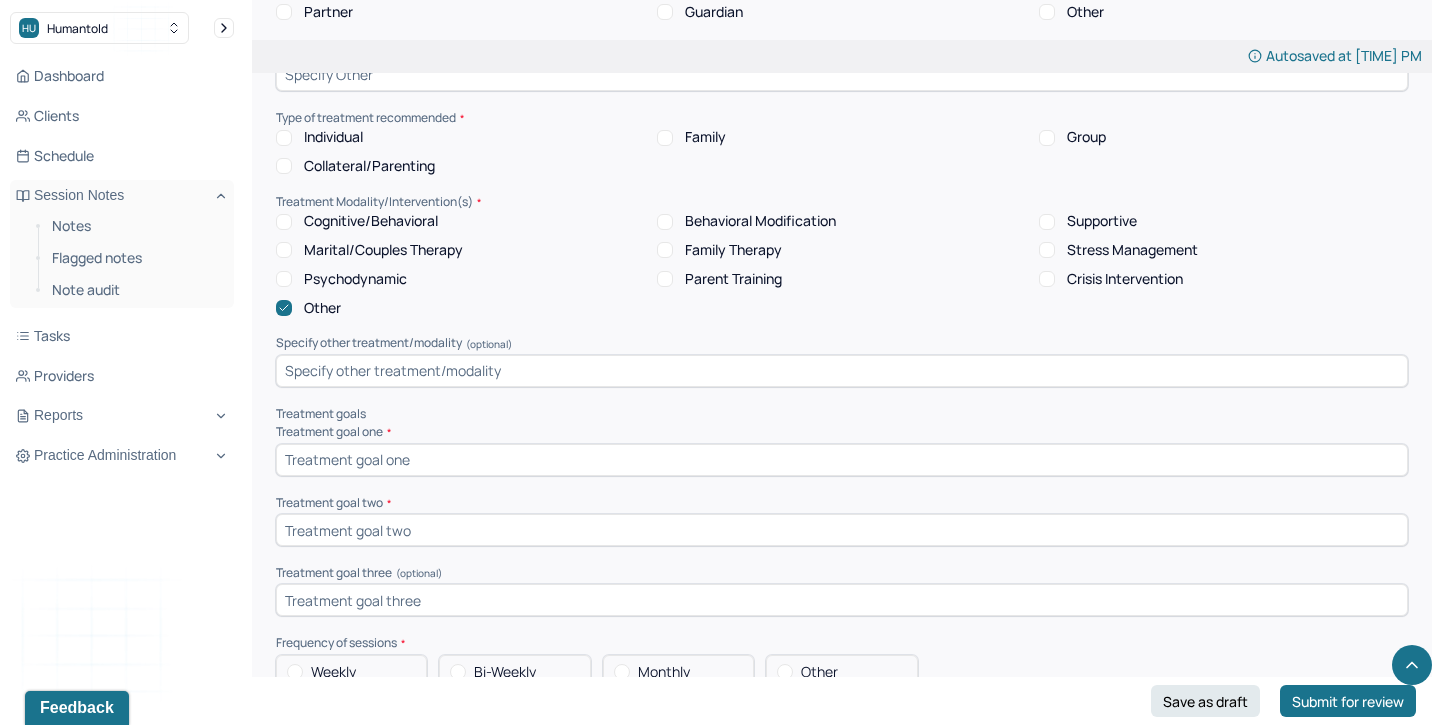 click at bounding box center [842, 371] 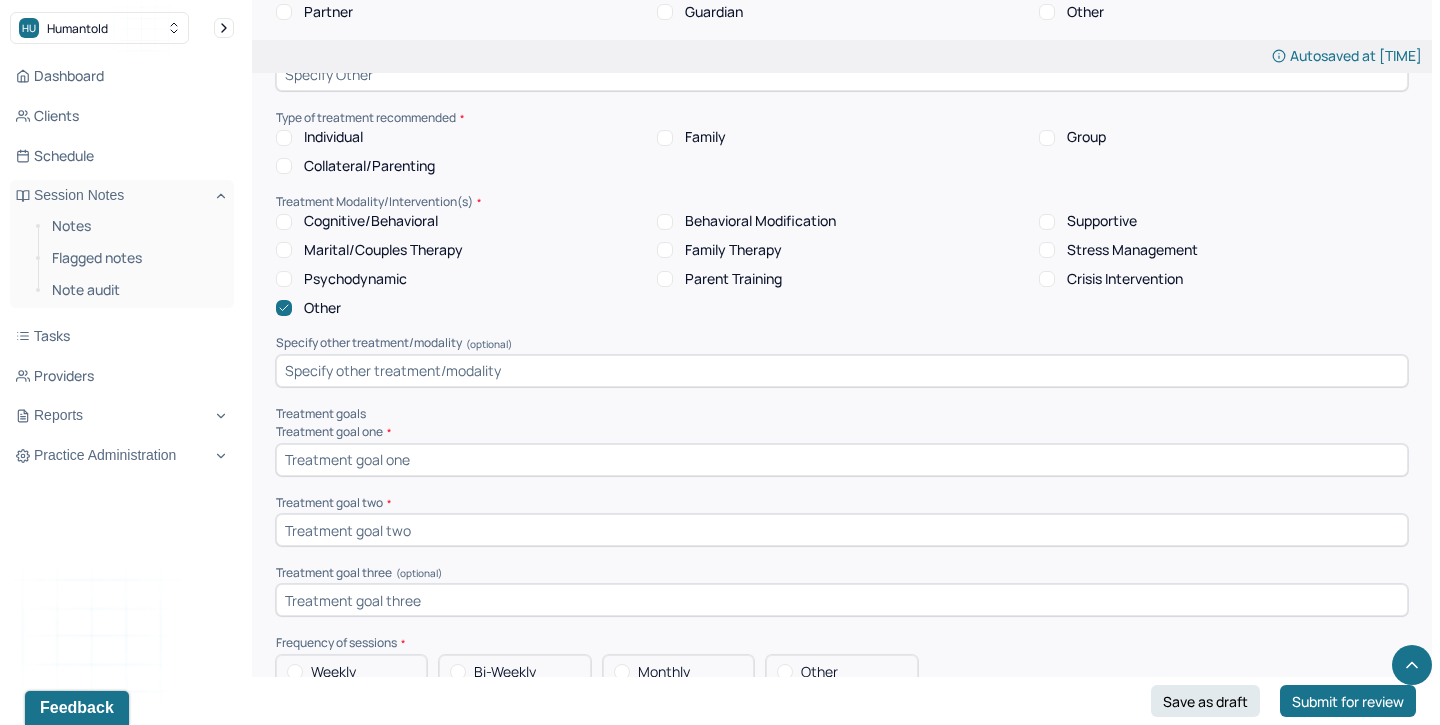 click at bounding box center [842, 371] 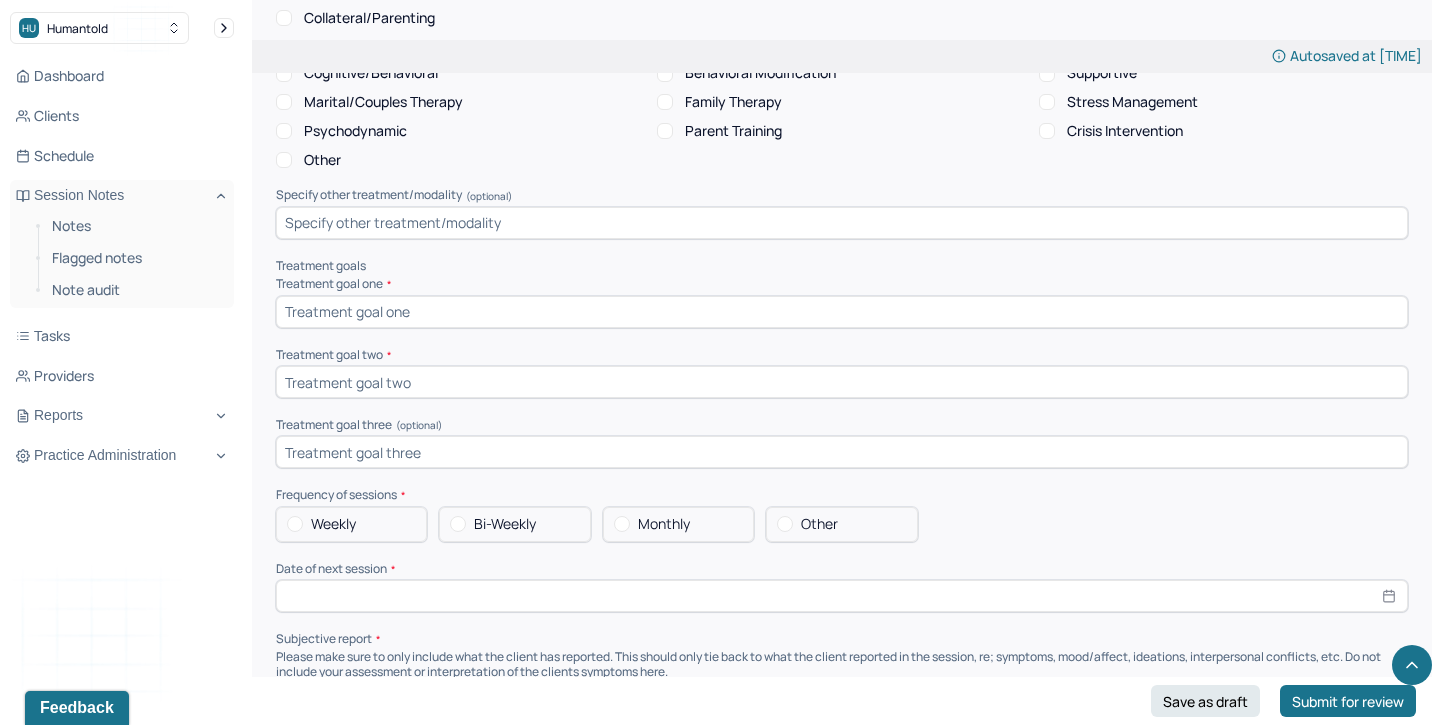 scroll, scrollTop: 7254, scrollLeft: 0, axis: vertical 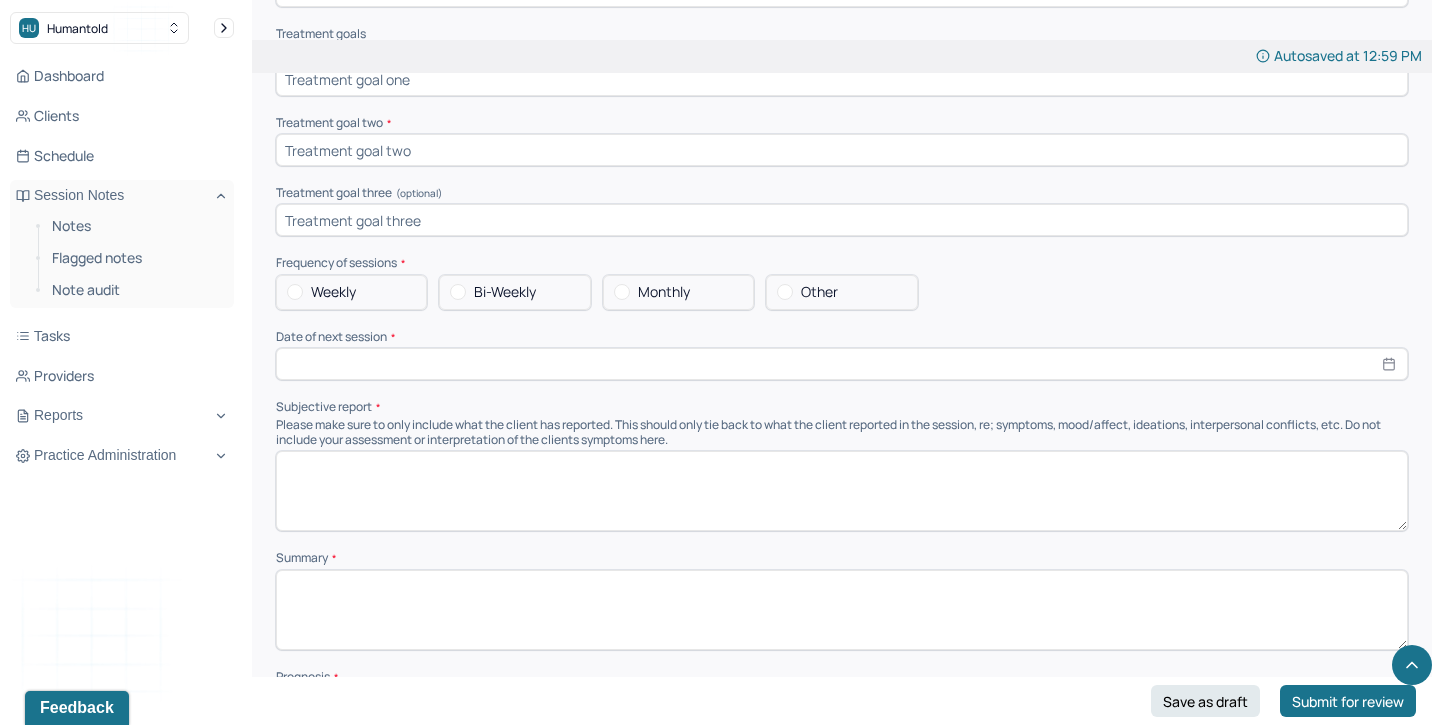 click on "Other" at bounding box center (819, 292) 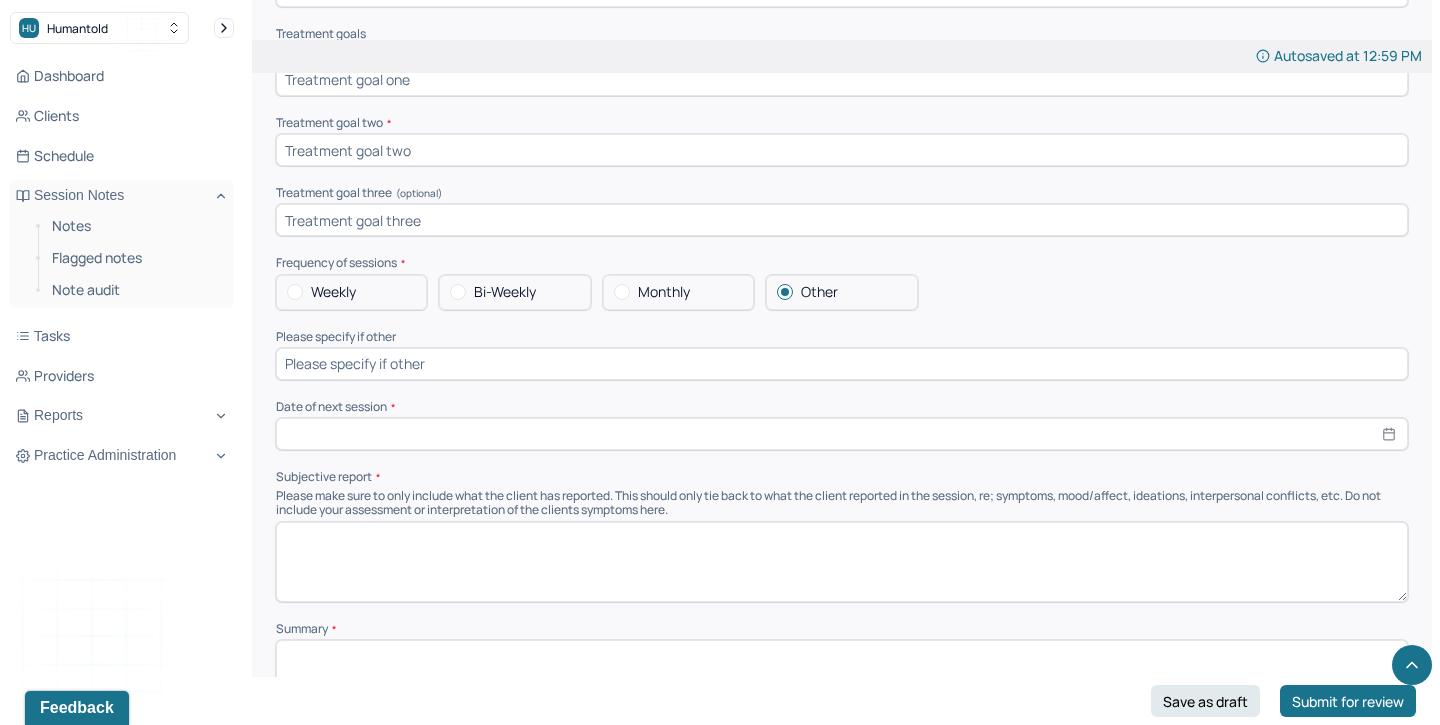 click at bounding box center (842, 364) 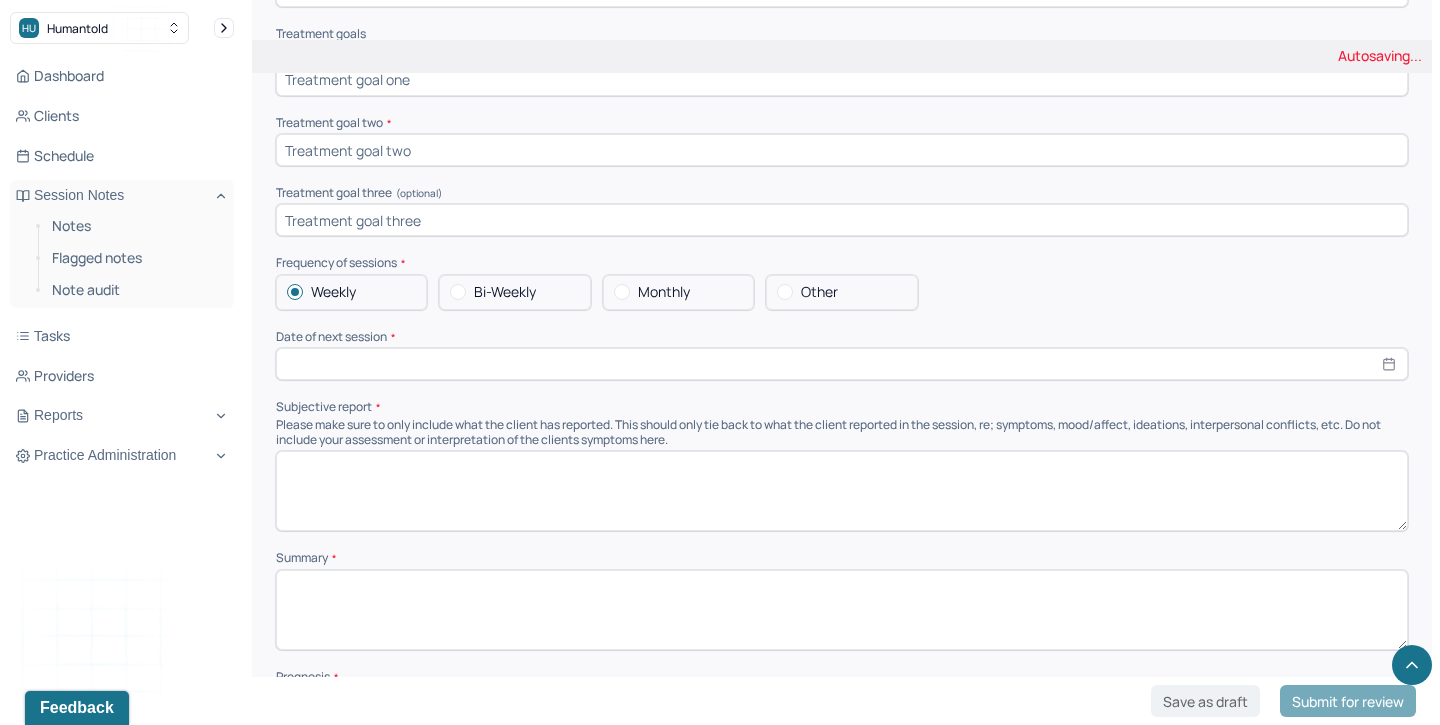 click at bounding box center (842, 364) 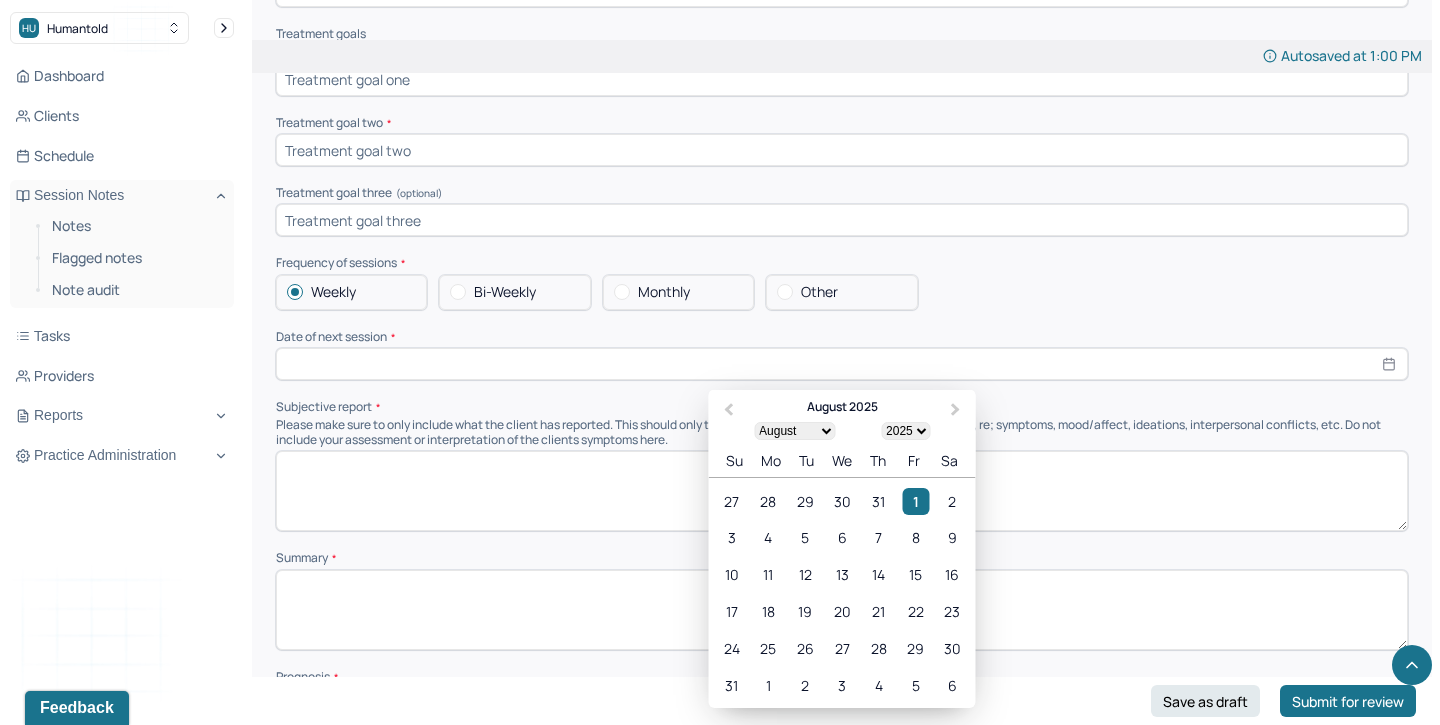 click on "Summary Present at session Patient Mother Stepfather Spouse Father Stepmother Partner Guardian Other Specify Other (optional) Type of treatment recommended Individual Family Group Collateral/Parenting Treatment Modality/Intervention(s) Cognitive/Behavioral Behavioral Modification Supportive Marital/Couples Therapy  Family Therapy Stress Management Psychodynamic Parent Training Crisis Intervention Other Specify other treatment/modality (optional) Treatment goals Treatment goal one * Treatment goal two * Treatment goal three (optional) Frequency of sessions Weekly Bi-Weekly Monthly Other Date of next session * Previous Month Next Month August 2025 January February March April May June July August September October November December 1900 1901 1902 1903 1904 1905 1906 1907 1908 1909 1910 1911 1912 1913 1914 1915 1916 1917 1918 1919 1920 1921 1922 1923 1924 1925 1926 1927 1928 1929 1930 1931 1932 1933 1934 1935 1936 1937 1938 1939 1940 1941 1942 1943 1944 1945 1946 1947 1948 1949 1950 1951 1952 1953 1954 1955 1956" at bounding box center [842, 315] 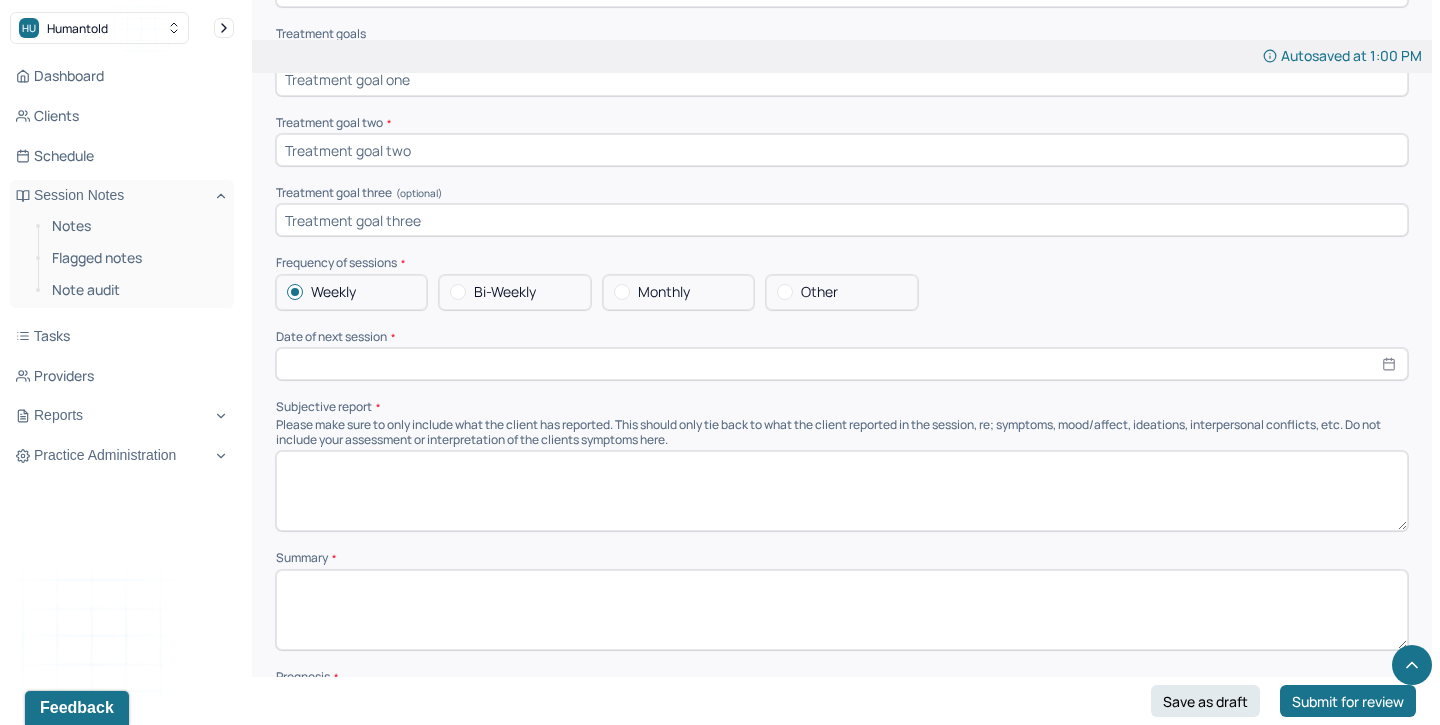 click at bounding box center [842, 364] 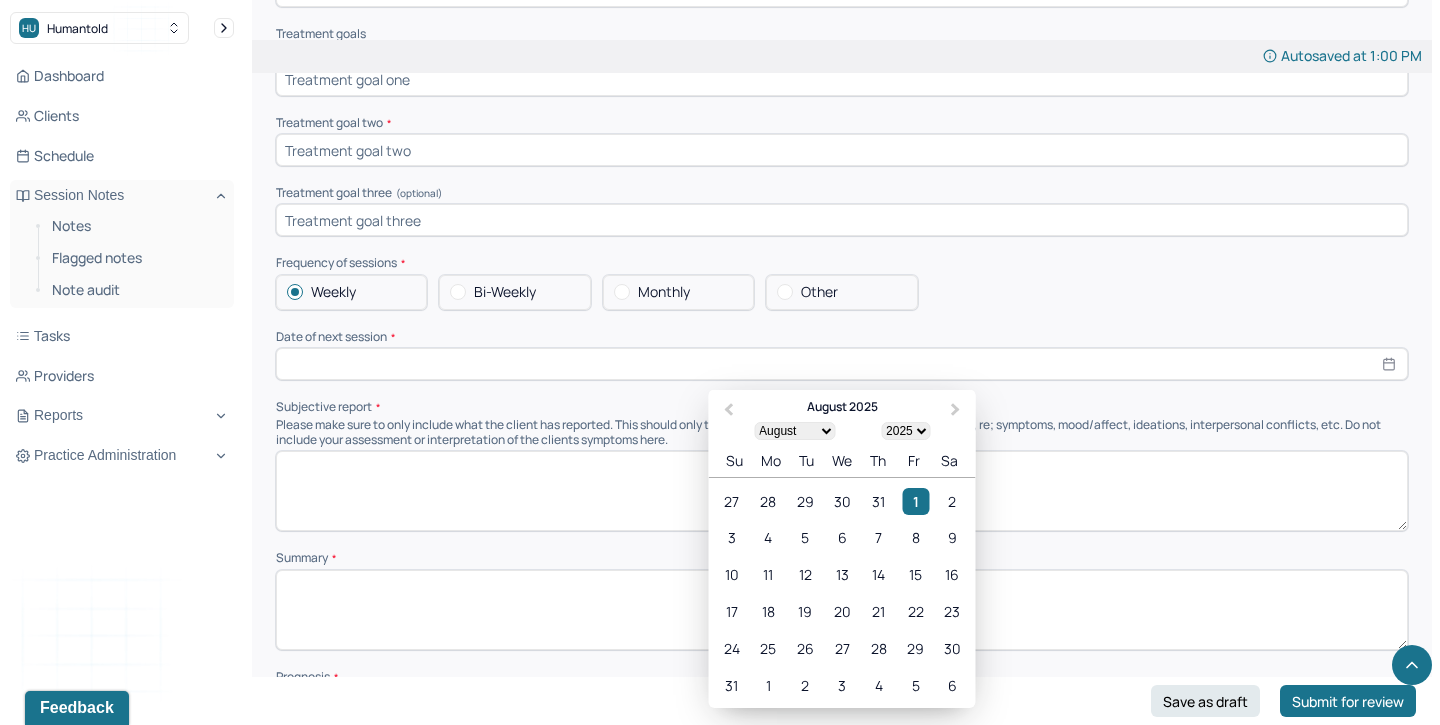 click on "Other" at bounding box center (819, 292) 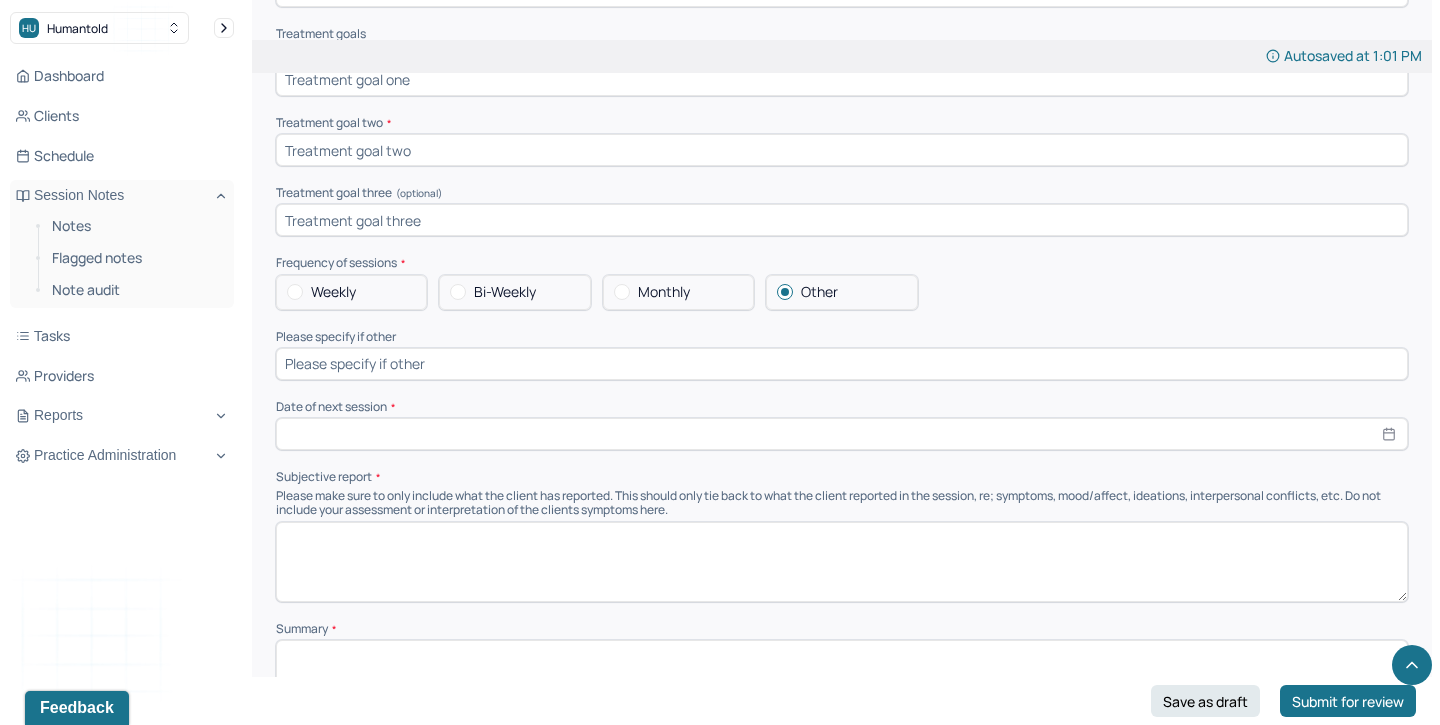 click at bounding box center (842, 364) 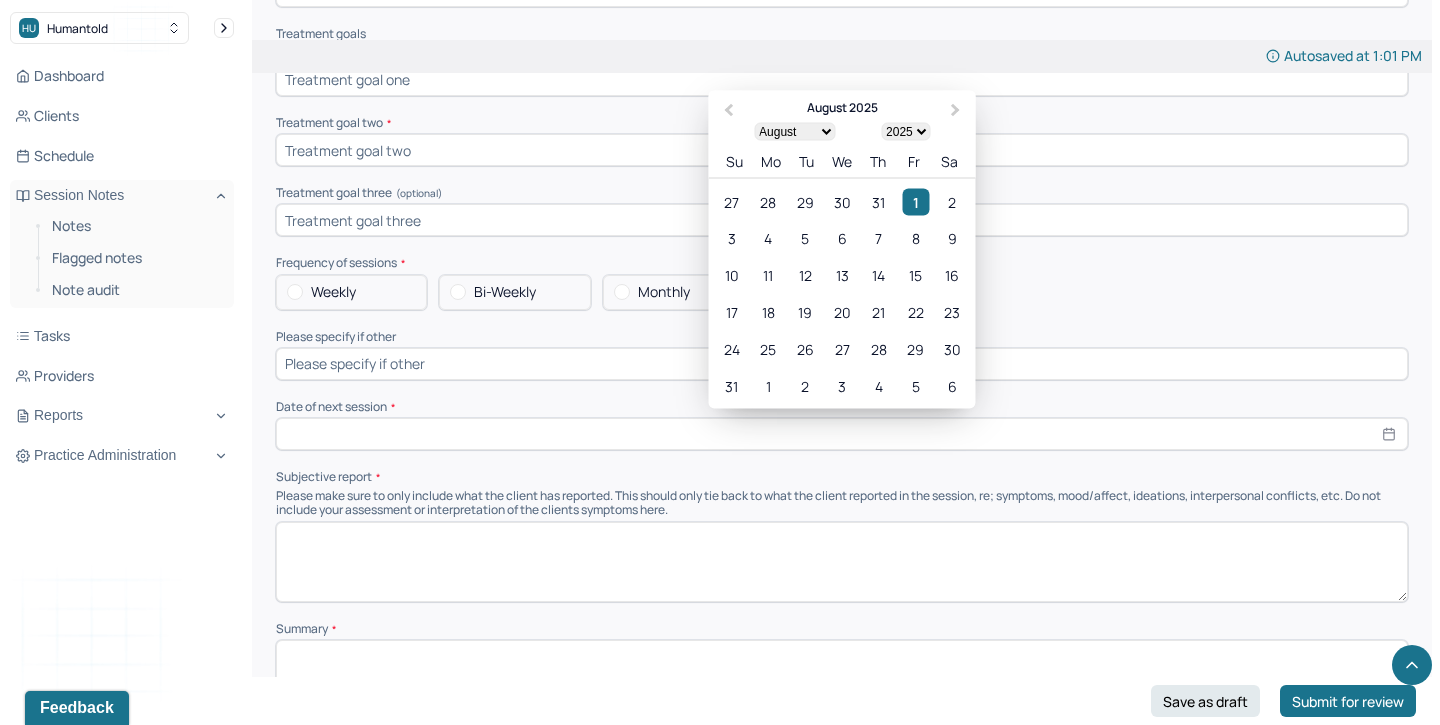 click on "Weekly" at bounding box center [351, 292] 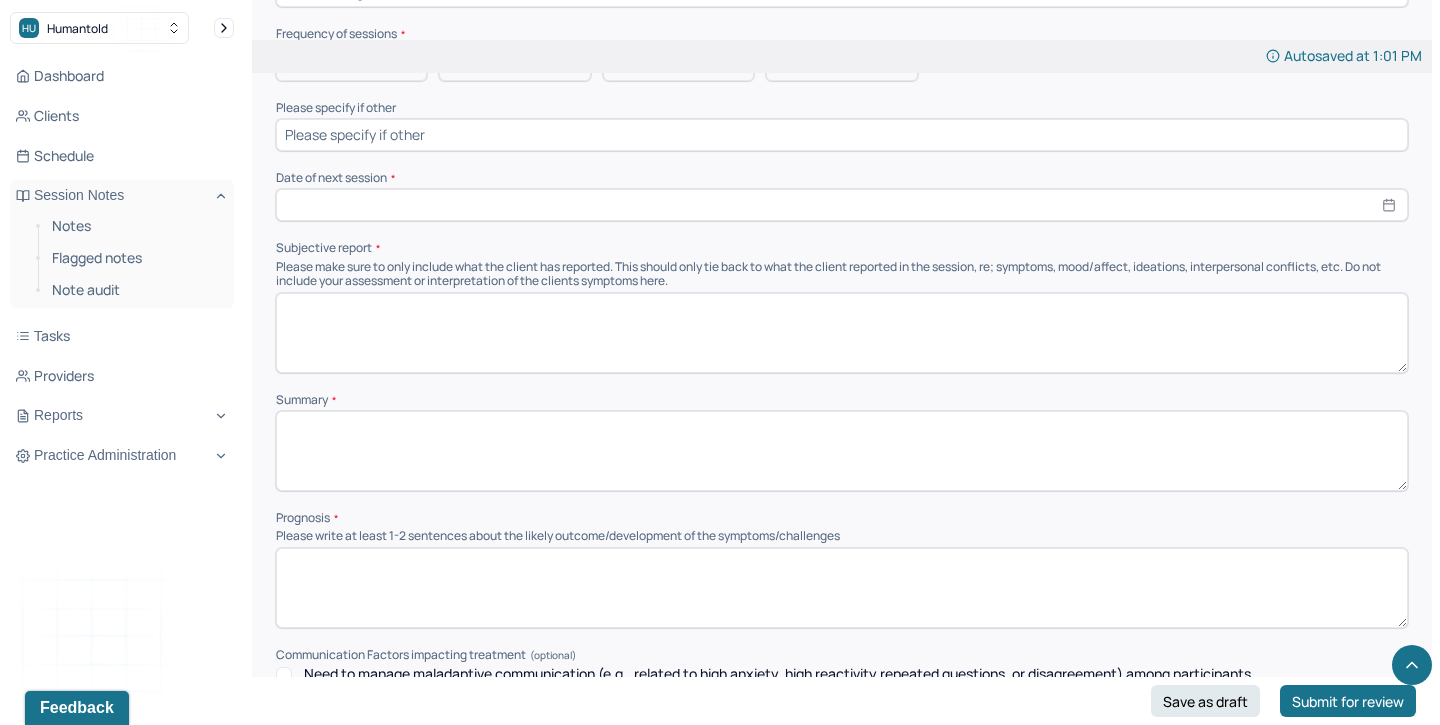 scroll, scrollTop: 7729, scrollLeft: 0, axis: vertical 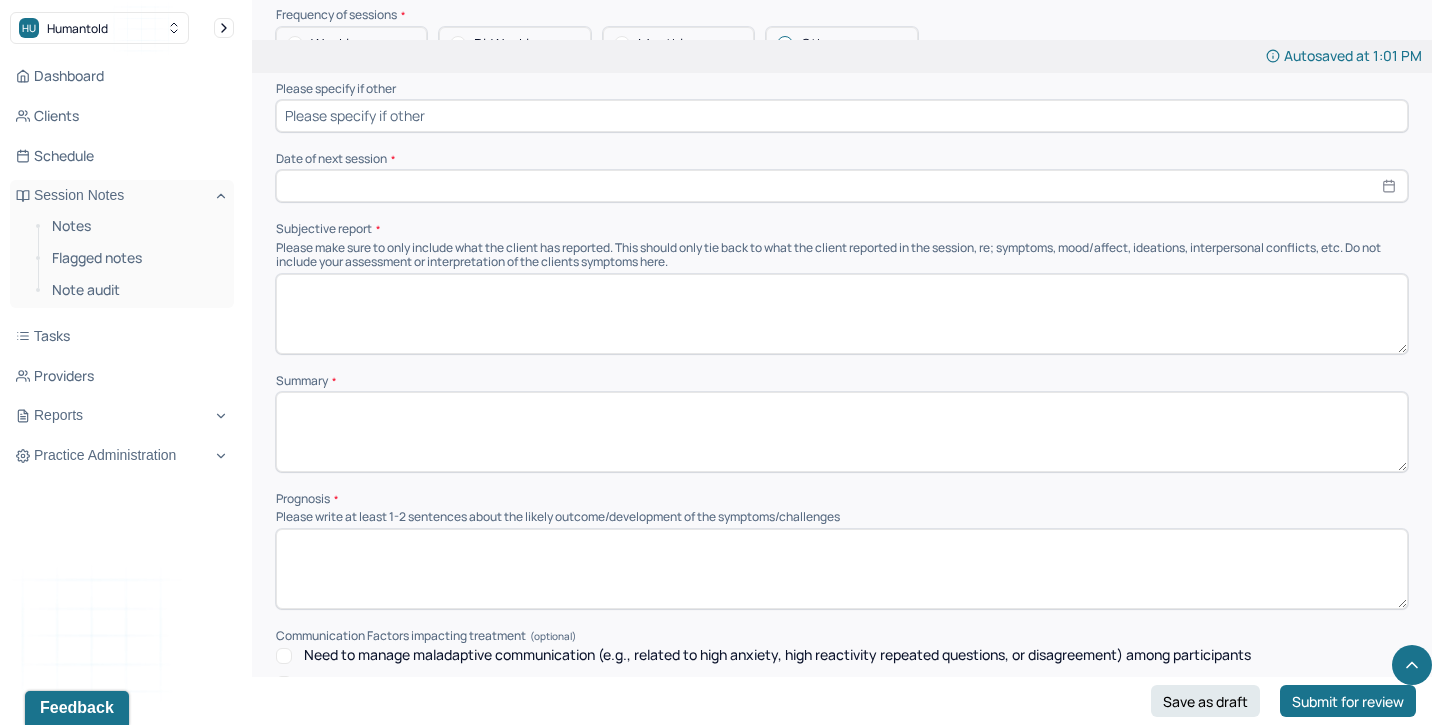 click at bounding box center (842, 314) 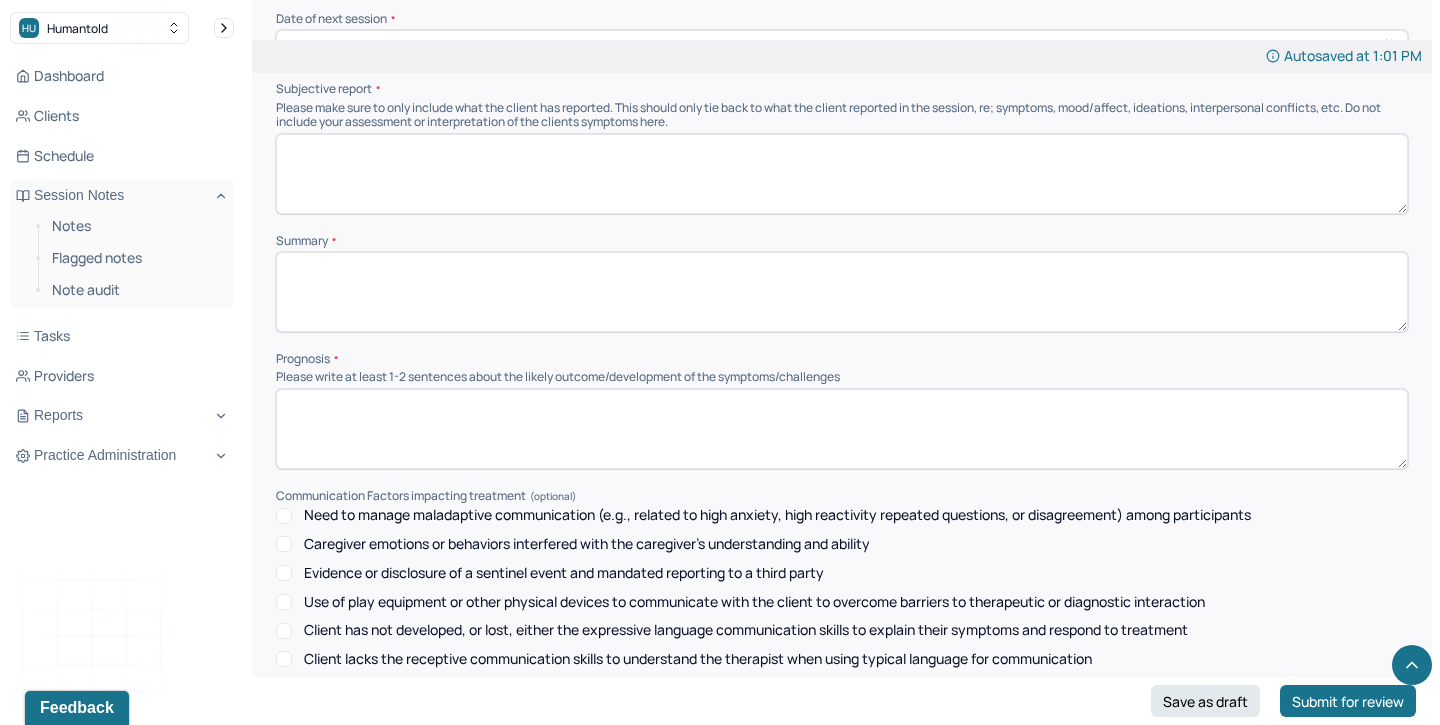 scroll, scrollTop: 7900, scrollLeft: 0, axis: vertical 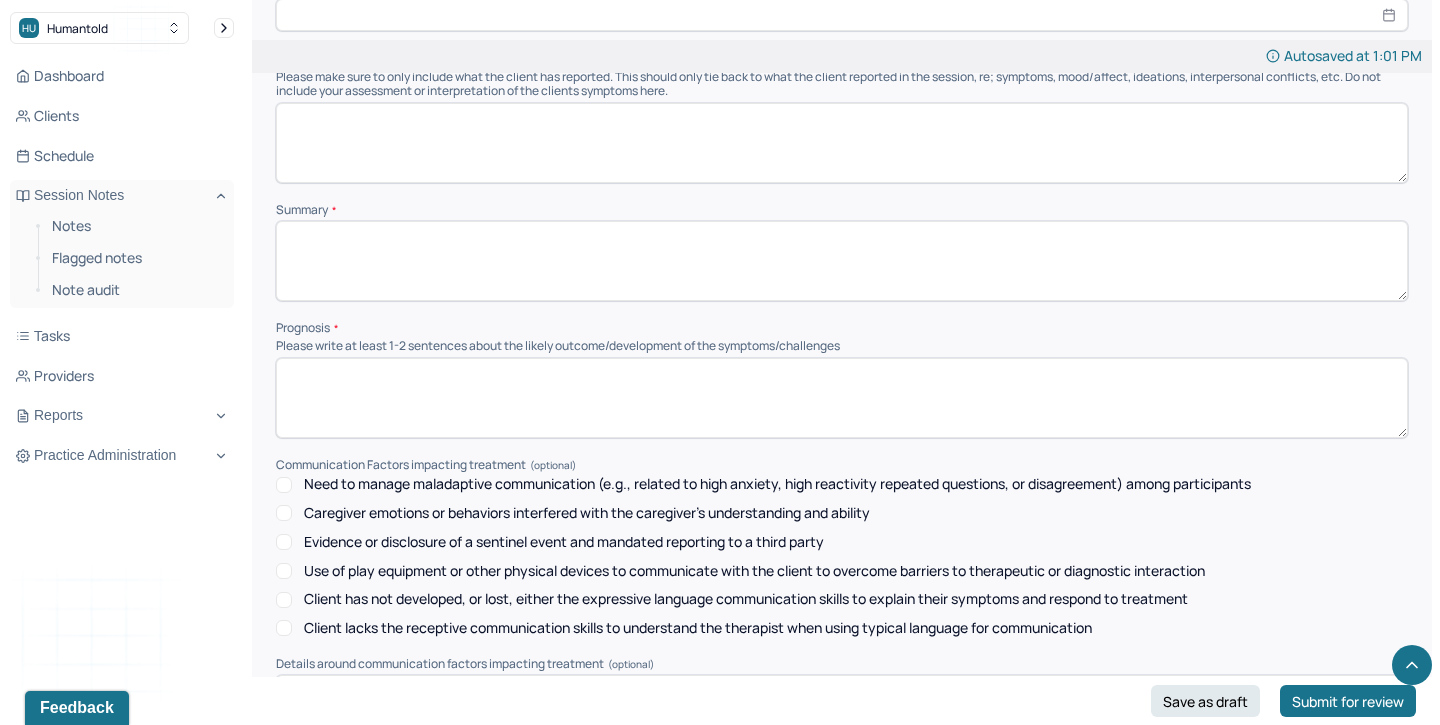 click at bounding box center [842, 398] 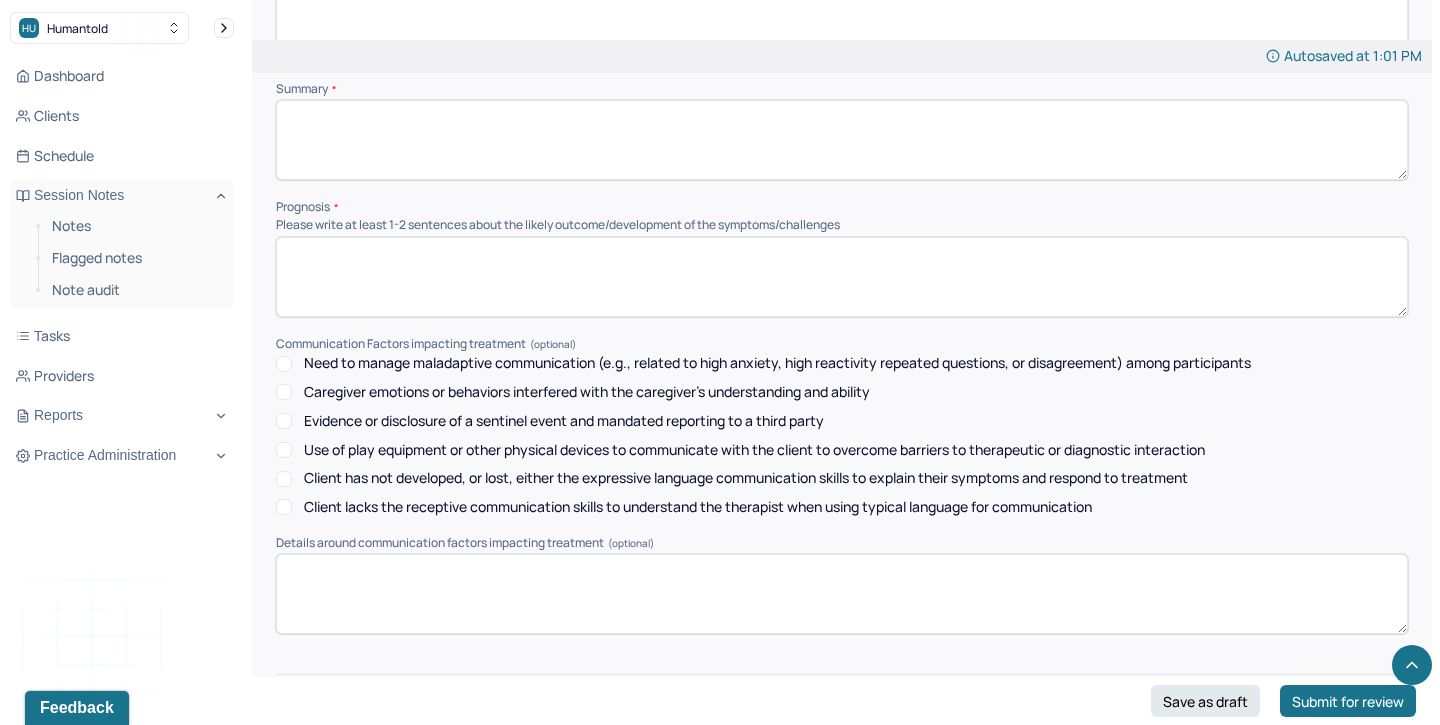 scroll, scrollTop: 8119, scrollLeft: 0, axis: vertical 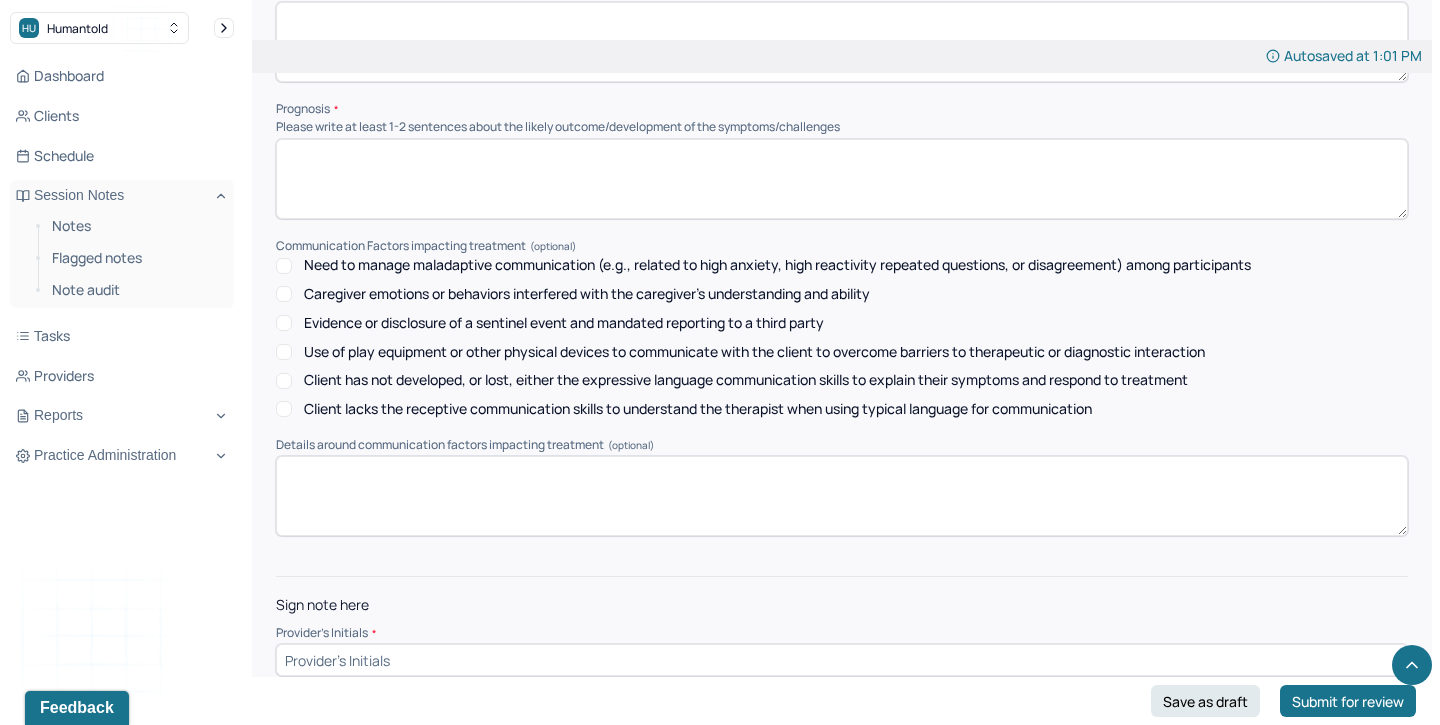 click on "Use of play equipment or other physical devices to communicate with the client to overcome barriers to therapeutic or diagnostic interaction" at bounding box center [754, 352] 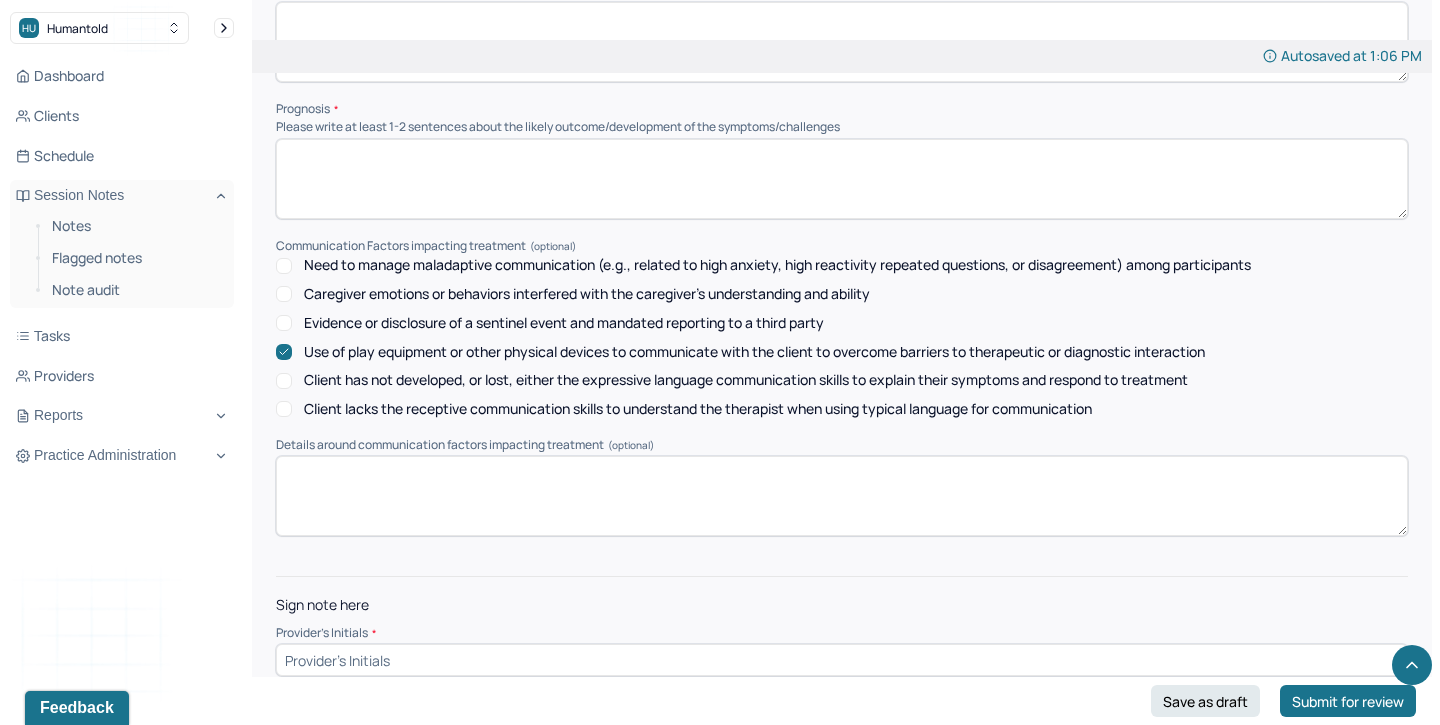 click at bounding box center [842, 496] 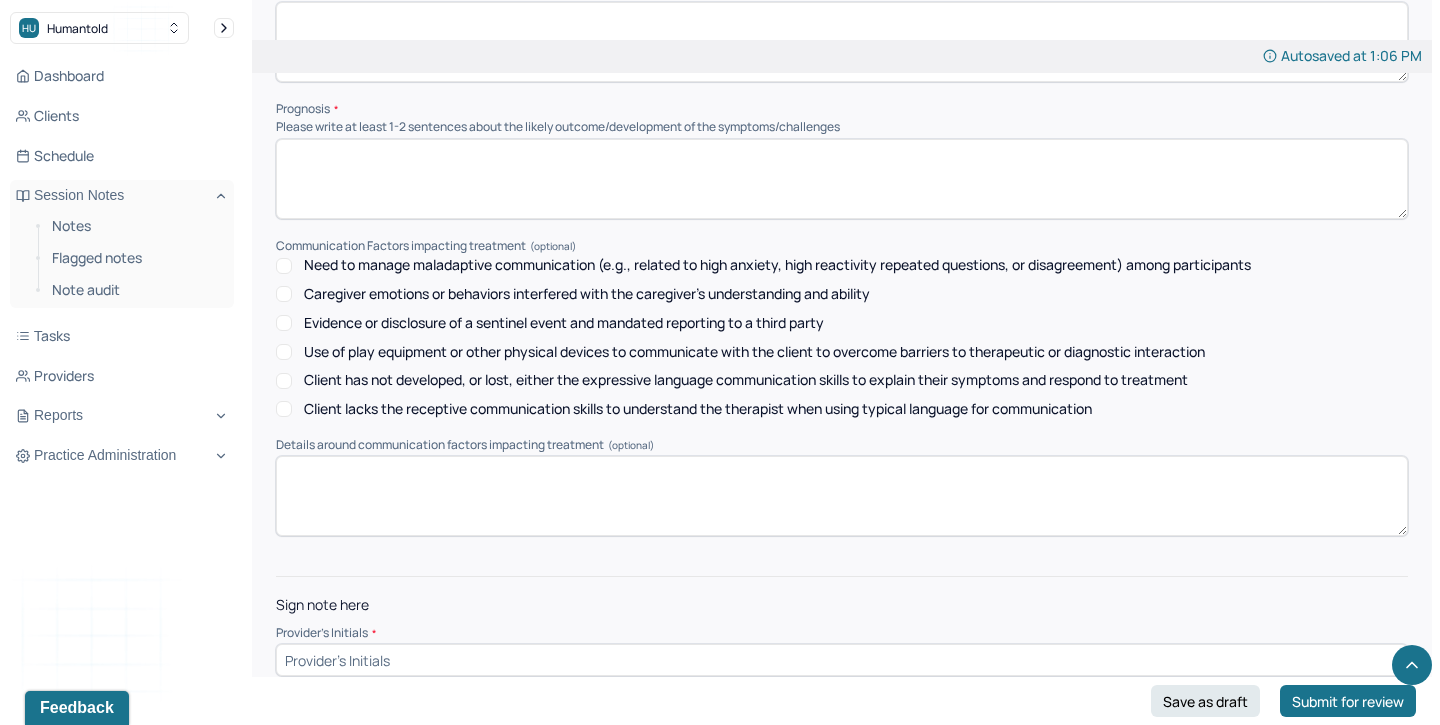 click at bounding box center [842, 496] 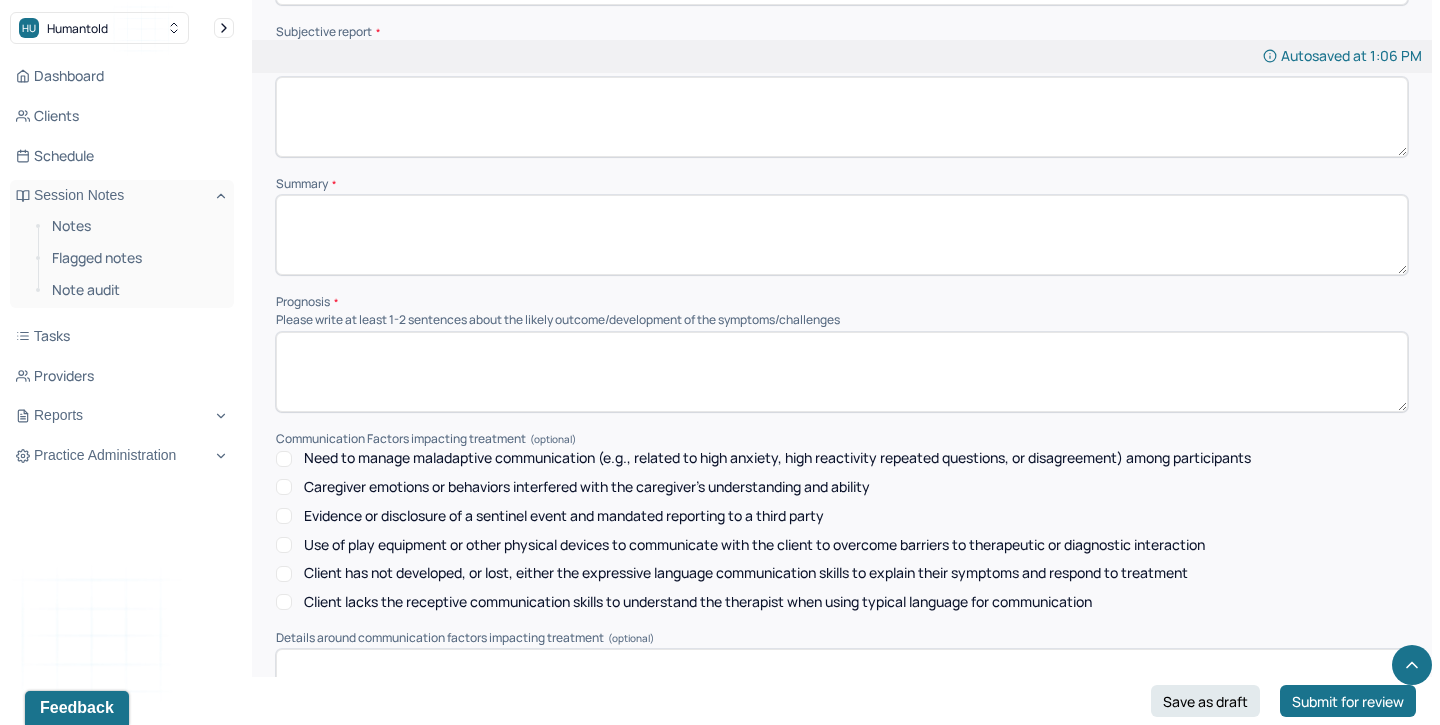 scroll, scrollTop: 8119, scrollLeft: 0, axis: vertical 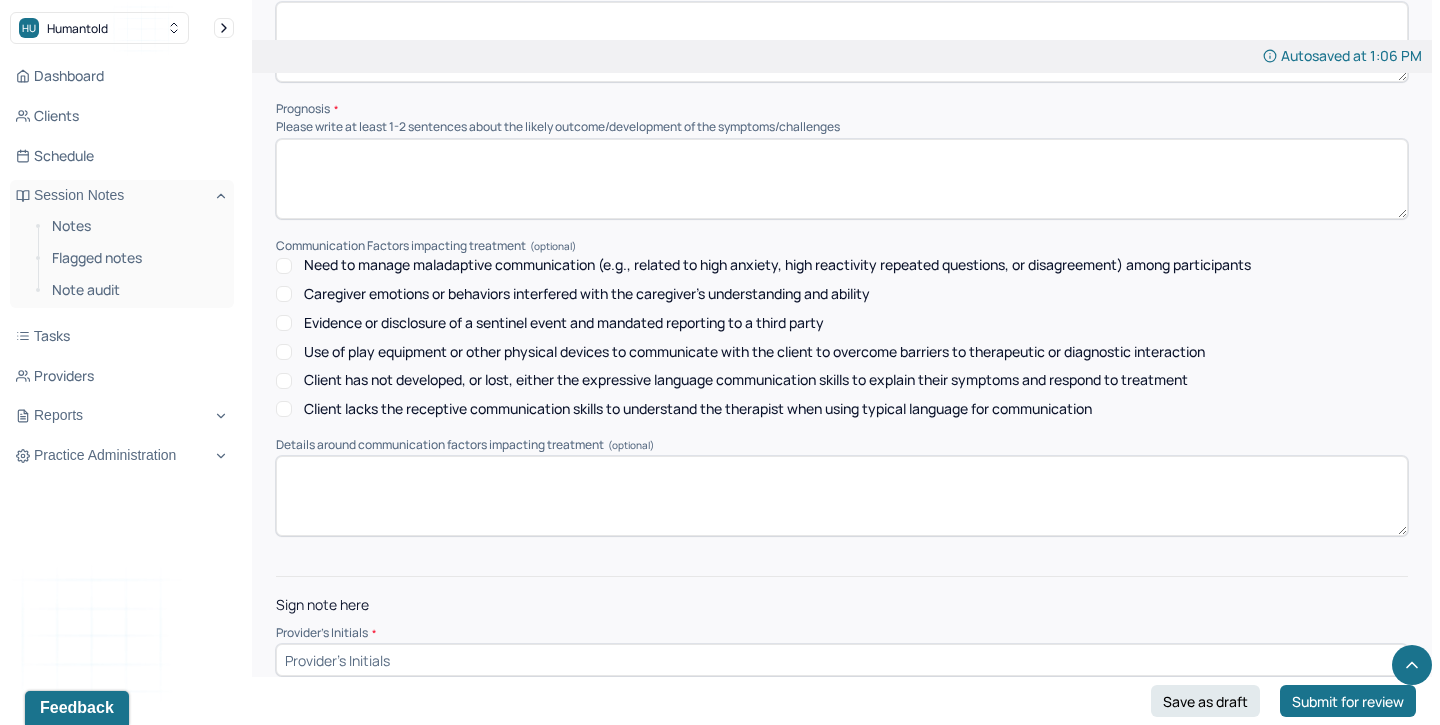 click at bounding box center (842, 660) 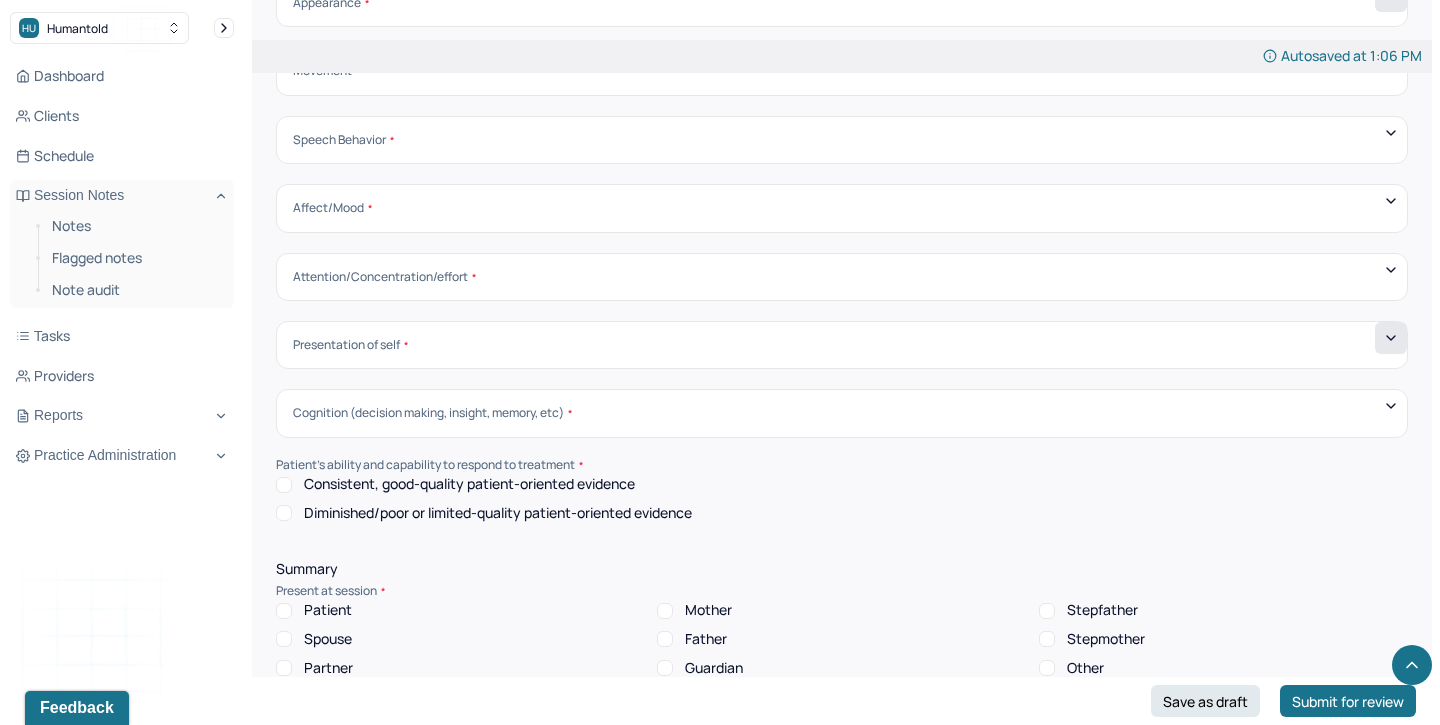scroll, scrollTop: 6447, scrollLeft: 0, axis: vertical 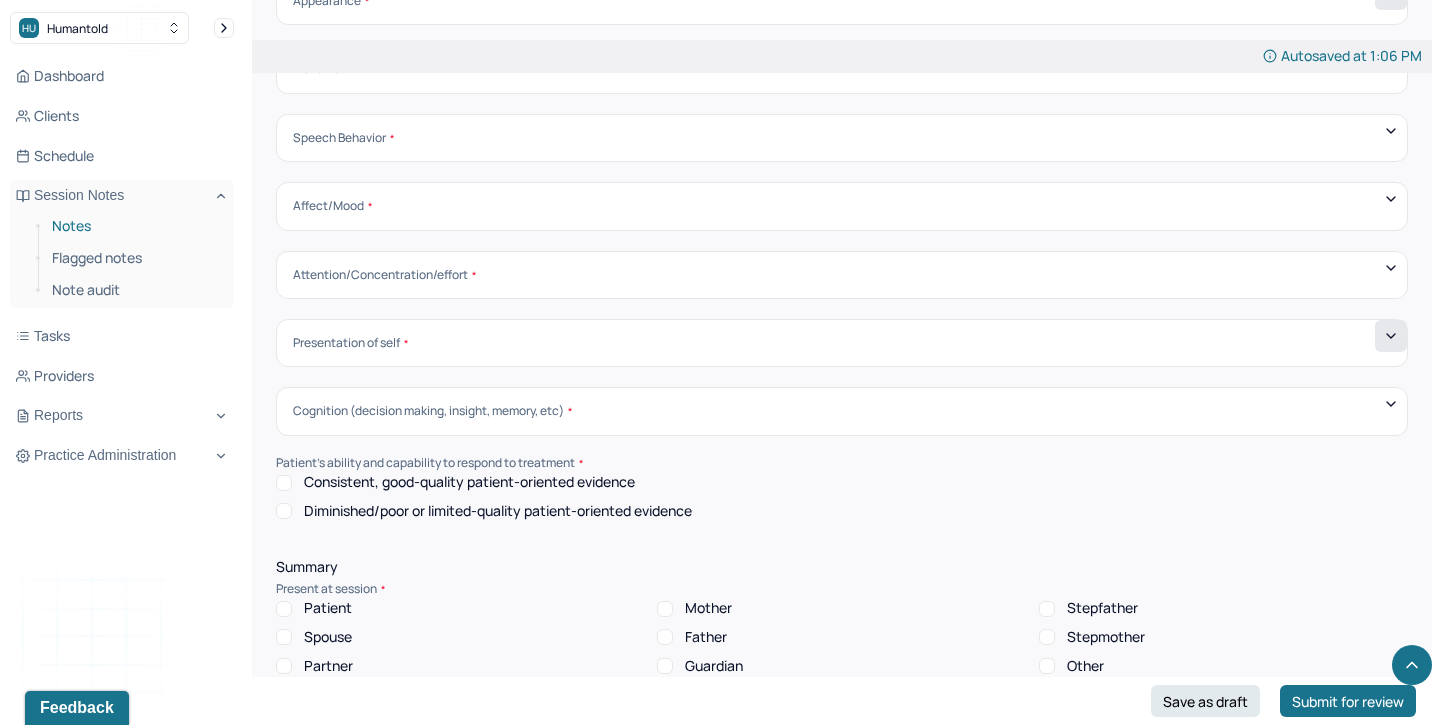 click on "Notes" at bounding box center (135, 226) 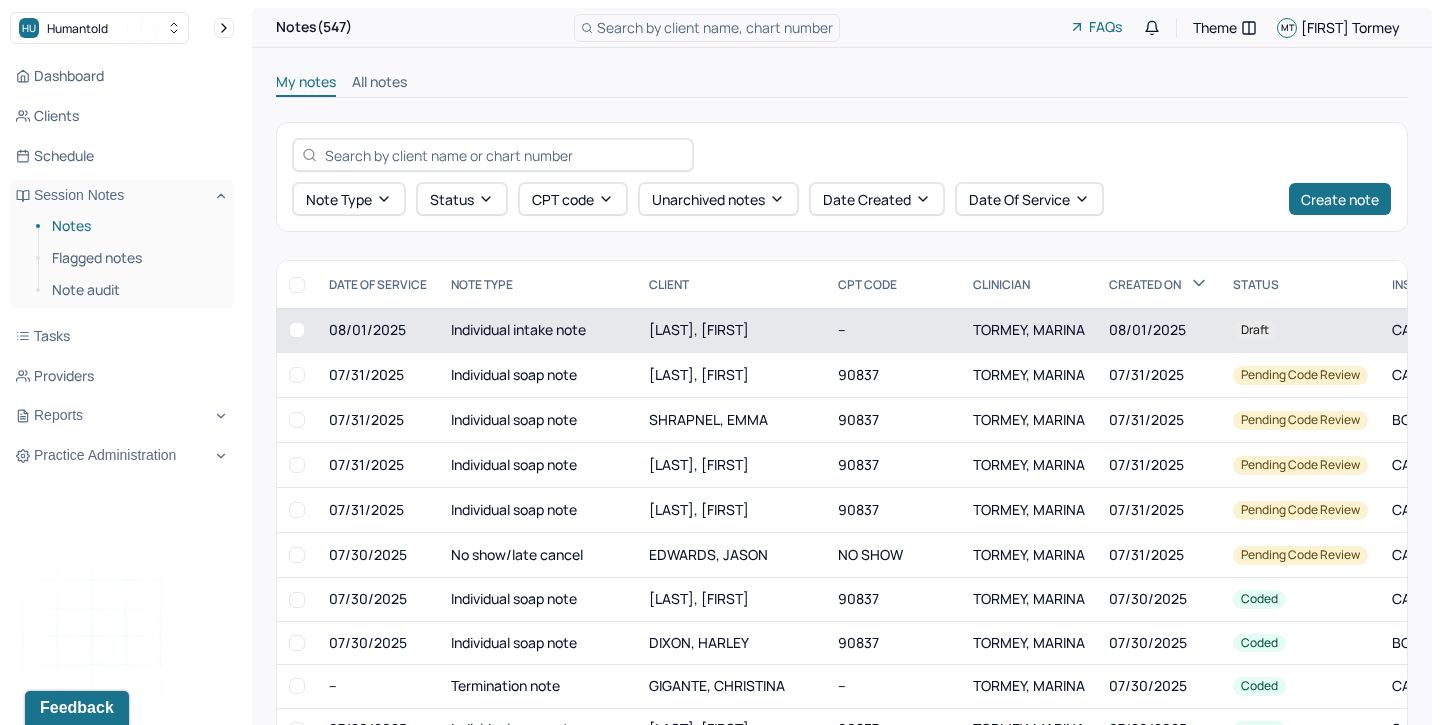 scroll, scrollTop: 0, scrollLeft: 137, axis: horizontal 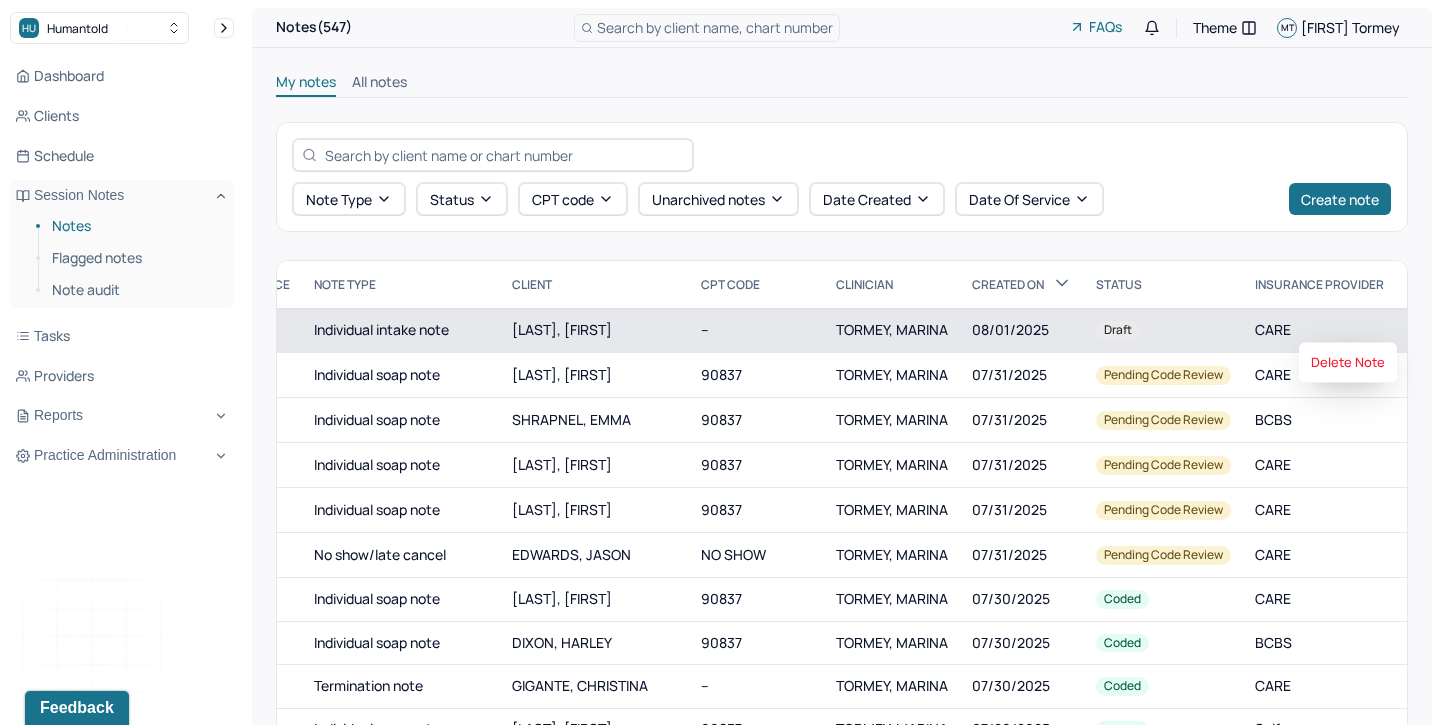 click 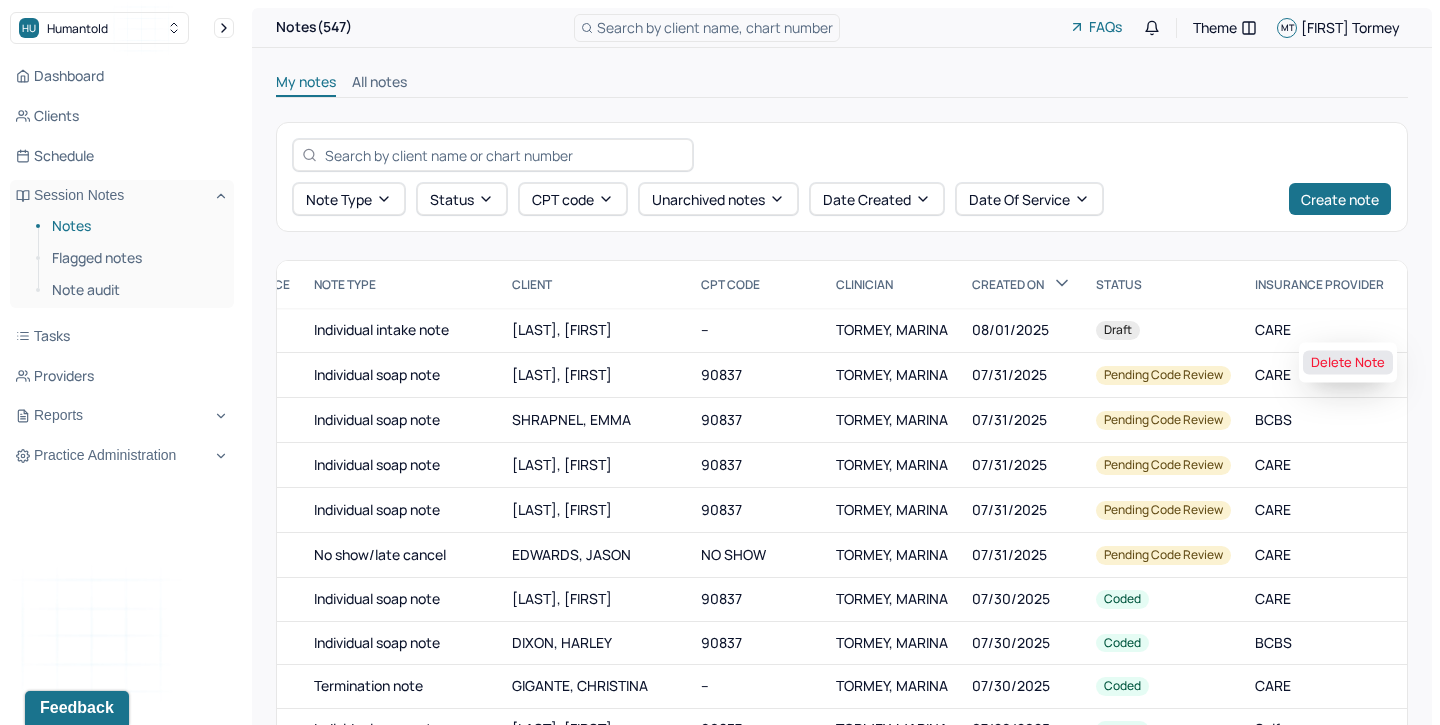click on "Delete Note" at bounding box center [1348, 363] 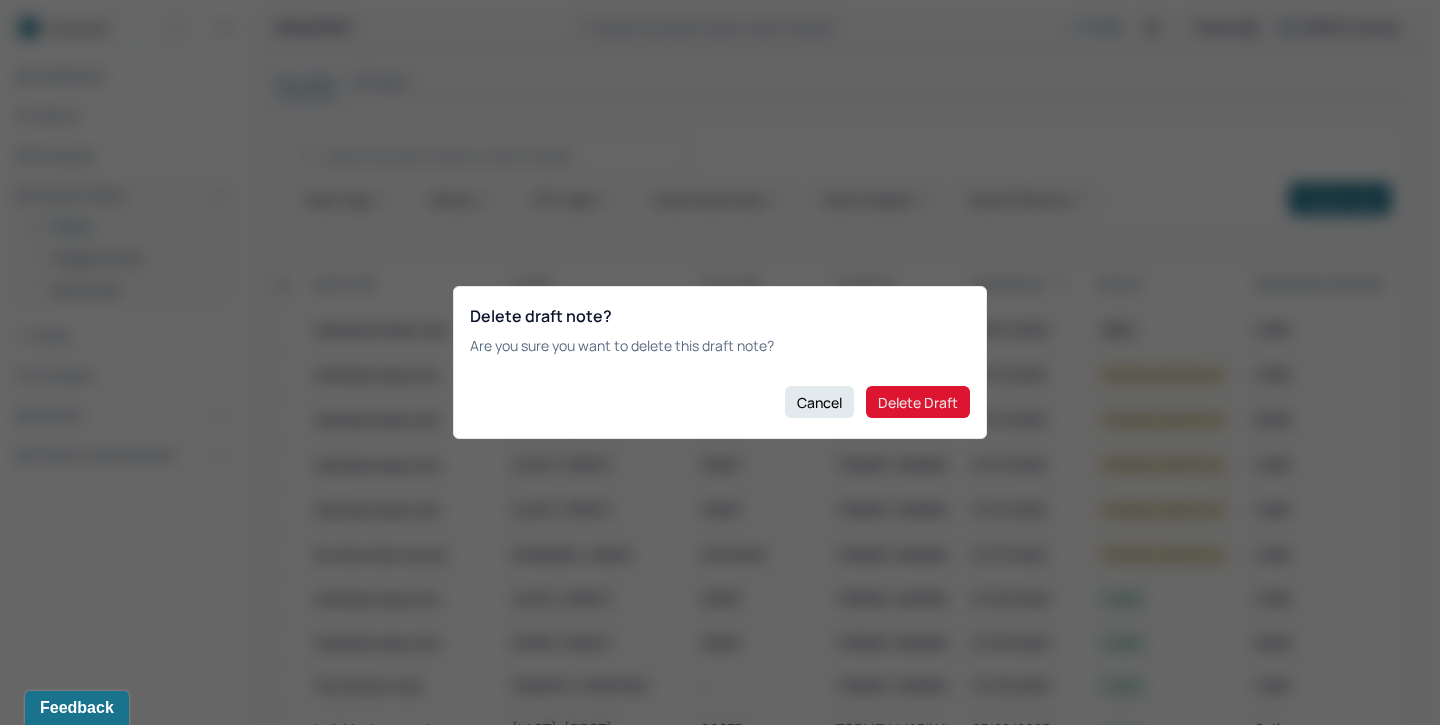 click on "Delete Draft" at bounding box center (918, 402) 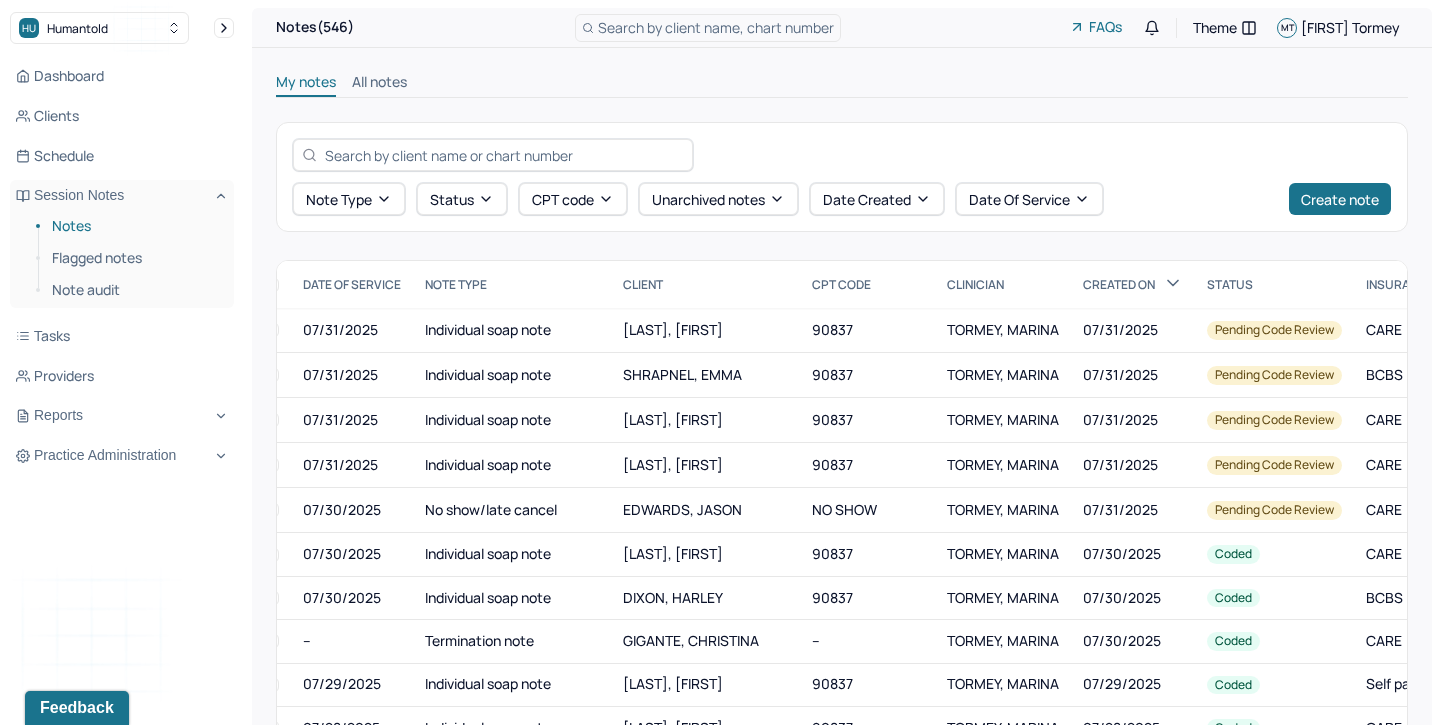 scroll, scrollTop: 0, scrollLeft: 0, axis: both 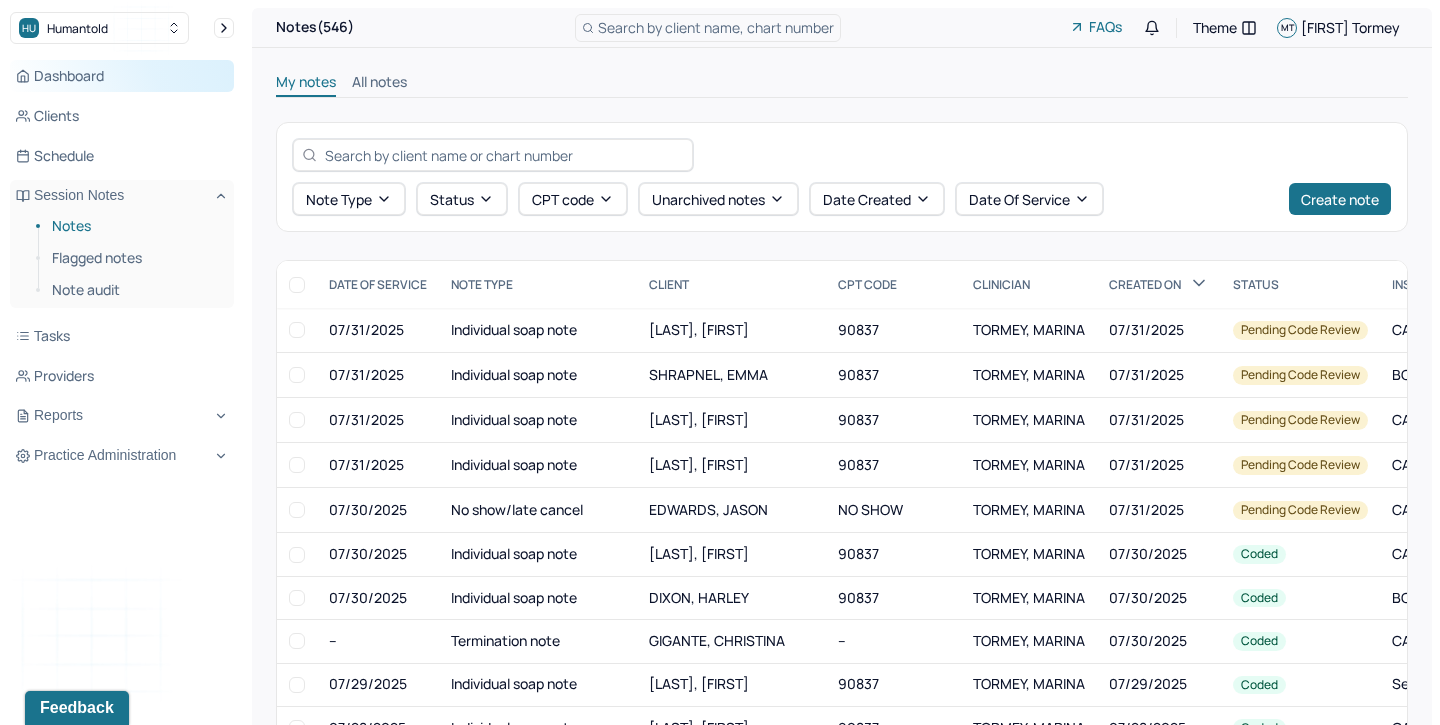 click on "Dashboard" at bounding box center (122, 76) 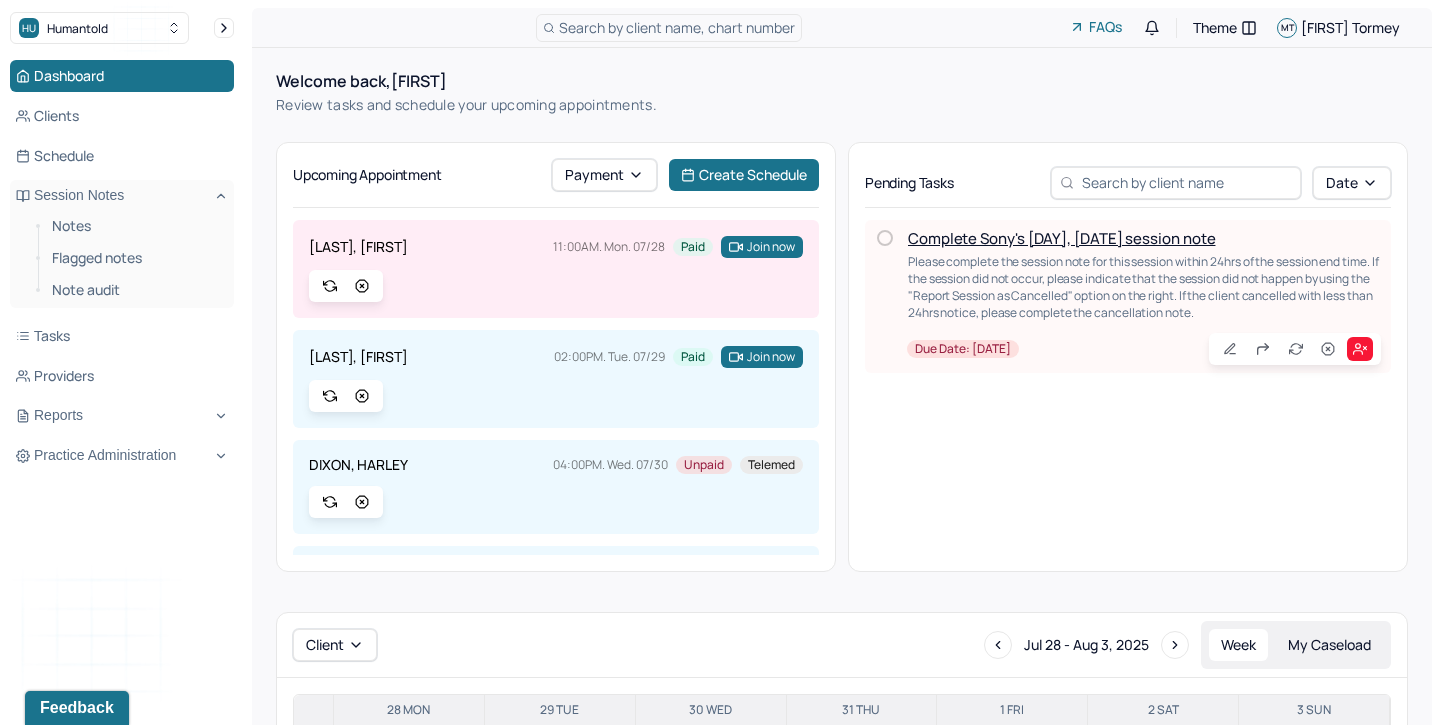 click on "Complete Sony's [DAY], [DATE] session note" at bounding box center [1061, 238] 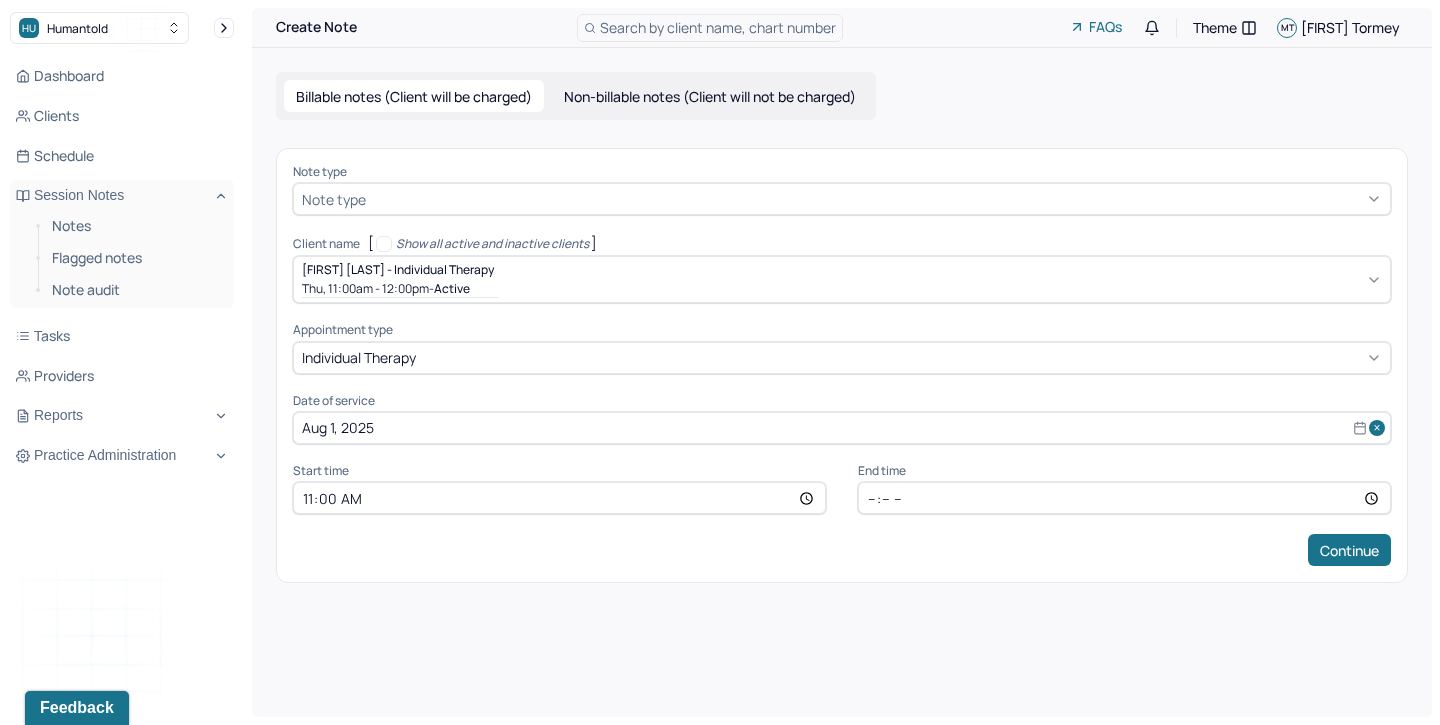 click on "Note type" at bounding box center [842, 172] 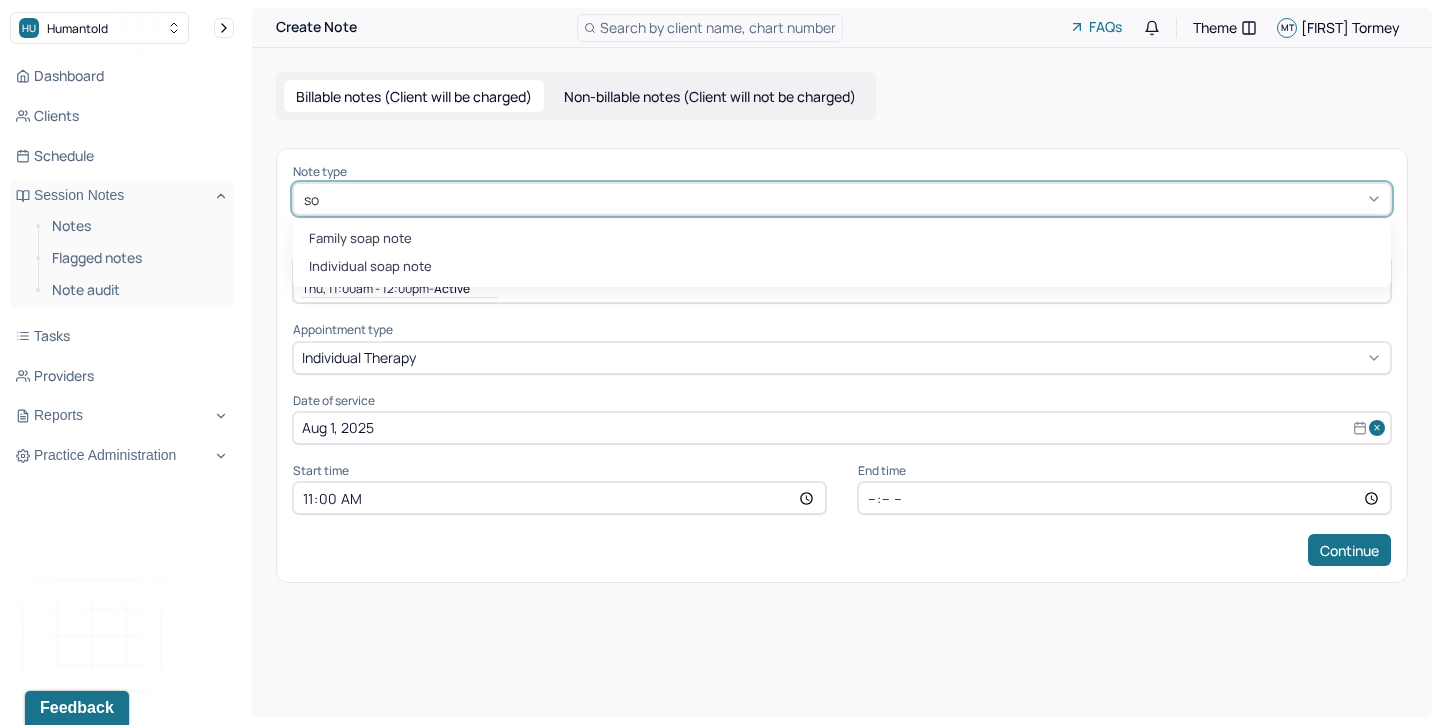 type on "soa" 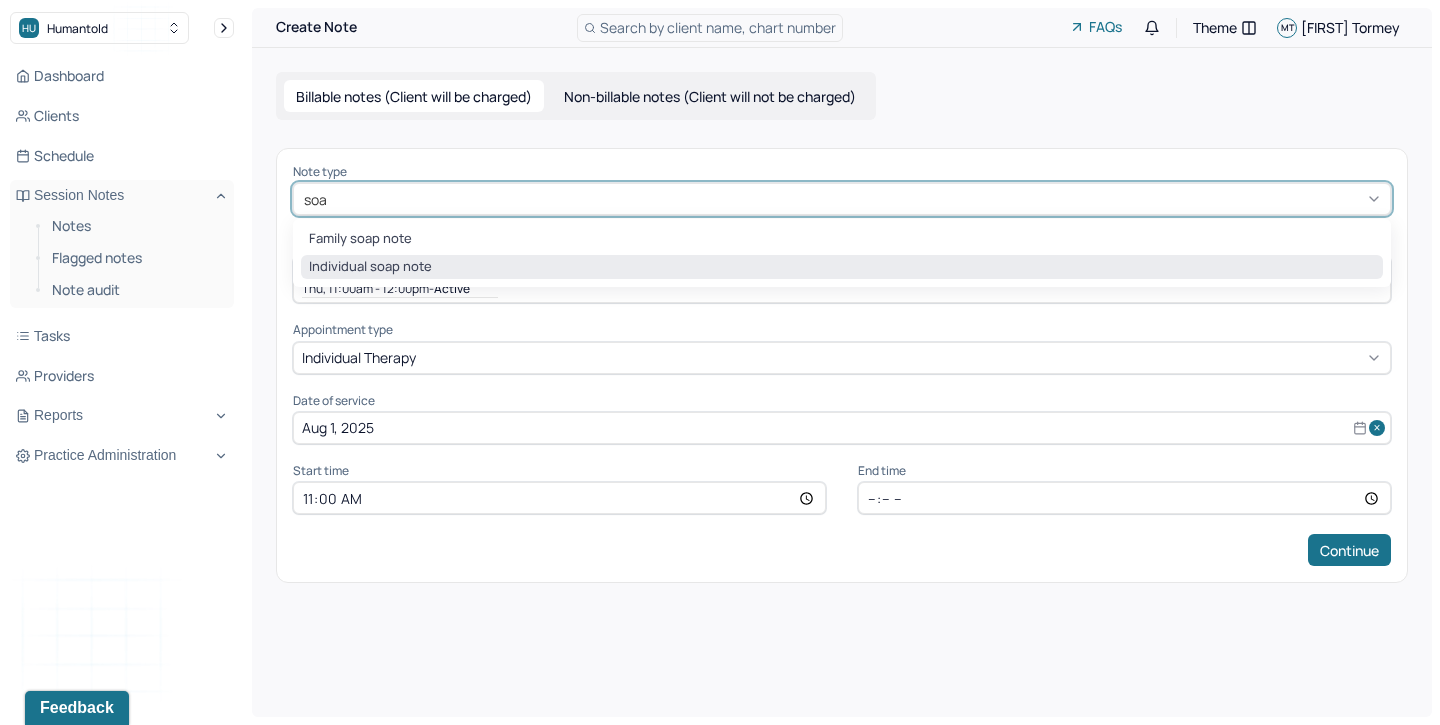 click on "Individual soap note" at bounding box center (842, 267) 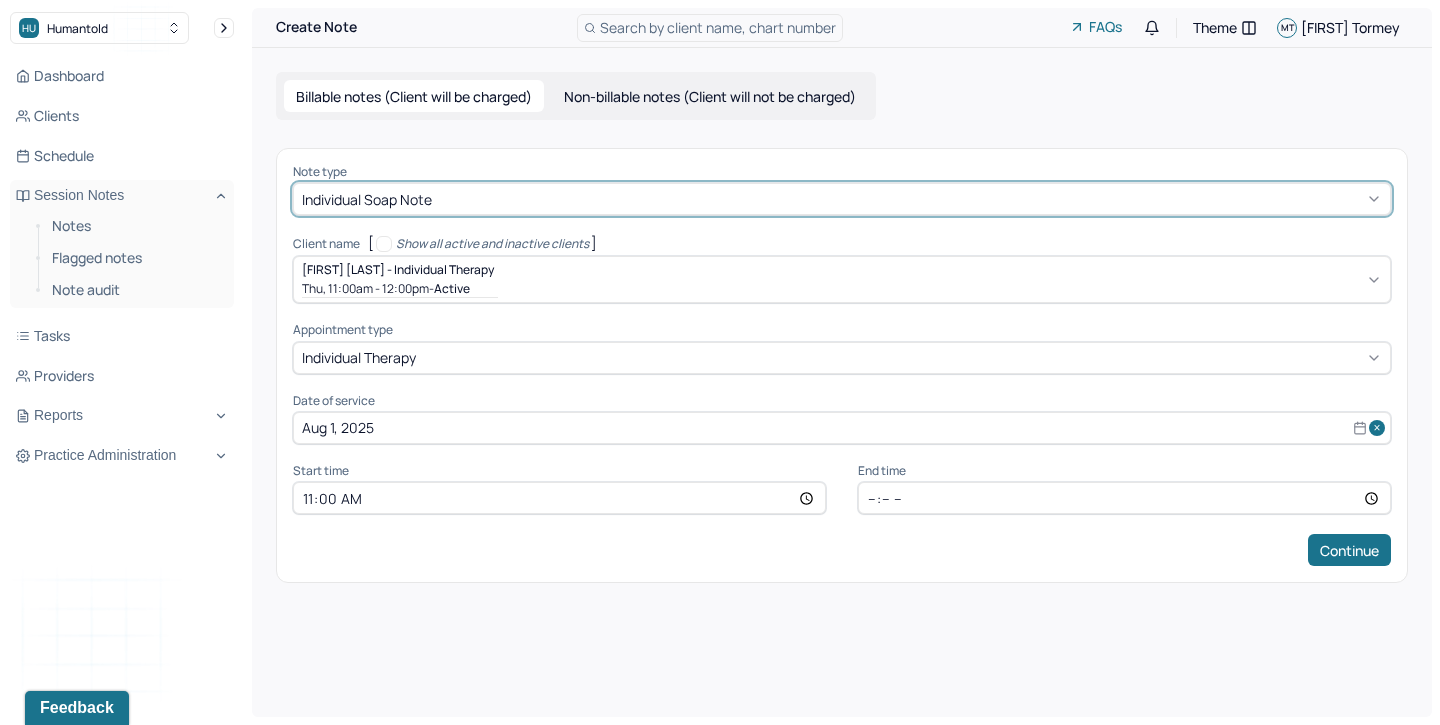 click on "[TIME]" at bounding box center [1124, 498] 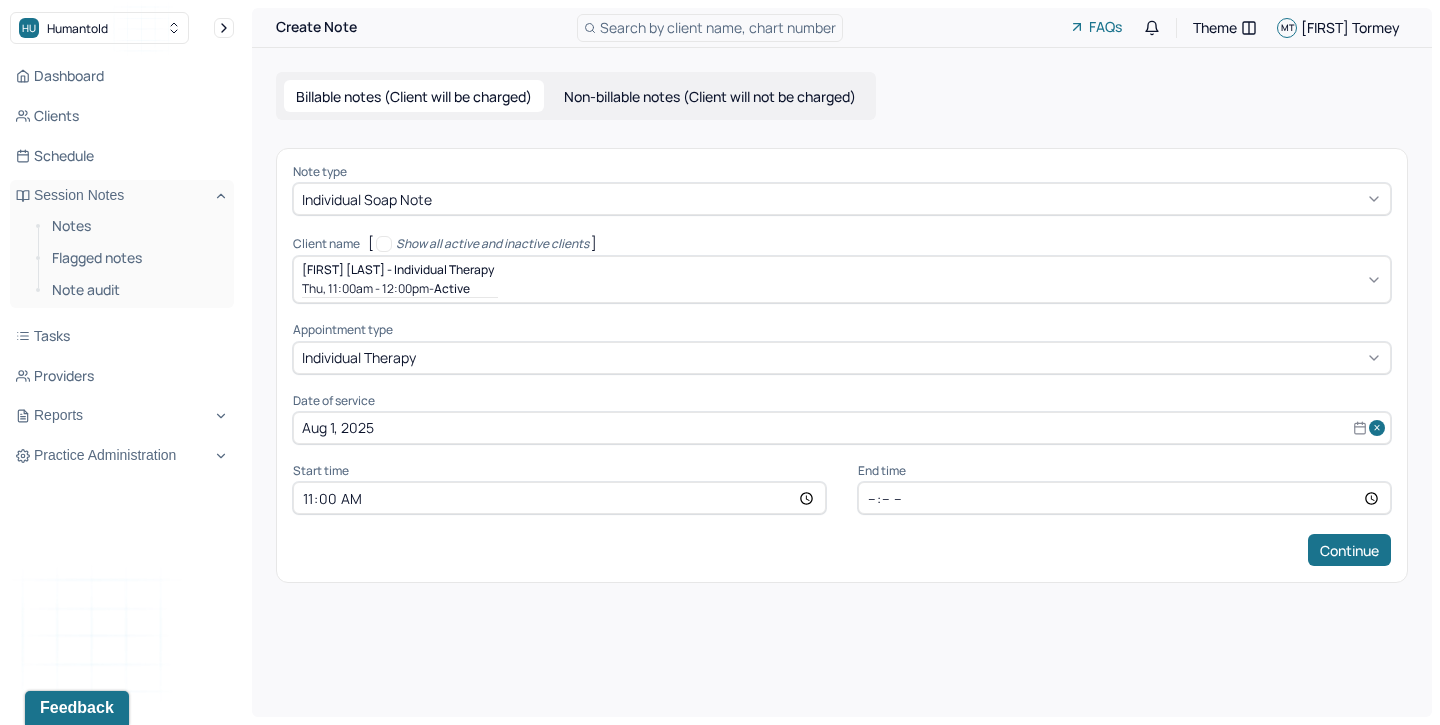 click on "Continue" at bounding box center [842, 550] 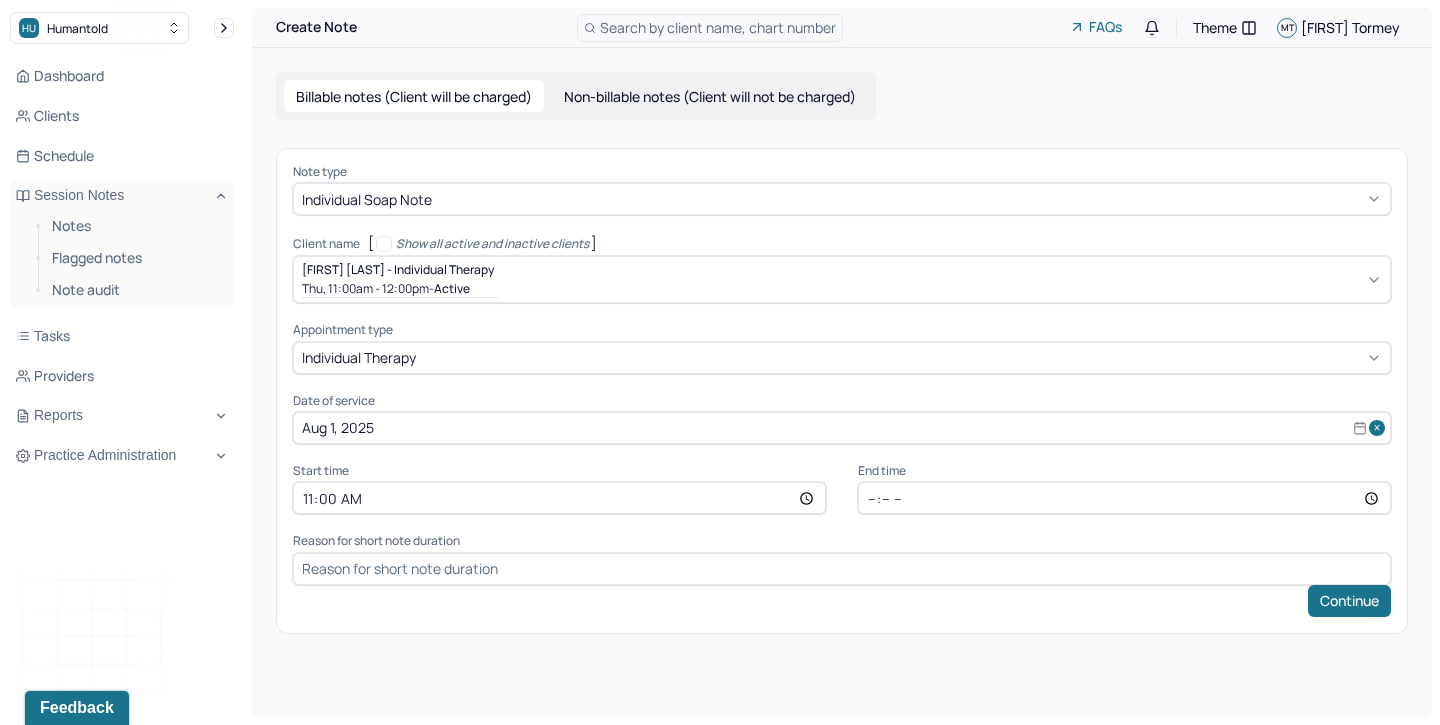 click on "Note type Individual soap note Client name [ Show all active and inactive clients ] [FIRST] [LAST] - Individual therapy Thu, 11:00am - 12:00pm  -  active Supervisee name [FIRST] [LAST] Appointment type individual therapy Date of service Aug 1, 2025 Start time 11:00 End time 11:45 Reason for short note duration Continue" at bounding box center (842, 391) 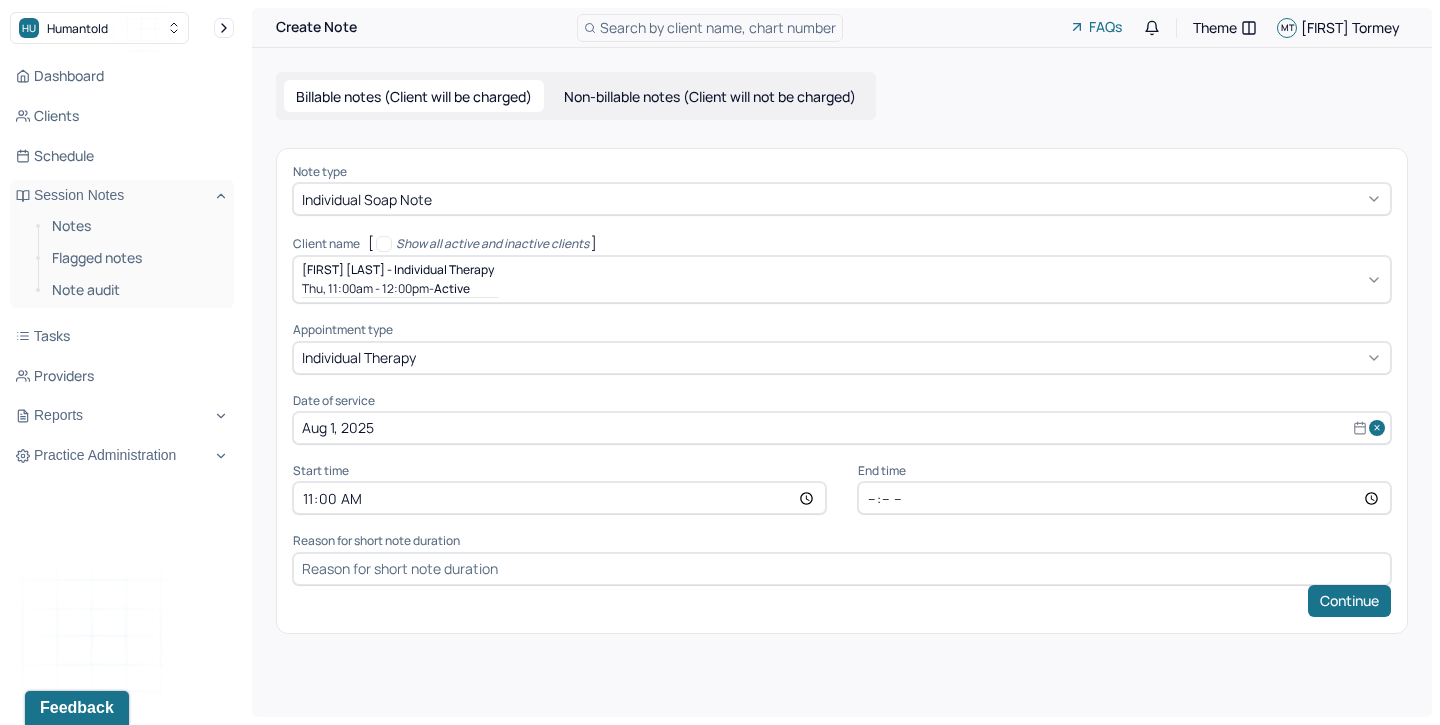 click at bounding box center [842, 569] 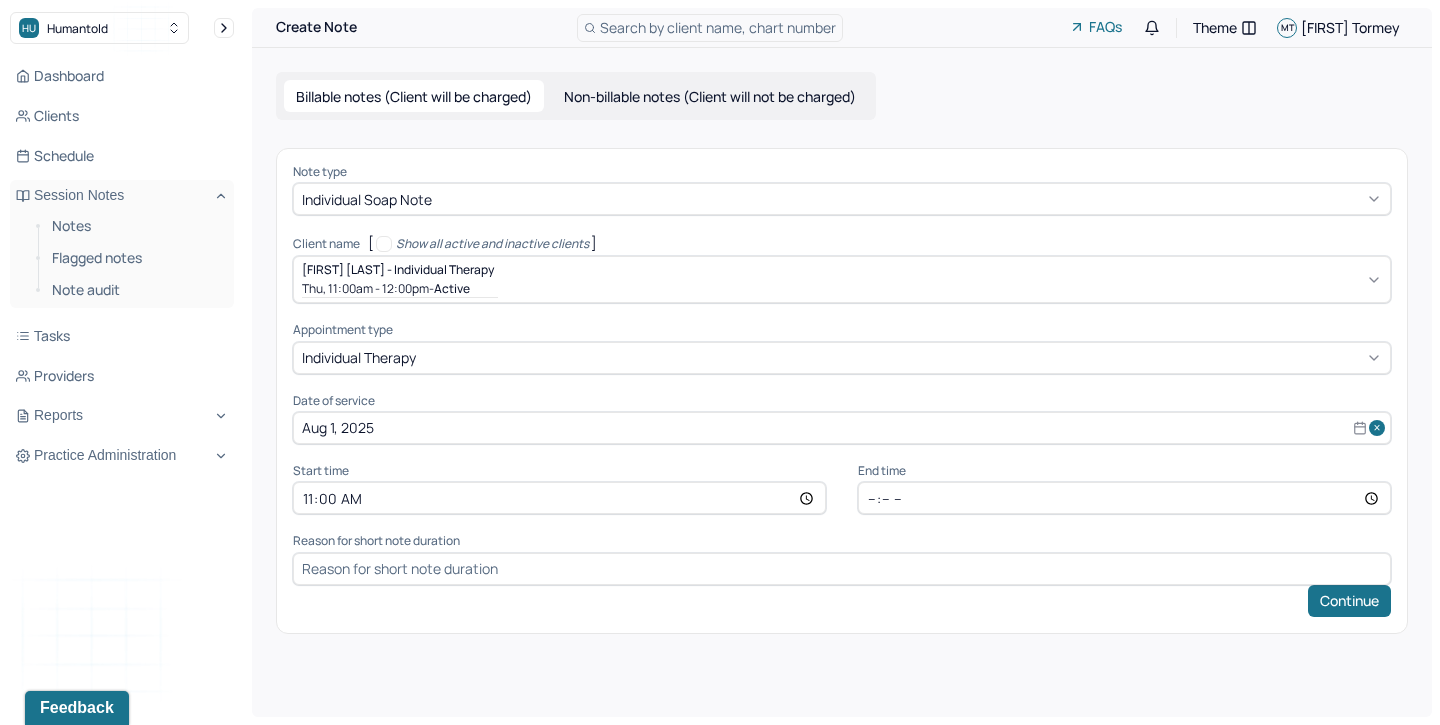 type on "session ended early due to cleint having a work obligation" 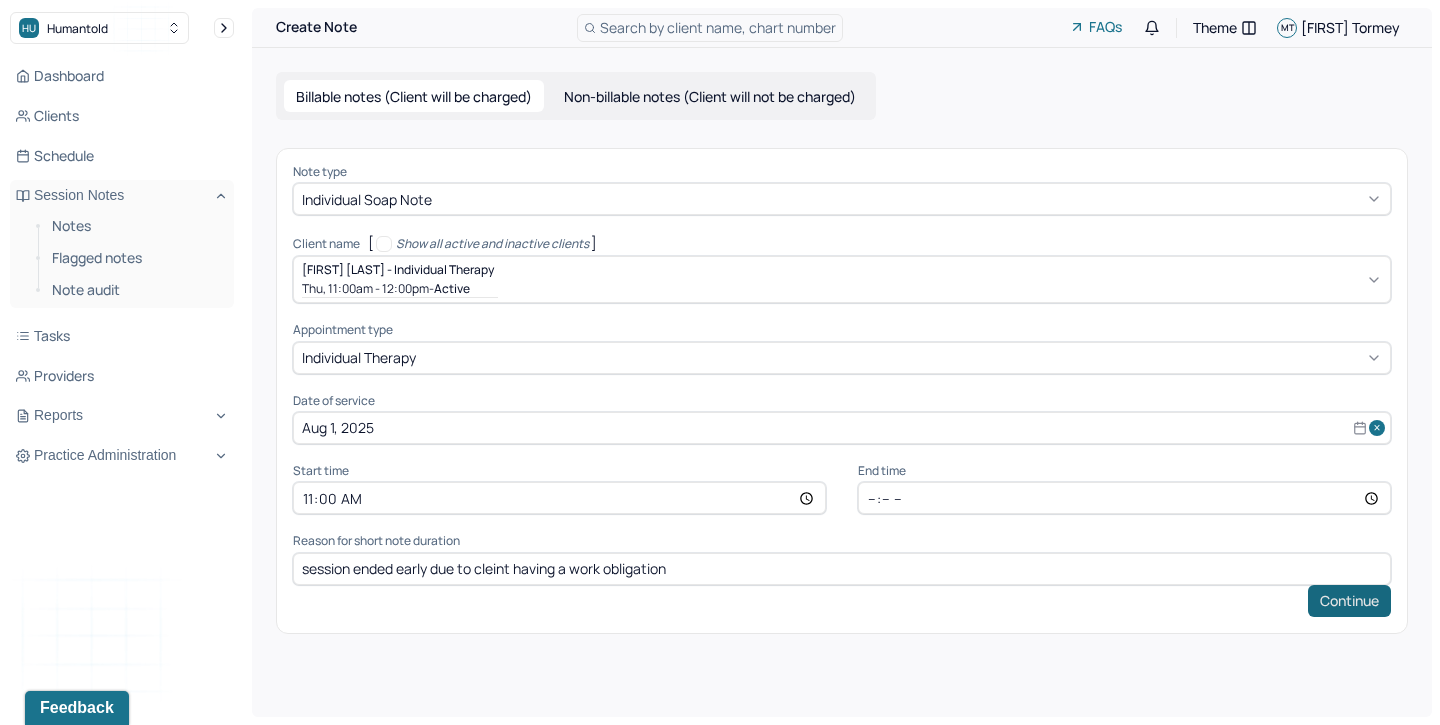 click on "Continue" at bounding box center [1349, 601] 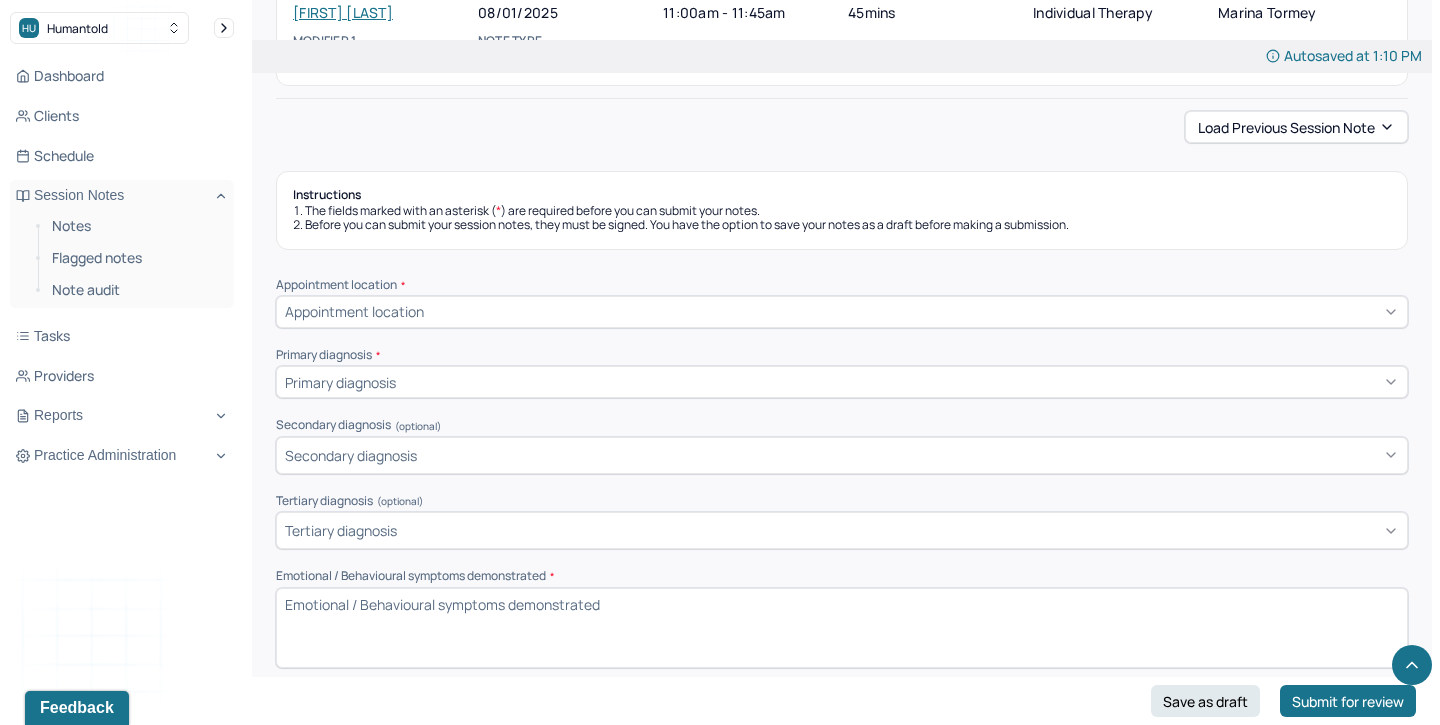 scroll, scrollTop: 0, scrollLeft: 0, axis: both 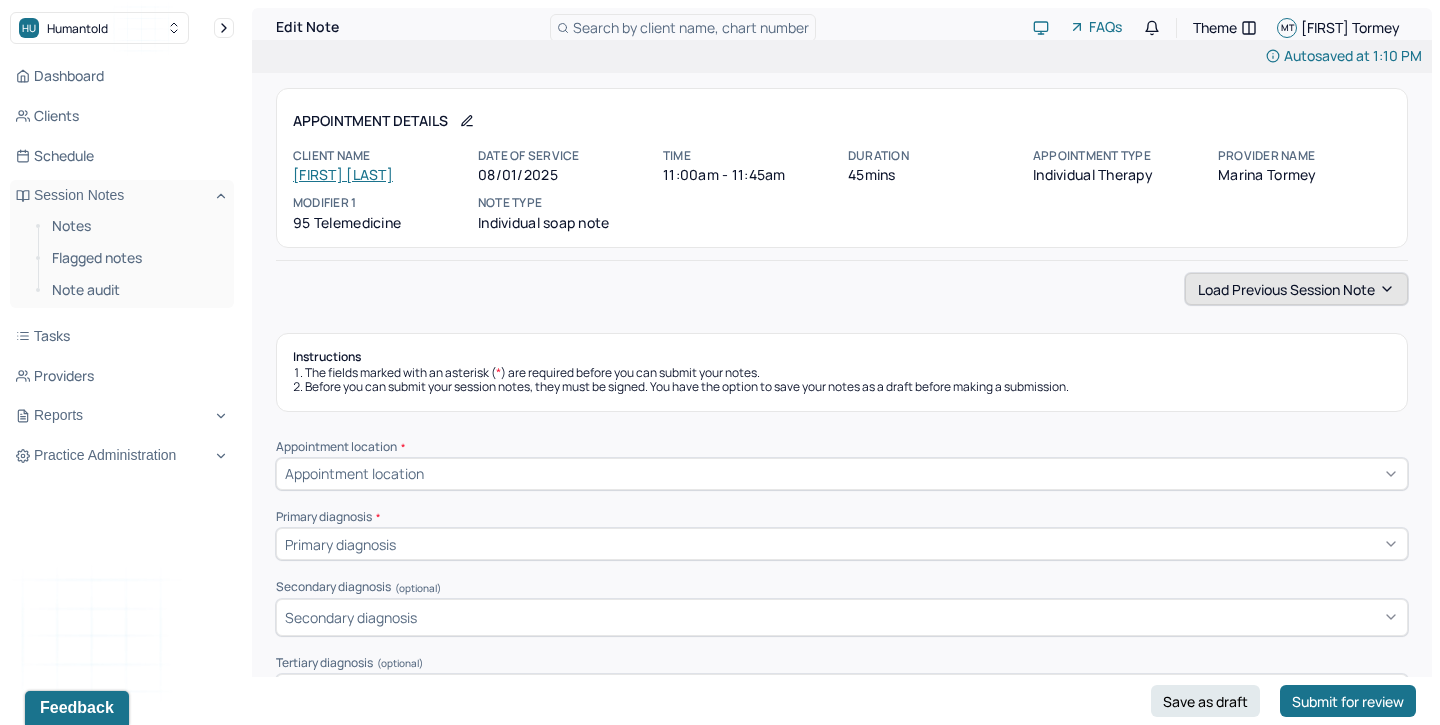click on "Load previous session note" at bounding box center [1296, 289] 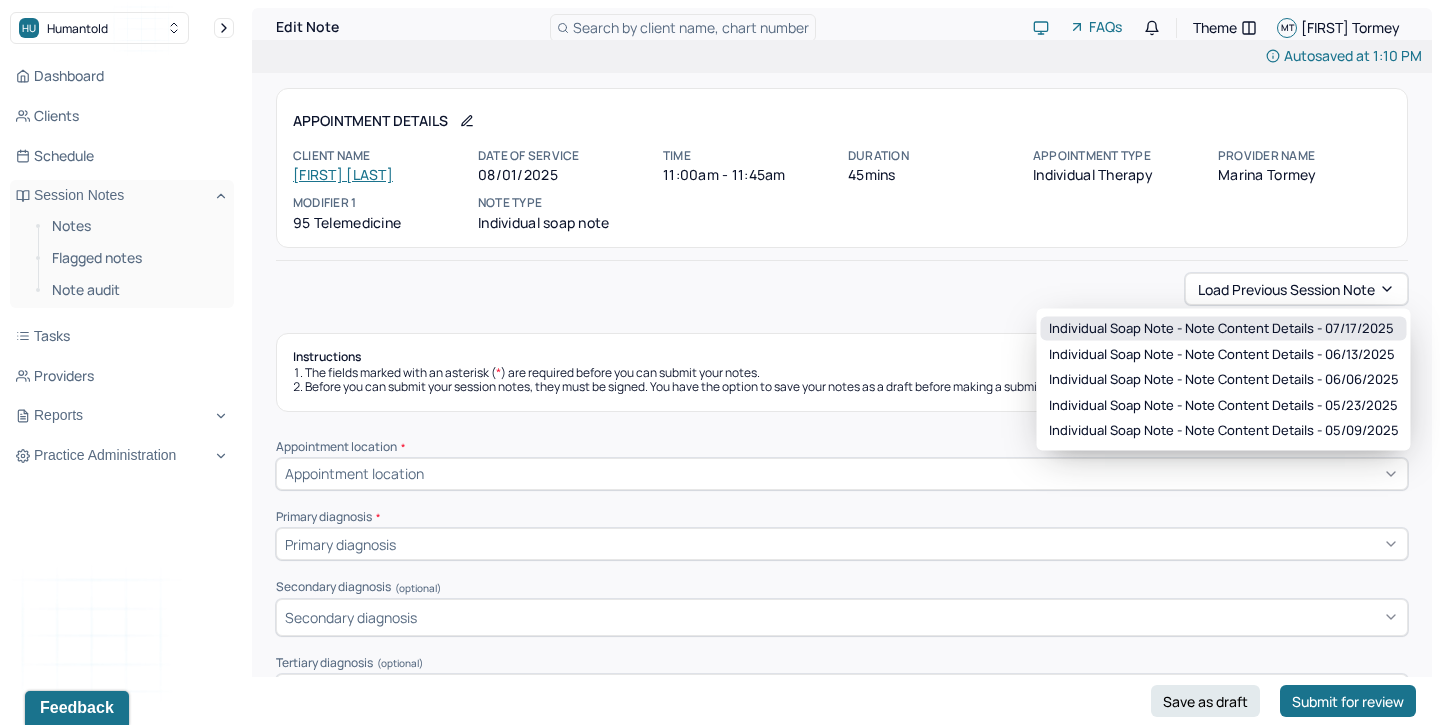 click on "Individual soap note   - Note content Details -   07/17/2025" at bounding box center [1221, 329] 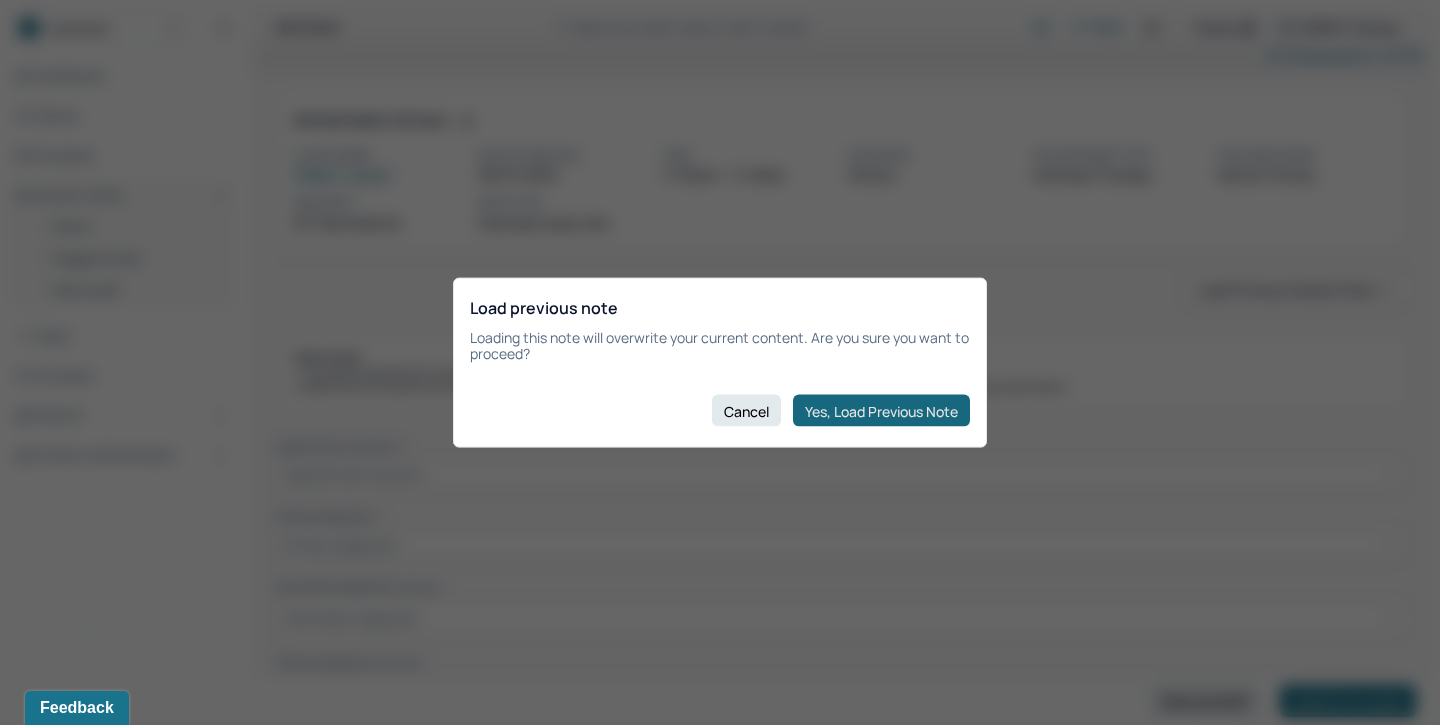 click on "Yes, Load Previous Note" at bounding box center (881, 411) 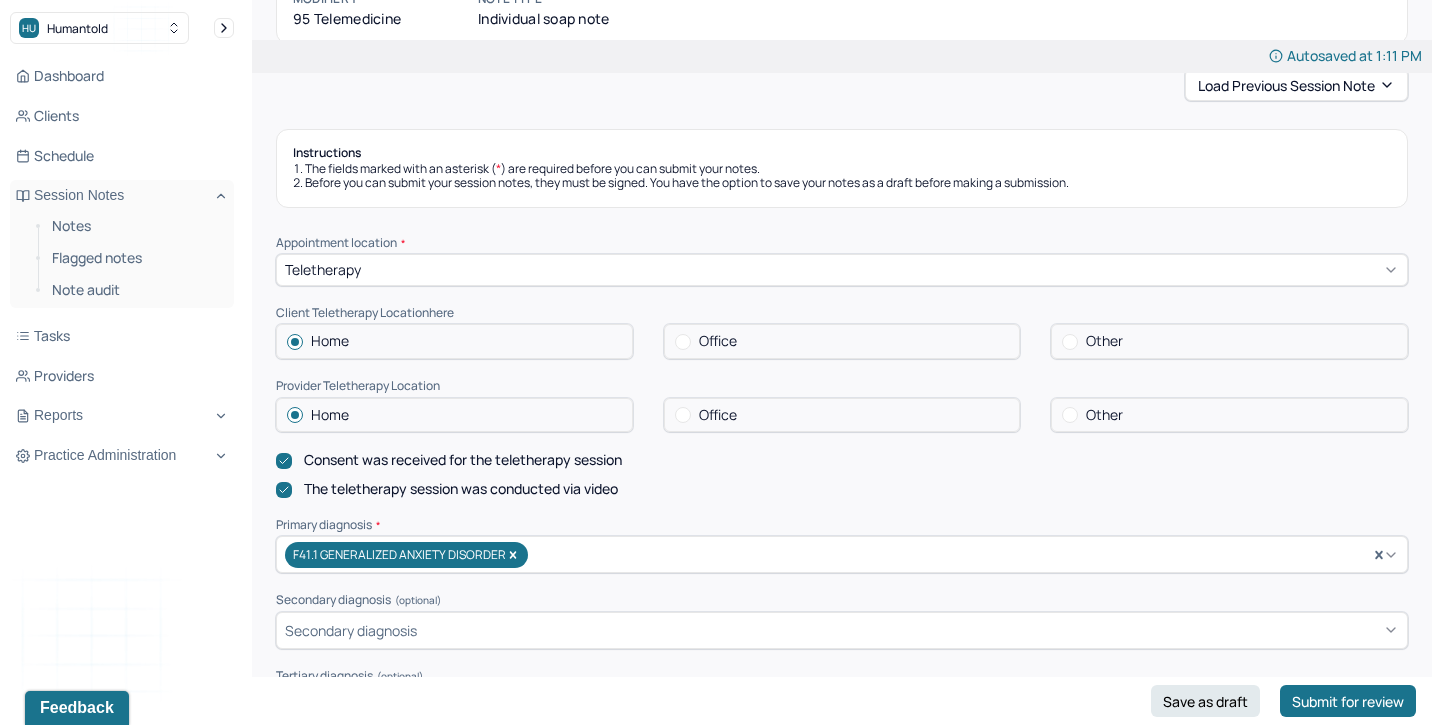 scroll, scrollTop: 205, scrollLeft: 0, axis: vertical 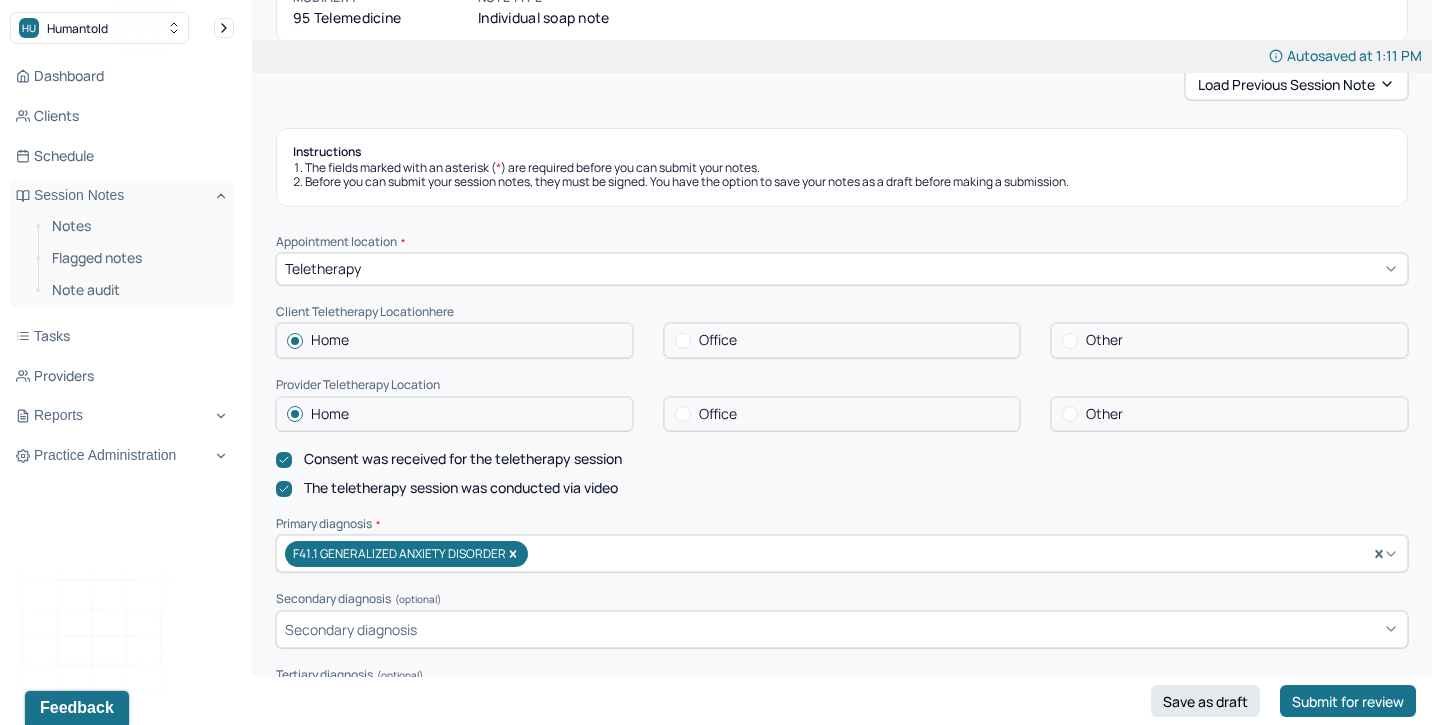 click at bounding box center [1070, 341] 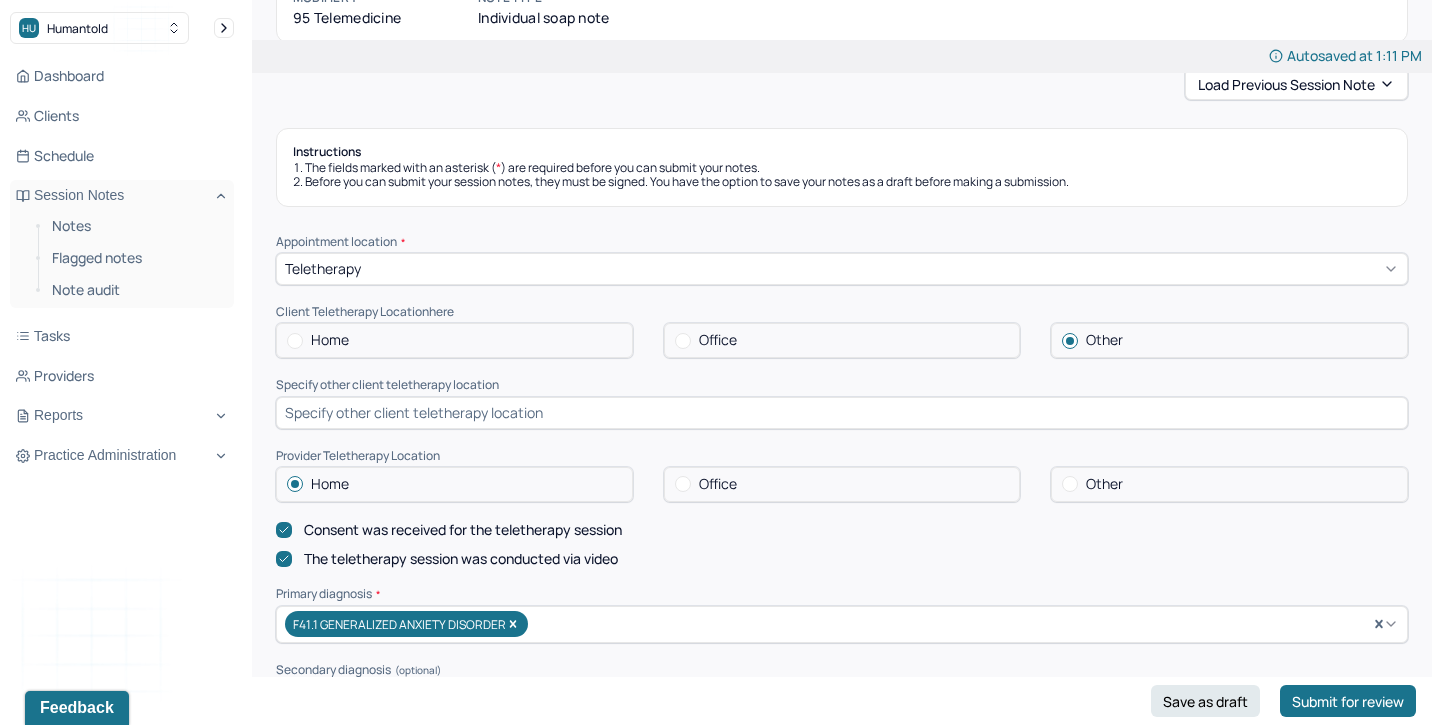 click at bounding box center (842, 413) 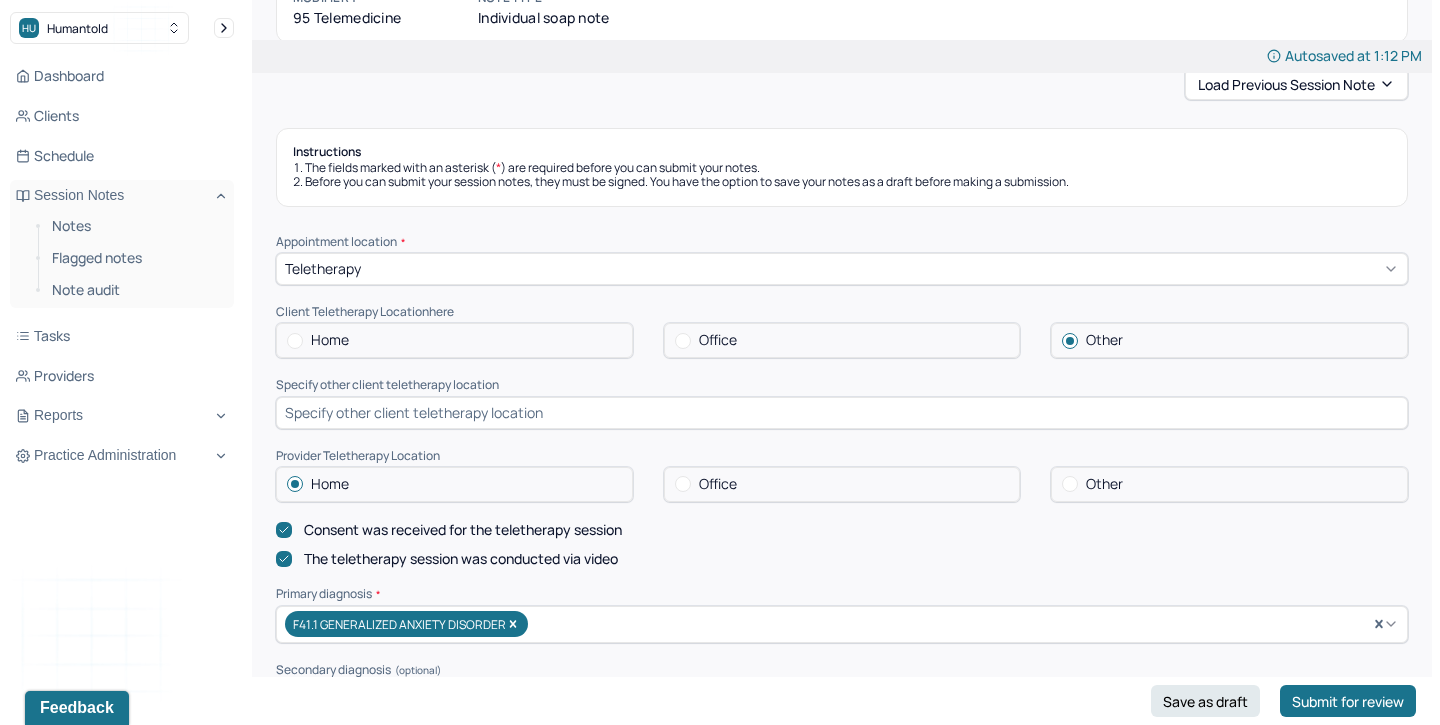 click at bounding box center [842, 413] 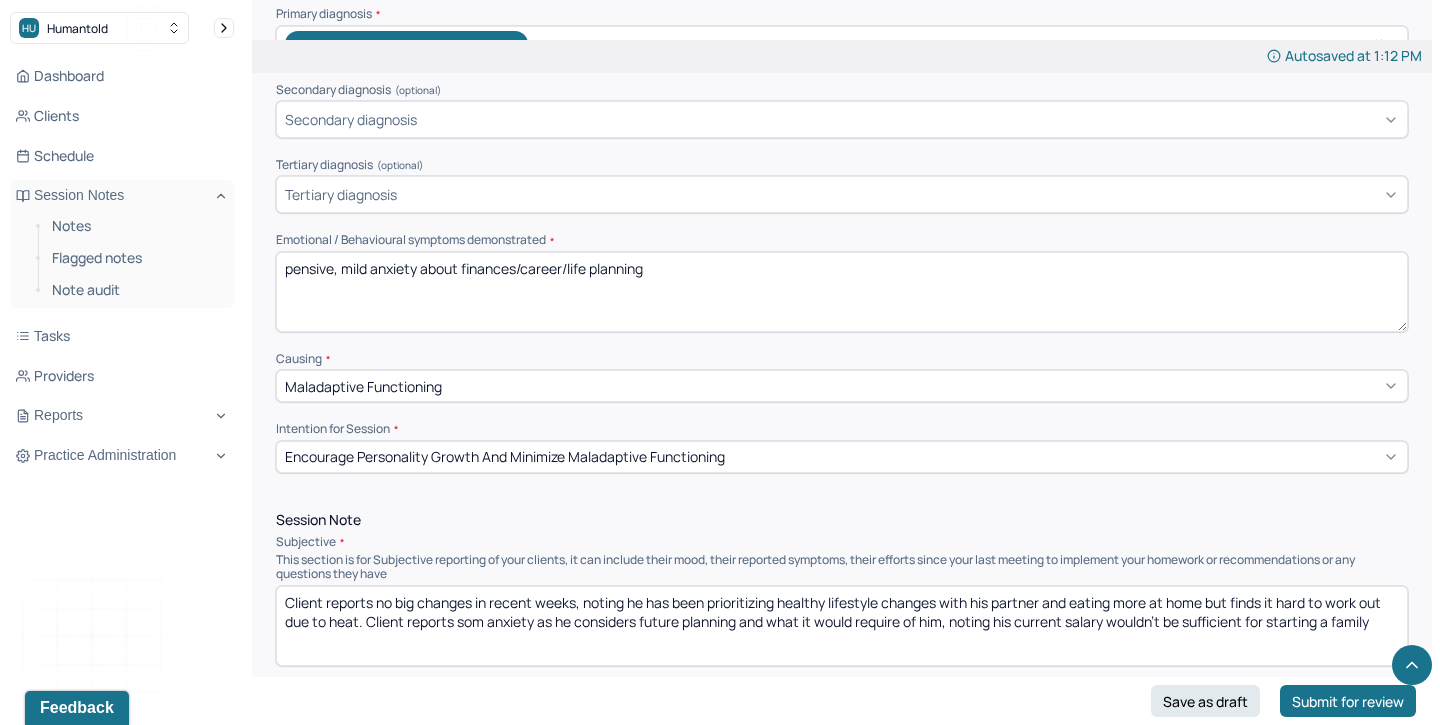 scroll, scrollTop: 801, scrollLeft: 0, axis: vertical 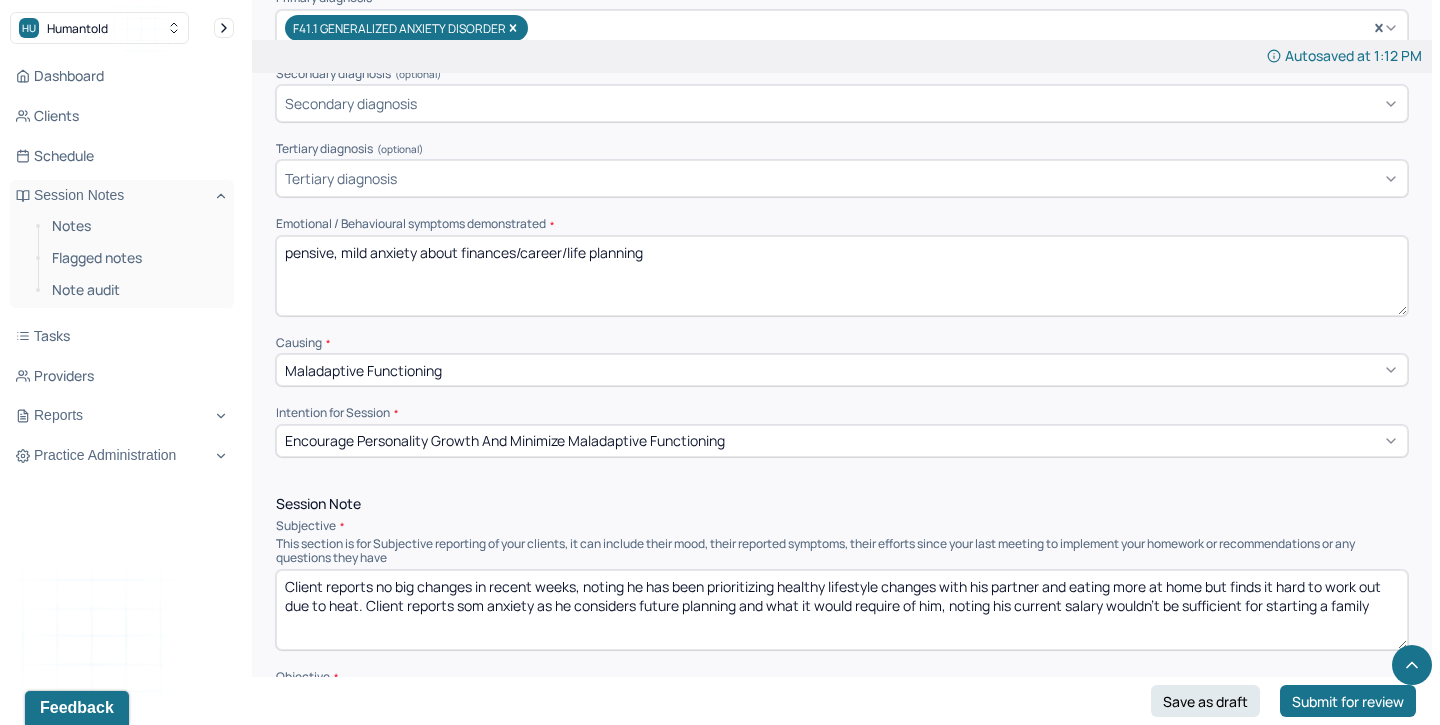 click on "pensive, mild anxiety about finances/career/life planning" at bounding box center (842, 276) 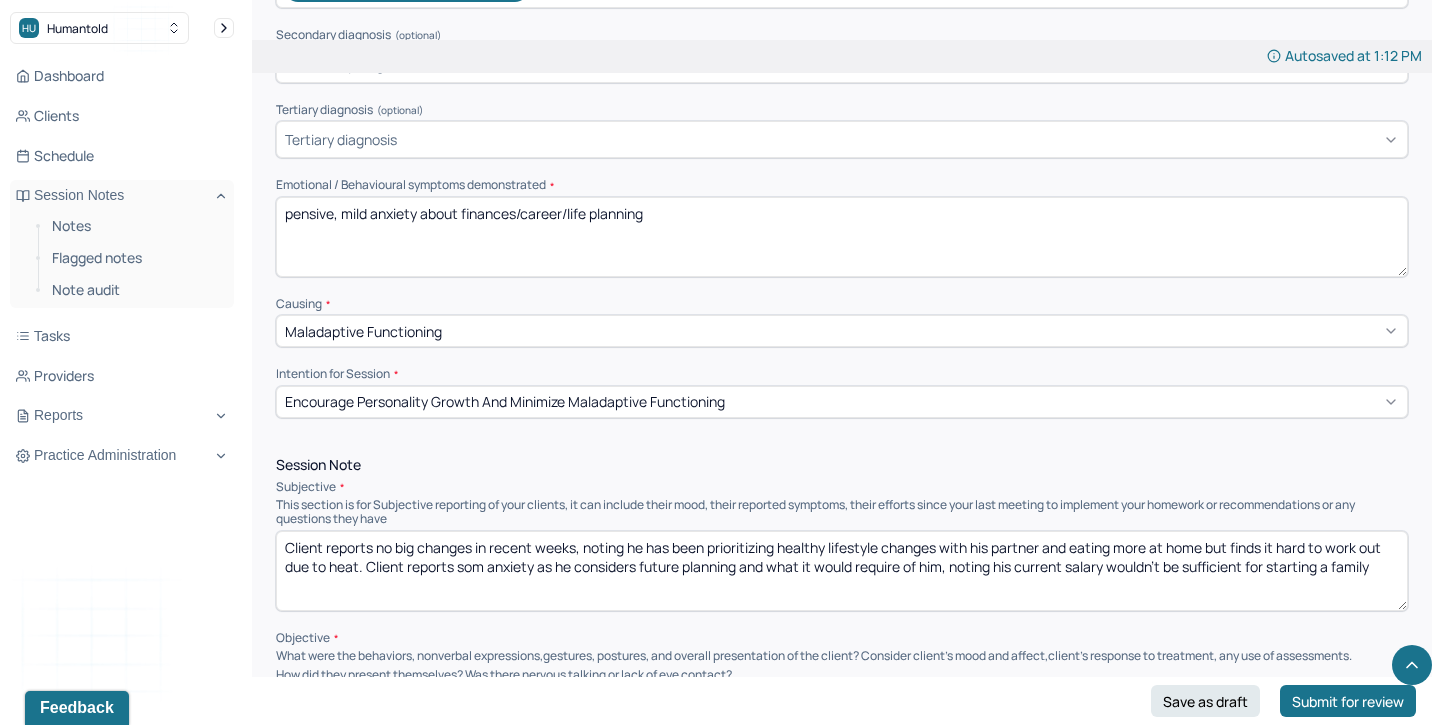 scroll, scrollTop: 849, scrollLeft: 0, axis: vertical 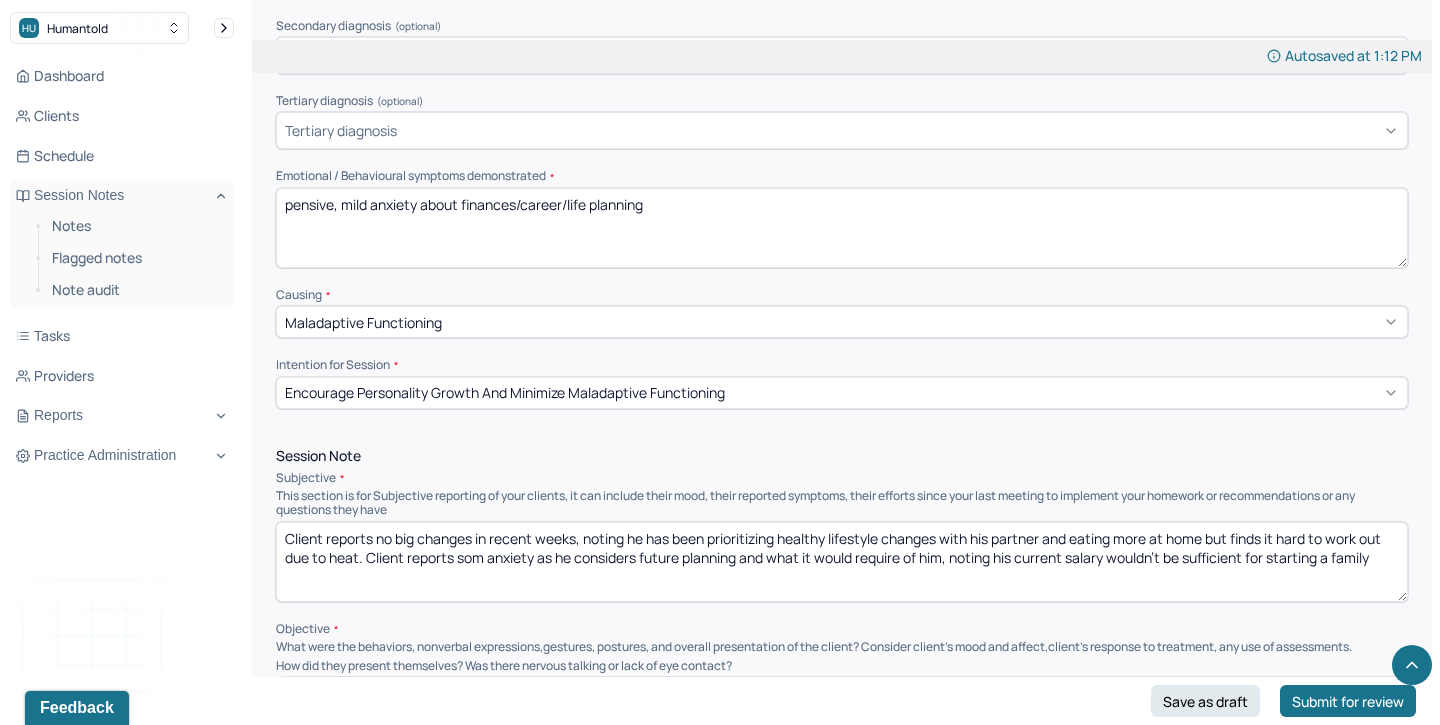 click on "pensive, mild anxiety about finances/career/life planning" at bounding box center [842, 228] 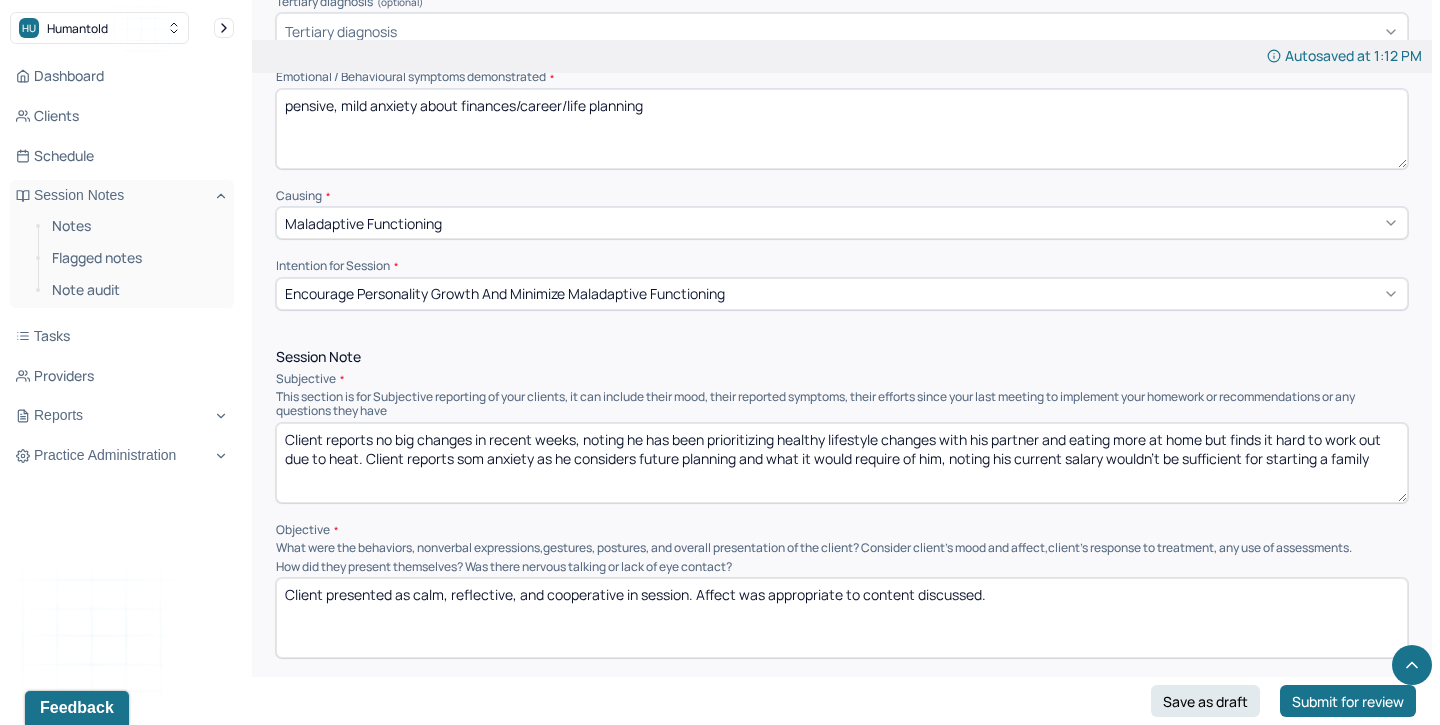 scroll, scrollTop: 949, scrollLeft: 0, axis: vertical 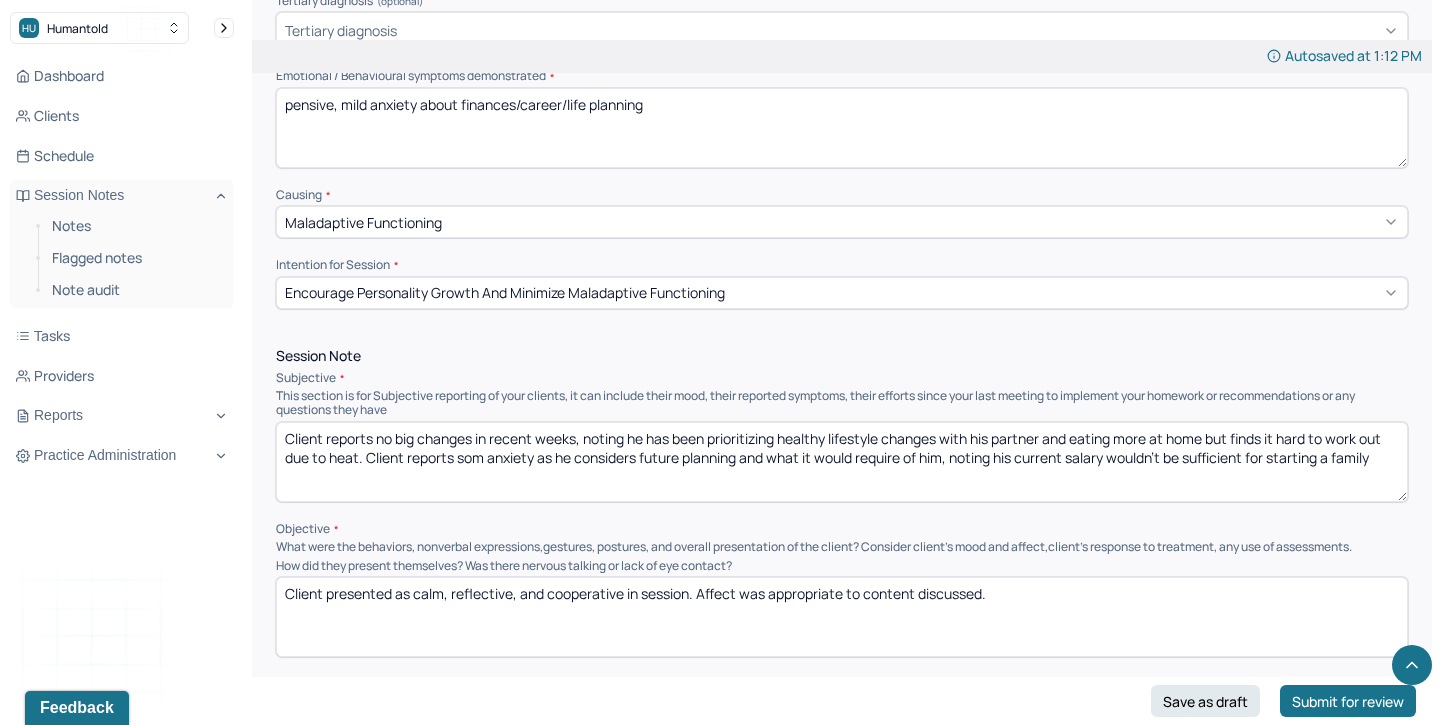 click on "Maladaptive Functioning" at bounding box center [842, 222] 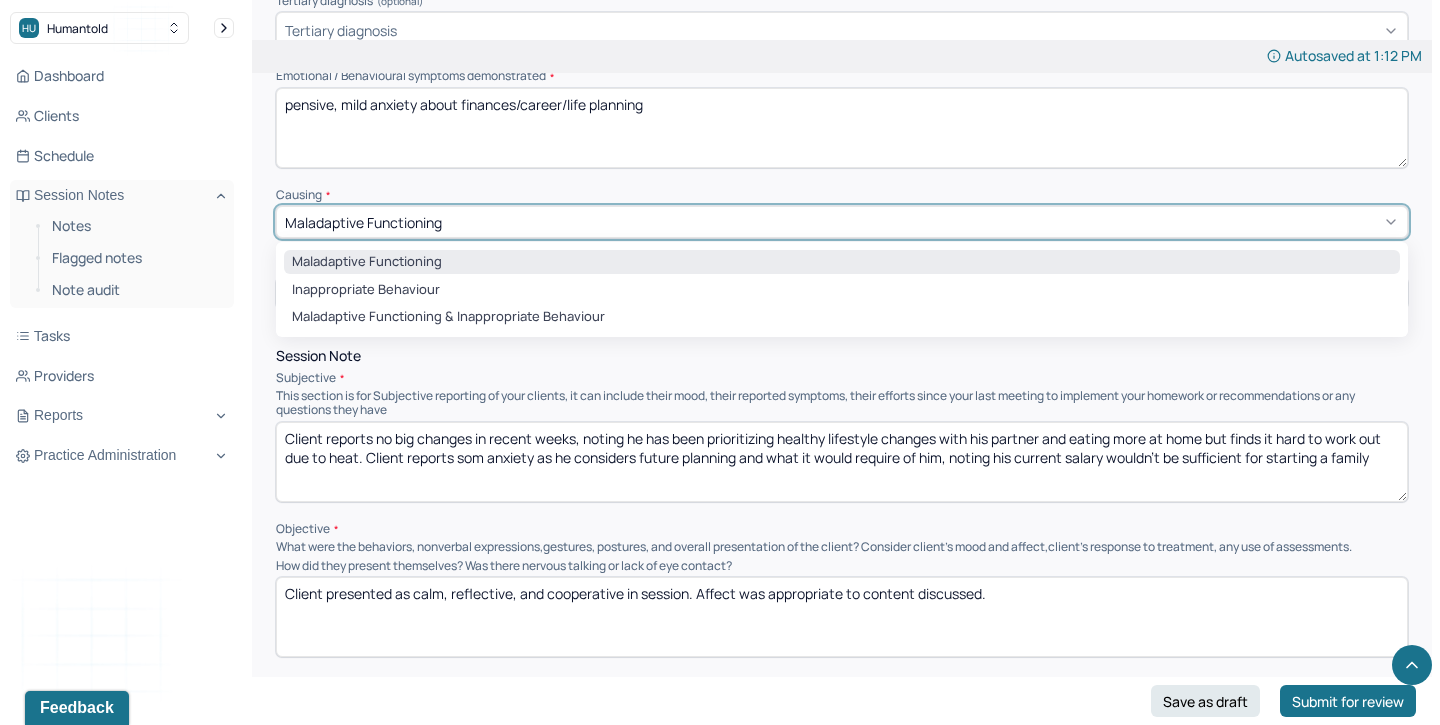 click on "Maladaptive Functioning" at bounding box center [842, 222] 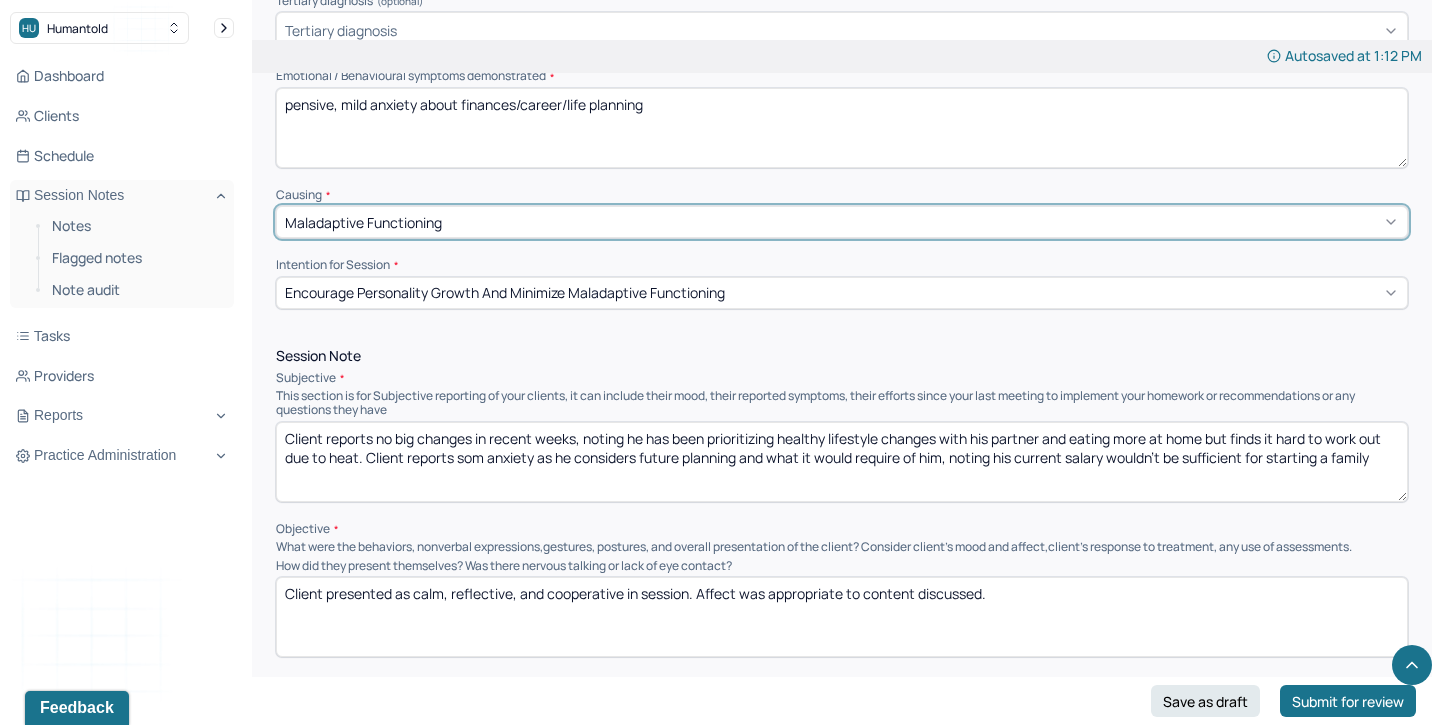 click on "Encourage personality growth and minimize maladaptive functioning" at bounding box center (505, 292) 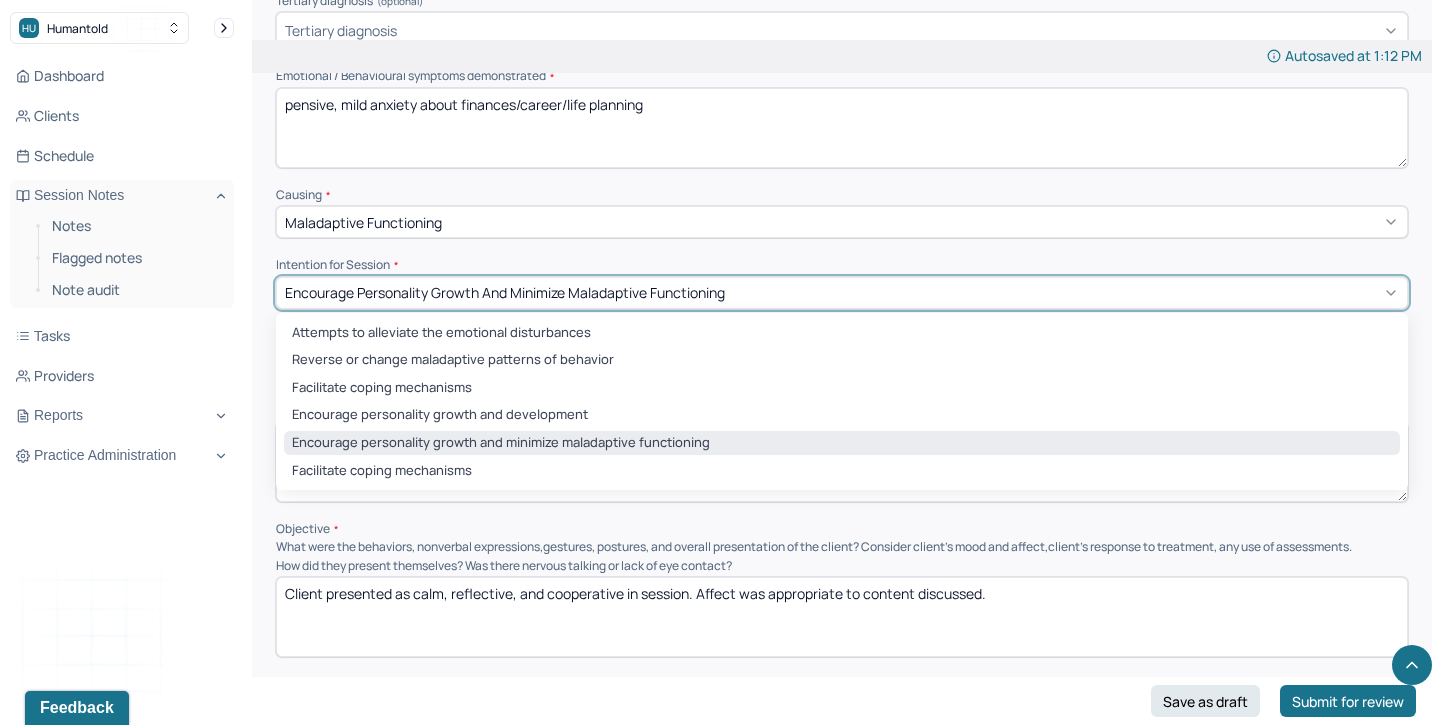 click on "Encourage personality growth and minimize maladaptive functioning" at bounding box center [505, 292] 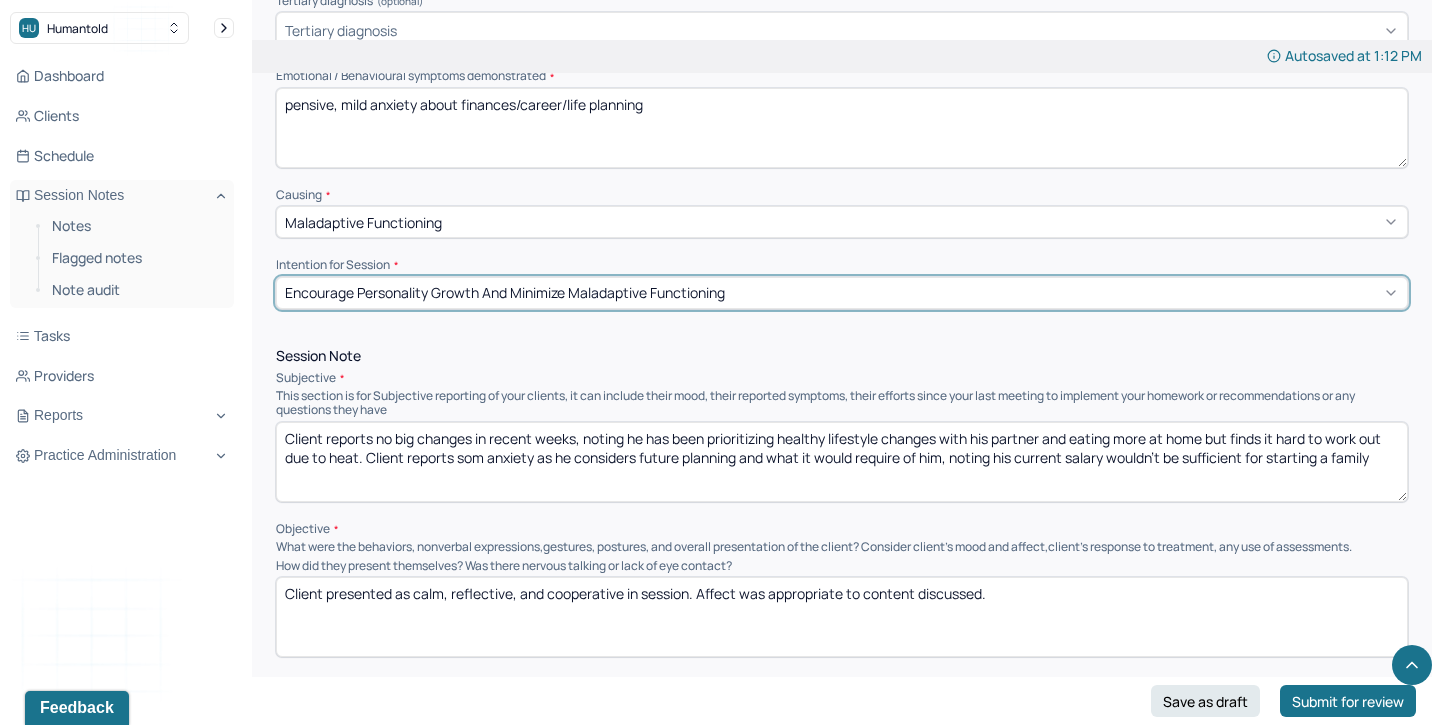 click on "Maladaptive Functioning" at bounding box center [842, 222] 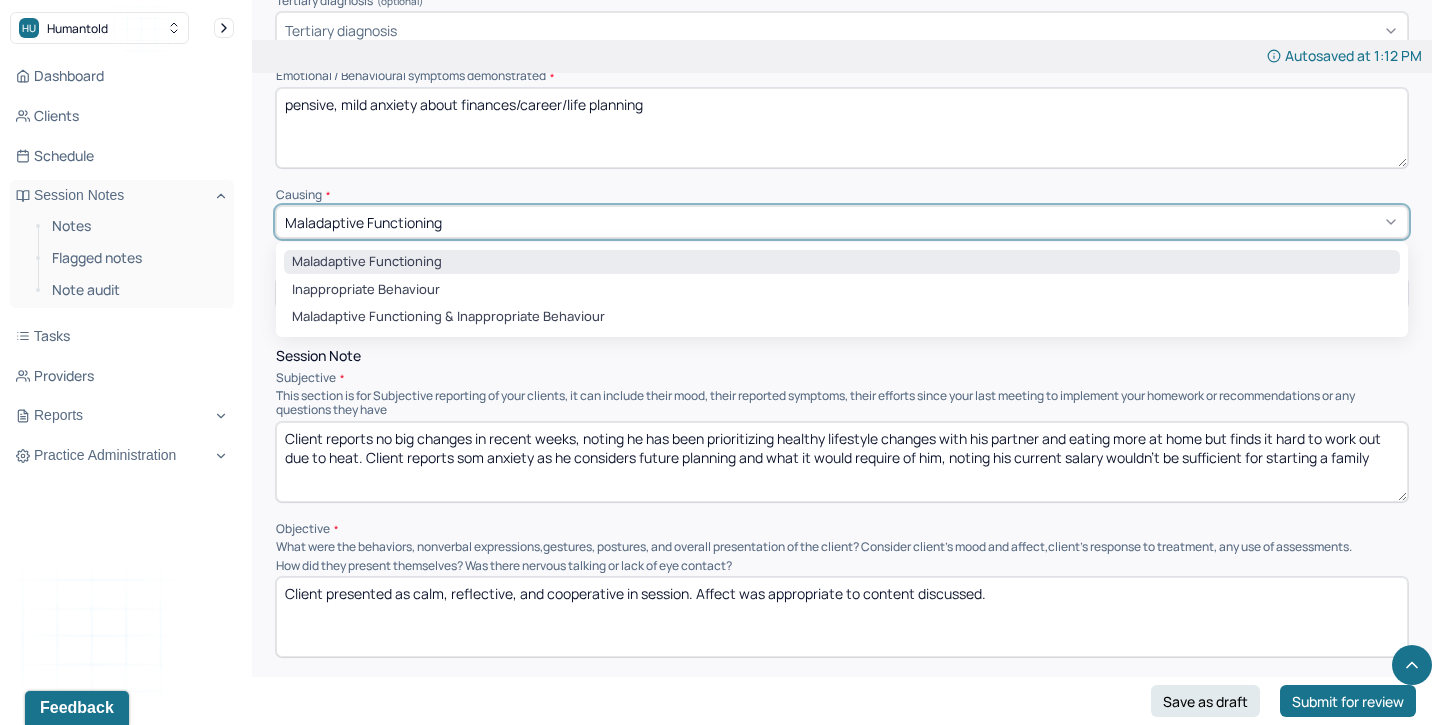 click on "Appointment location * Teletherapy Client Teletherapy Location here Home Office Other Specify other client teletherapy location parked car Provider Teletherapy Location Home Office Other Consent was received for the teletherapy session The teletherapy session was conducted via video Primary diagnosis * F41.1 GENERALIZED ANXIETY DISORDER Secondary diagnosis (optional) Secondary diagnosis Tertiary diagnosis (optional) Tertiary diagnosis Emotional / Behavioural symptoms demonstrated * pensive, mild anxiety about finances/career/life planning Causing * Maladaptive Functioning selected, 1 of 3. 3 results available. Use Up and Down to choose options, press Enter to select the currently focused option, press Escape to exit the menu, press Tab to select the option and exit the menu. Maladaptive Functioning Maladaptive Functioning Inappropriate Behaviour Maladaptive Functioning & Inappropriate Behaviour Intention for Session * Encourage personality growth and minimize maladaptive functioning" at bounding box center (842, -100) 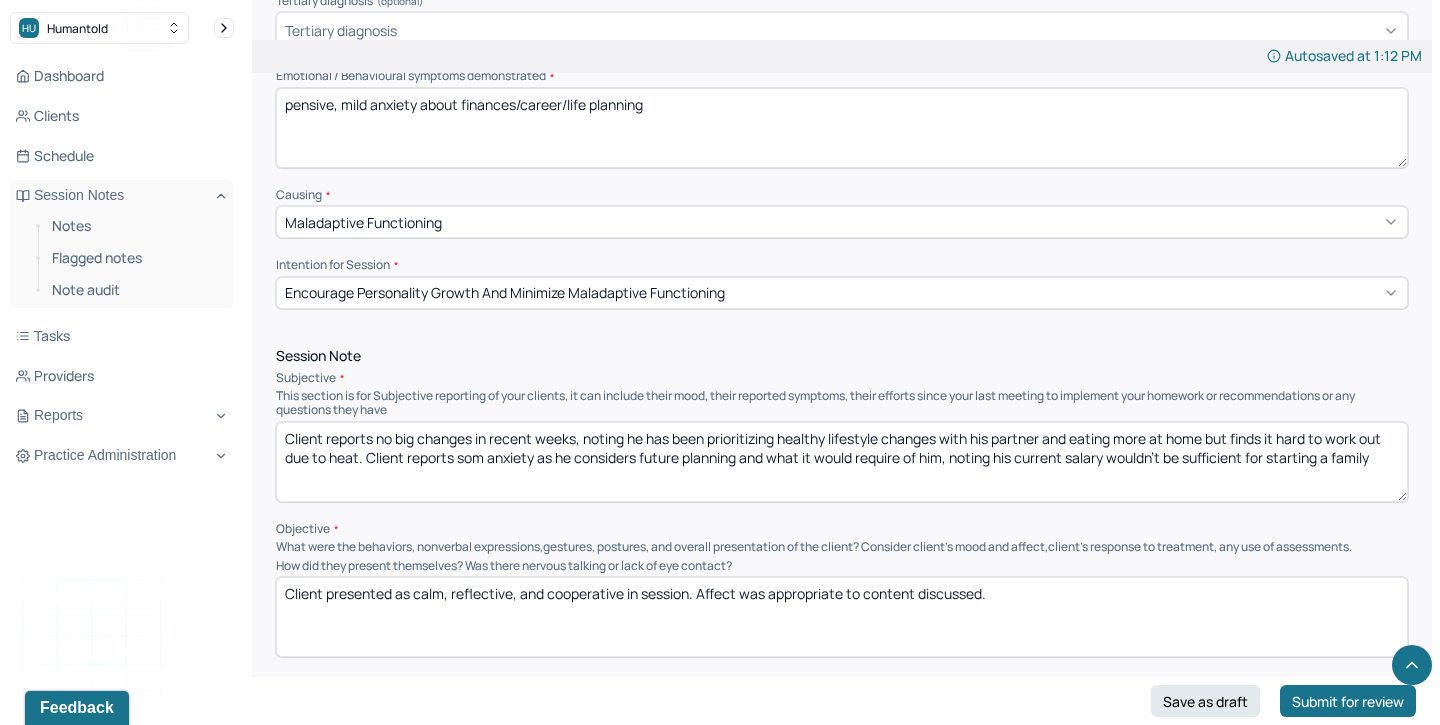 click on "Encourage personality growth and minimize maladaptive functioning" at bounding box center [842, 293] 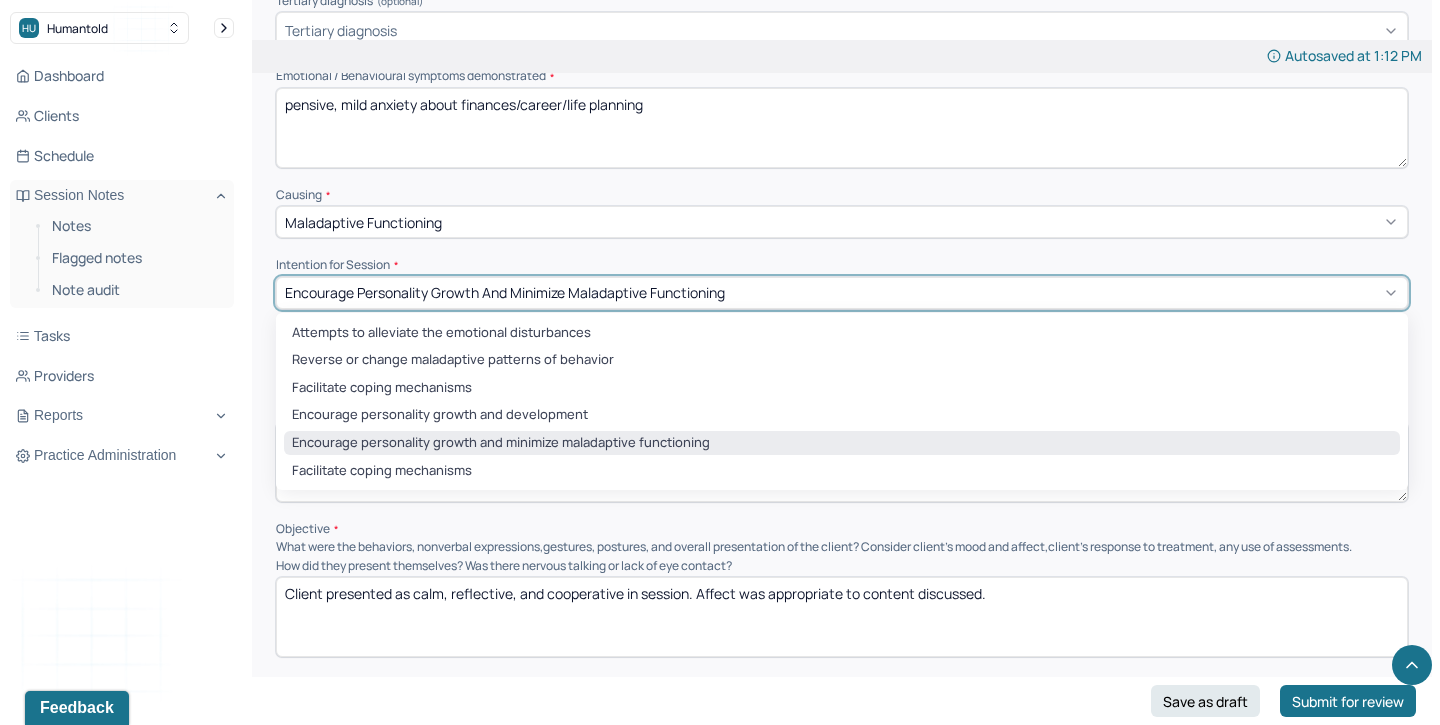click on "Appointment location * Teletherapy Client Teletherapy Location here Home Office Other Specify other client teletherapy location parked car Provider Teletherapy Location Home Office Other Consent was received for the teletherapy session The teletherapy session was conducted via video Primary diagnosis * F41.1 GENERALIZED ANXIETY DISORDER Secondary diagnosis (optional) Secondary diagnosis Tertiary diagnosis (optional) Tertiary diagnosis Emotional / Behavioural symptoms demonstrated * pensive, mild anxiety about finances/career/life planning Causing * Maladaptive Functioning Intention for Session * Attempts to alleviate the emotional disturbances, 1 of 6. 6 results available. Use Up and Down to choose options, press Enter to select the currently focused option, press Escape to exit the menu, press Tab to select the option and exit the menu. Encourage personality growth and minimize maladaptive functioning Attempts to alleviate the emotional disturbances Reverse or change maladaptive patterns of behavior" at bounding box center [842, -100] 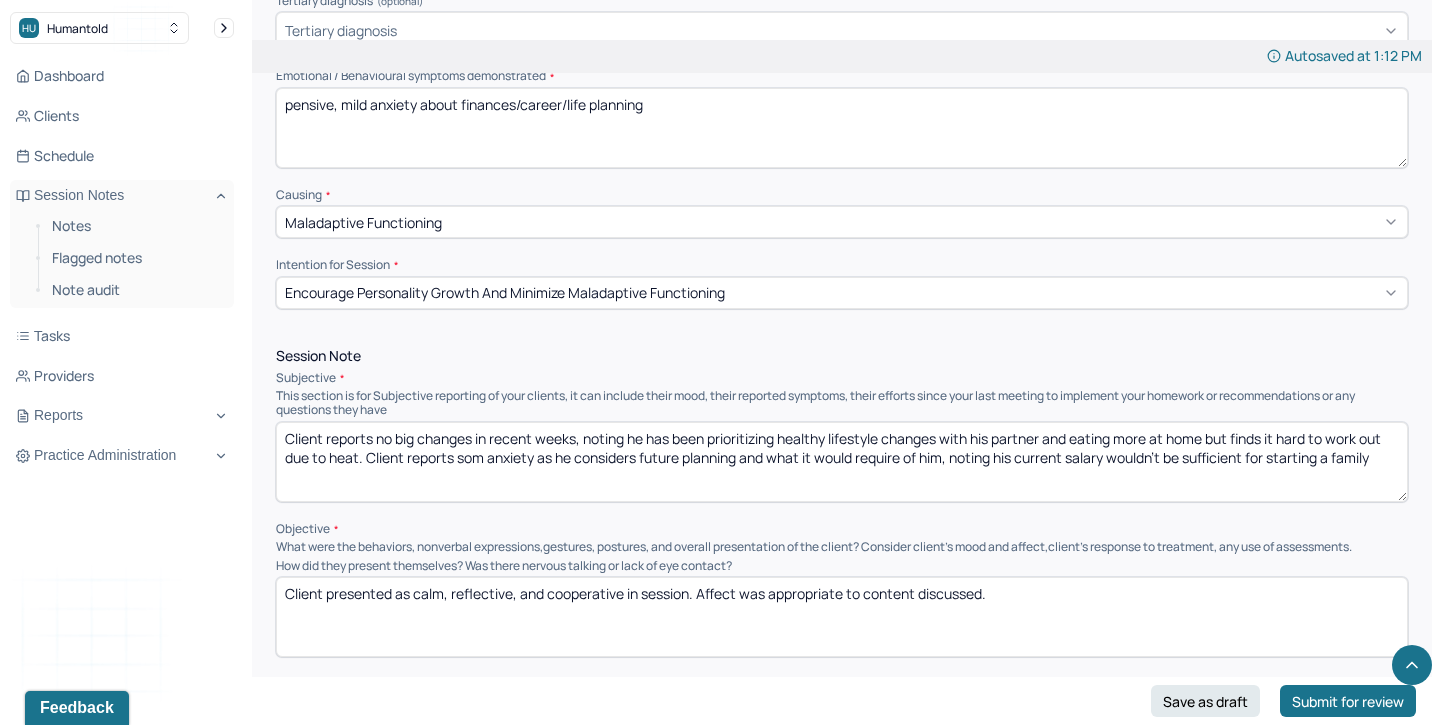 click on "Encourage personality growth and minimize maladaptive functioning" at bounding box center (842, 293) 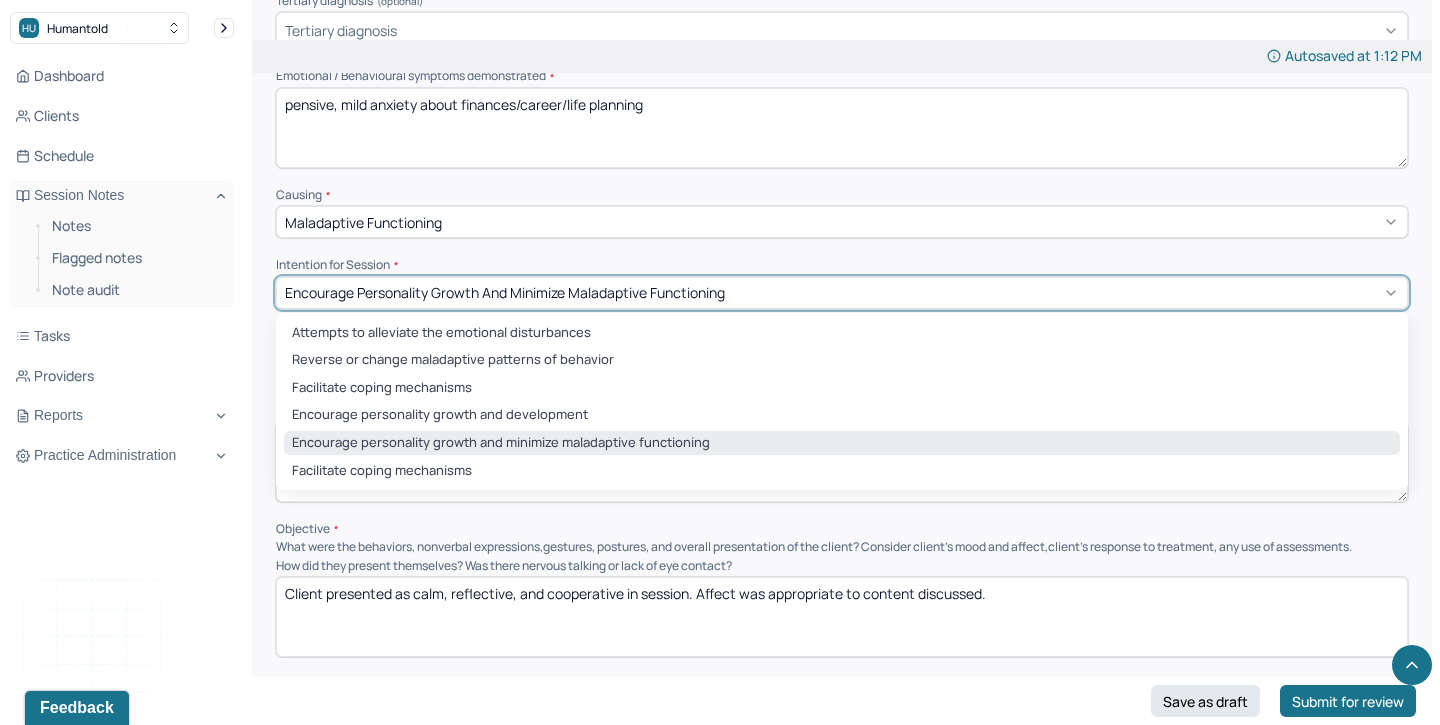 click on "Encourage personality growth and minimize maladaptive functioning" at bounding box center [842, 443] 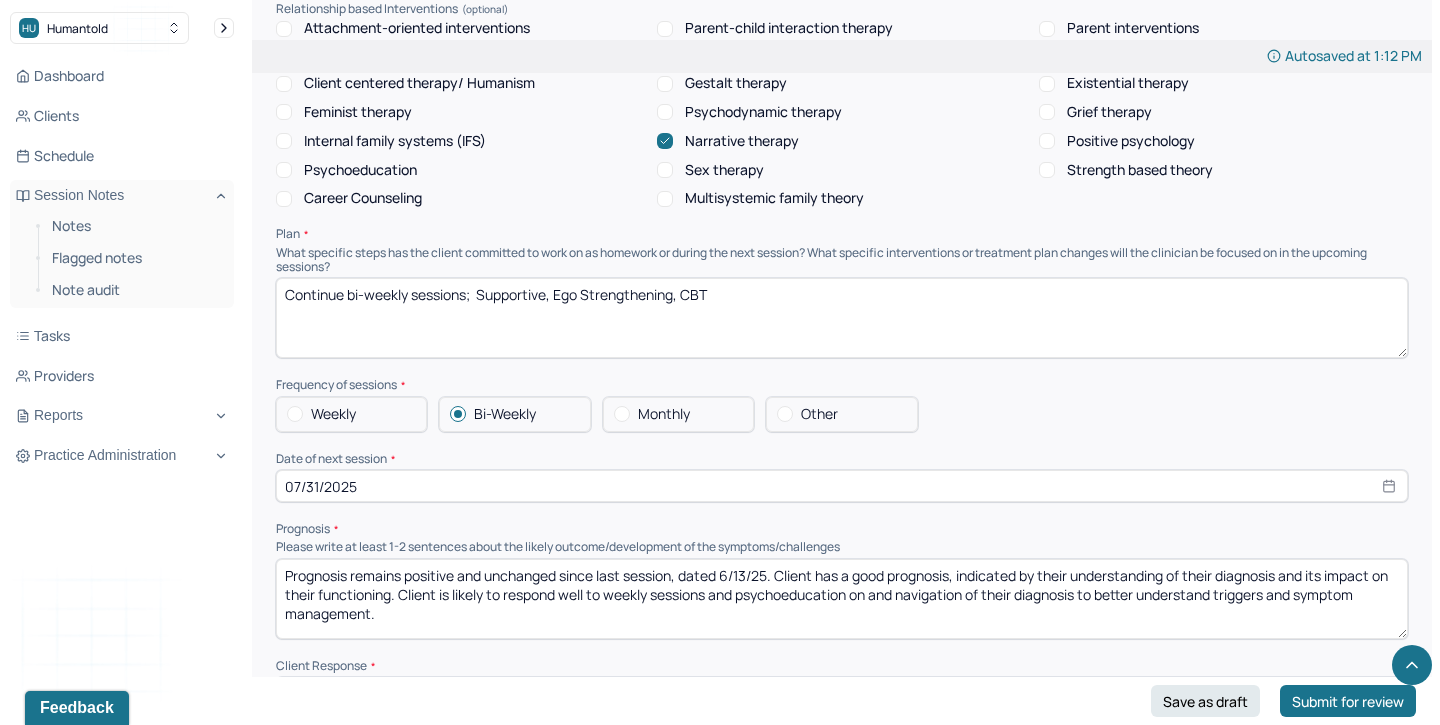scroll, scrollTop: 1972, scrollLeft: 0, axis: vertical 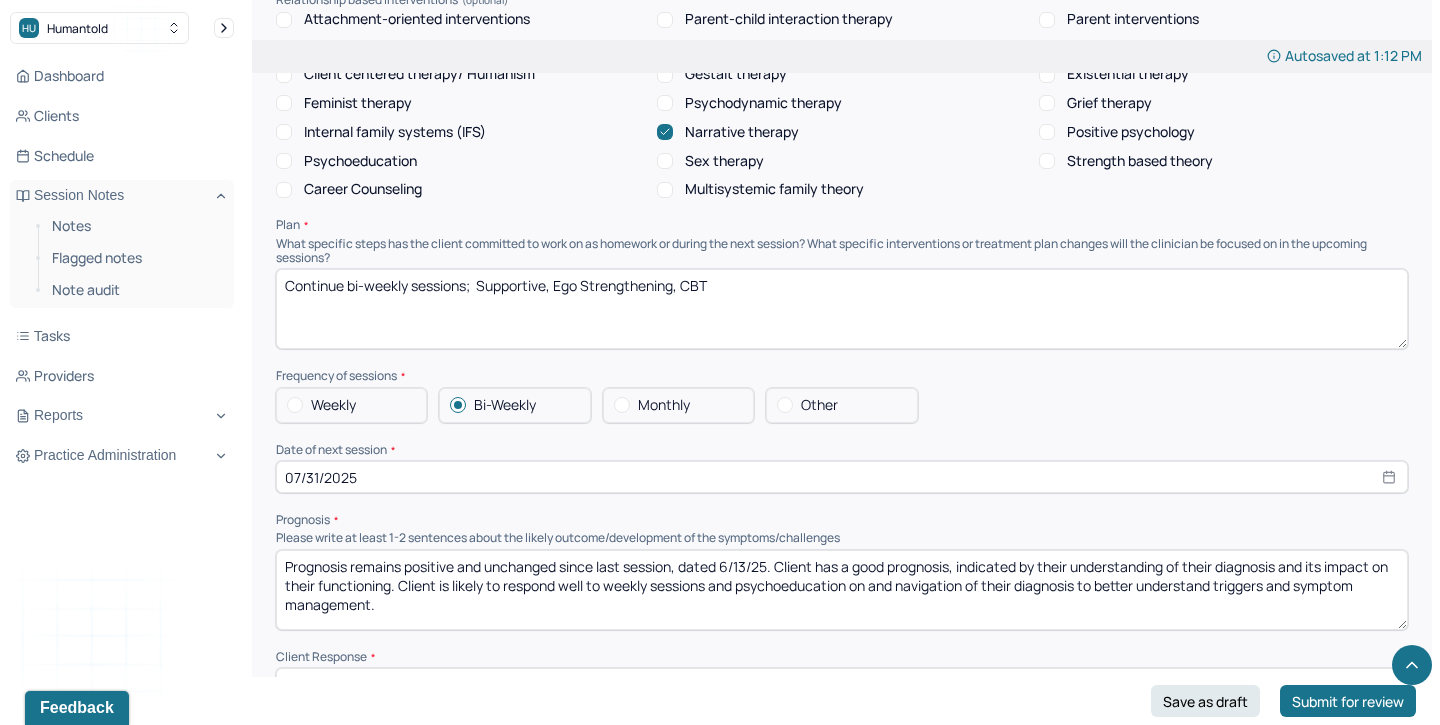 click on "Continue bi-weekly sessions;  Supportive, Ego Strengthening, CBT" at bounding box center (842, 309) 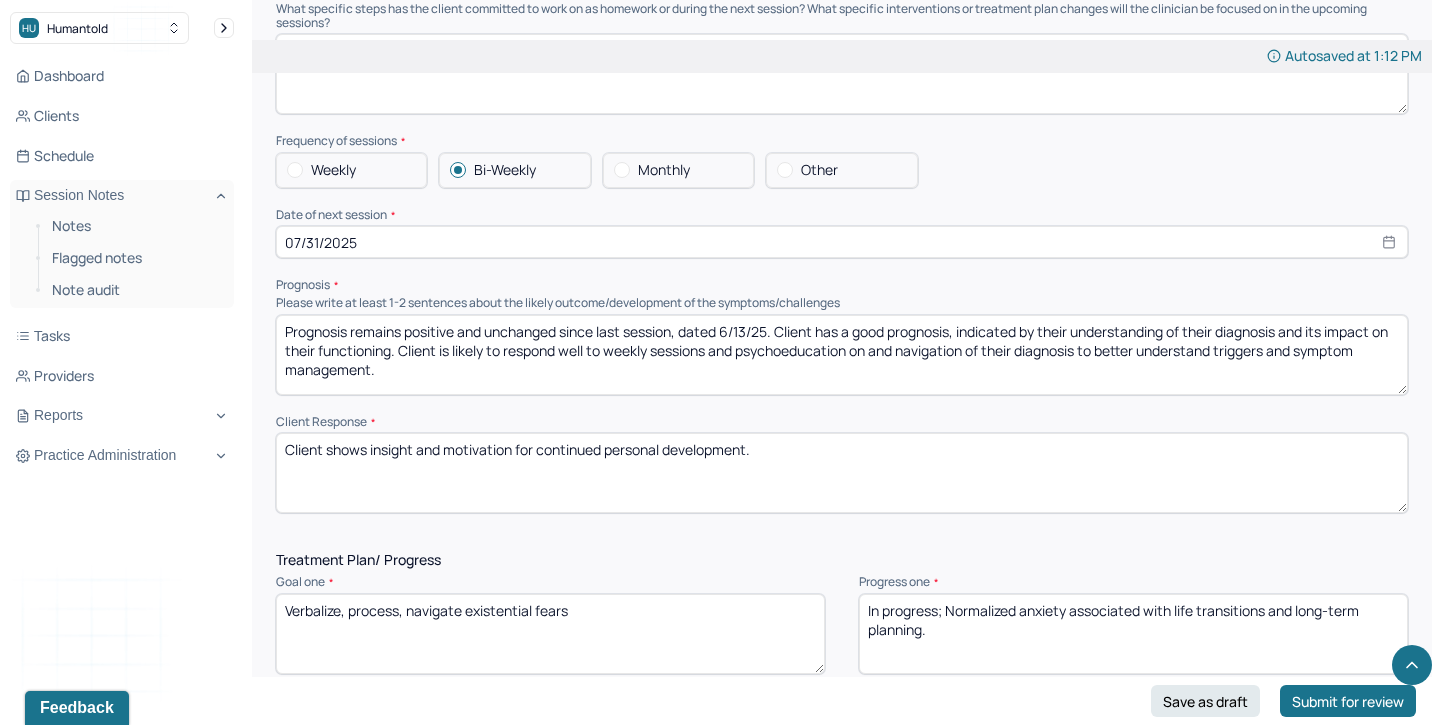 scroll, scrollTop: 2252, scrollLeft: 0, axis: vertical 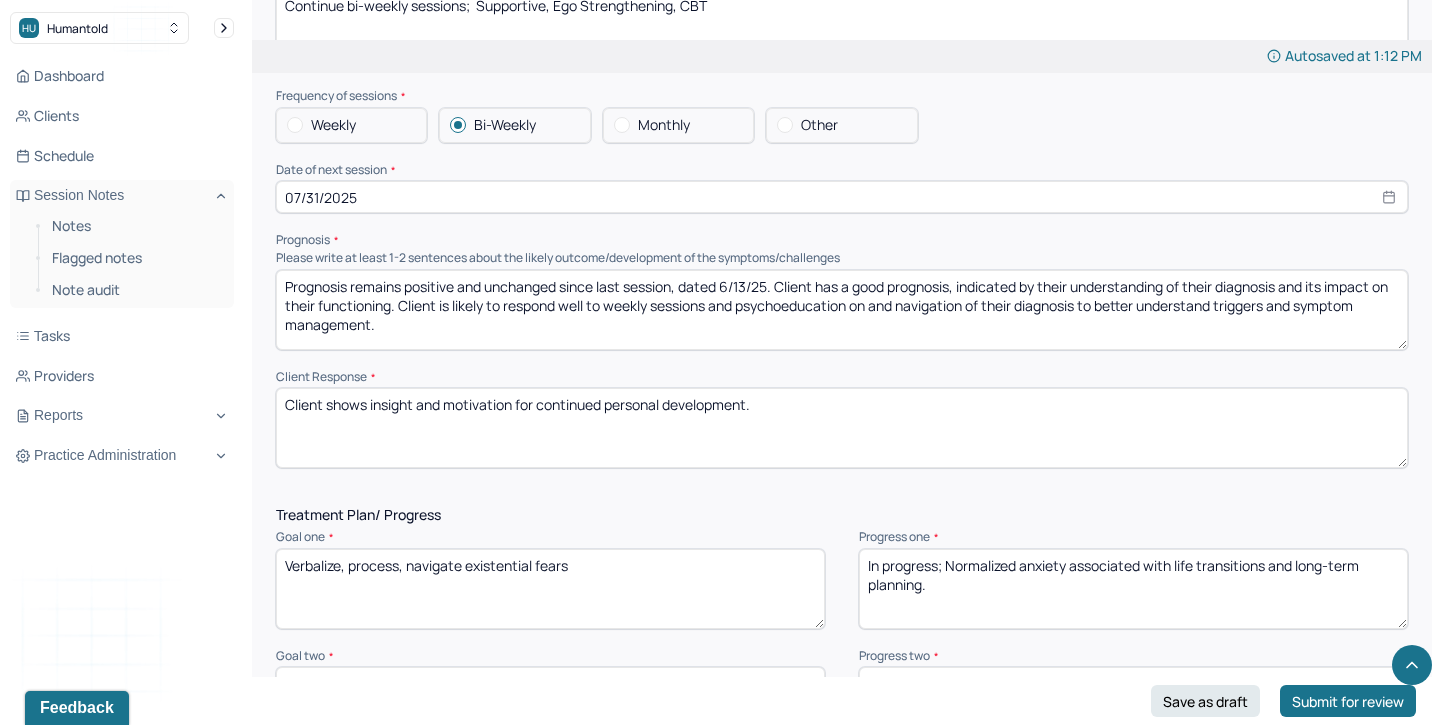 drag, startPoint x: 382, startPoint y: 317, endPoint x: 275, endPoint y: 280, distance: 113.216606 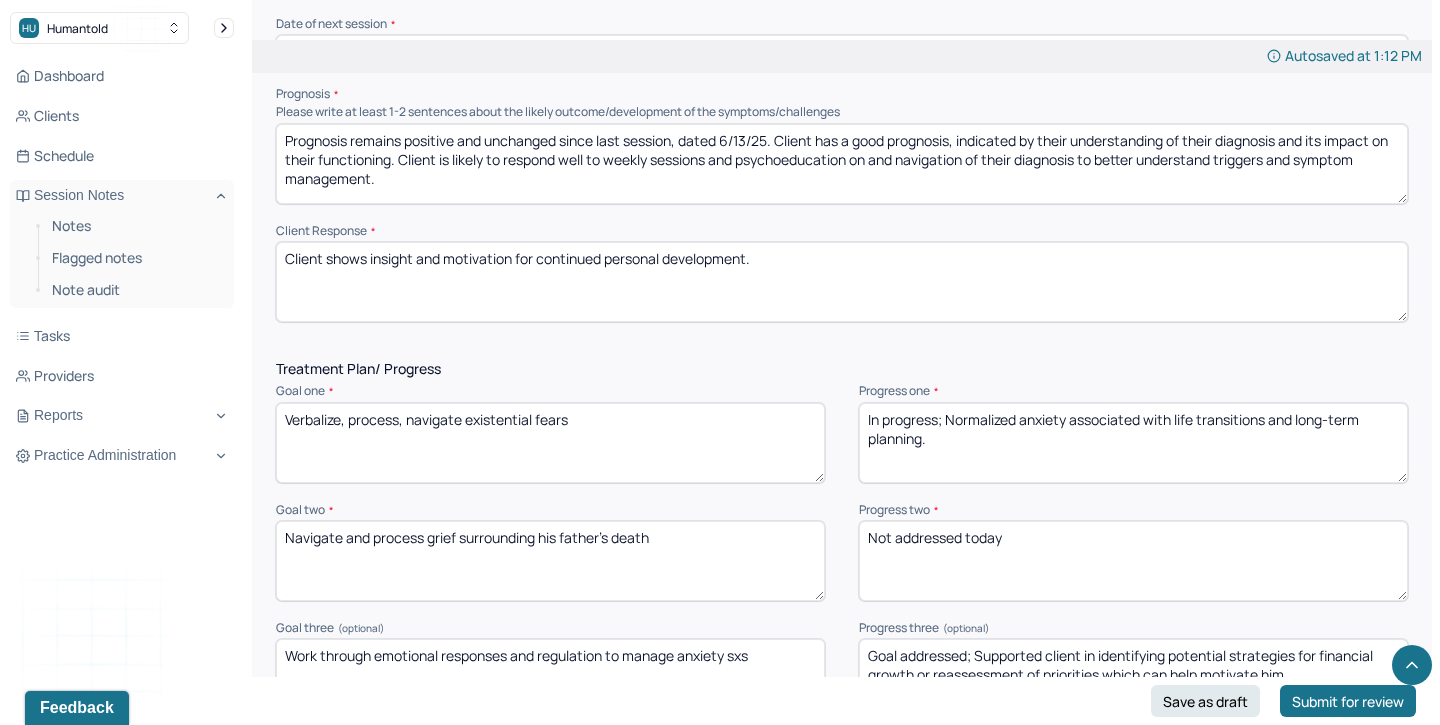 scroll, scrollTop: 2399, scrollLeft: 0, axis: vertical 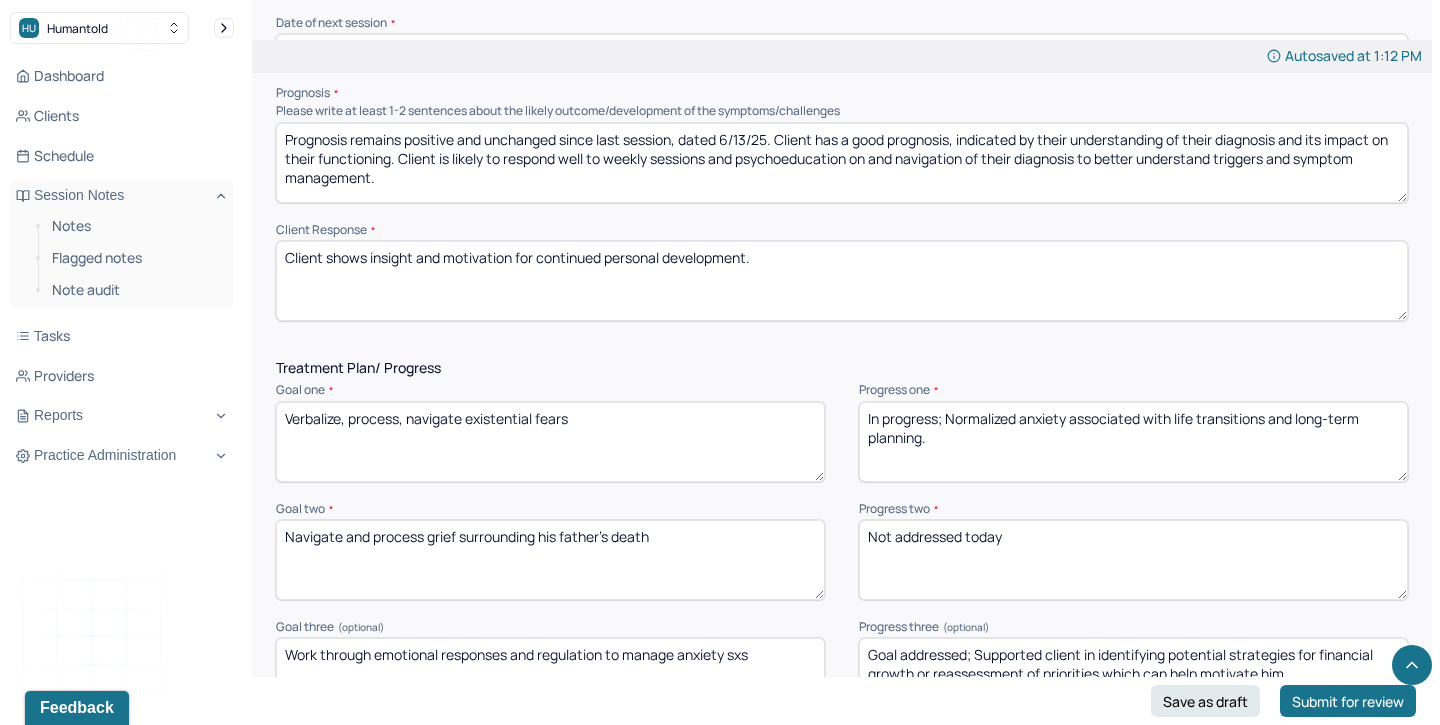 click on "Client shows insight and motivation for continued personal development." at bounding box center [842, 281] 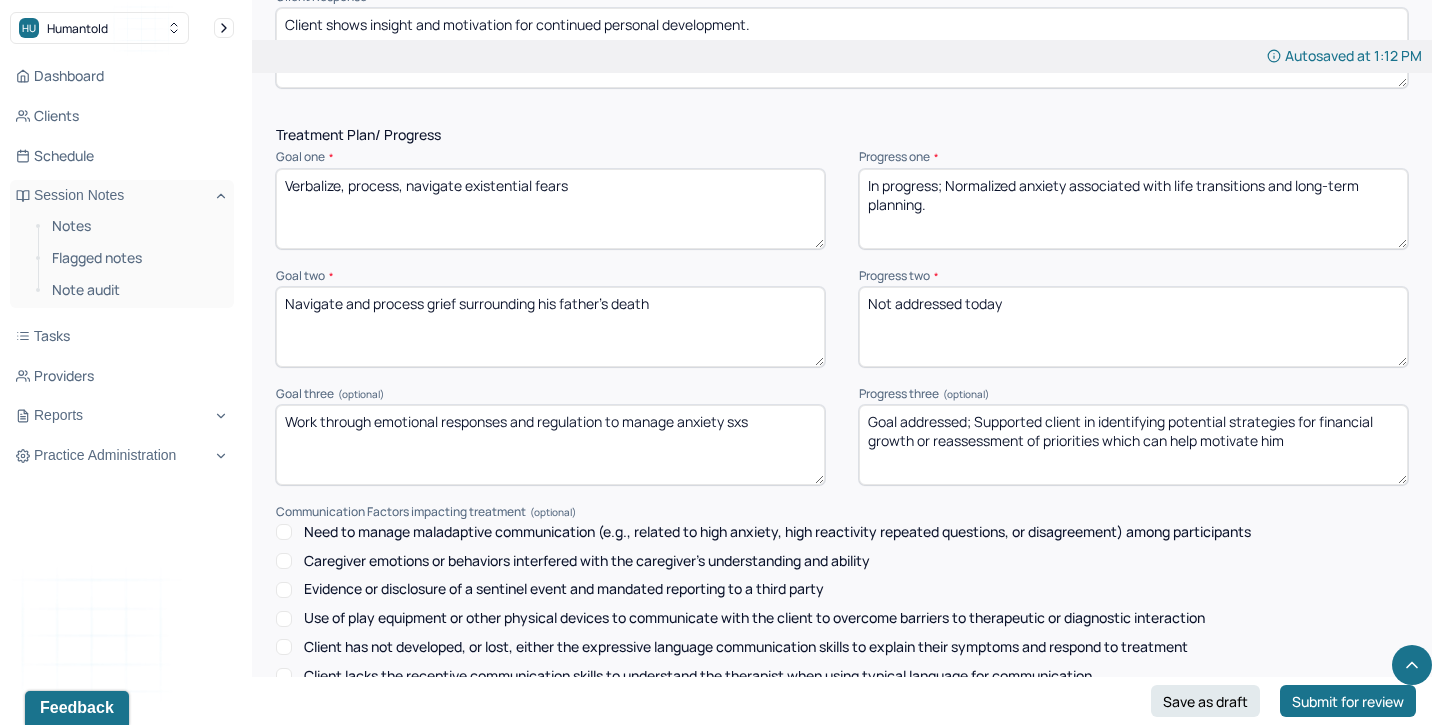 scroll, scrollTop: 2633, scrollLeft: 0, axis: vertical 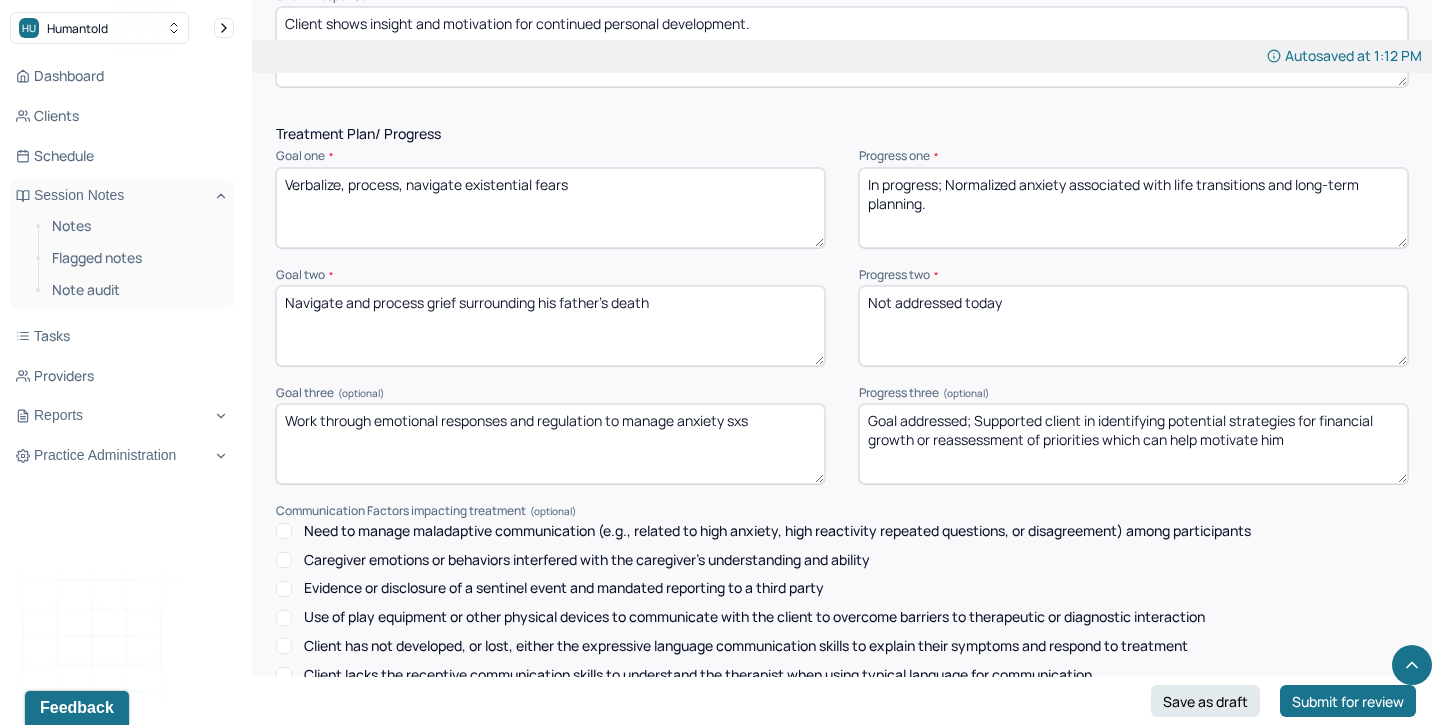 drag, startPoint x: 950, startPoint y: 175, endPoint x: 953, endPoint y: 208, distance: 33.13608 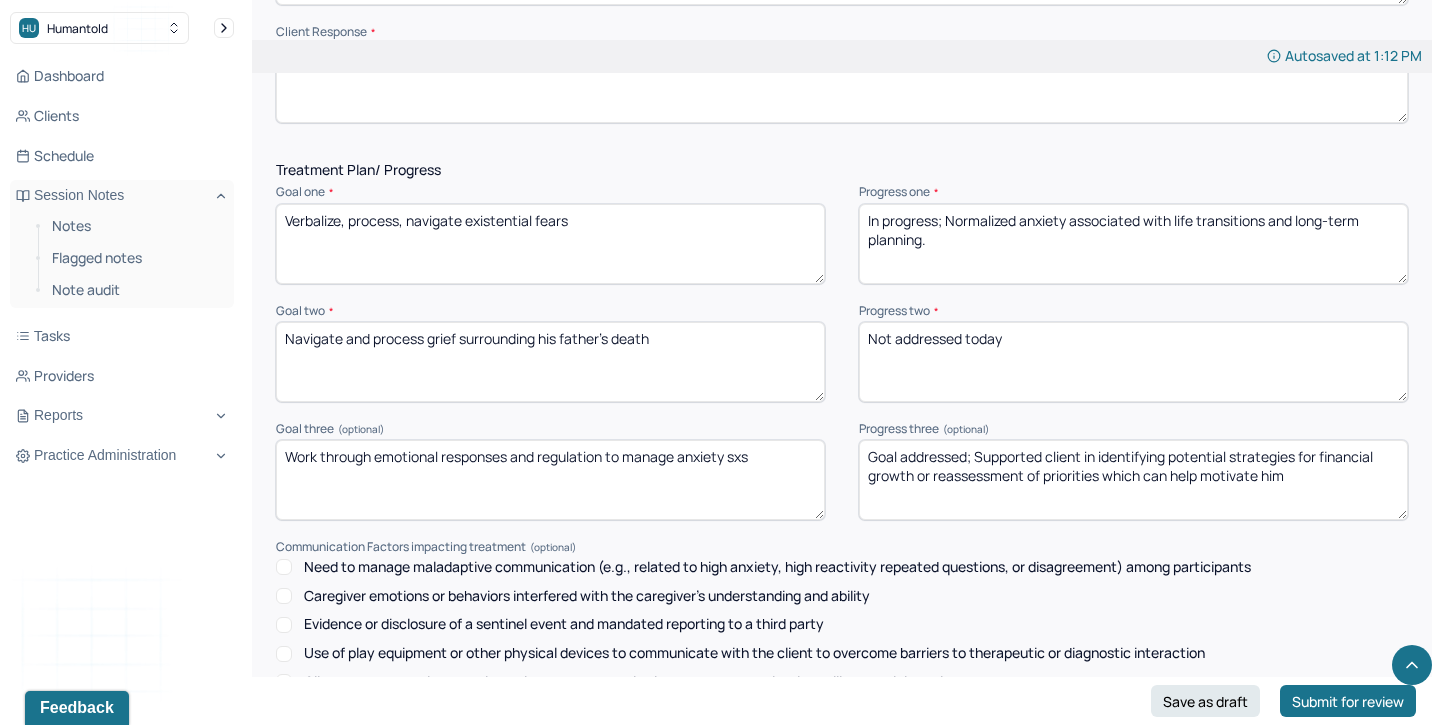 scroll, scrollTop: 2590, scrollLeft: 0, axis: vertical 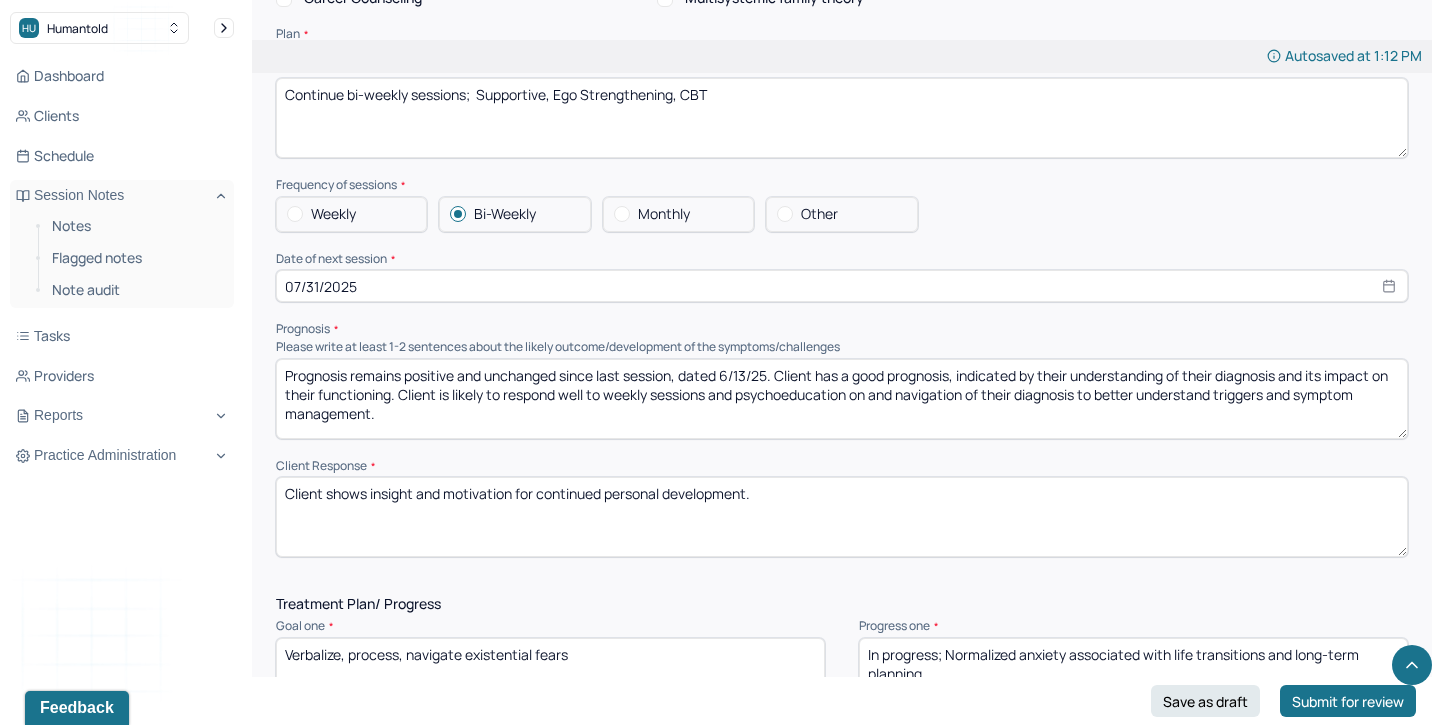 drag, startPoint x: 795, startPoint y: 367, endPoint x: 684, endPoint y: 349, distance: 112.44999 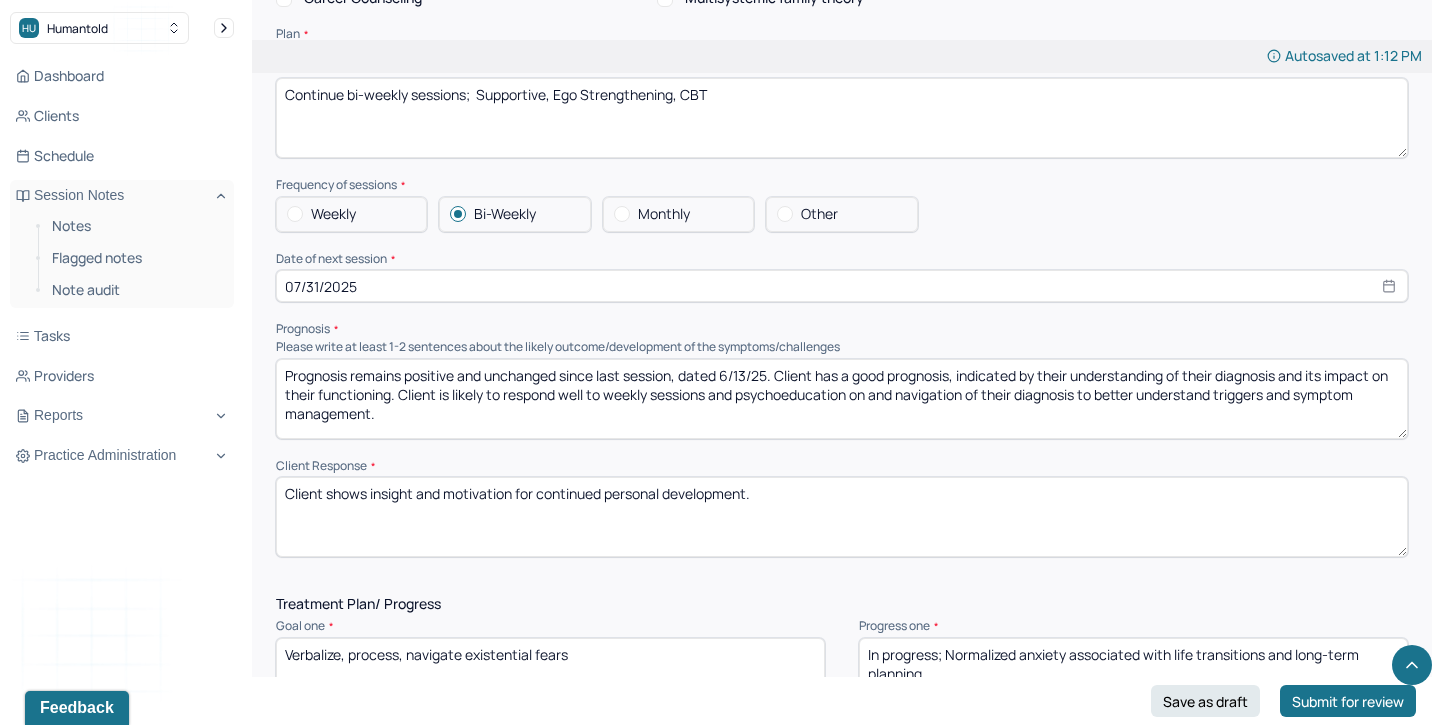 click on "Prognosis" at bounding box center [842, 329] 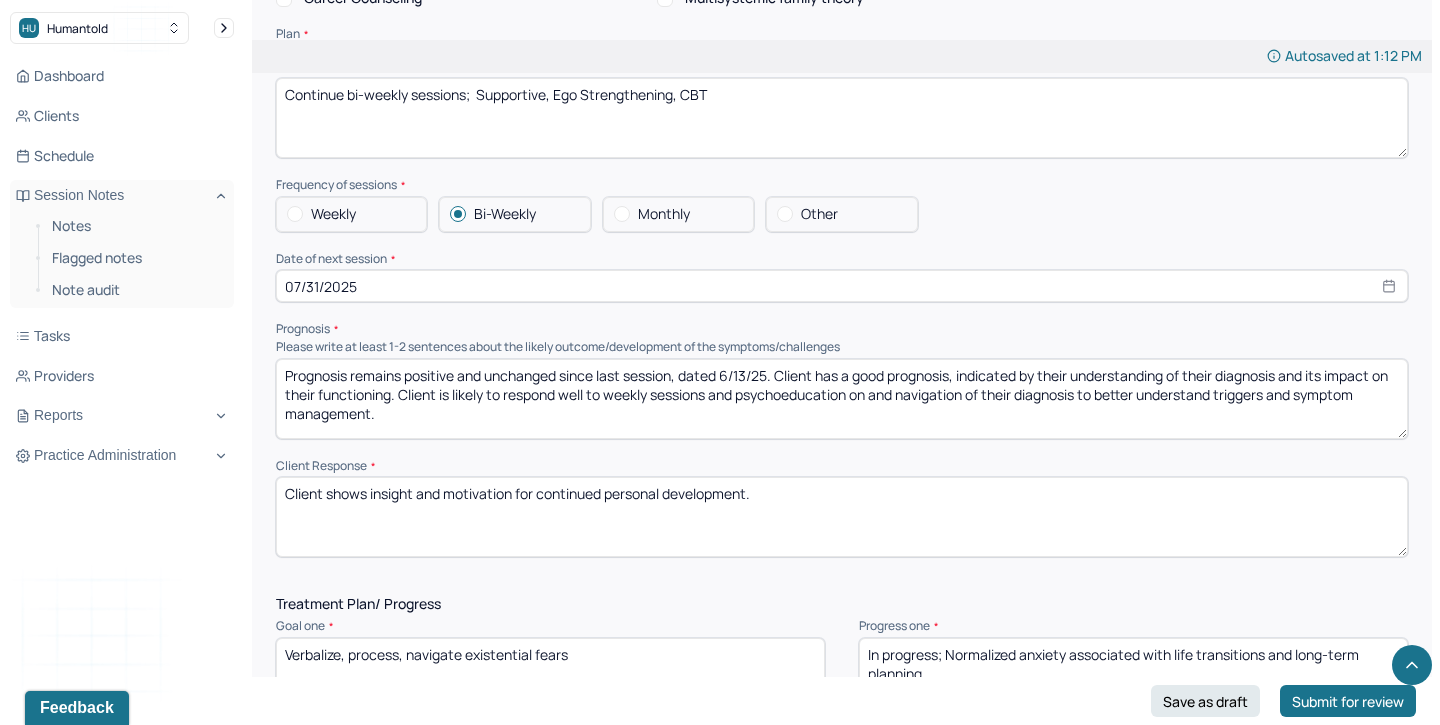 drag, startPoint x: 773, startPoint y: 363, endPoint x: 716, endPoint y: 363, distance: 57 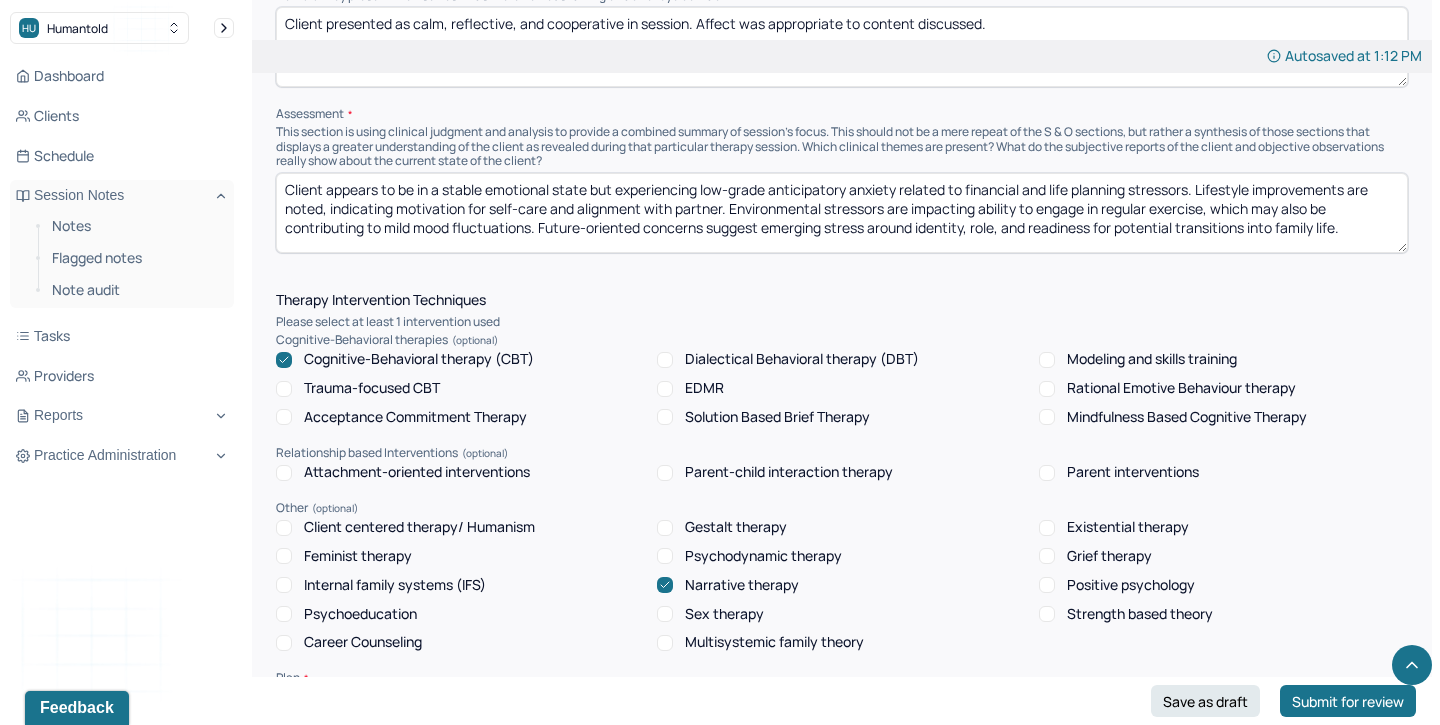scroll, scrollTop: 1529, scrollLeft: 0, axis: vertical 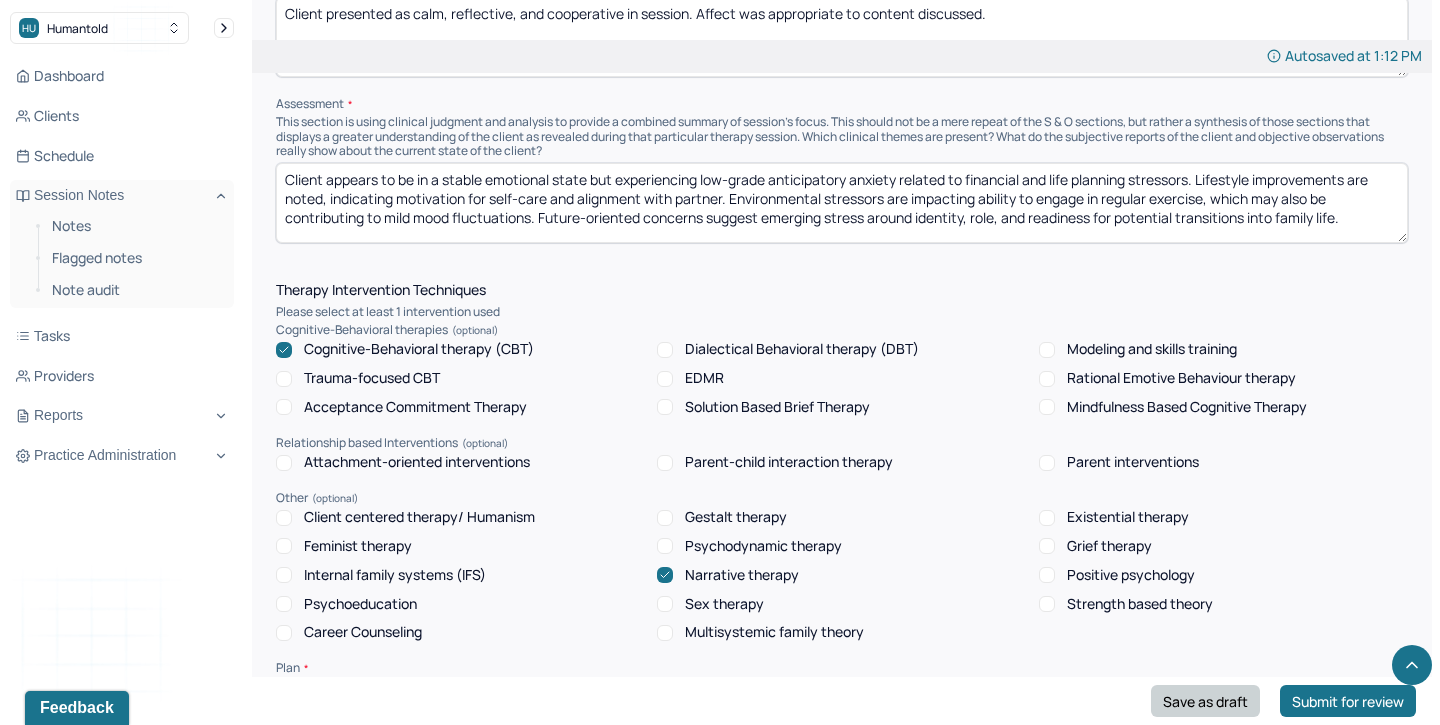click on "Save as draft" at bounding box center [1205, 701] 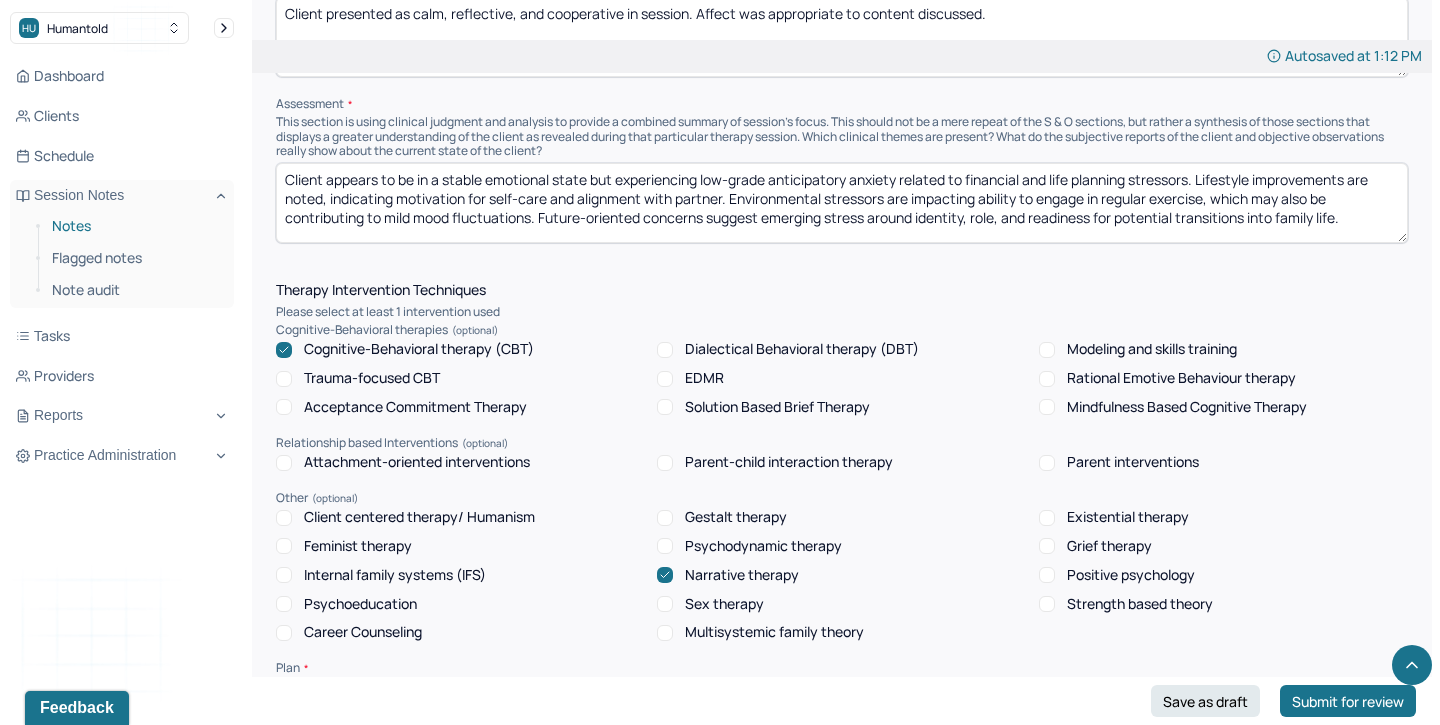 click on "Notes" at bounding box center (135, 226) 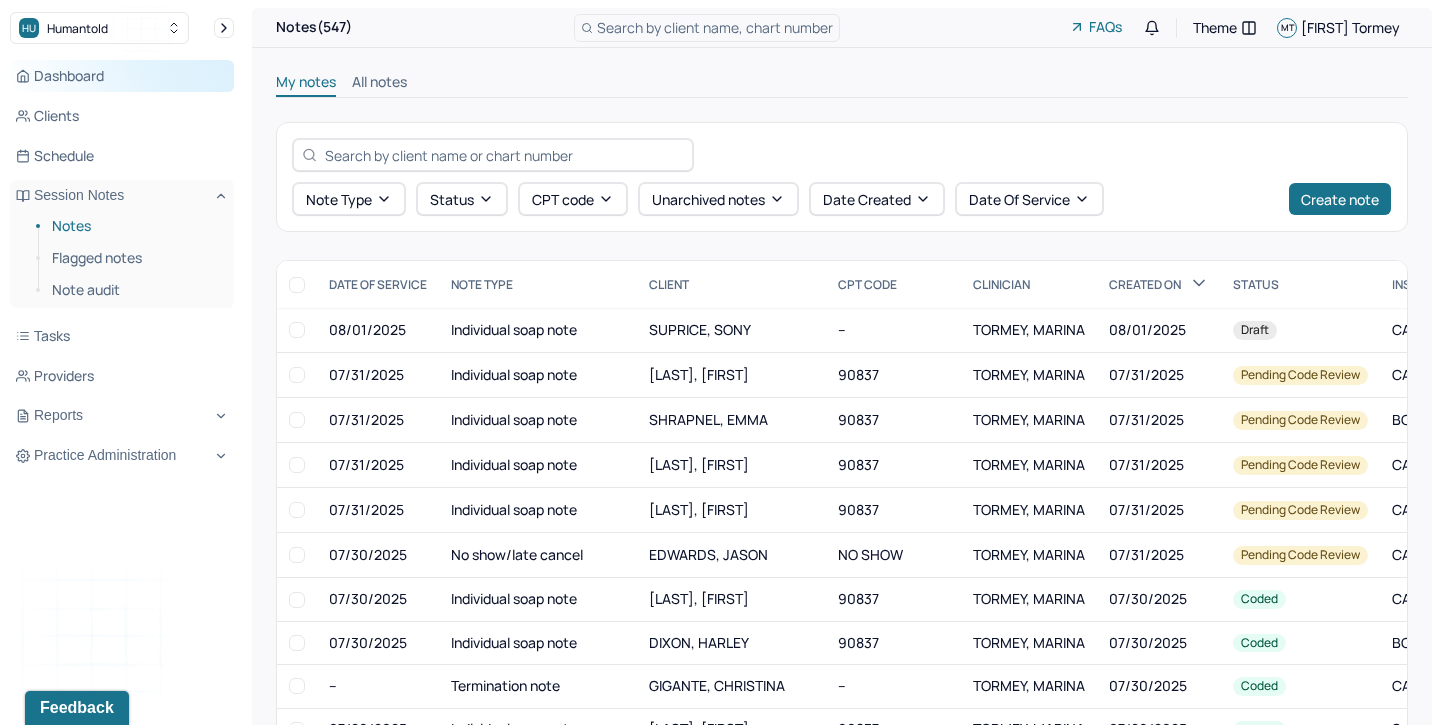 click on "Dashboard" at bounding box center (122, 76) 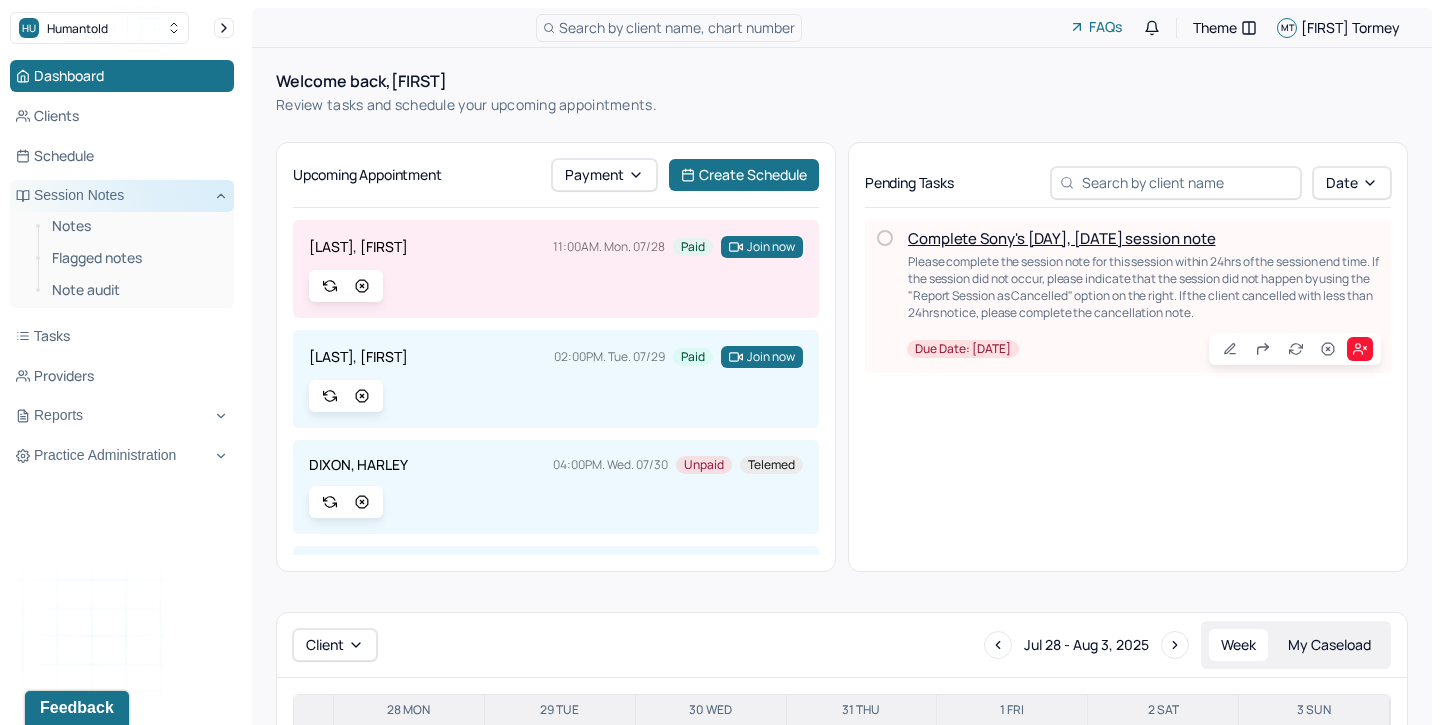 click on "Session Notes" at bounding box center [122, 196] 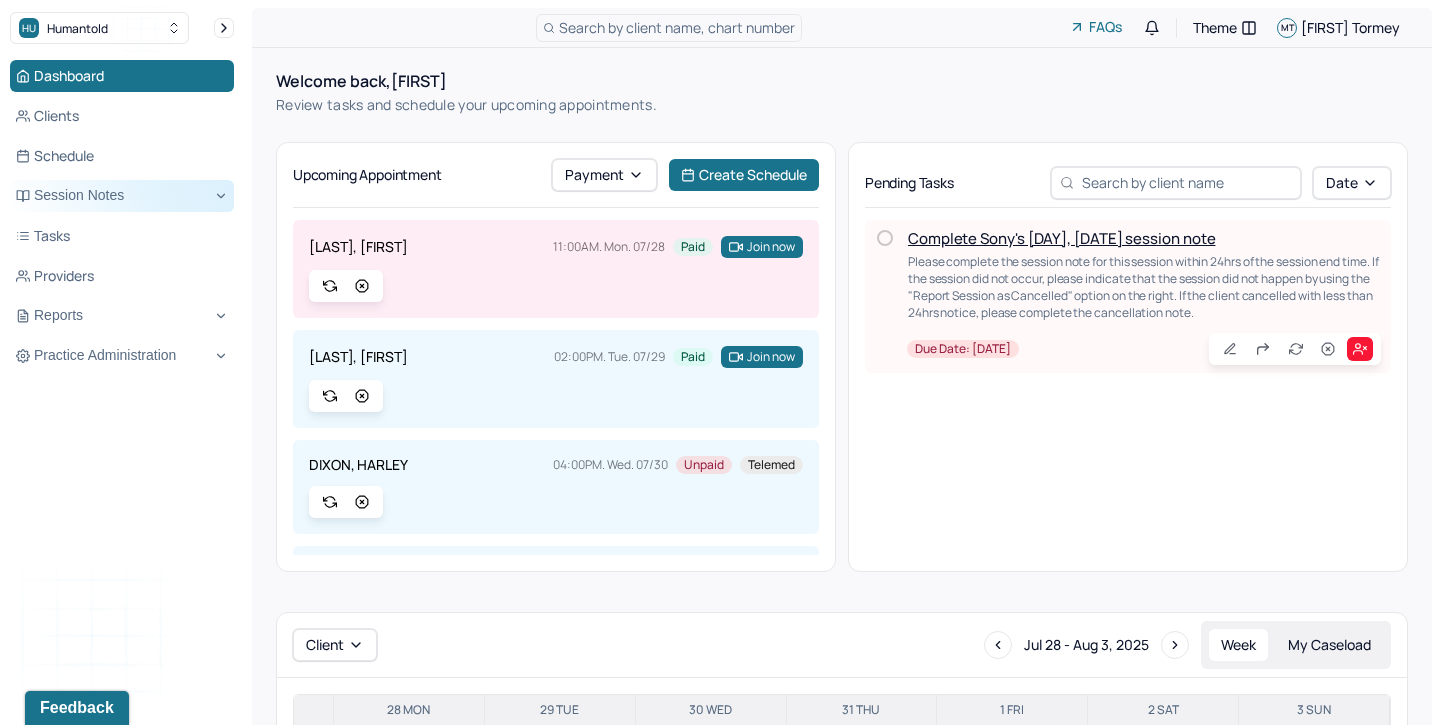 click on "Session Notes" at bounding box center [122, 196] 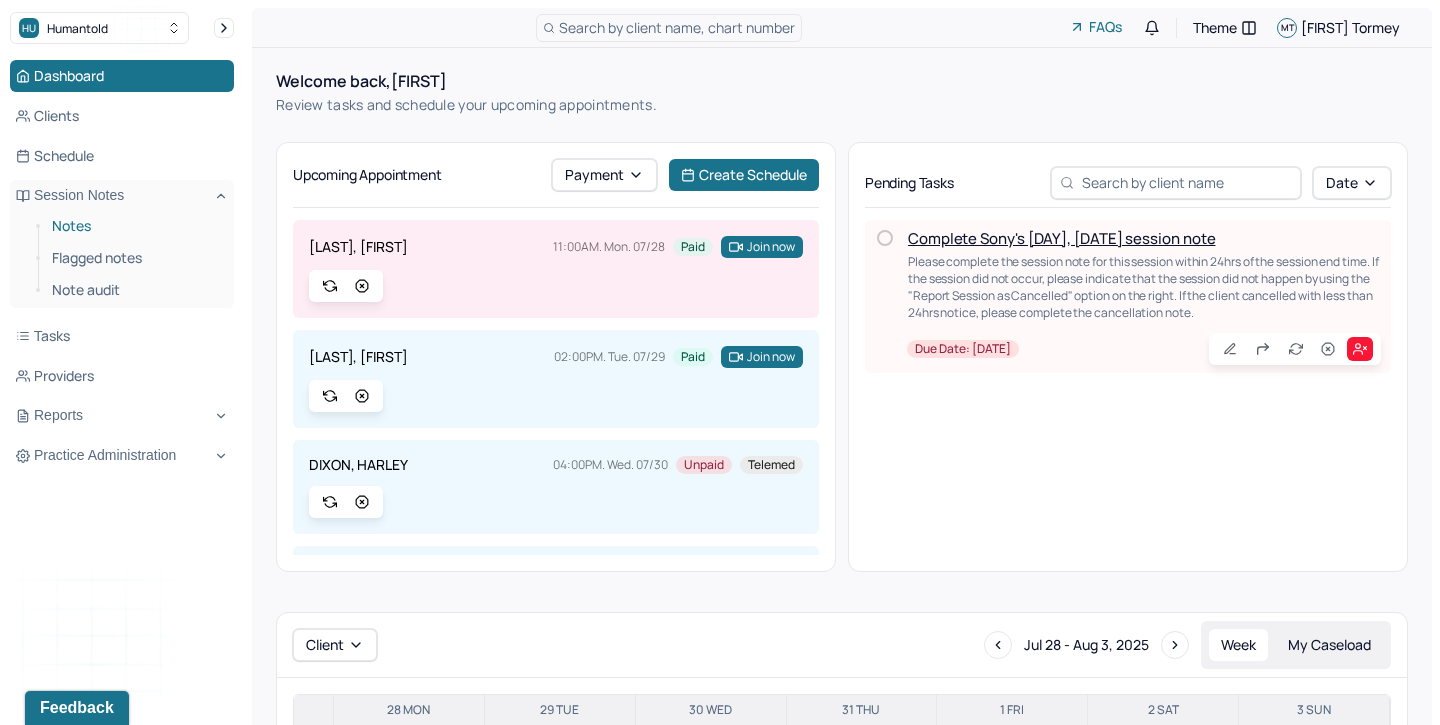 click on "Notes" at bounding box center (135, 226) 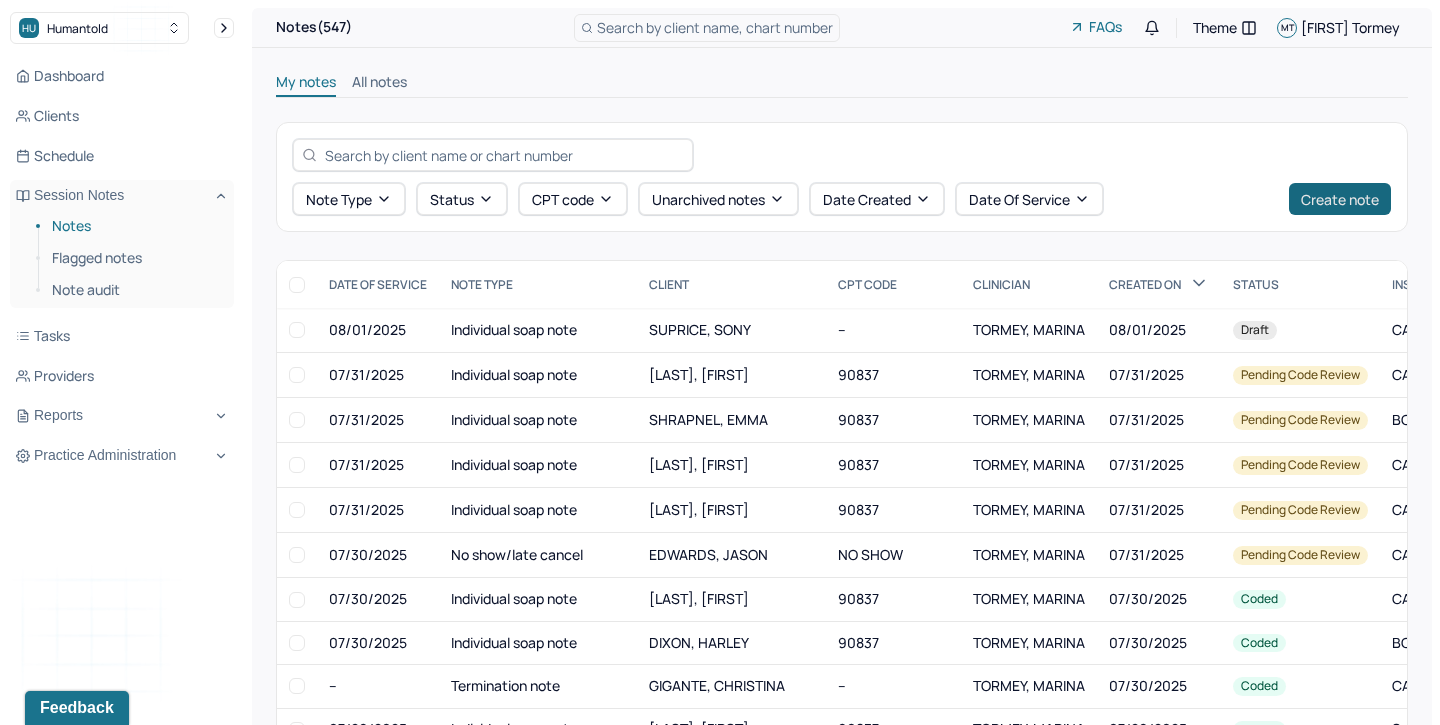 click on "Create note" at bounding box center (1340, 199) 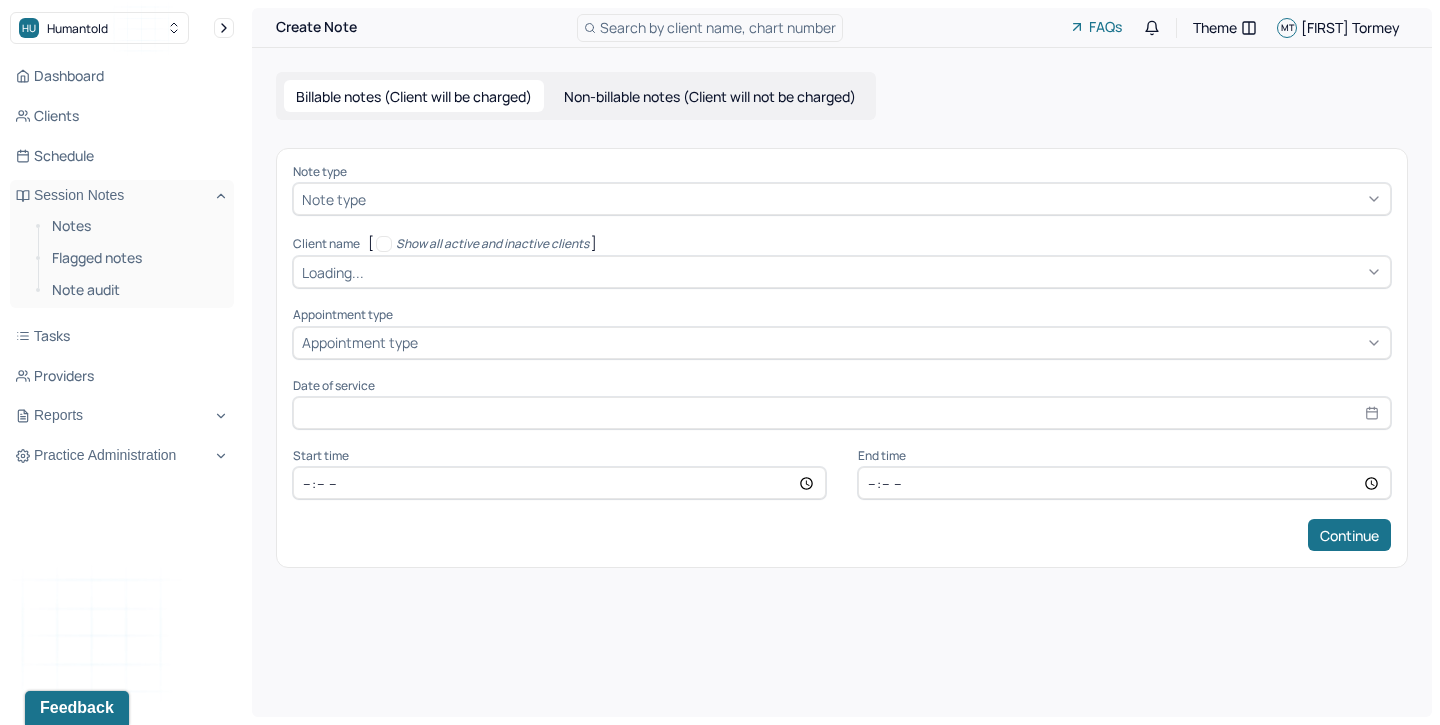 click at bounding box center (876, 199) 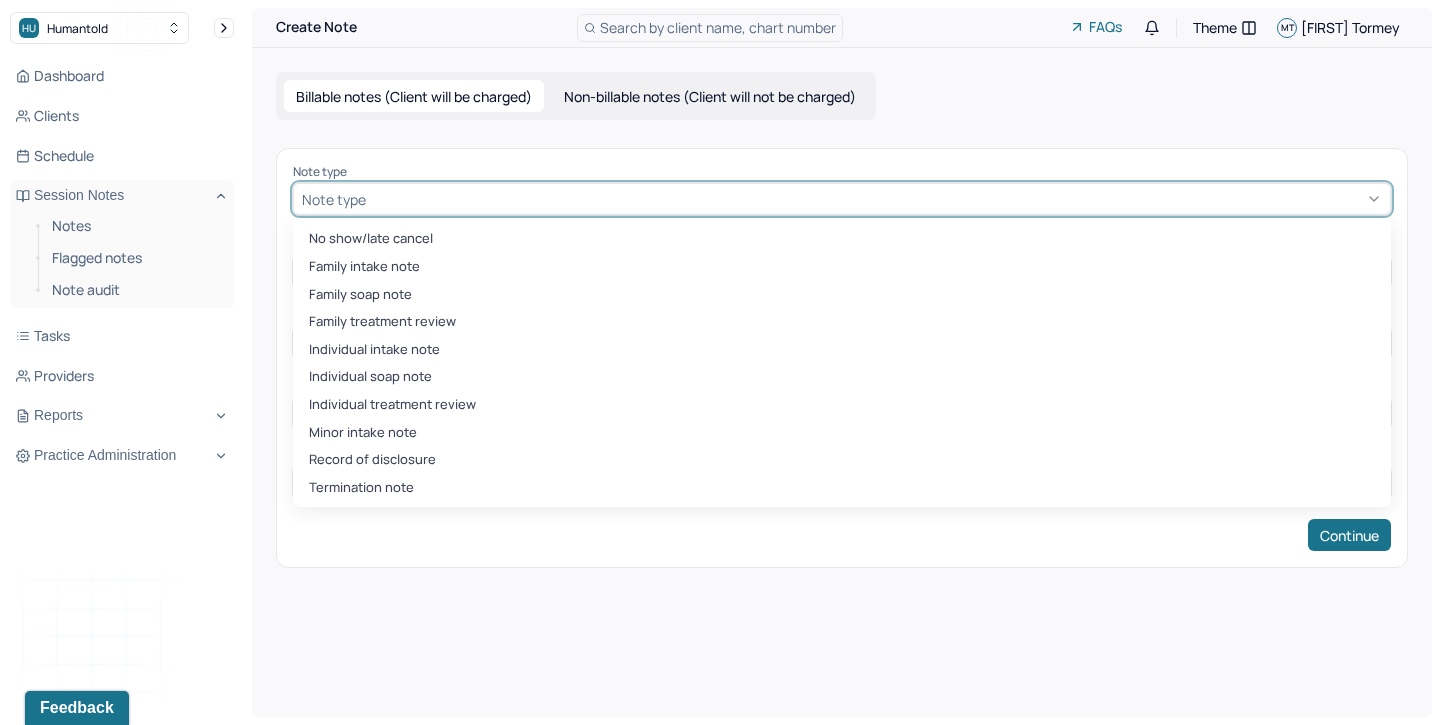 click at bounding box center [876, 199] 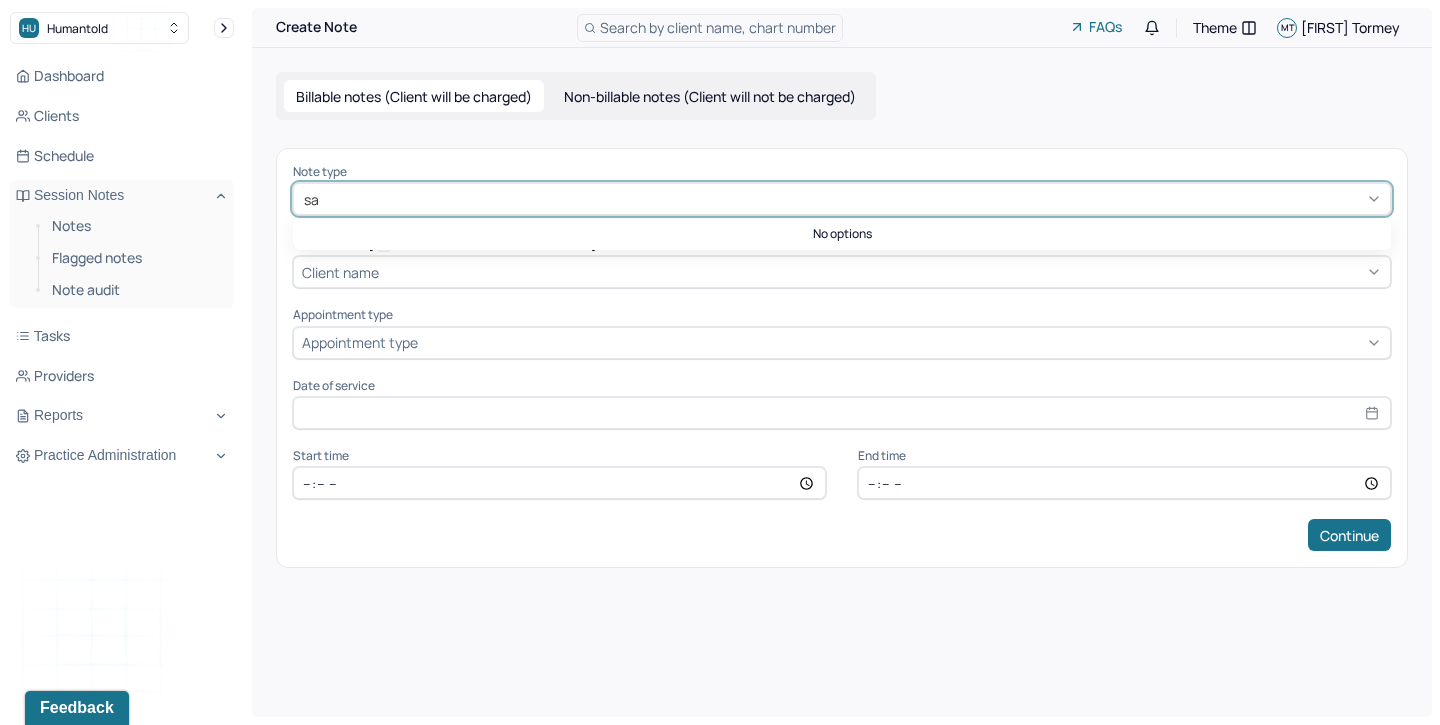 type on "s" 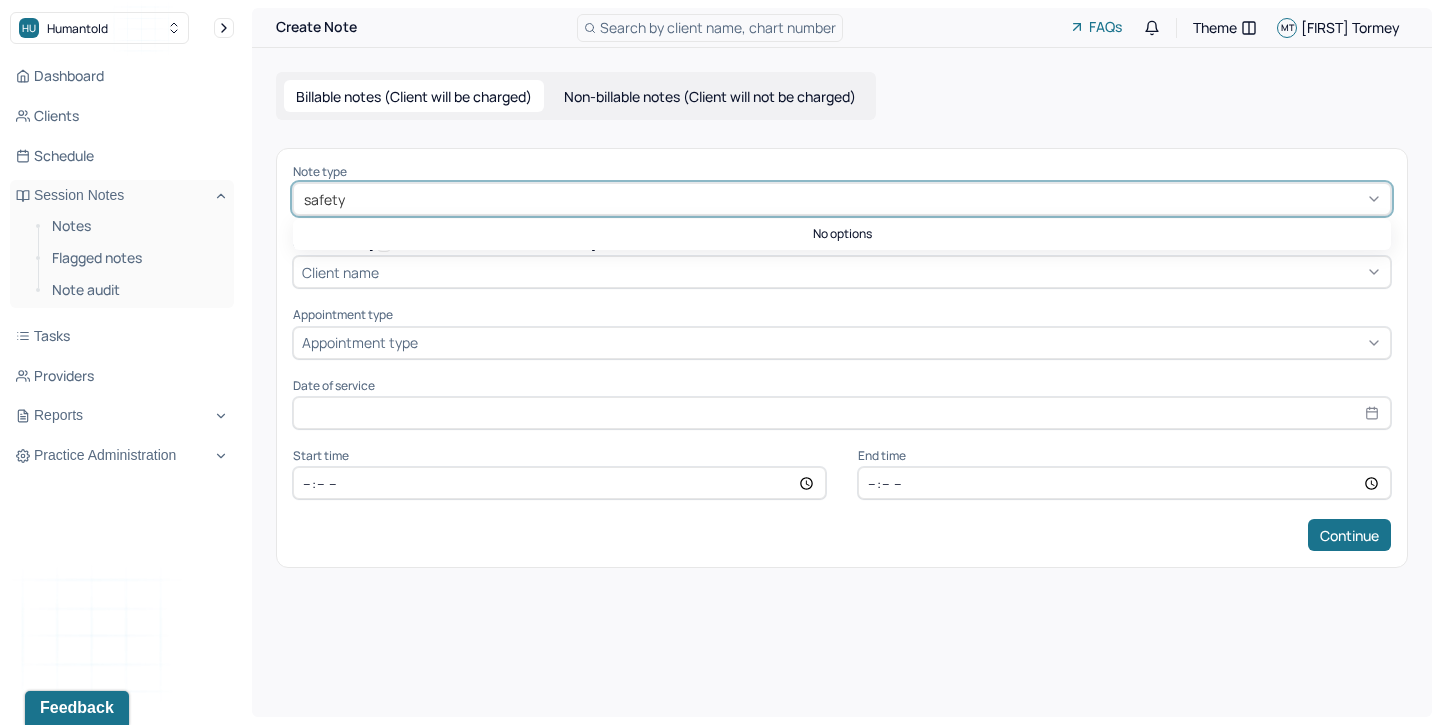 type on "safety" 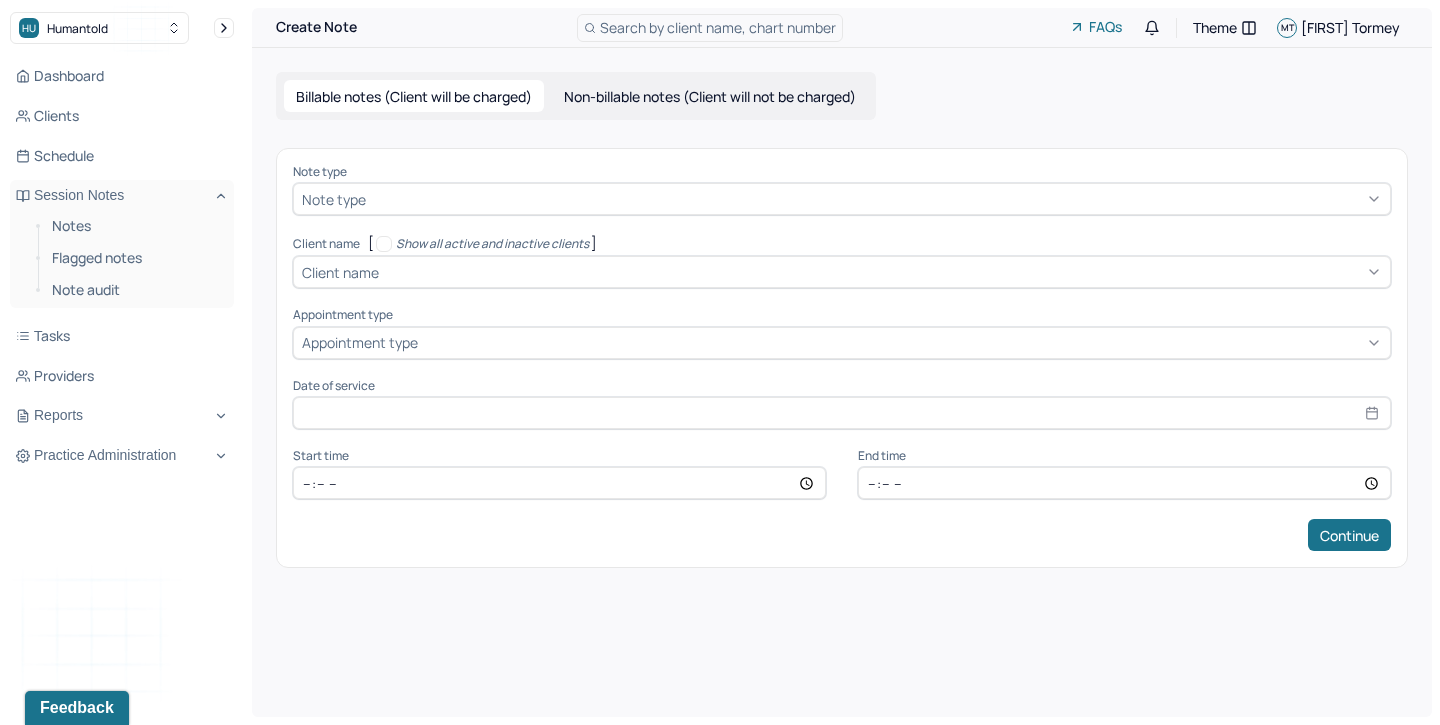 click on "Note type Note type Client name [ Show all active and inactive clients ] Client name Appointment type Appointment type Date of service Start time End time Continue" at bounding box center (842, 358) 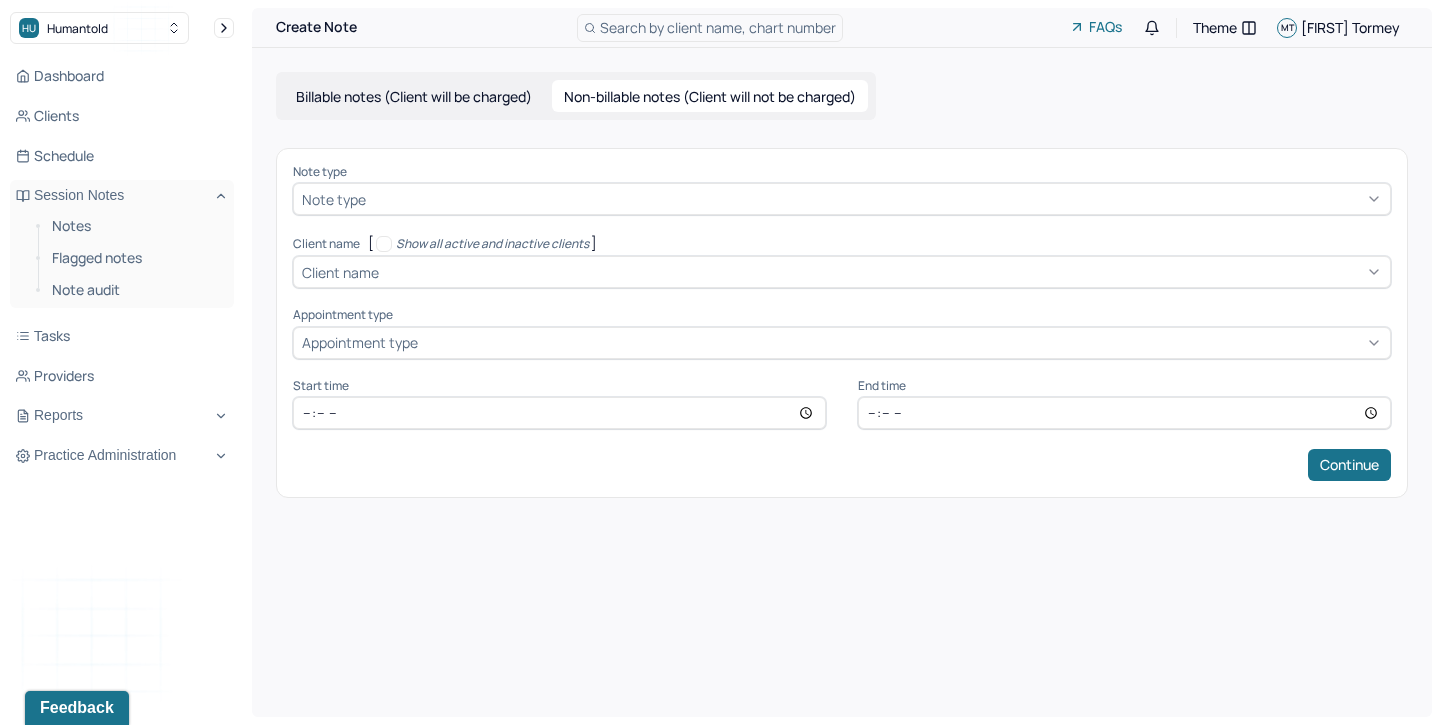 click on "Non-billable notes (Client will not be charged)" at bounding box center (710, 96) 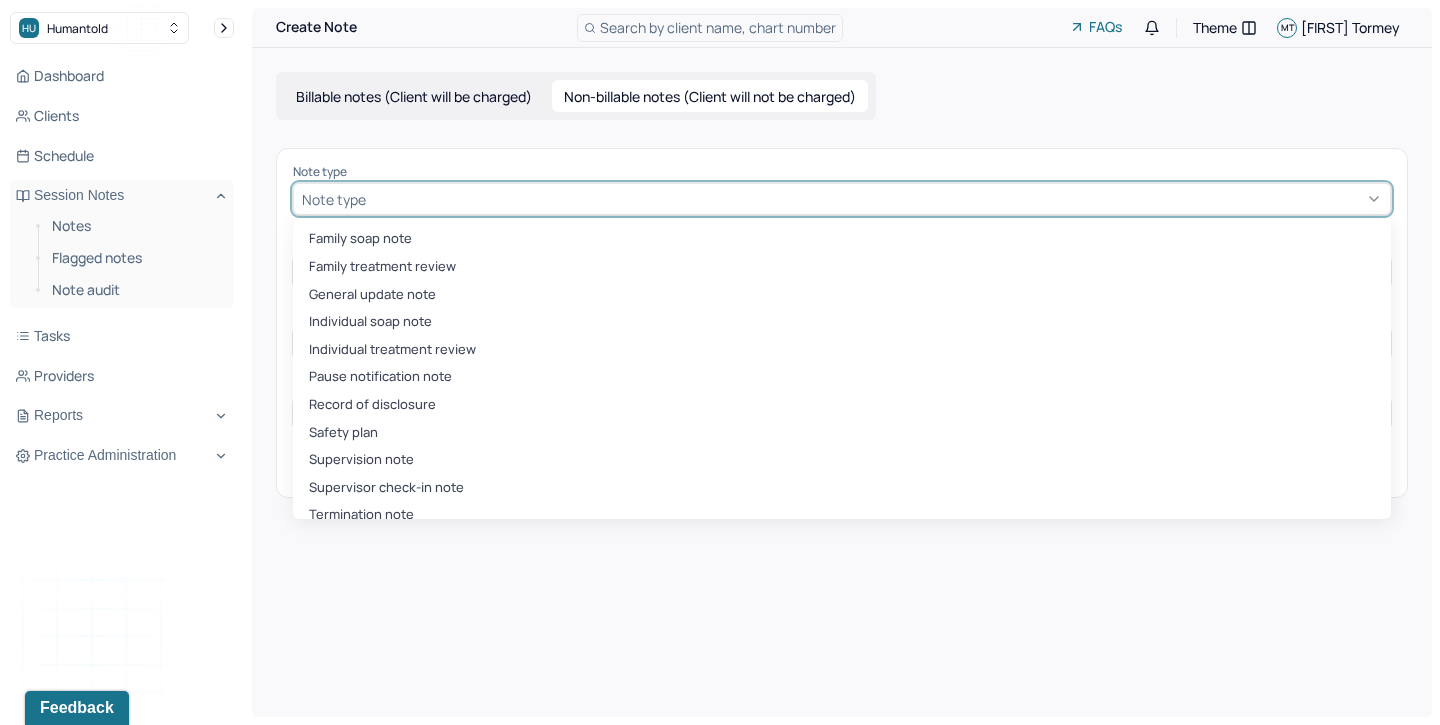 click at bounding box center (876, 199) 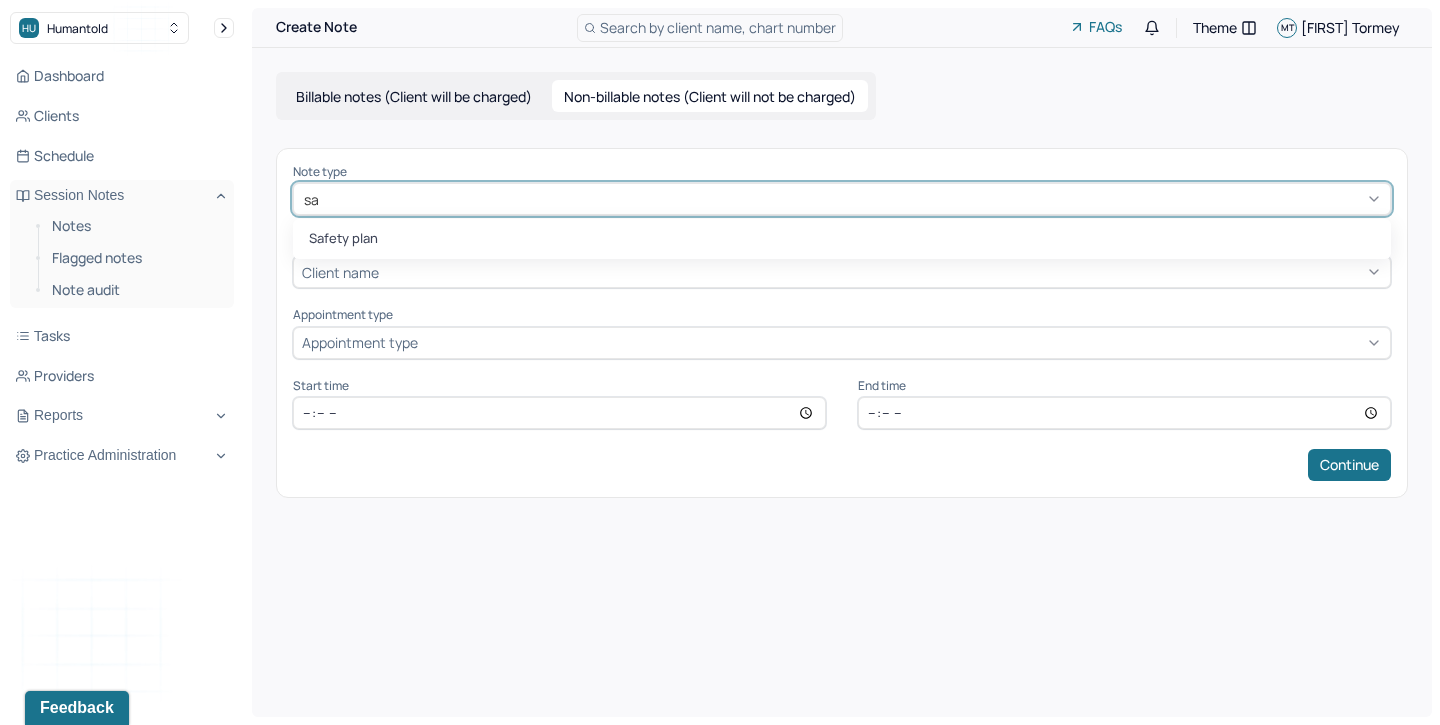 type on "saf" 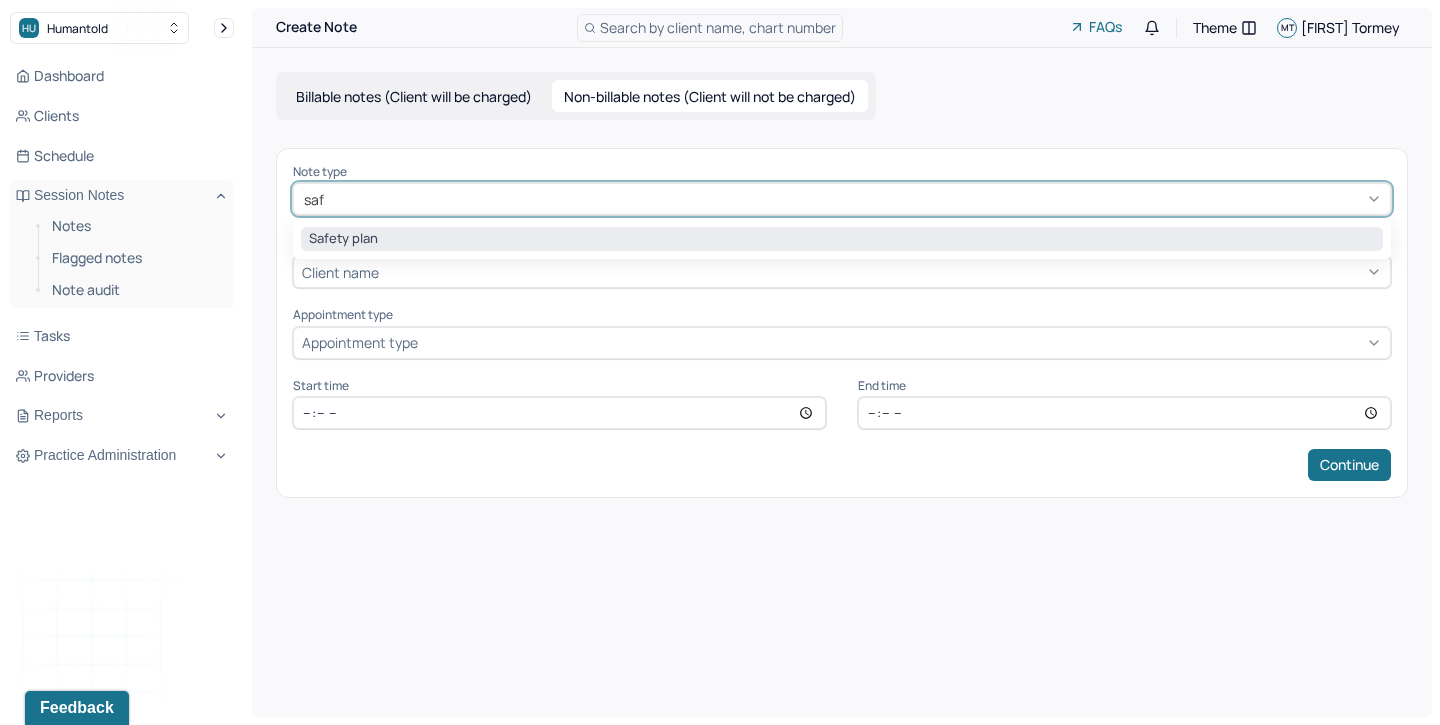 click on "Safety plan" at bounding box center [842, 239] 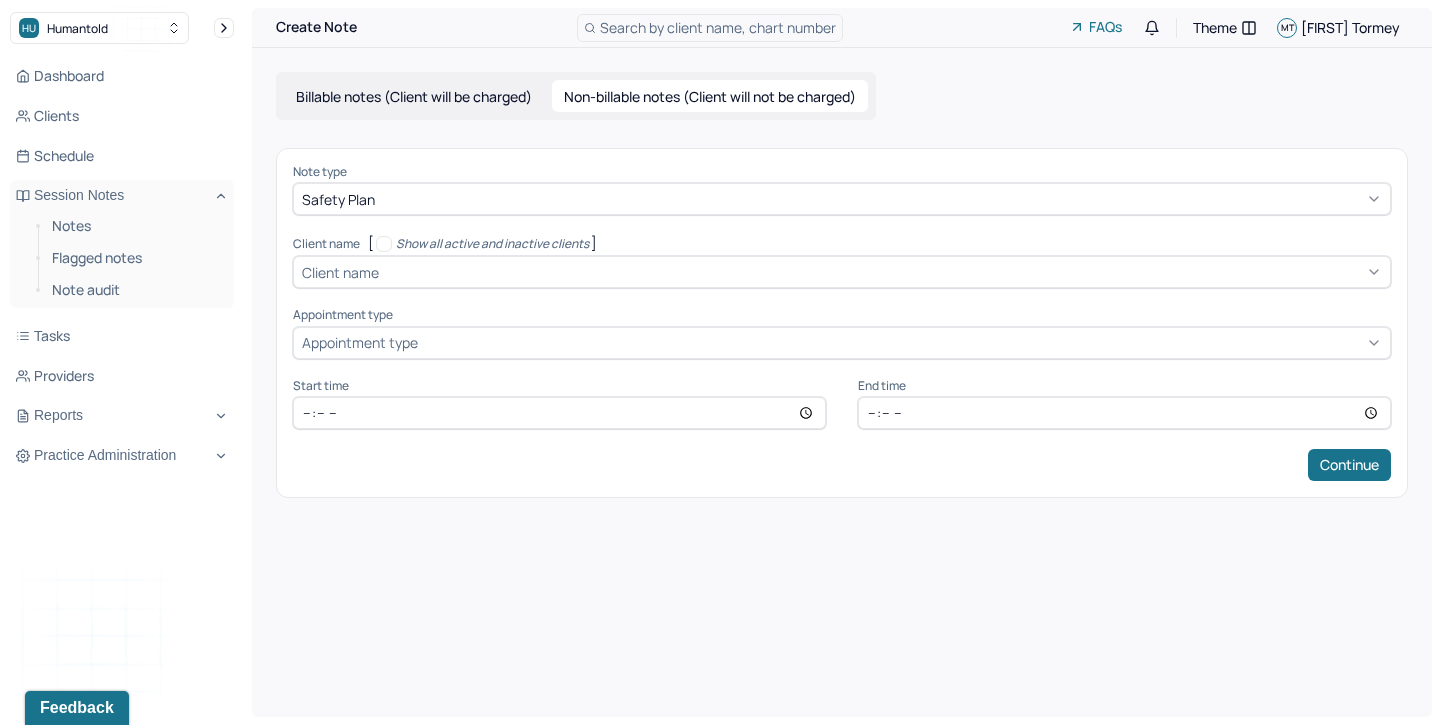click on "Billable notes (Client will be charged)" at bounding box center [414, 96] 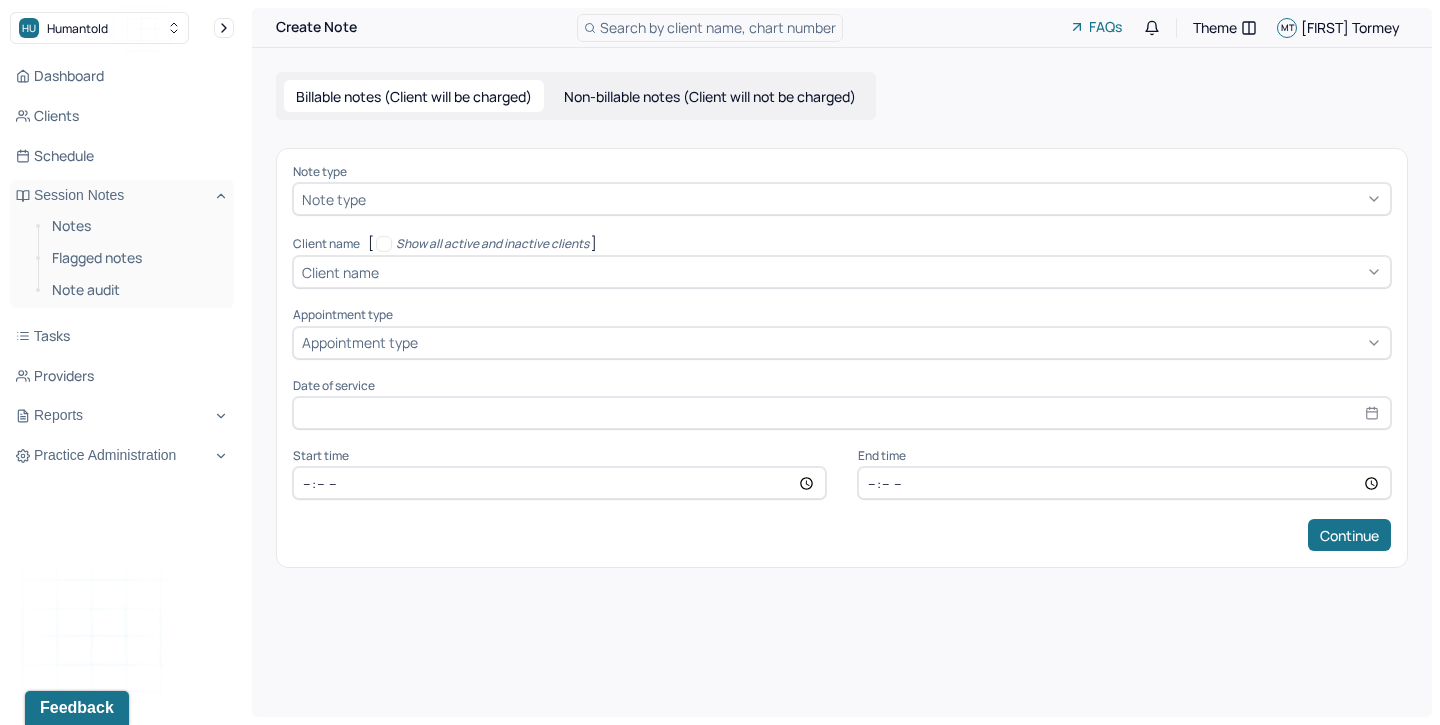 click on "Billable notes (Client will be charged)" at bounding box center (414, 96) 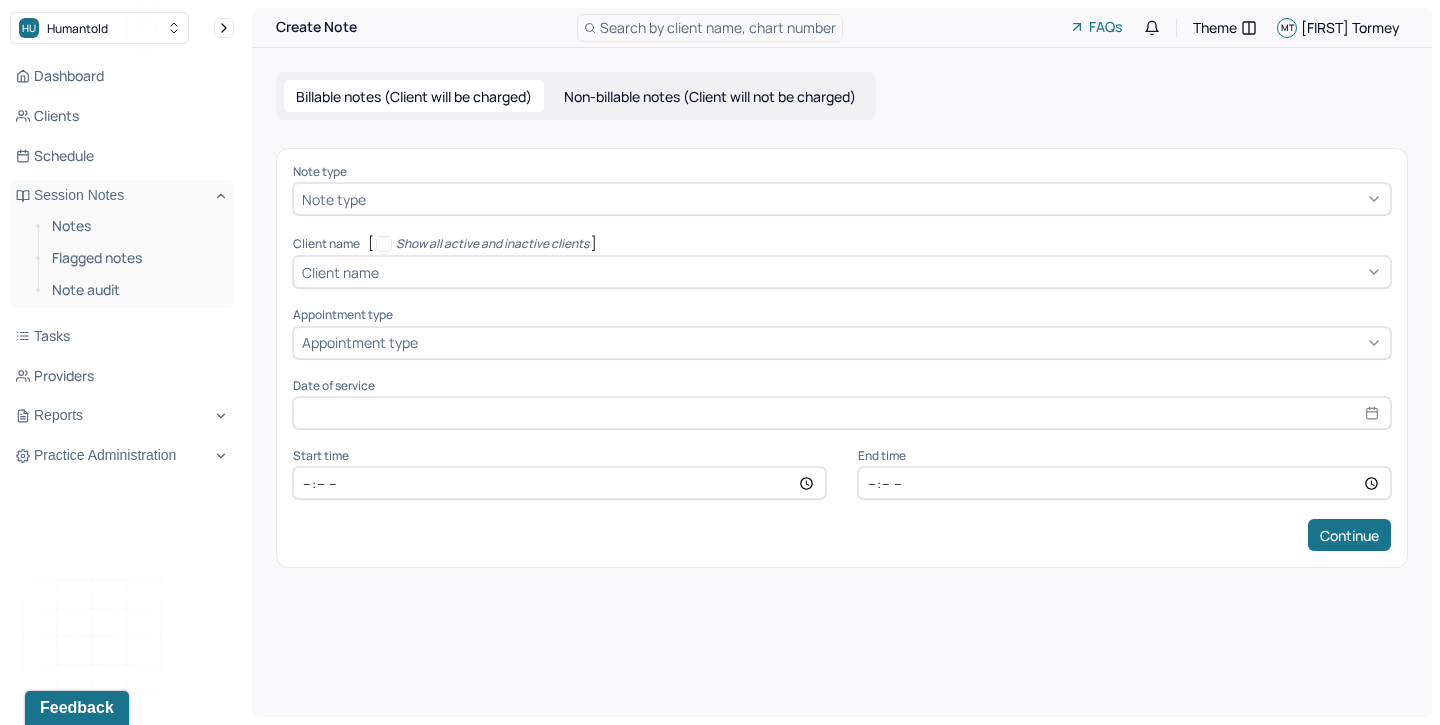 click on "Non-billable notes (Client will not be charged)" at bounding box center [710, 96] 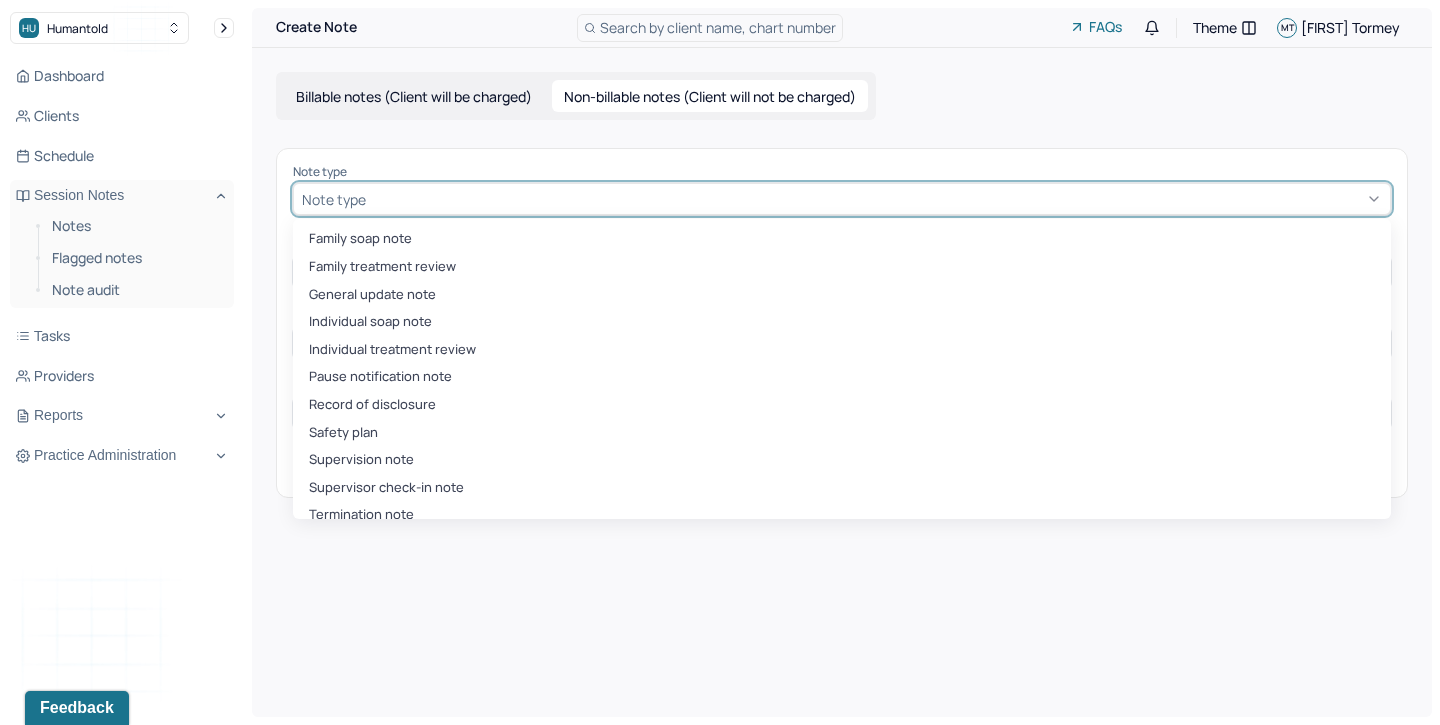 click at bounding box center (876, 199) 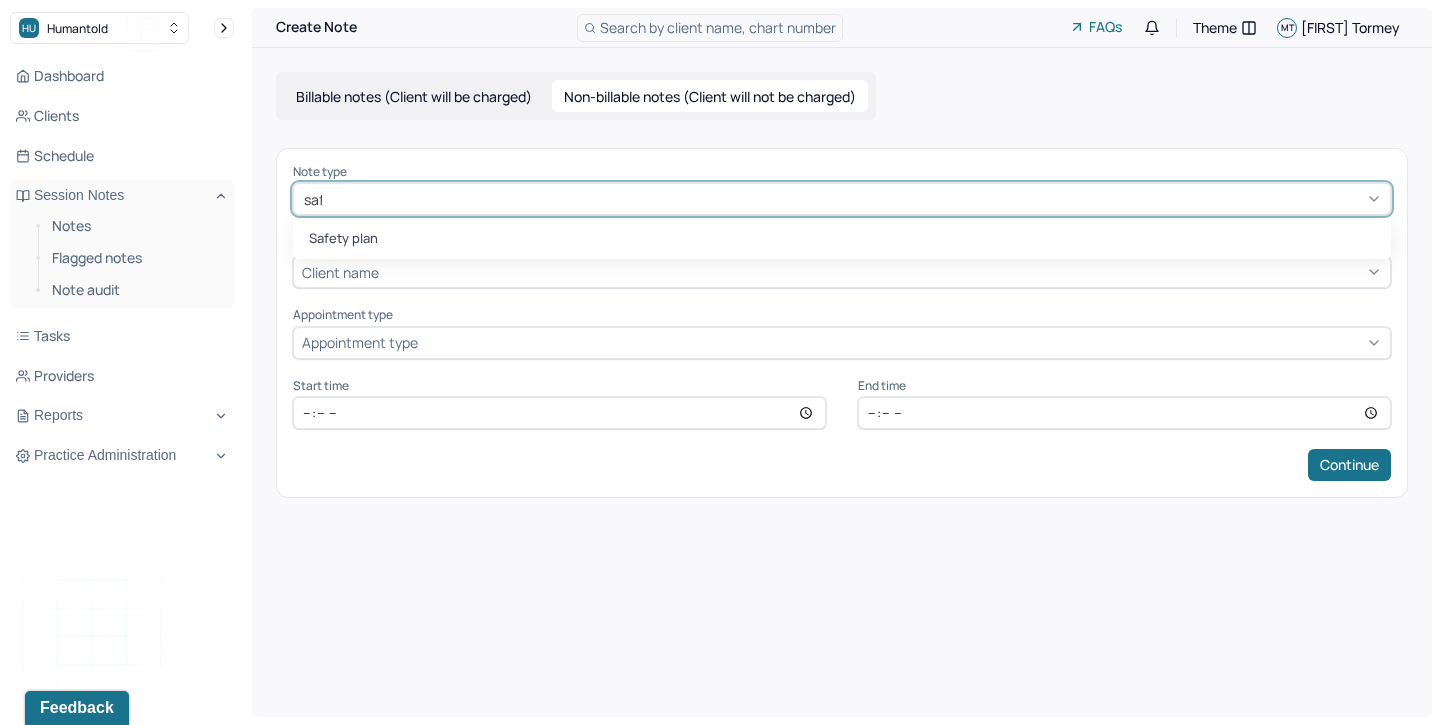 type on "safe" 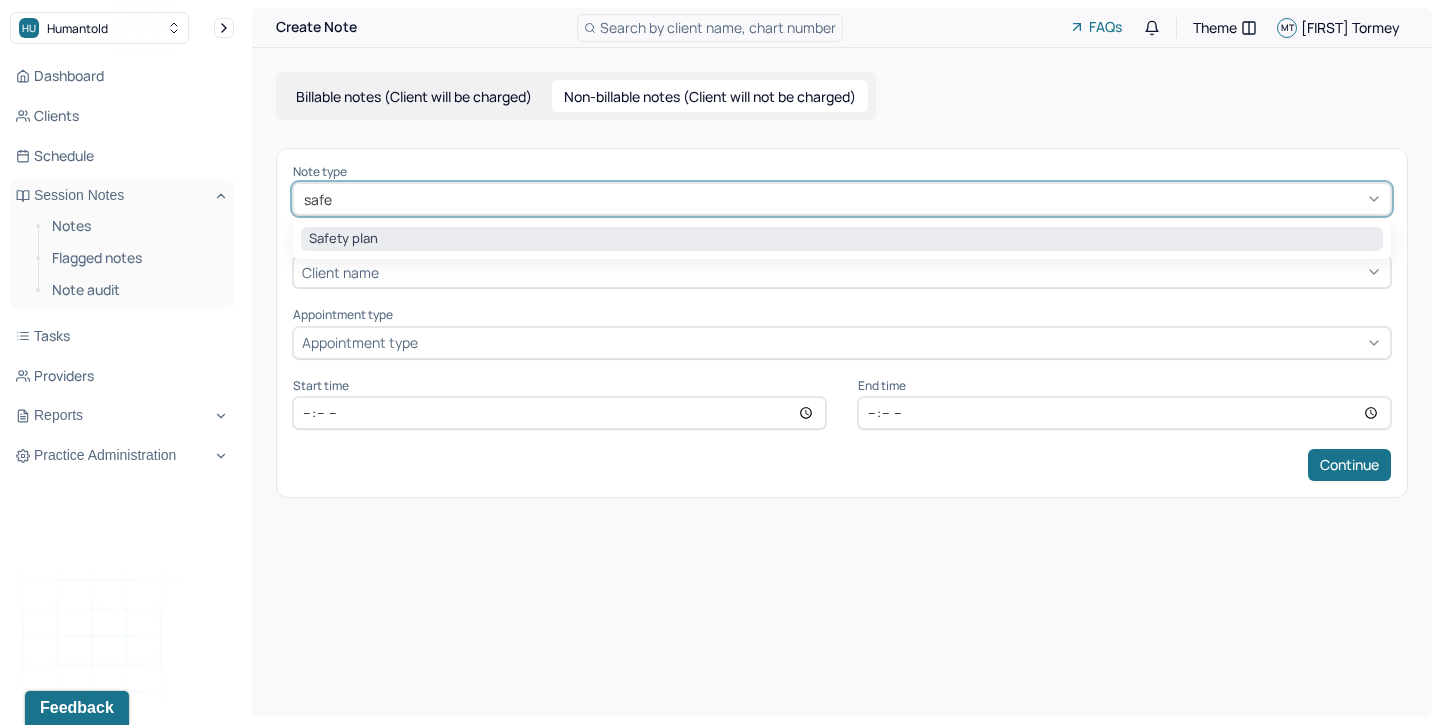 click on "Safety plan" at bounding box center [842, 239] 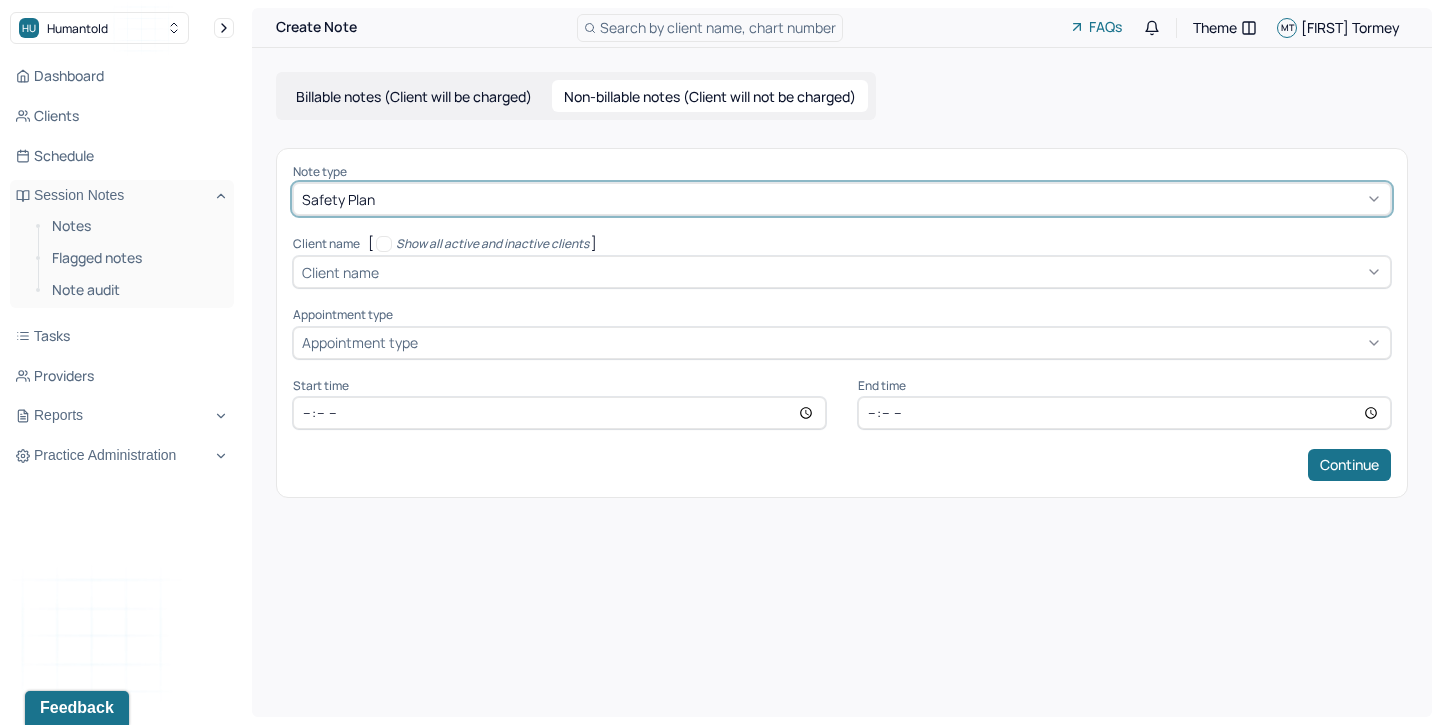 click at bounding box center (882, 272) 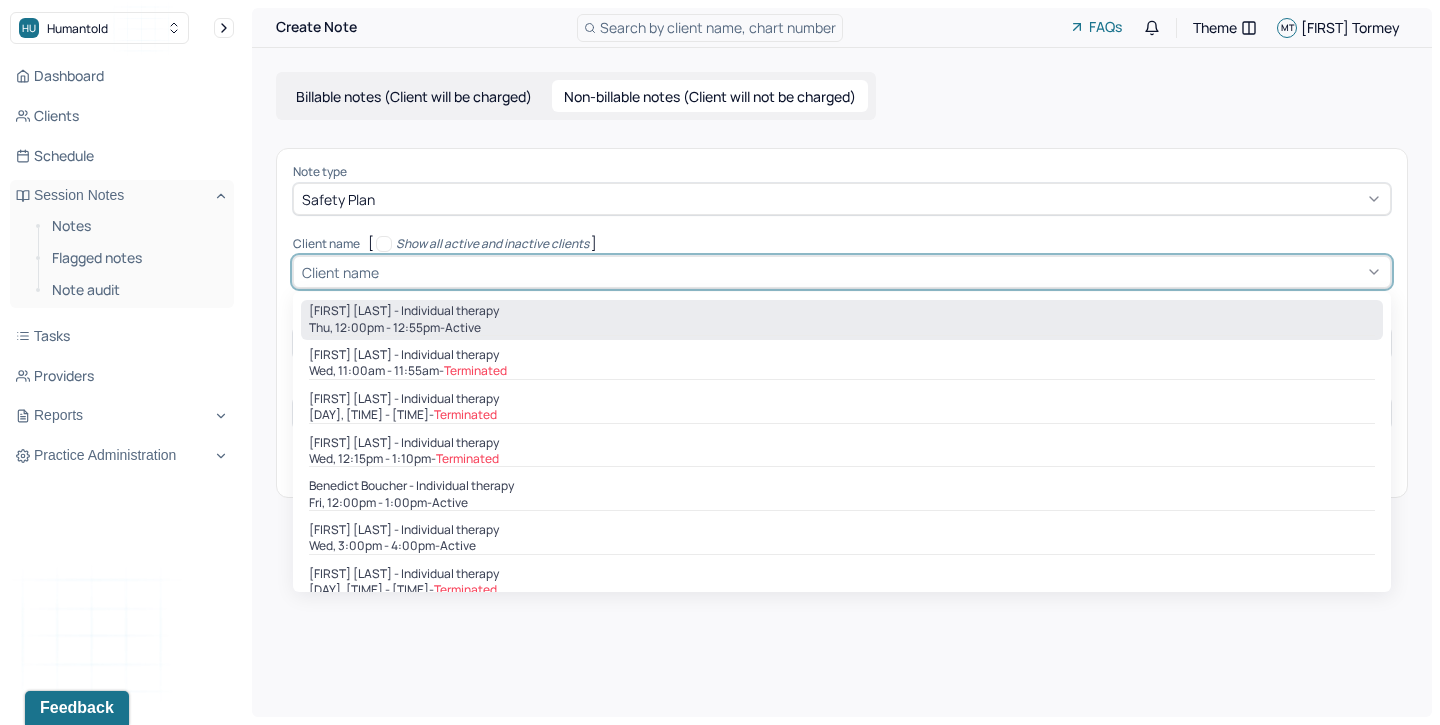 click on "[FIRST] [LAST] - Individual therapy" at bounding box center (404, 311) 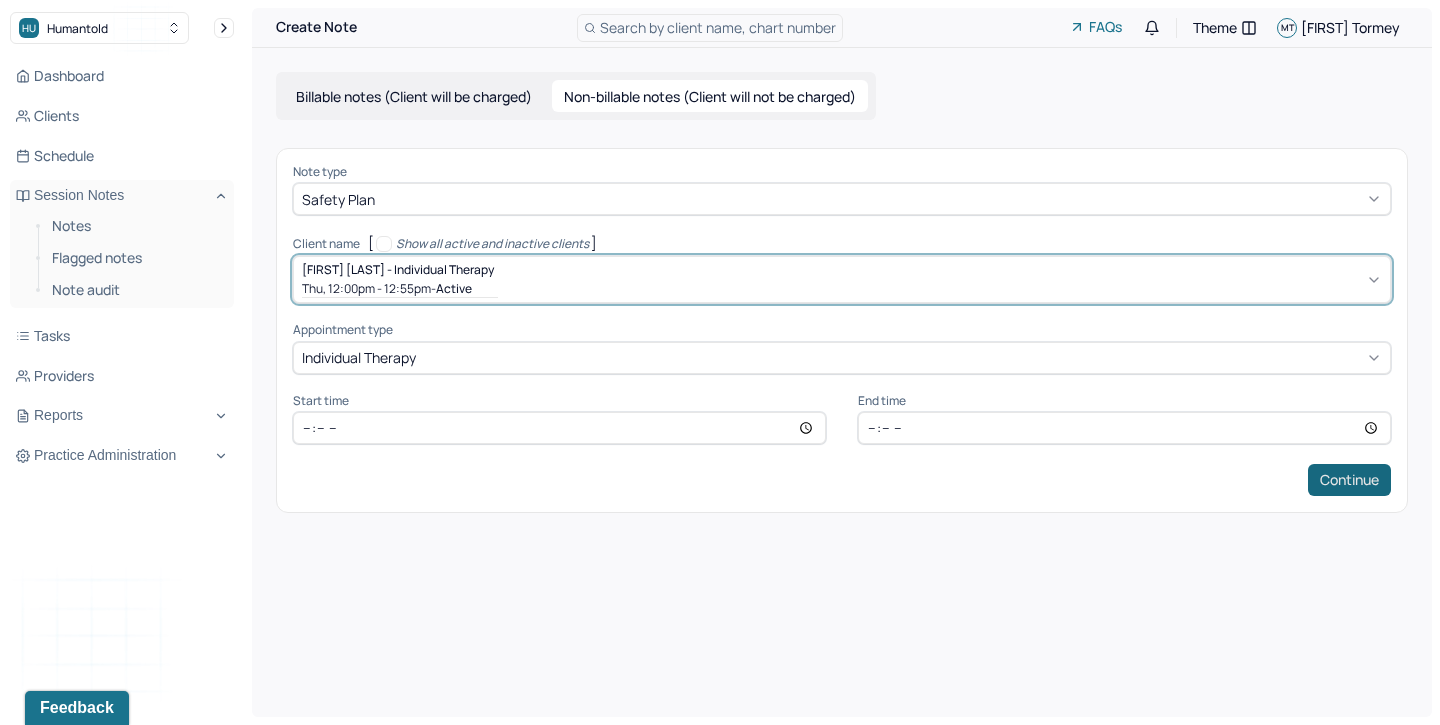 click on "Continue" at bounding box center [1349, 480] 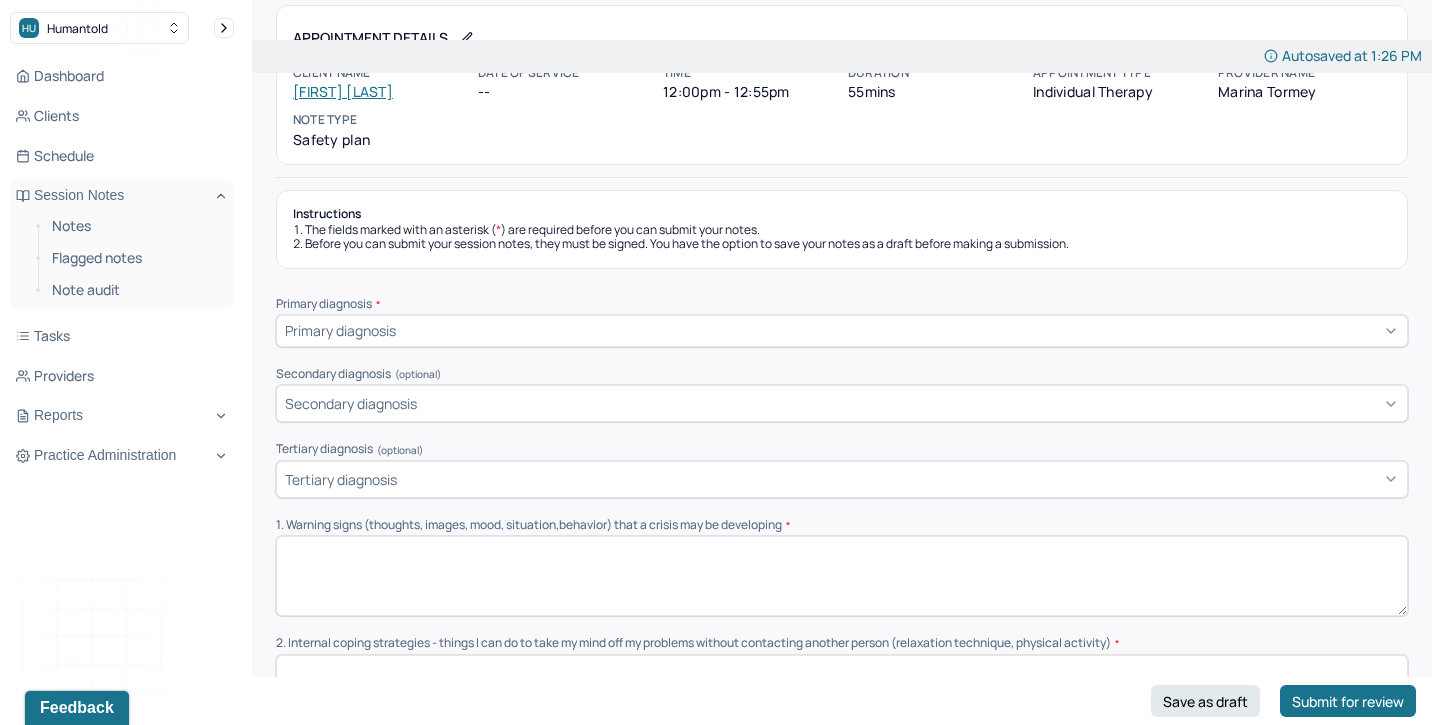 scroll, scrollTop: 82, scrollLeft: 0, axis: vertical 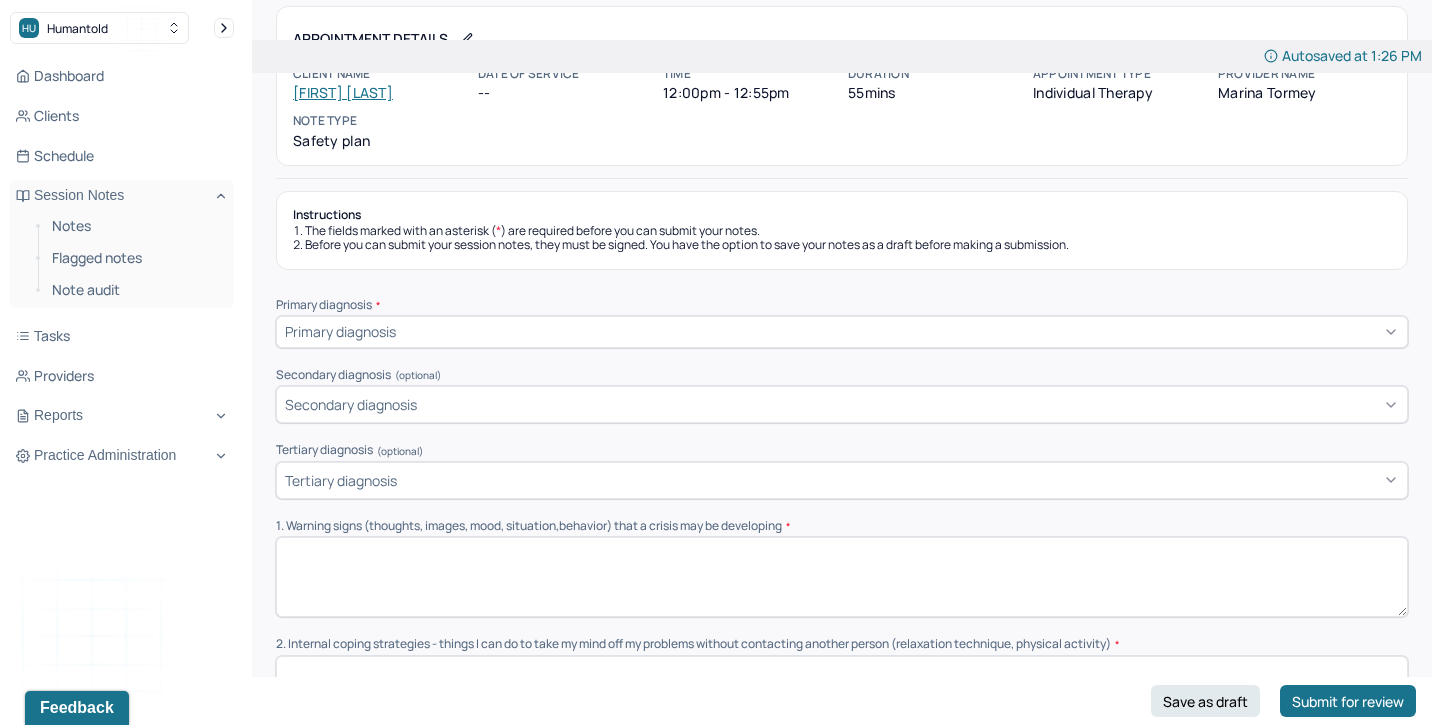 click on "Primary diagnosis" at bounding box center (340, 331) 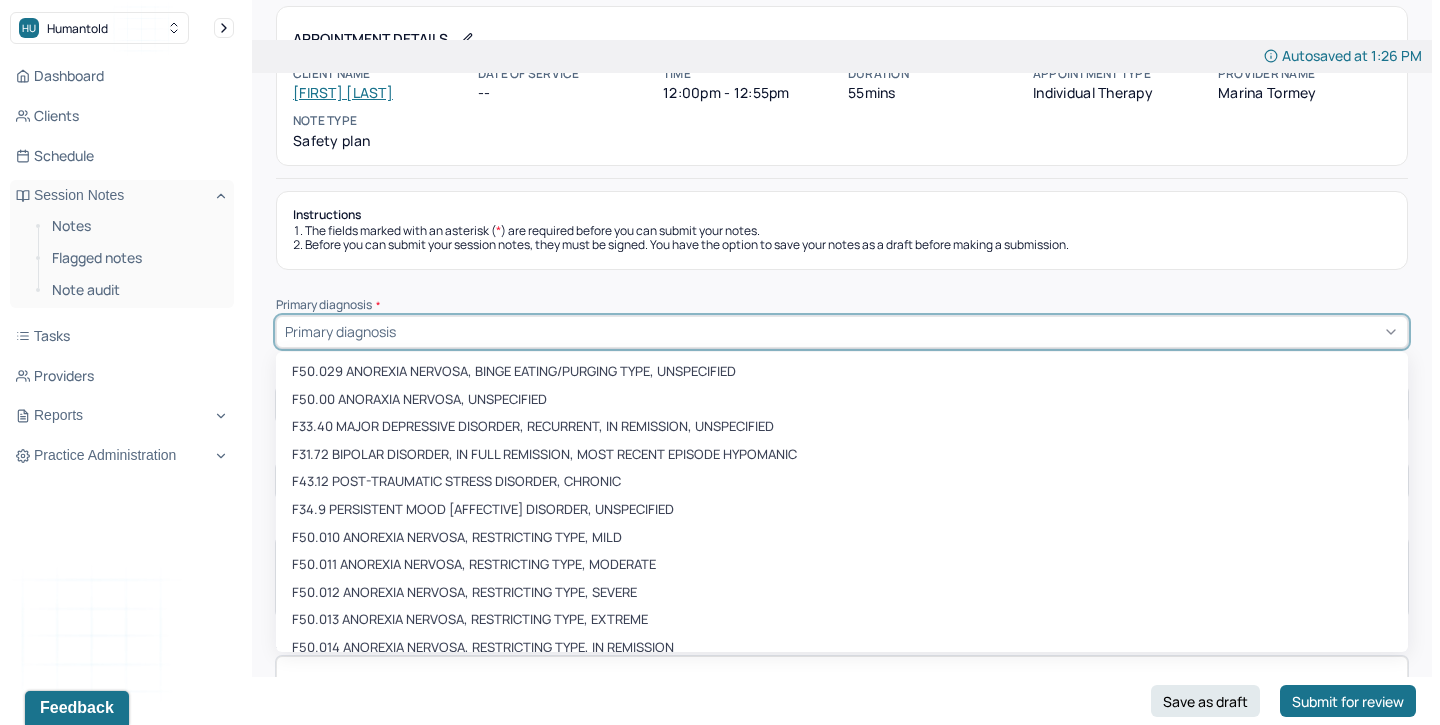 click on "Instructions The fields marked with an asterisk ( * ) are required before you can submit your notes. Before you can submit your session notes, they must be signed. You have the option to save your notes as a draft before making a submission. Primary diagnosis * F50.029 ANOREXIA NERVOSA, BINGE EATING/PURGING TYPE, UNSPECIFIED, 1 of 473. 473 results available. Use Up and Down to choose options, press Enter to select the currently focused option, press Escape to exit the menu, press Tab to select the option and exit the menu. Primary diagnosis F50.029 ANOREXIA NERVOSA, BINGE EATING/PURGING TYPE, UNSPECIFIED F50.00 ANORAXIA NERVOSA, UNSPECIFIED F33.40 MAJOR DEPRESSIVE DISORDER, RECURRENT, IN REMISSION, UNSPECIFIED F31.72 BIPOLAR DISORDER, IN FULL REMISSION, MOST RECENT EPISODE HYPOMANIC F43.12 POST-TRAUMATIC STRESS DISORDER, CHRONIC F34.9 PERSISTENT MOOD [AFFECTIVE] DISORDER, UNSPECIFIED F50.010 ANOREXIA NERVOSA, RESTRICTING TYPE, MILD F50.011 ANOREXIA NERVOSA, RESTRICTING TYPE, MODERATE F42.3 HOARDING DISORDER *" at bounding box center [842, 1198] 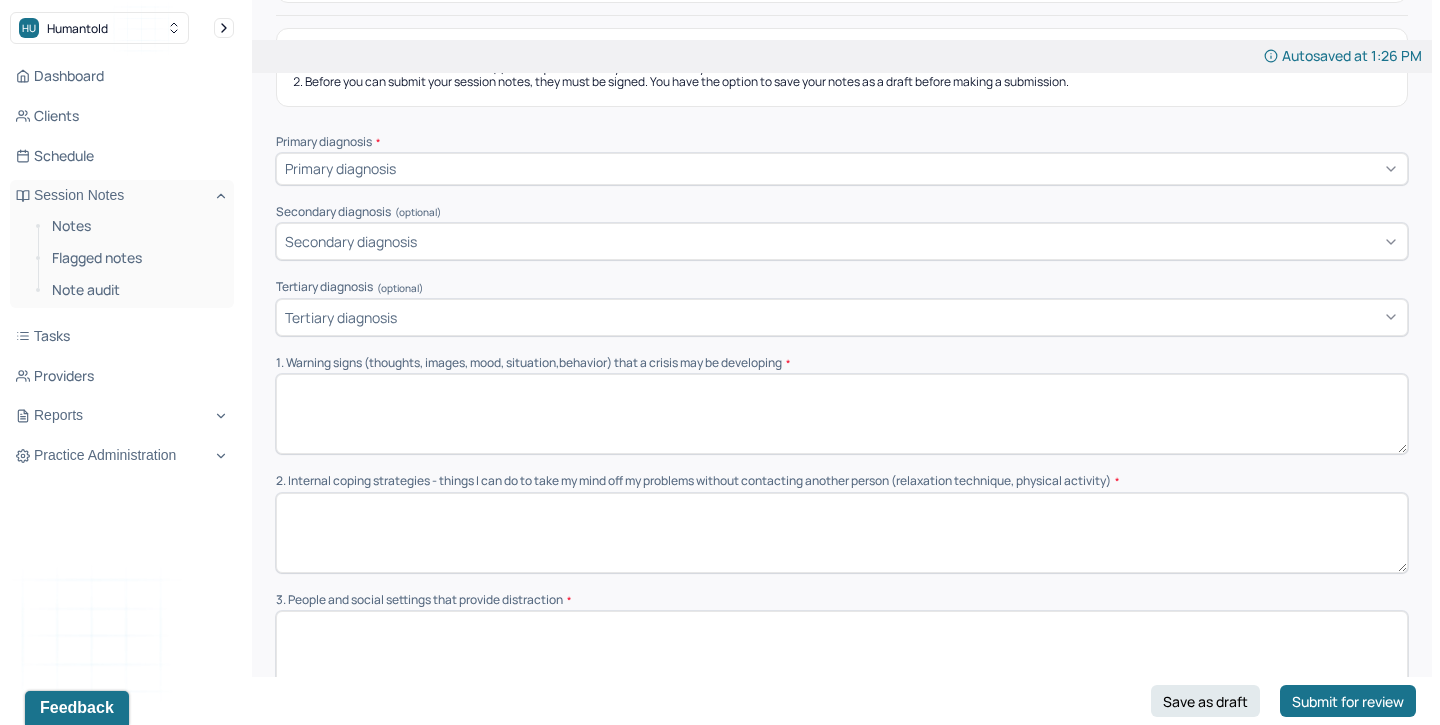 scroll, scrollTop: 246, scrollLeft: 0, axis: vertical 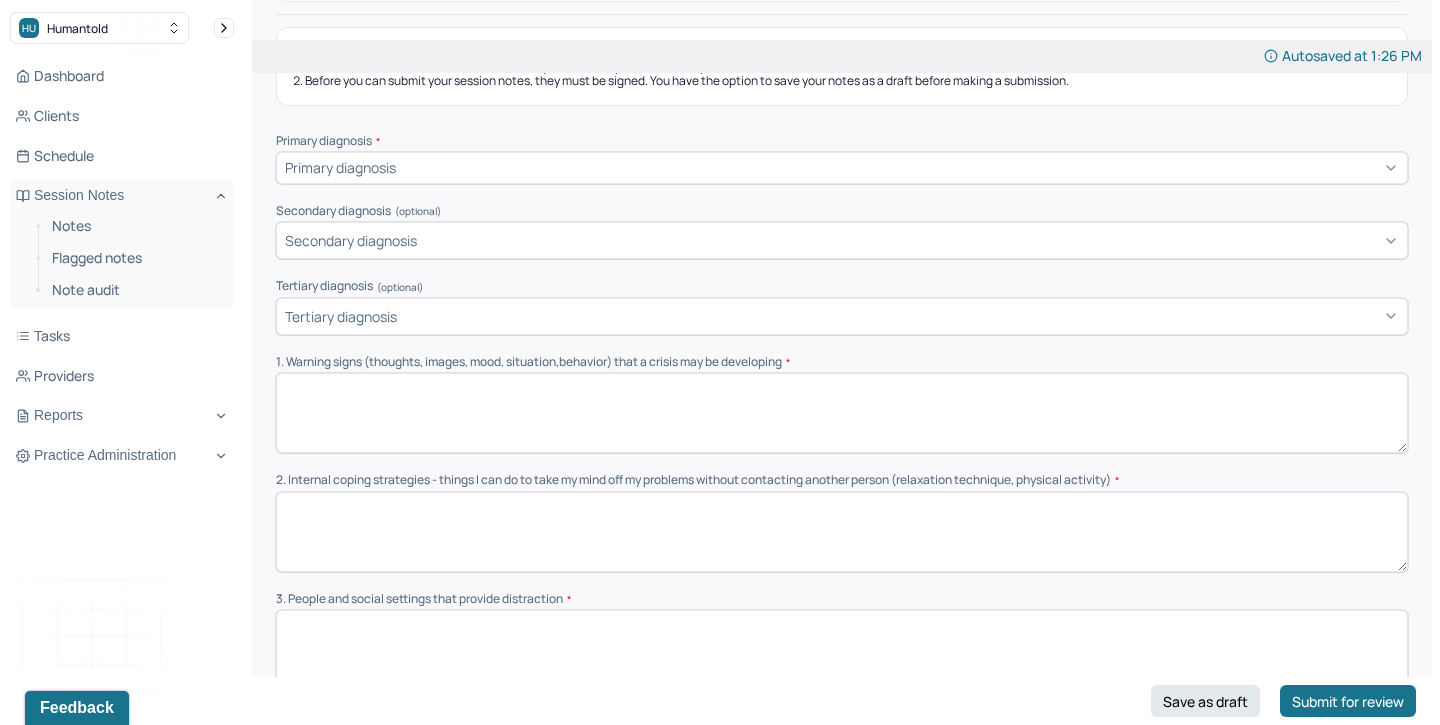 click at bounding box center [842, 413] 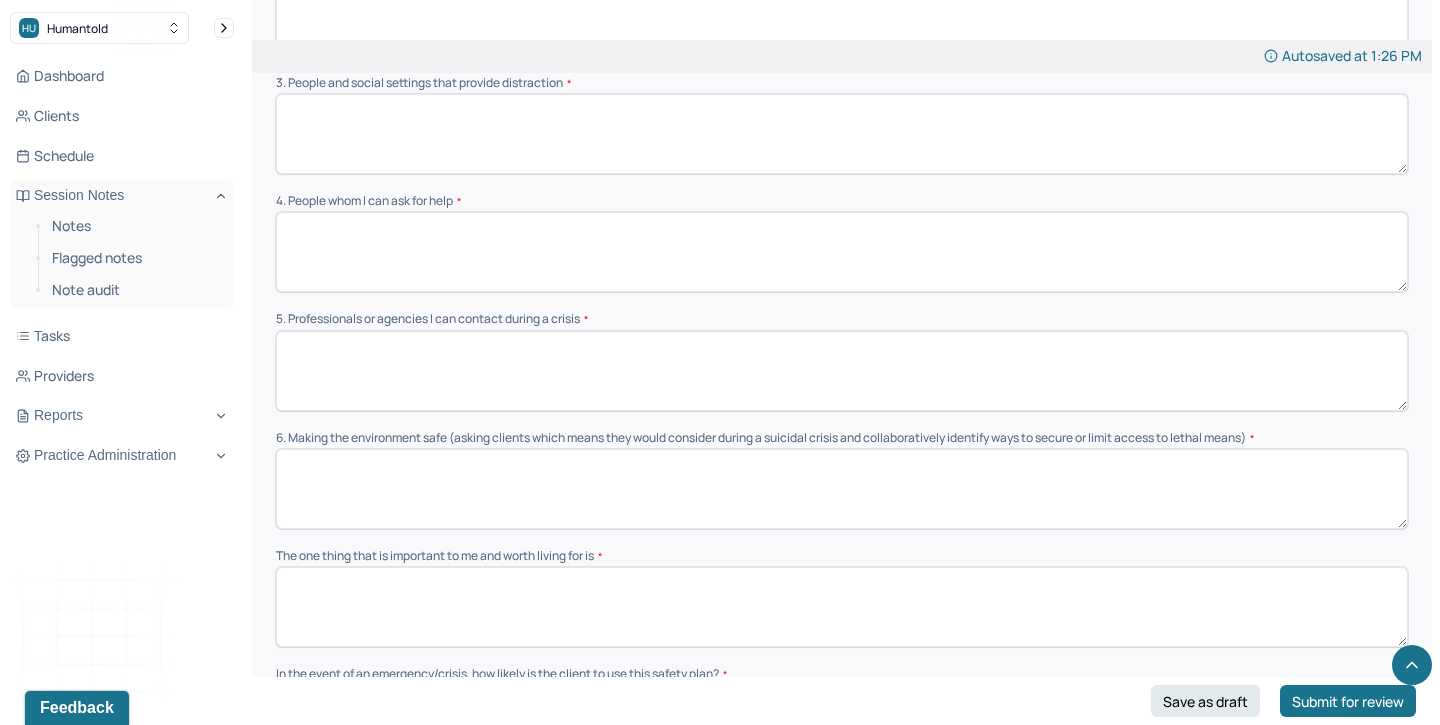 scroll, scrollTop: 765, scrollLeft: 0, axis: vertical 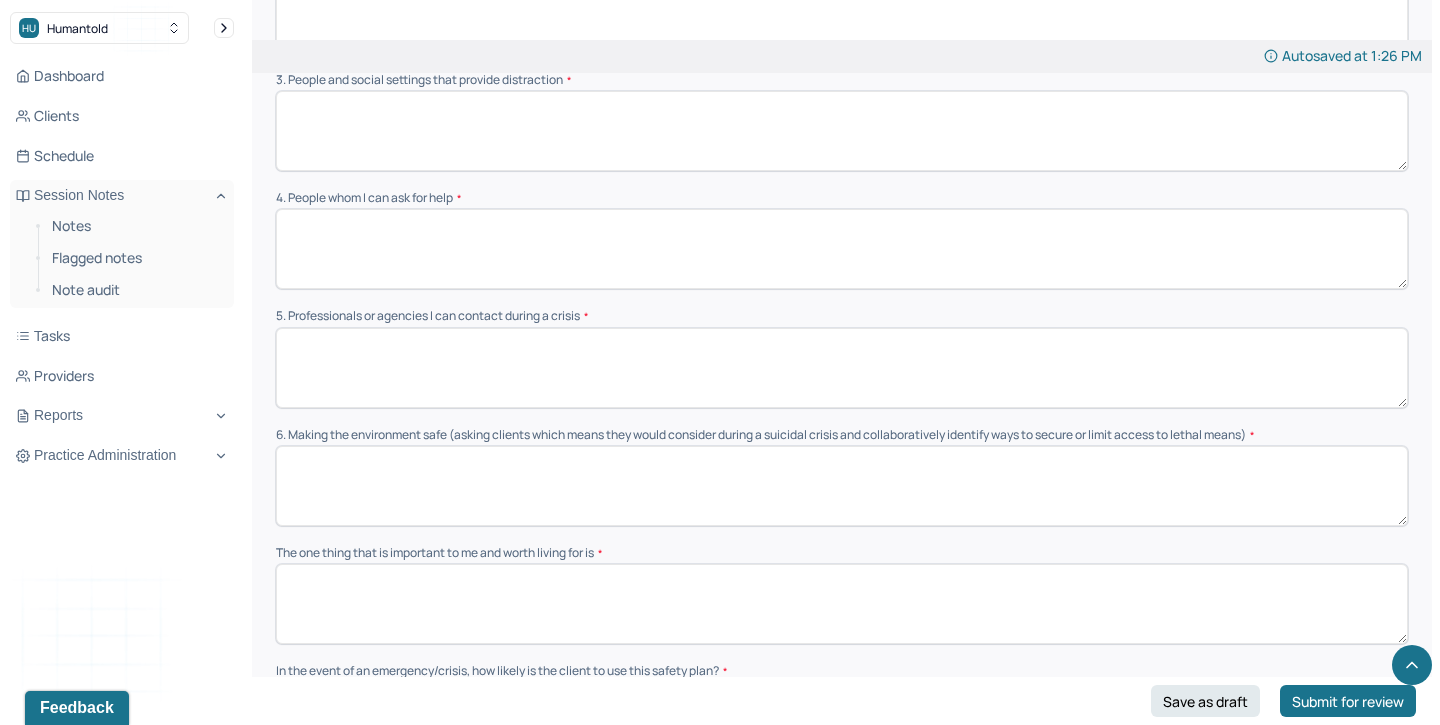 click at bounding box center [842, 368] 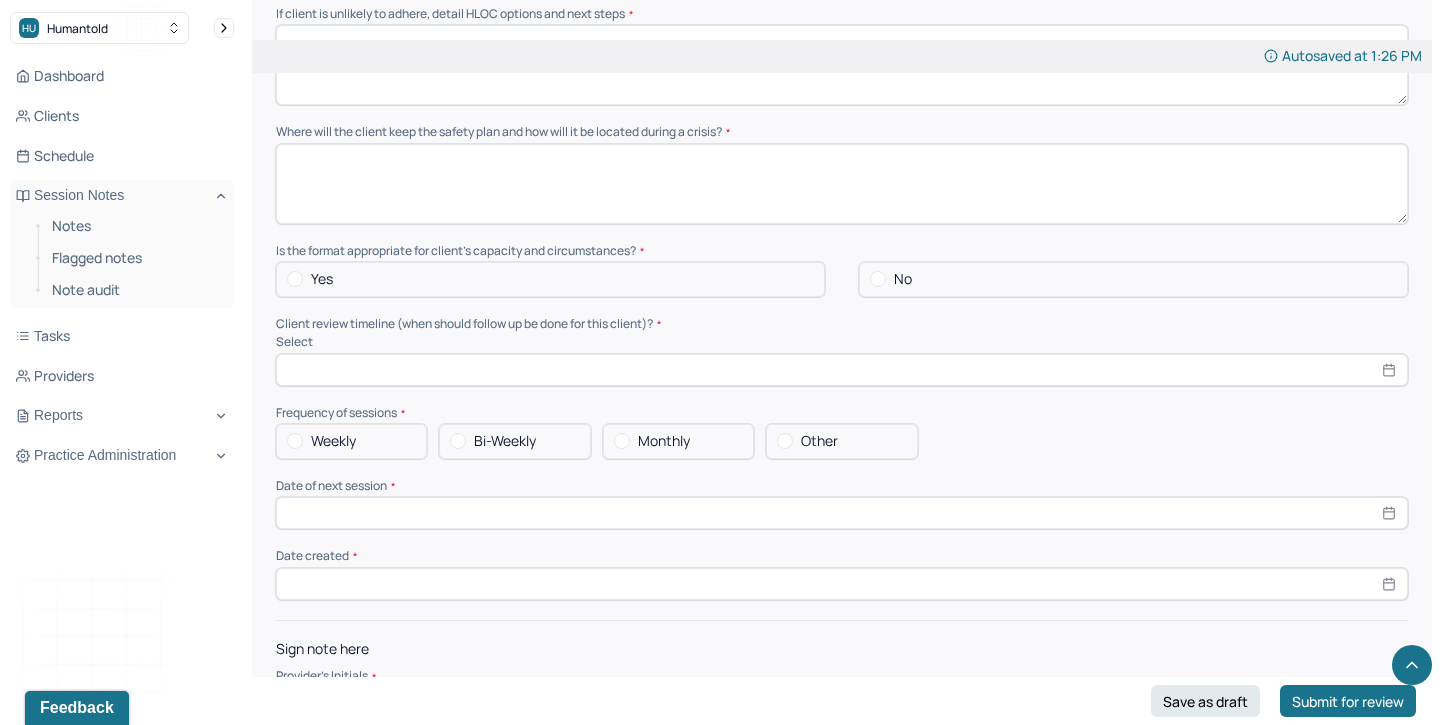 scroll, scrollTop: 1632, scrollLeft: 0, axis: vertical 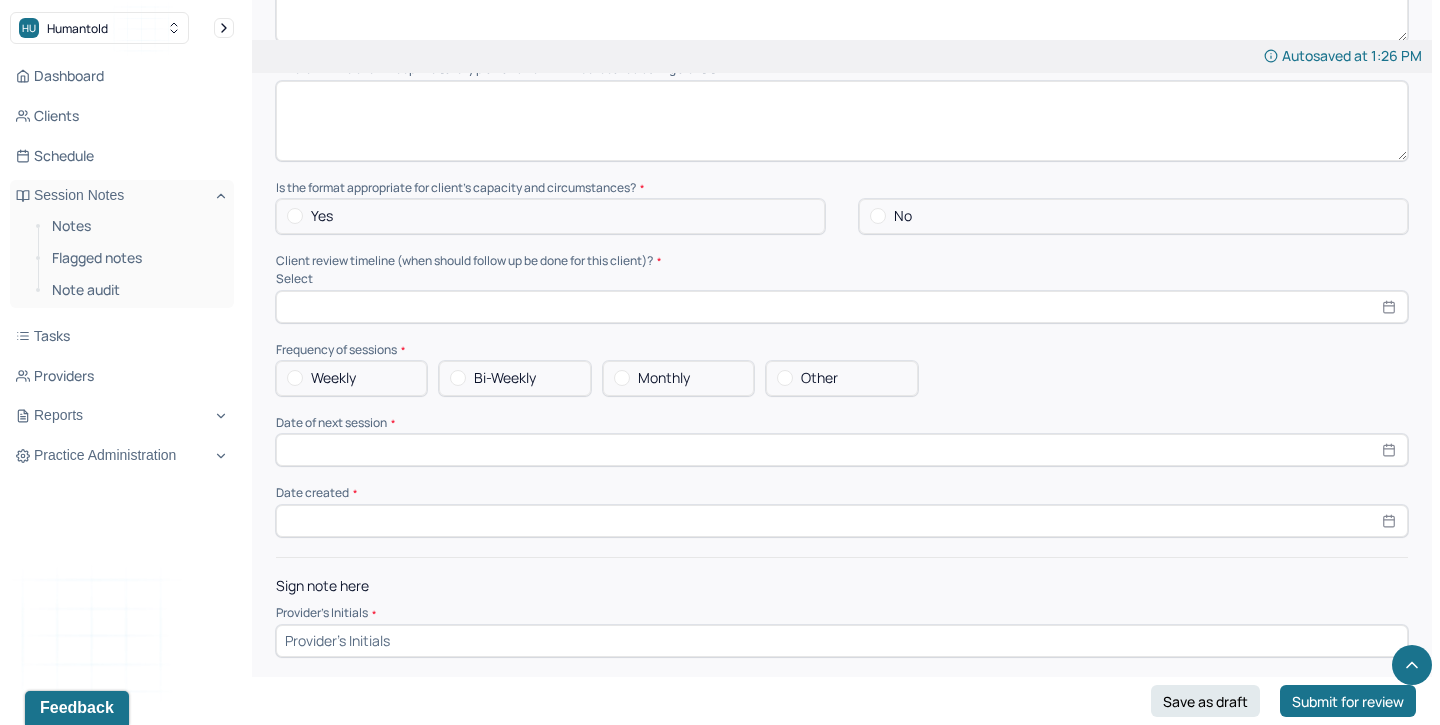 click at bounding box center (842, 307) 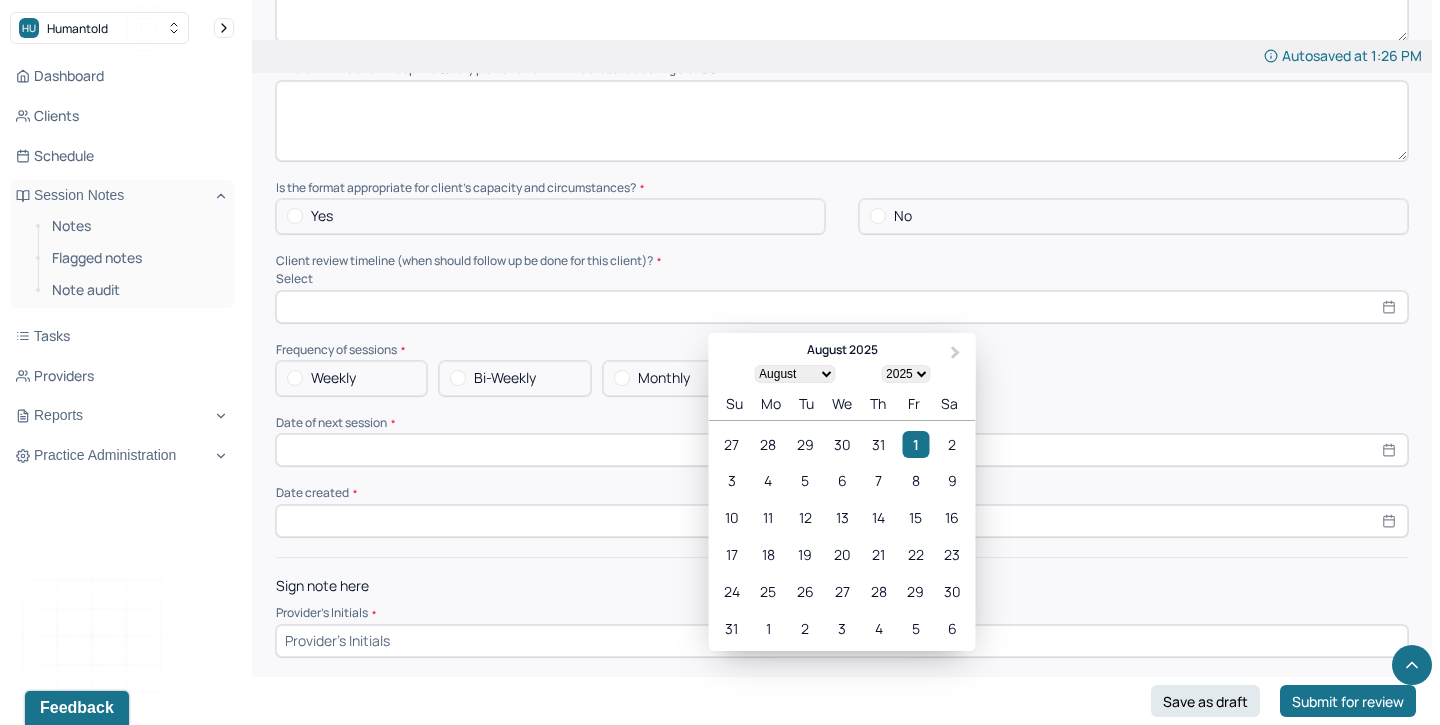 click on "Instructions The fields marked with an asterisk ( * ) are required before you can submit your notes. Before you can submit your session notes, they must be signed. You have the option to save your notes as a draft before making a submission. Primary diagnosis * Primary diagnosis Secondary diagnosis (optional) Secondary diagnosis Tertiary diagnosis (optional) Tertiary diagnosis 1. Warning signs (thoughts, images, mood, situation,behavior) that a crisis may be developing 2. Internal coping strategies - things I can do to take my mind off my problems without contacting another person (relaxation technique, physical activity) 3. People and social settings that provide distraction 4. People whom I can ask for help 5. Professionals or agencies I can contact during a crisis 6. Making the environment safe (asking clients which means they would consider during a suicidal crisis and collaboratively identify ways to secure or limit access to lethal means) The one thing that is important to me and worth living for is Yes" at bounding box center [842, -352] 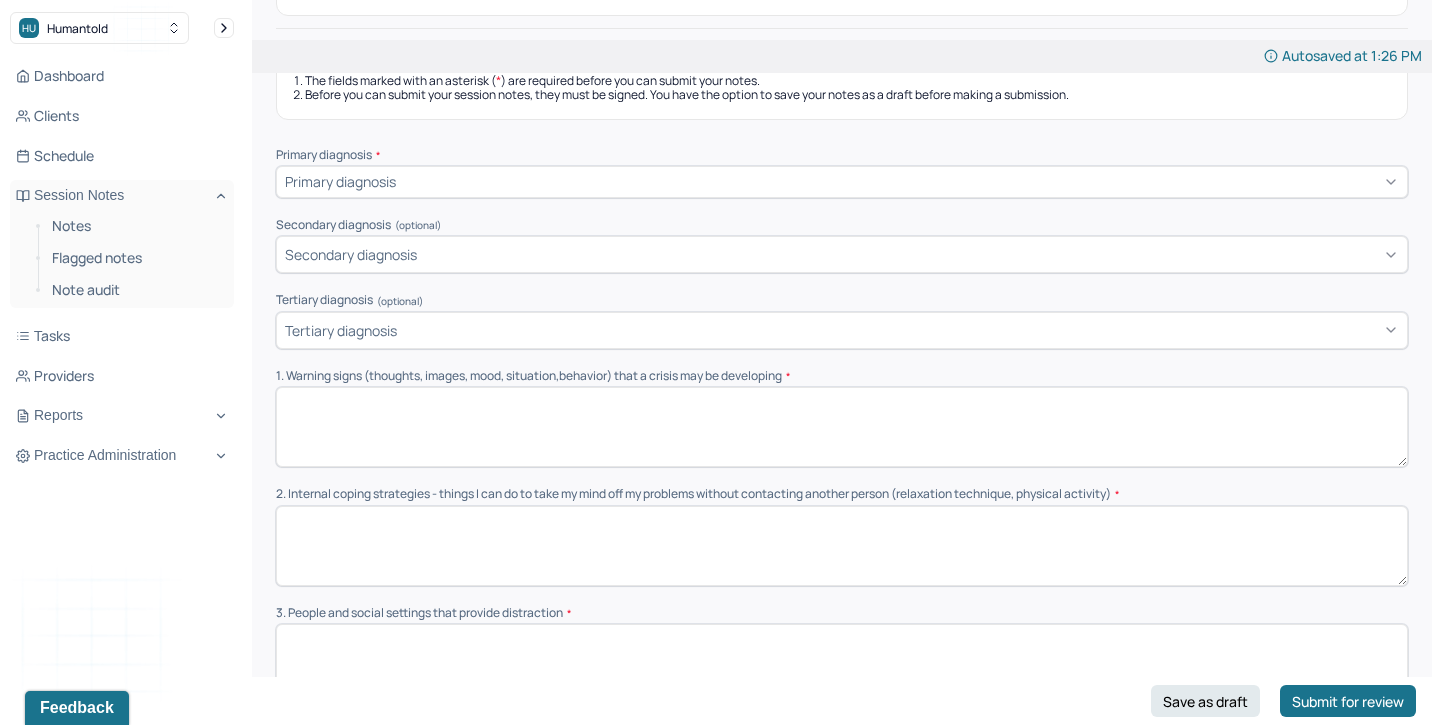 scroll, scrollTop: 0, scrollLeft: 0, axis: both 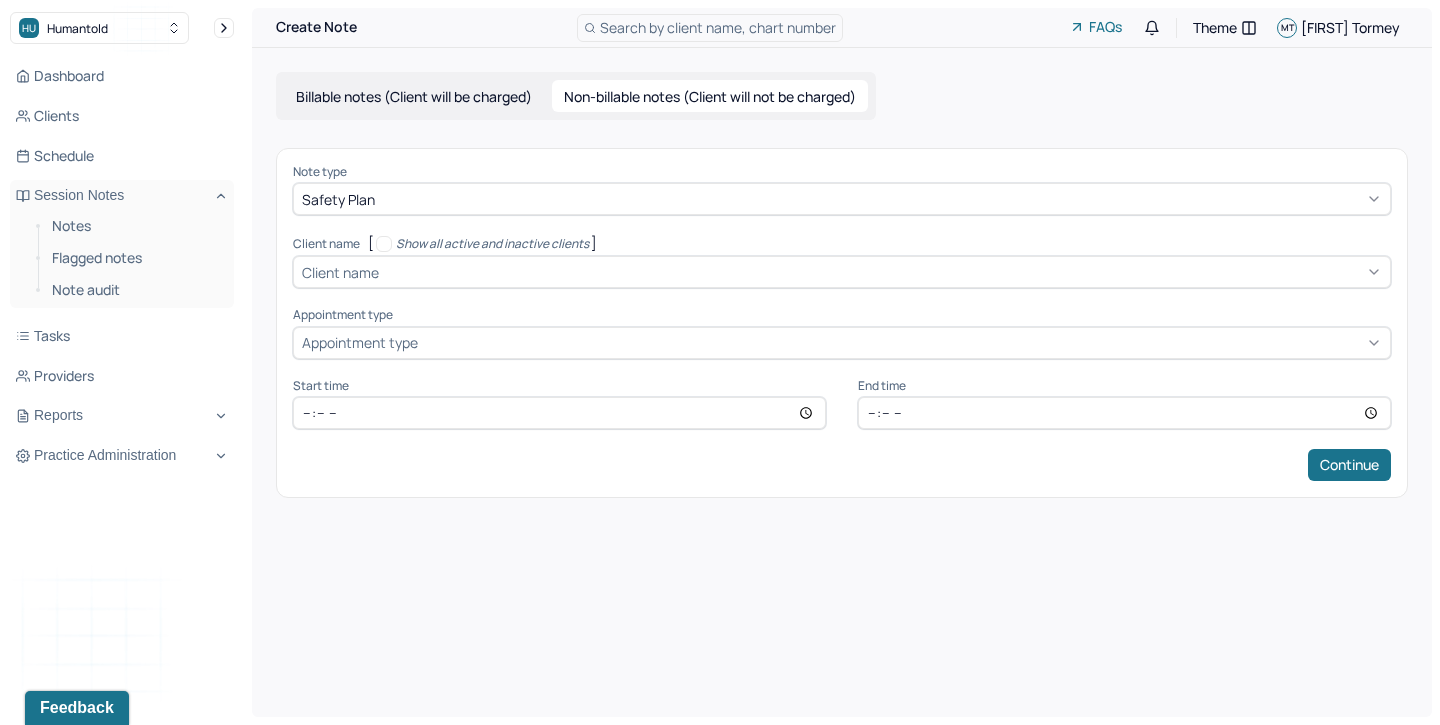 click on "Non-billable notes (Client will not be charged)" at bounding box center [710, 96] 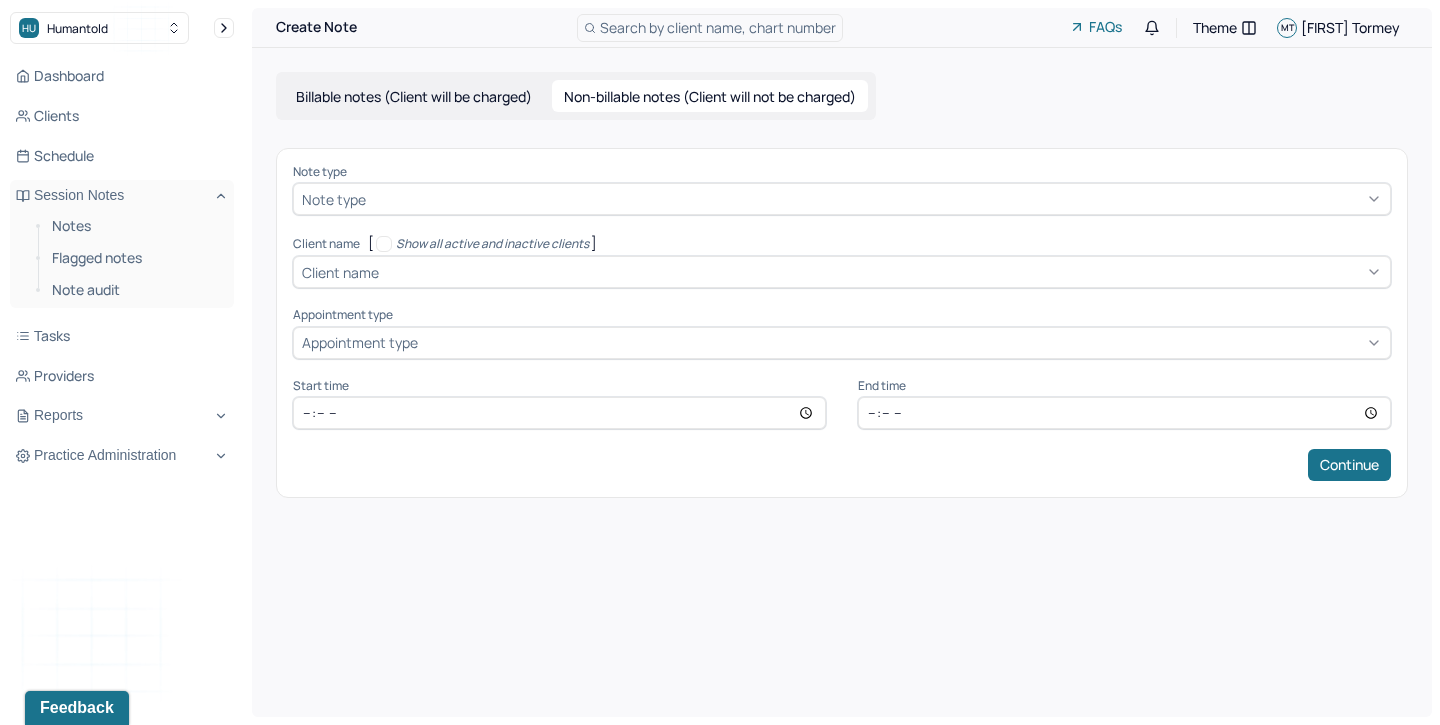 click at bounding box center [876, 199] 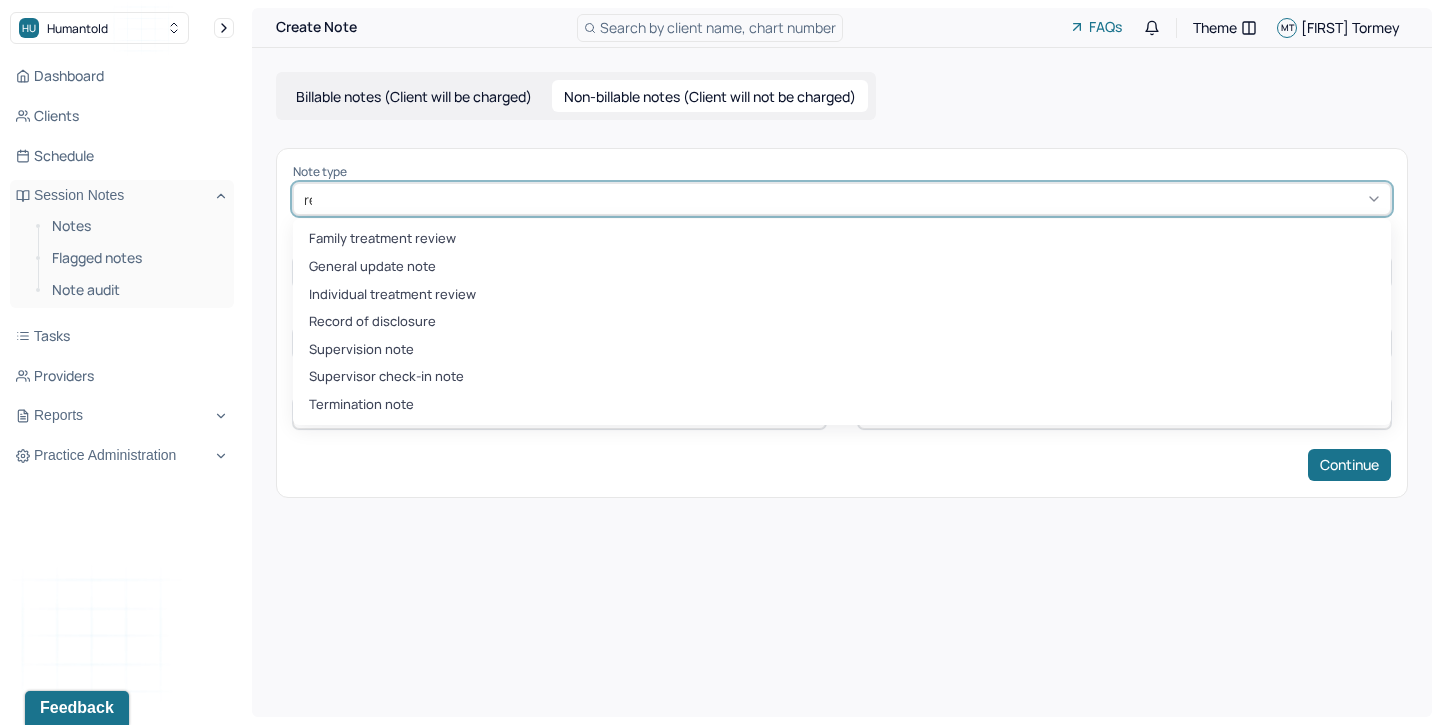 type on "rec" 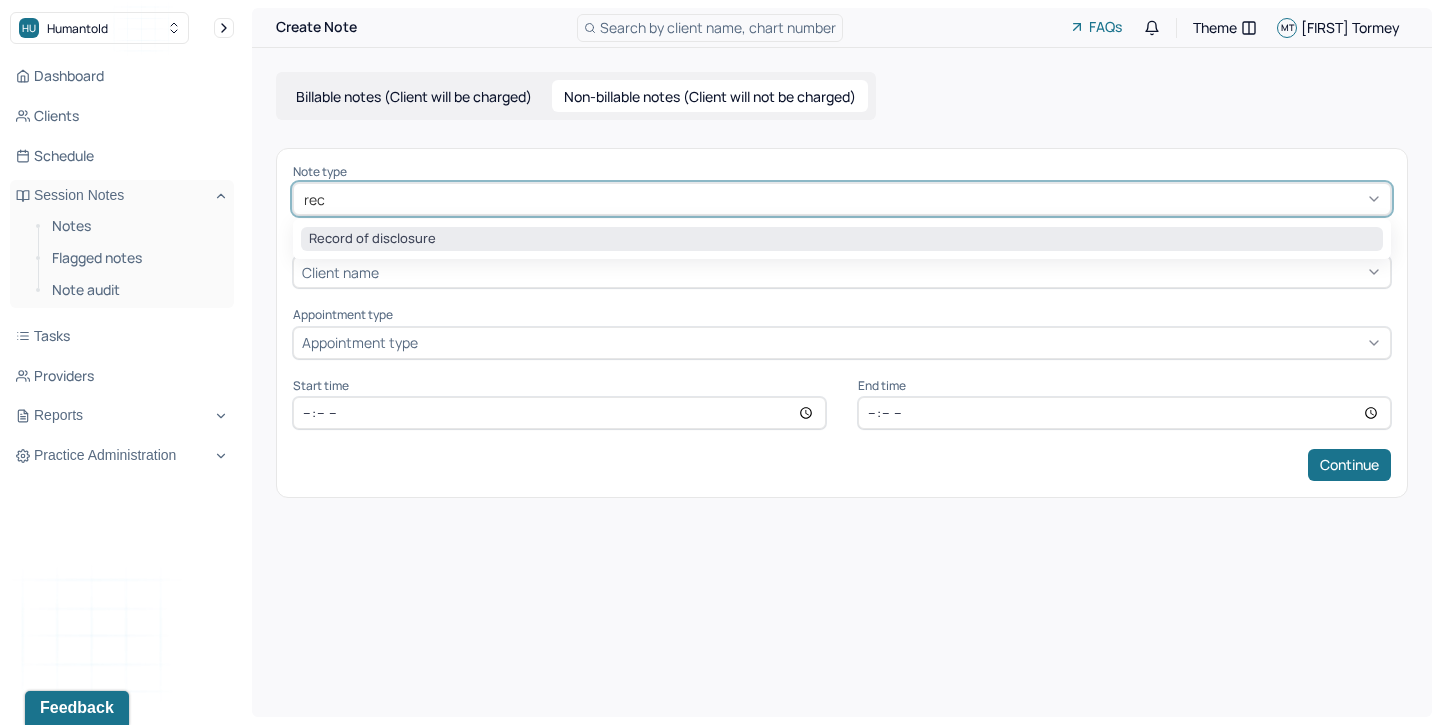 click on "Record of disclosure" at bounding box center (842, 239) 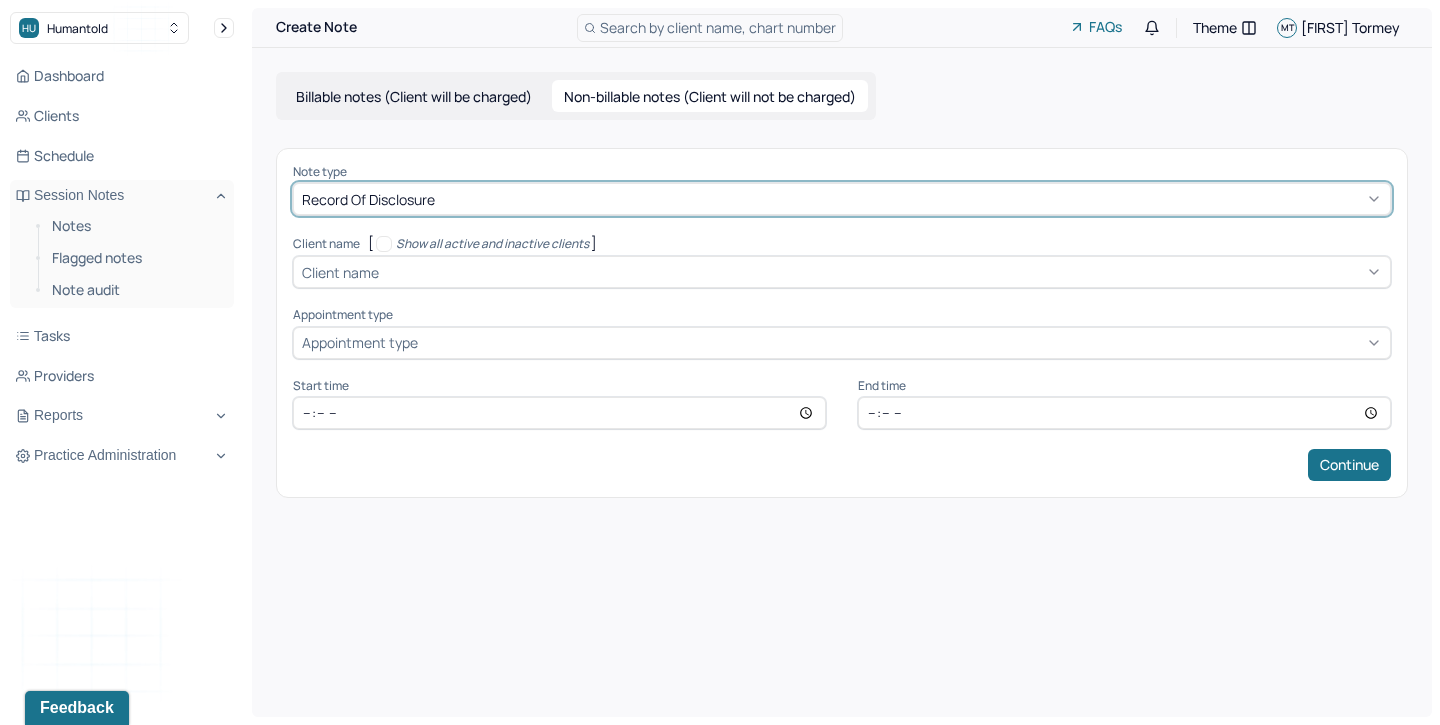 click on "Non-billable notes (Client will not be charged)" at bounding box center [710, 96] 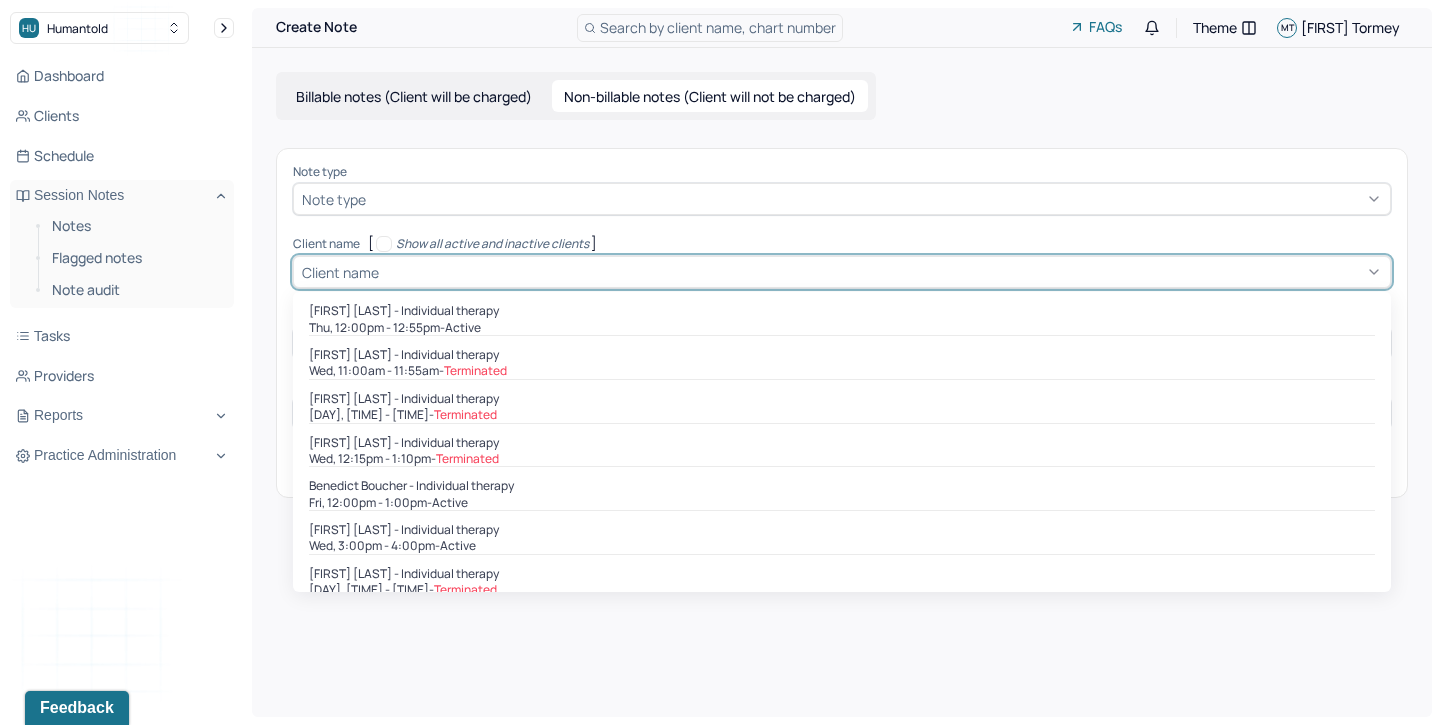 click on "Client name" at bounding box center (842, 272) 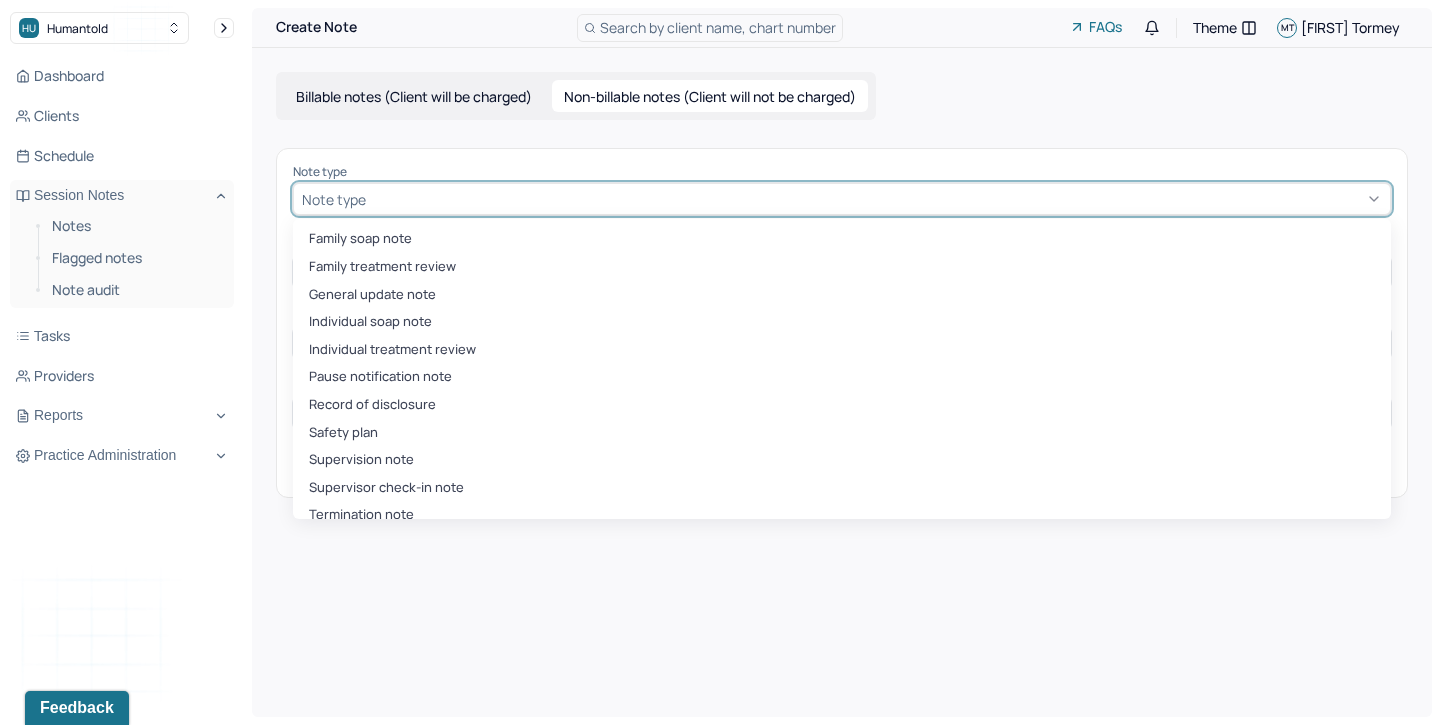 click on "Note type" at bounding box center [842, 199] 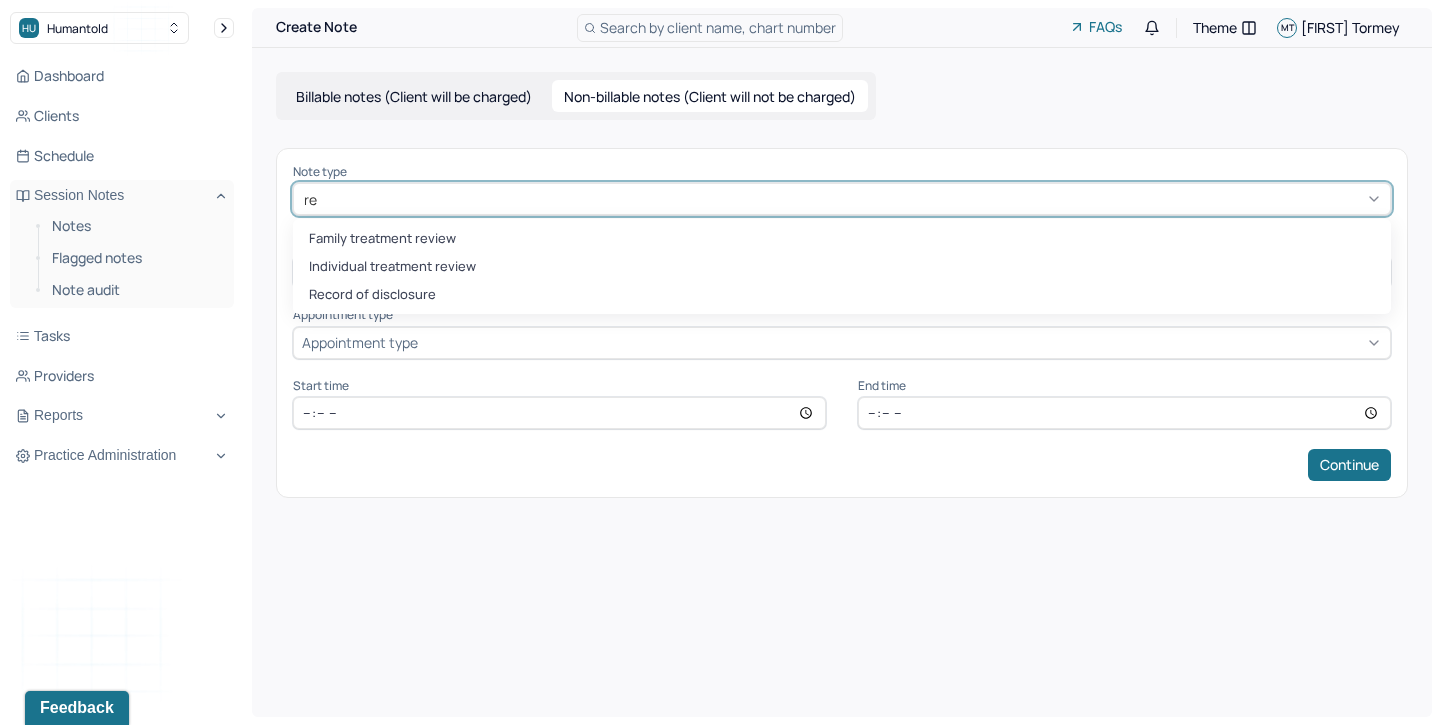 type on "rec" 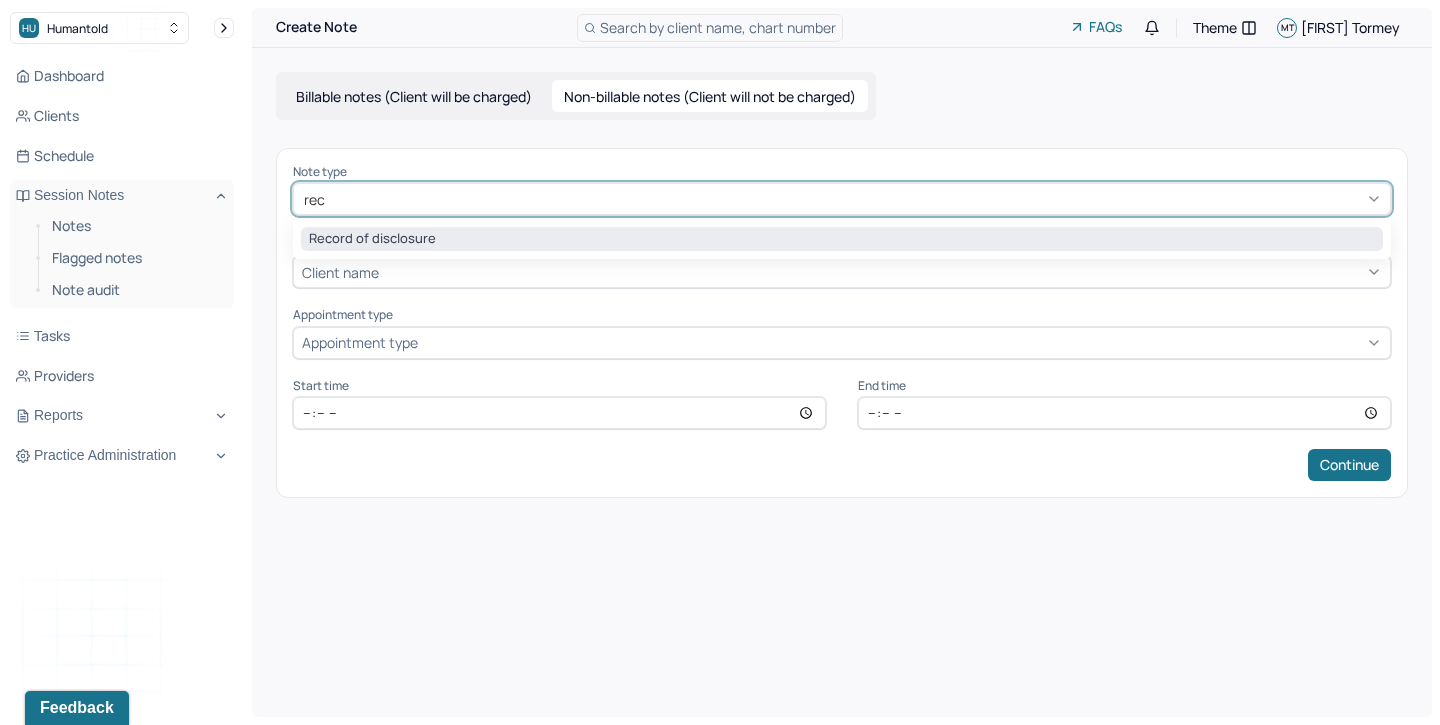 click on "Record of disclosure" at bounding box center [842, 239] 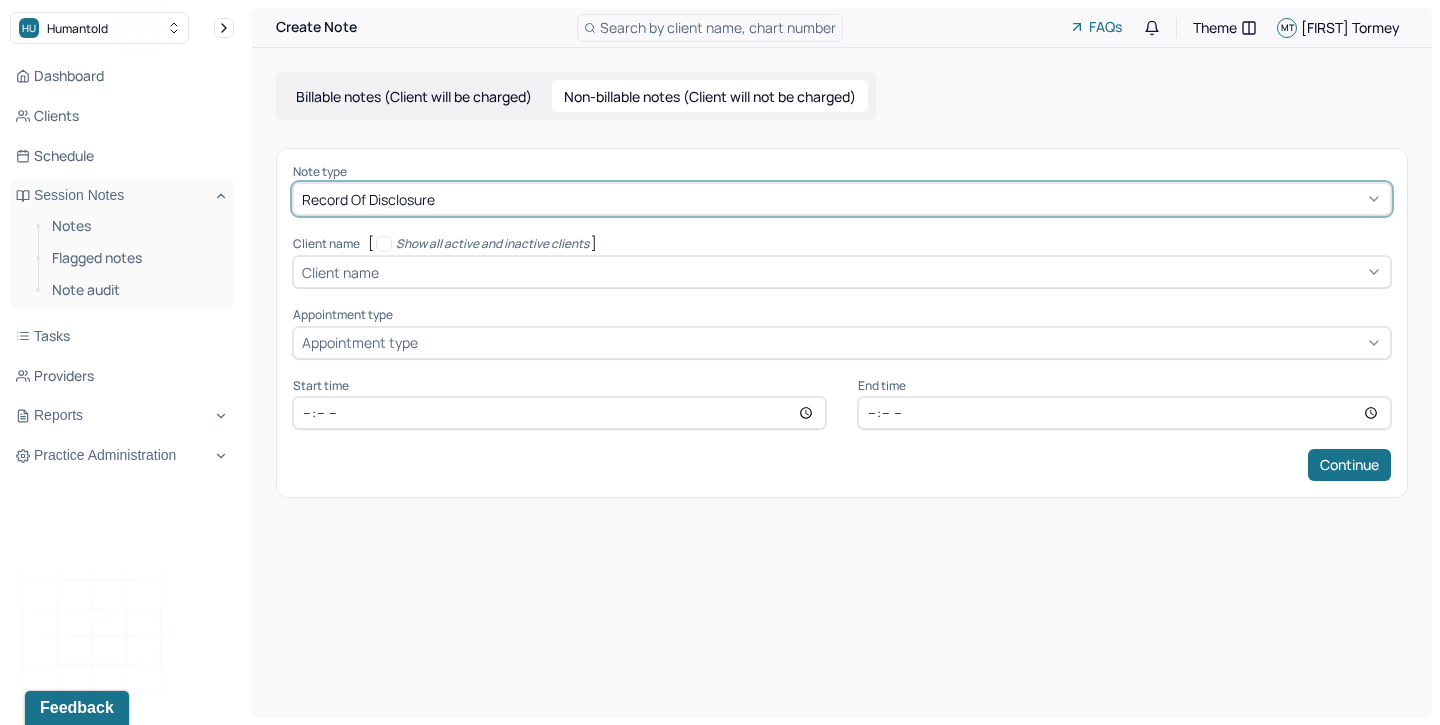 click on "Client name" at bounding box center [340, 272] 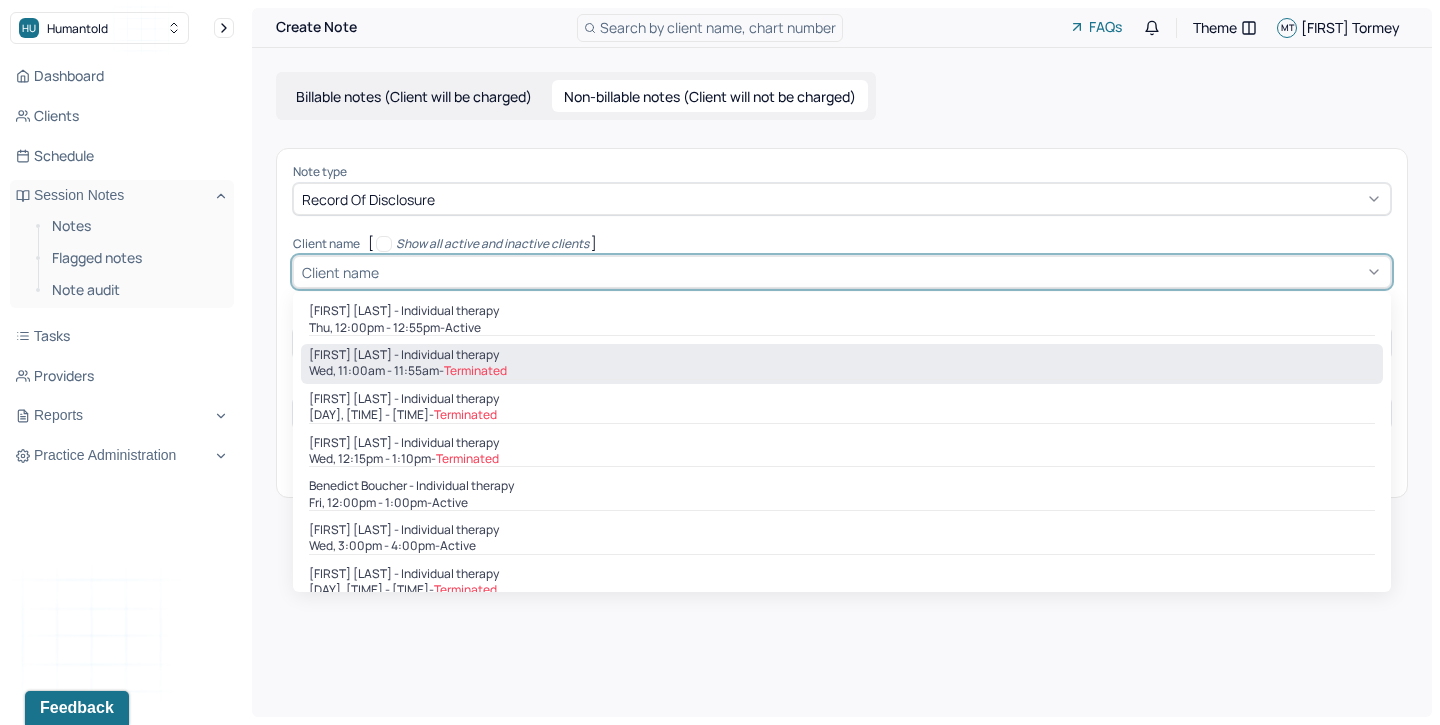click on "[FIRST] [LAST] - Individual therapy" at bounding box center [404, 355] 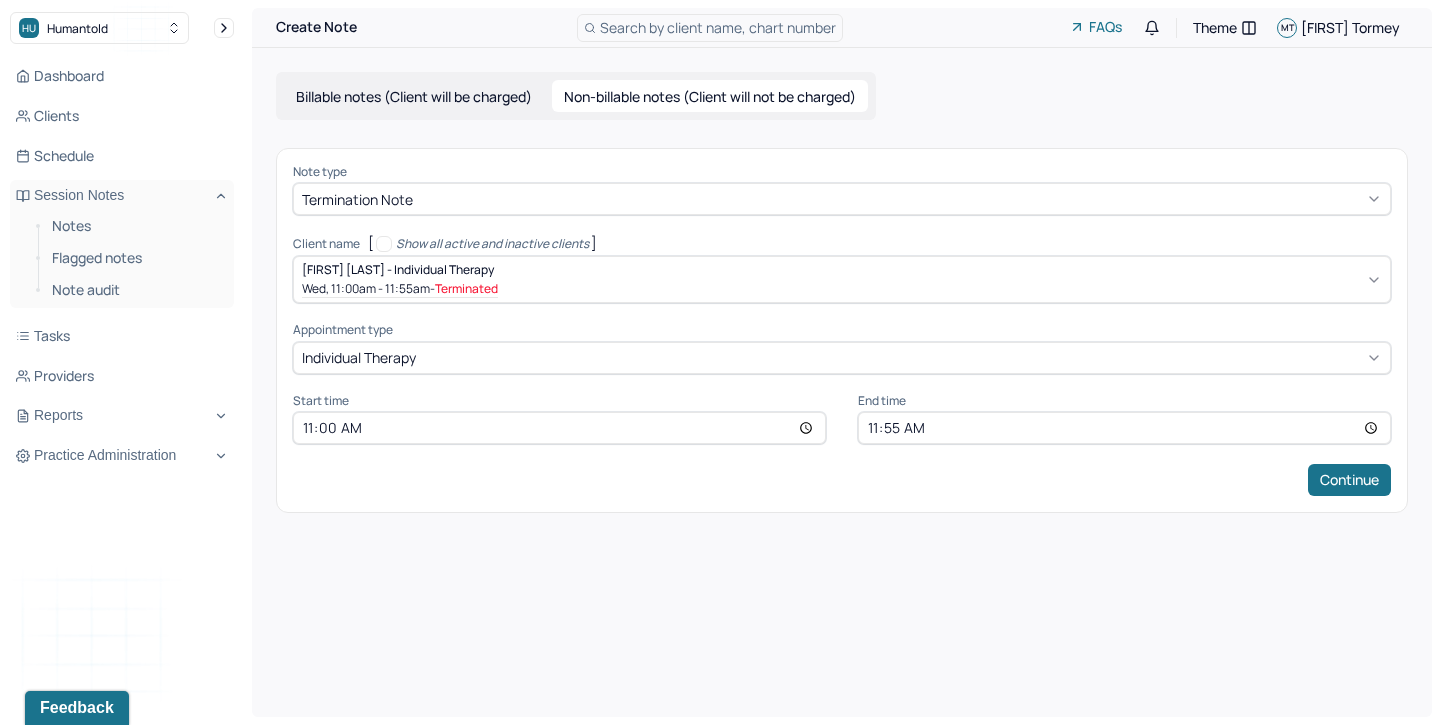 click on "11:55" at bounding box center [1124, 428] 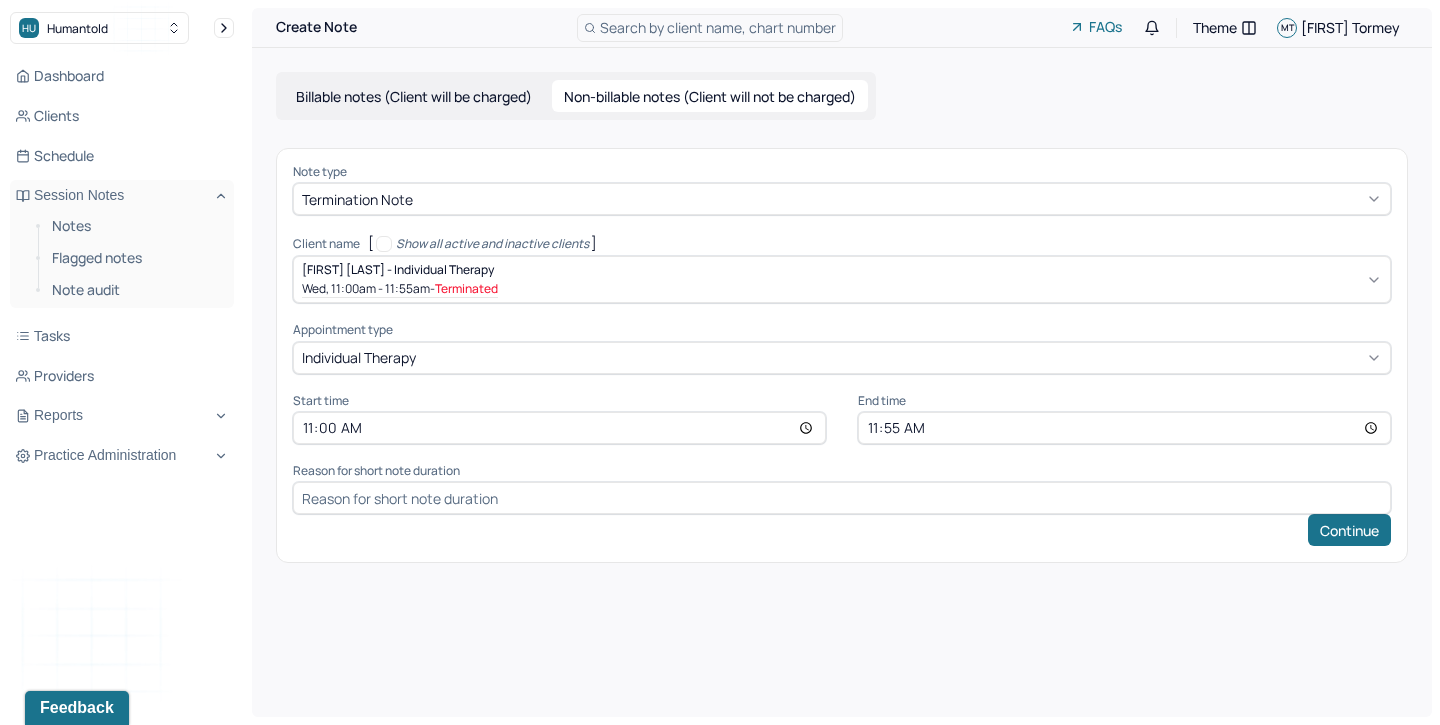 click on "Reason for short note duration" at bounding box center (842, 471) 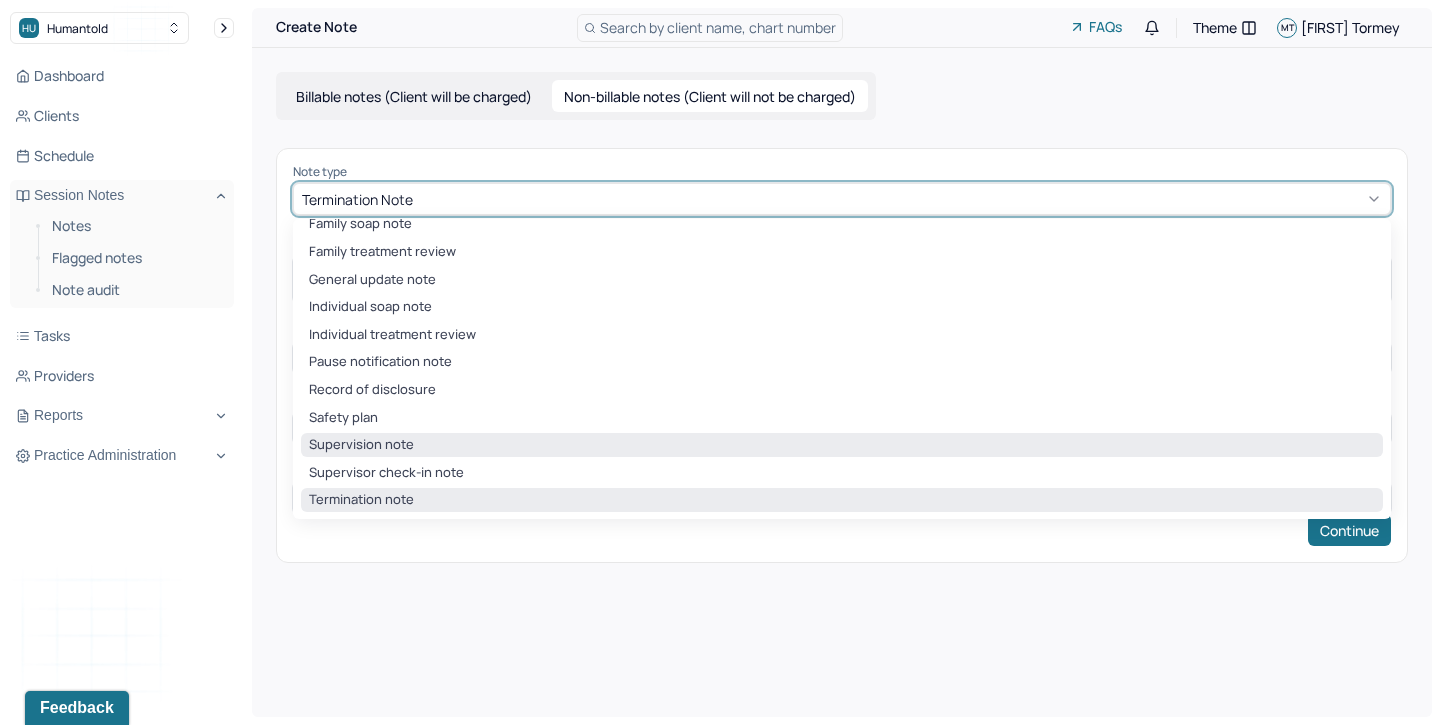 scroll, scrollTop: 0, scrollLeft: 0, axis: both 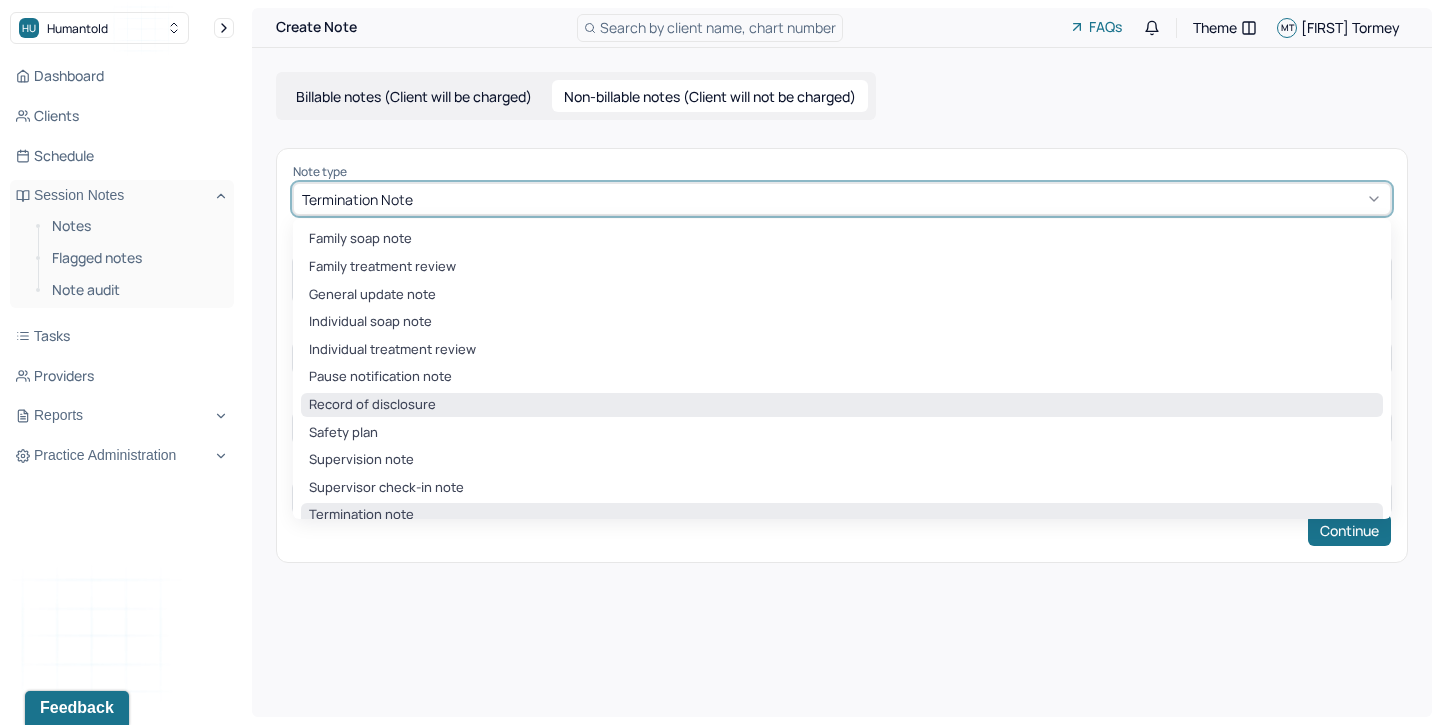 click on "Record of disclosure" at bounding box center [842, 405] 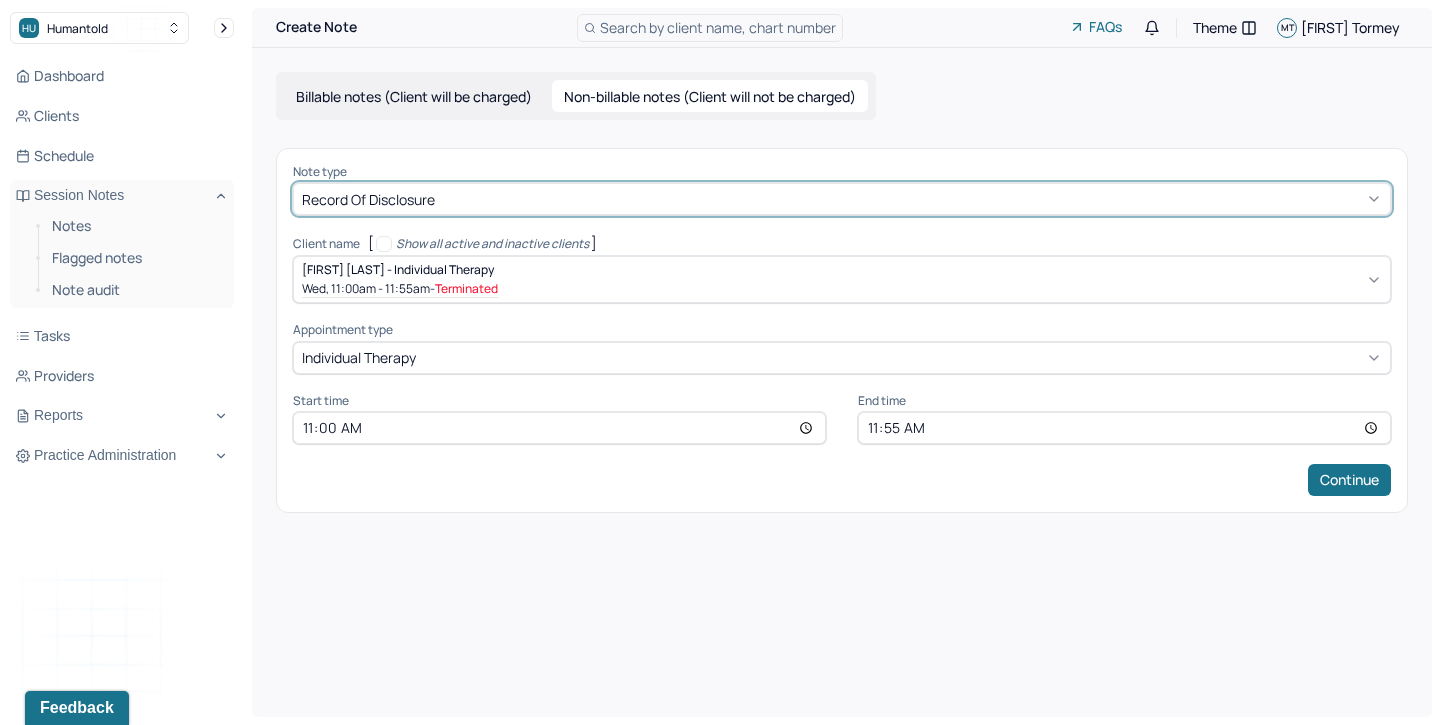 click on "Note type option Record of disclosure, selected. Record of disclosure Client name [ Show all active and inactive clients ] [FIRST] [LAST] - Individual therapy [DAY], [TIME] - [TIME]  -  Terminated Supervisee name [FIRST] Appointment type individual therapy Start time [TIME] End time [TIME] Continue" at bounding box center (842, 330) 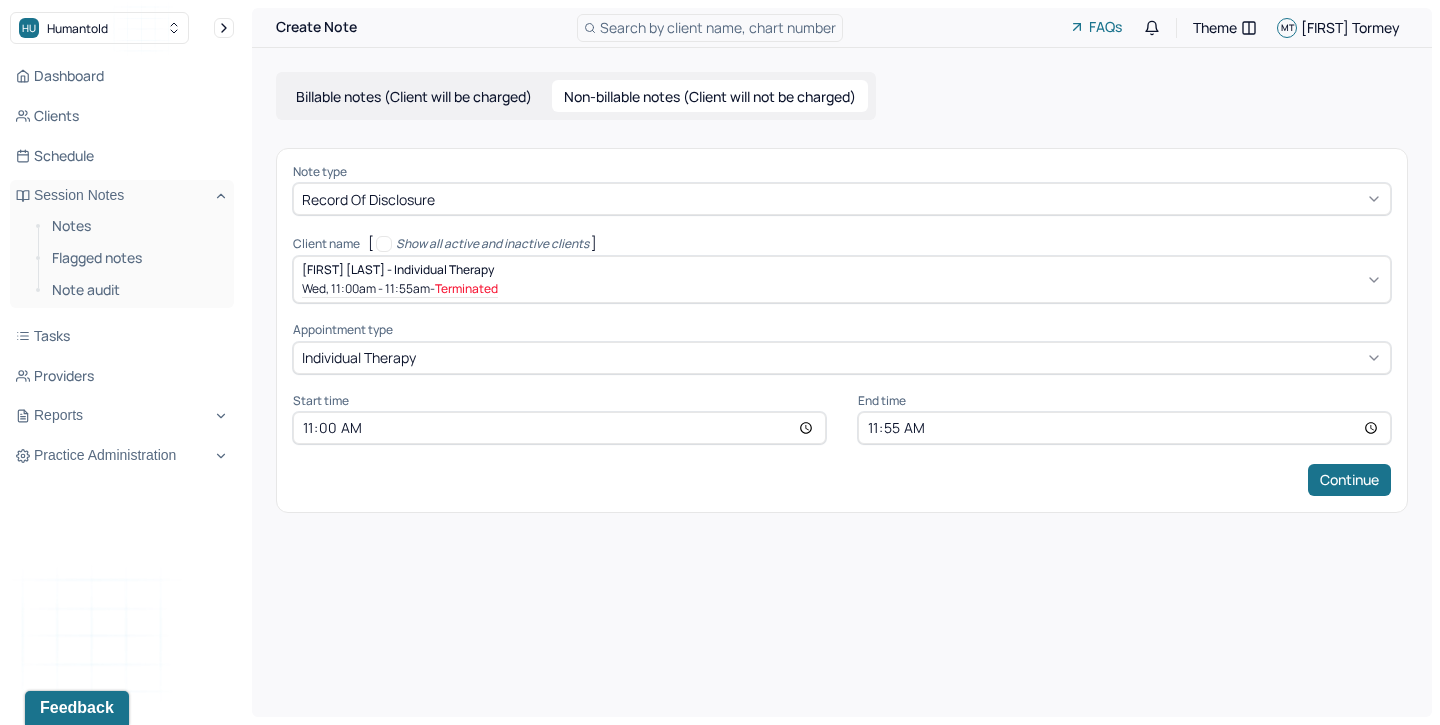 click on "[TIME]" at bounding box center (1124, 428) 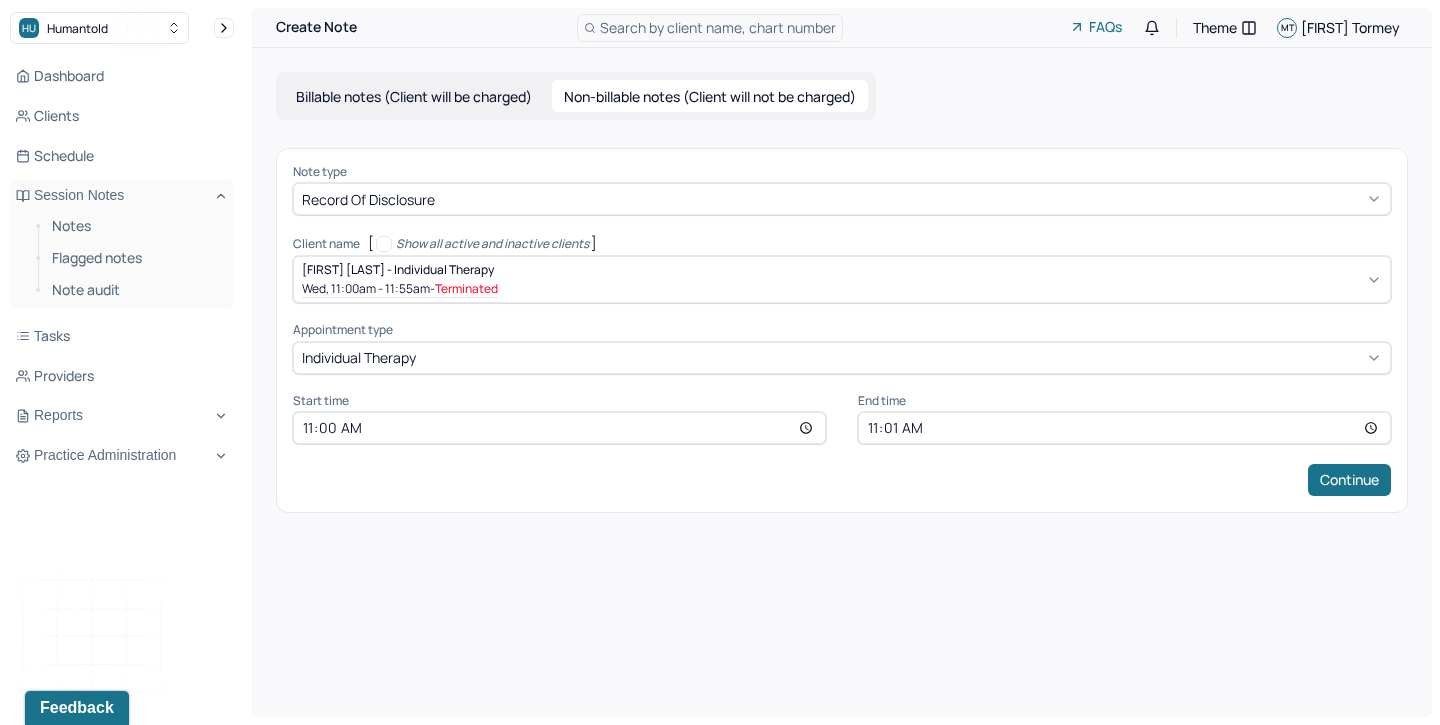 type on "11:15" 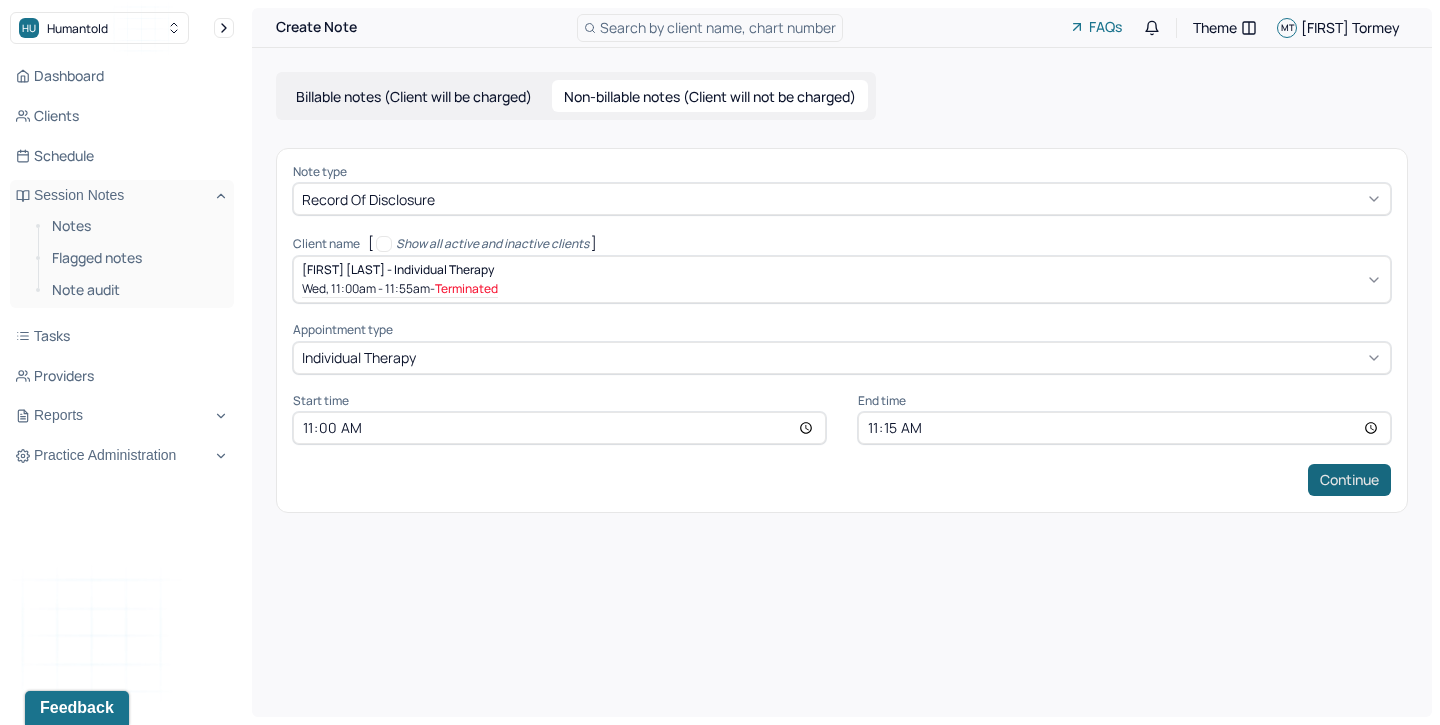 click on "Continue" at bounding box center (1349, 480) 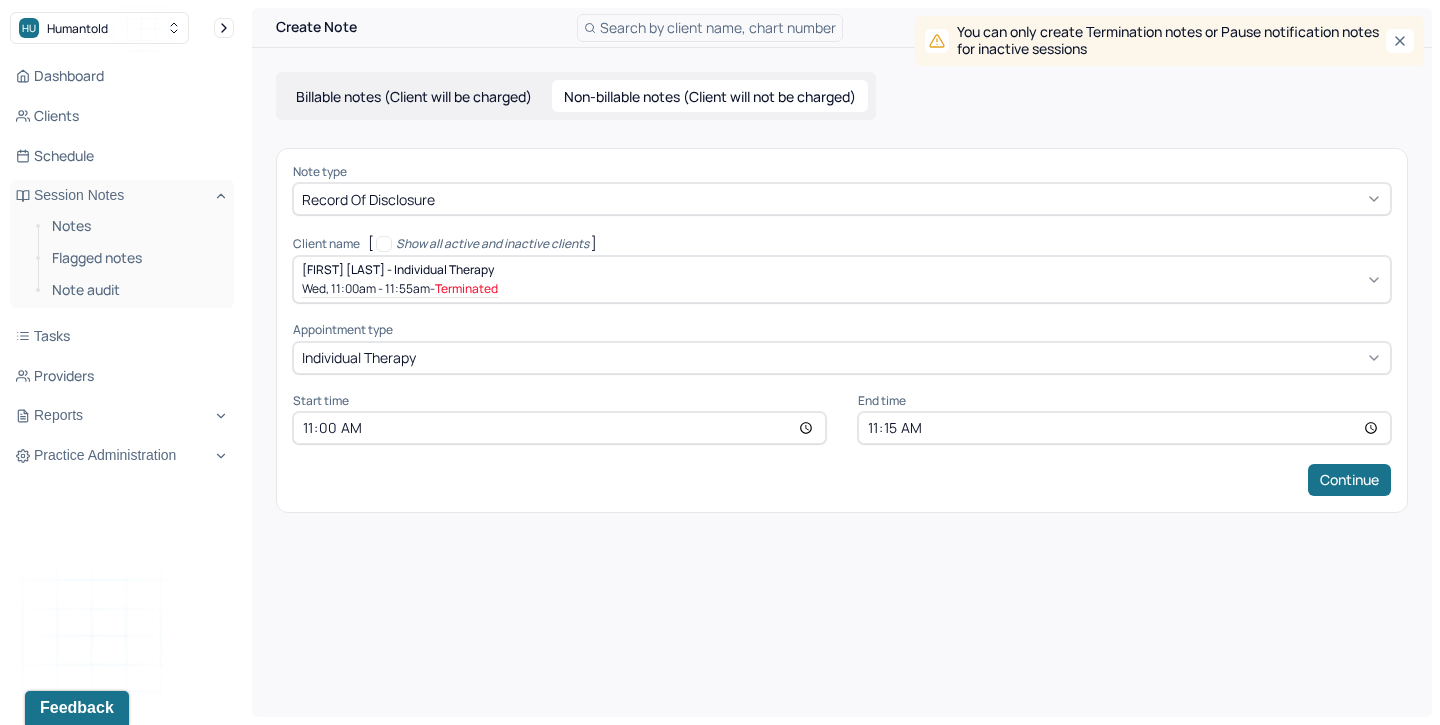 click at bounding box center [942, 279] 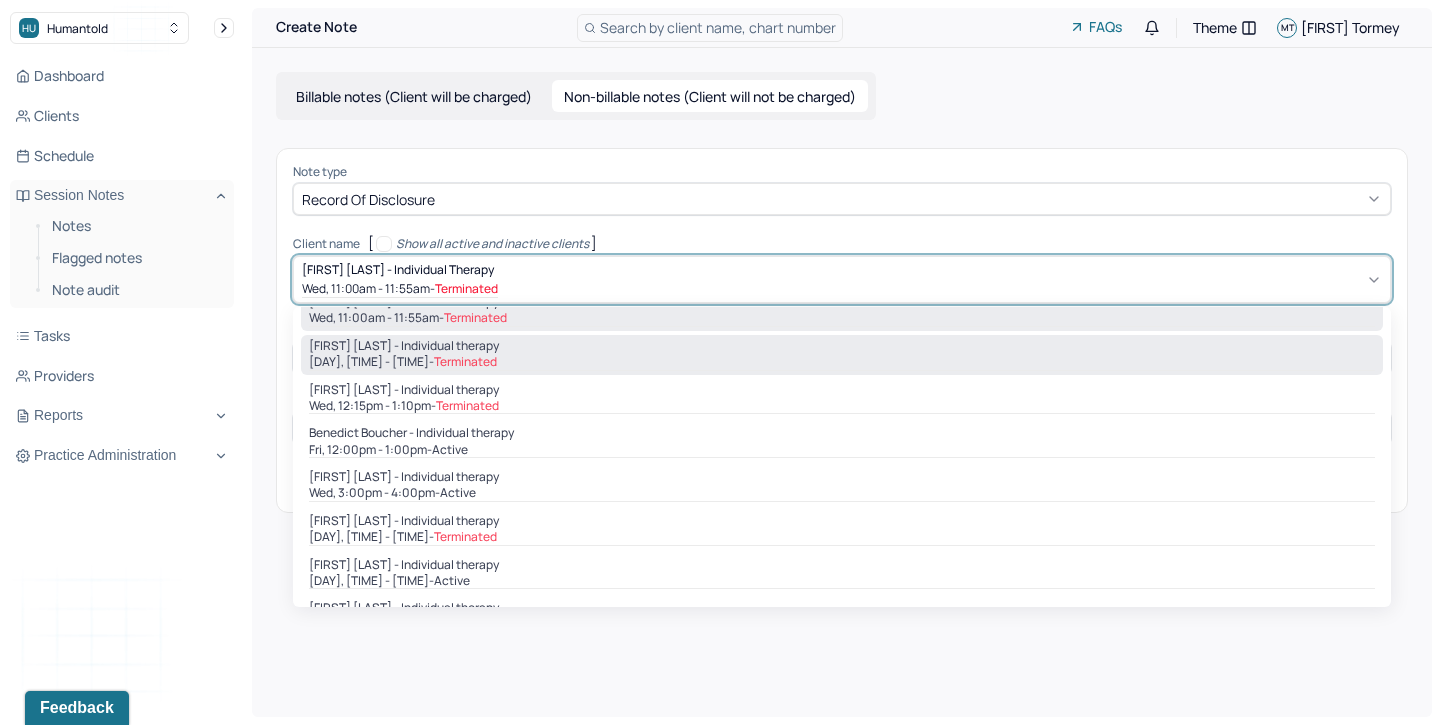 scroll, scrollTop: 76, scrollLeft: 0, axis: vertical 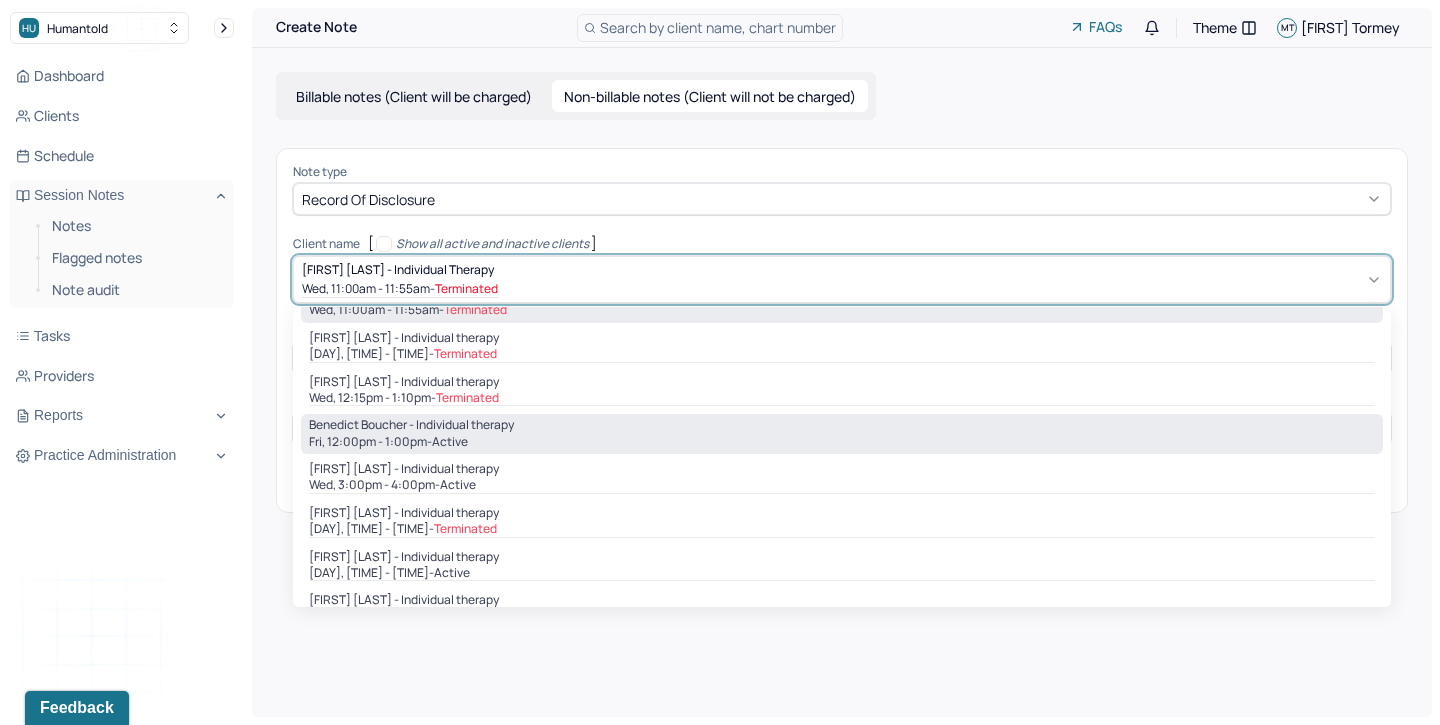click on "Benedict Boucher - Individual therapy" at bounding box center (842, 425) 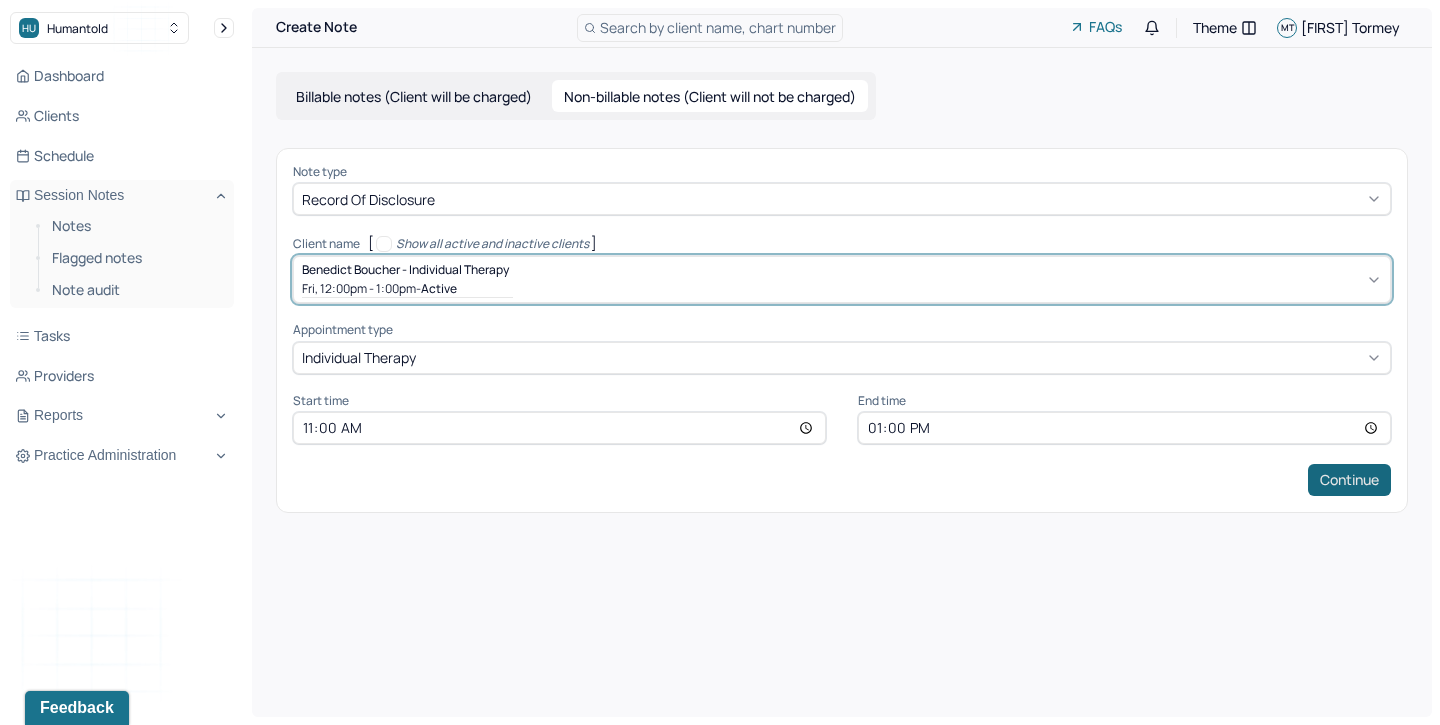 click on "Continue" at bounding box center (1349, 480) 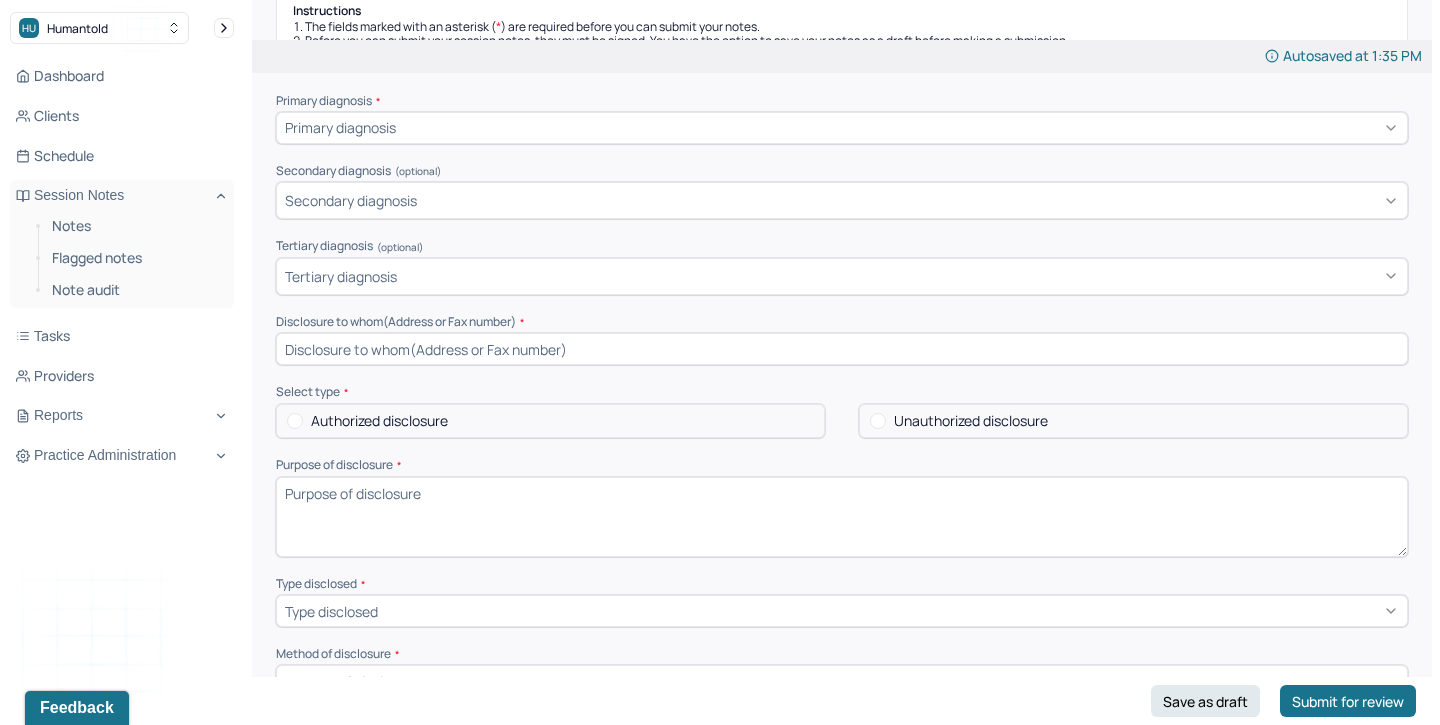 scroll, scrollTop: 369, scrollLeft: 0, axis: vertical 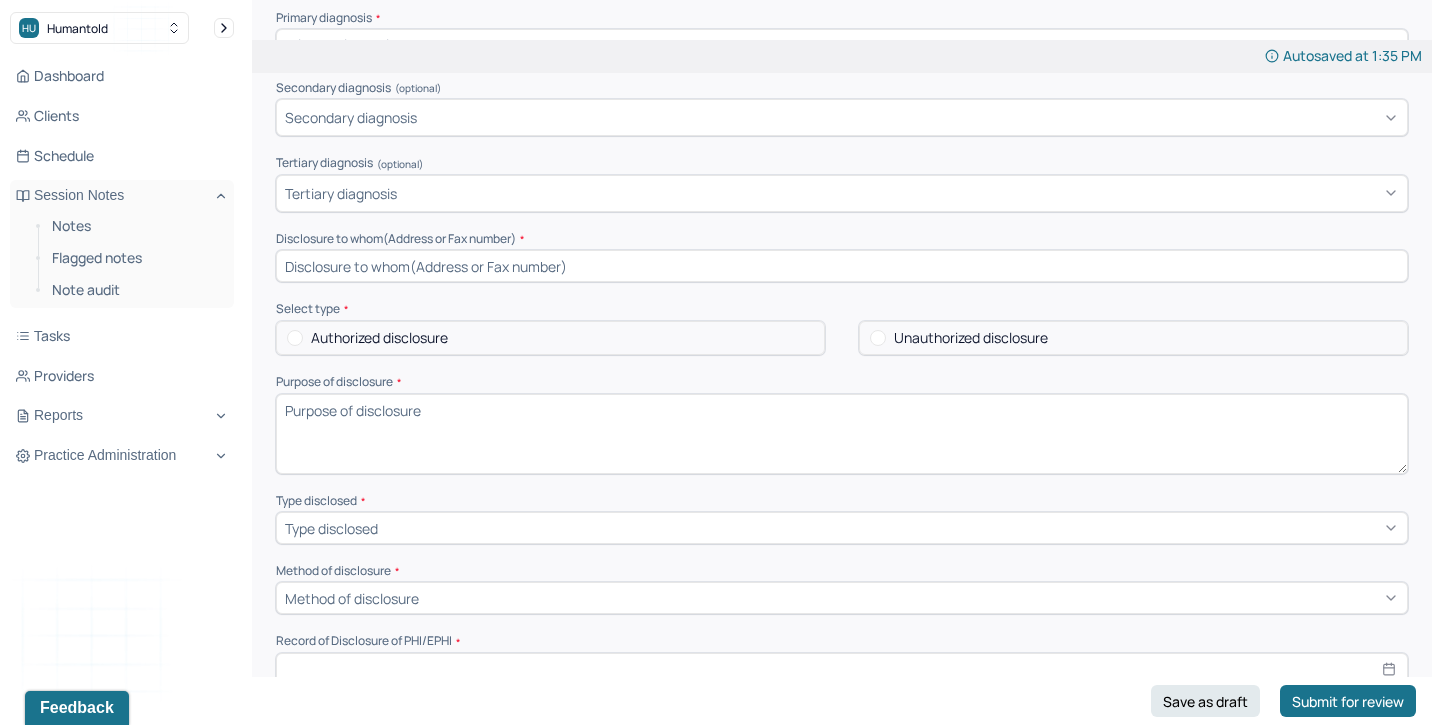 click at bounding box center [842, 266] 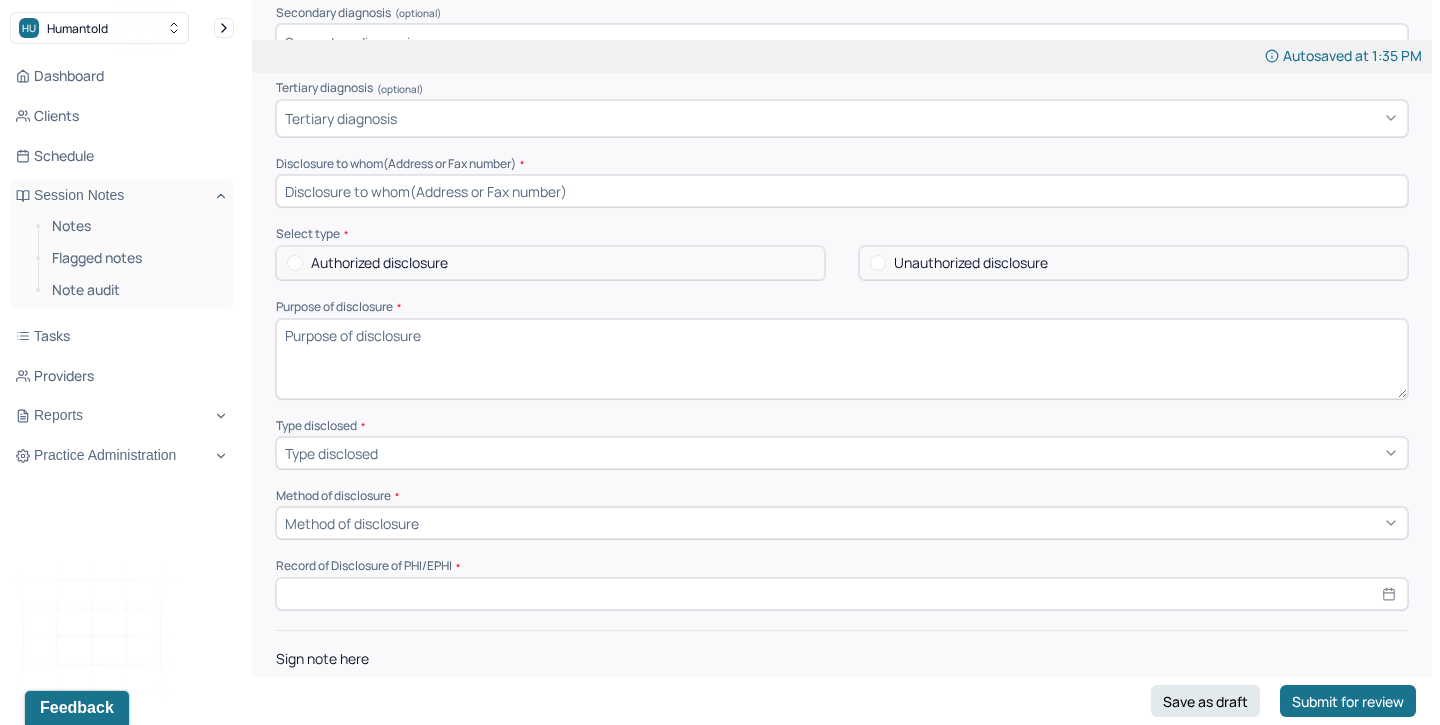scroll, scrollTop: 504, scrollLeft: 0, axis: vertical 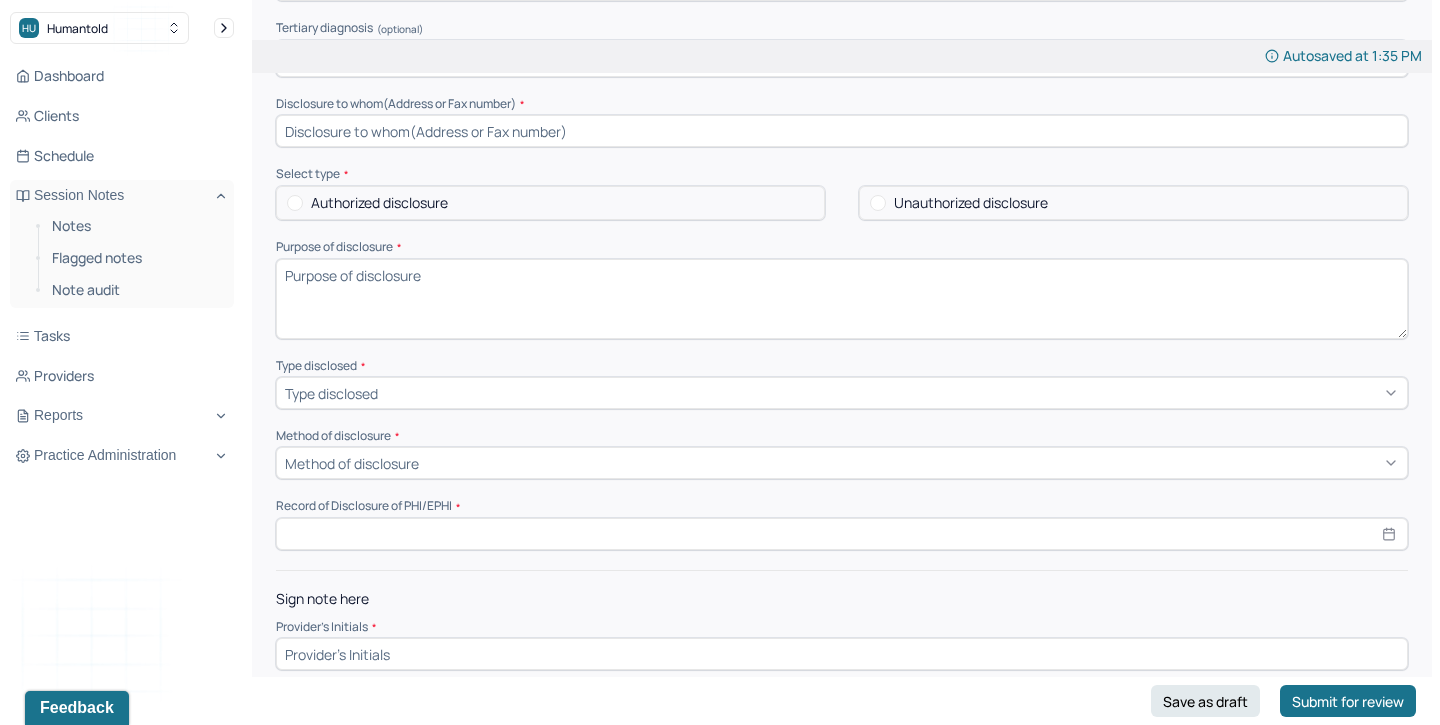 click on "Authorized disclosure" at bounding box center [379, 203] 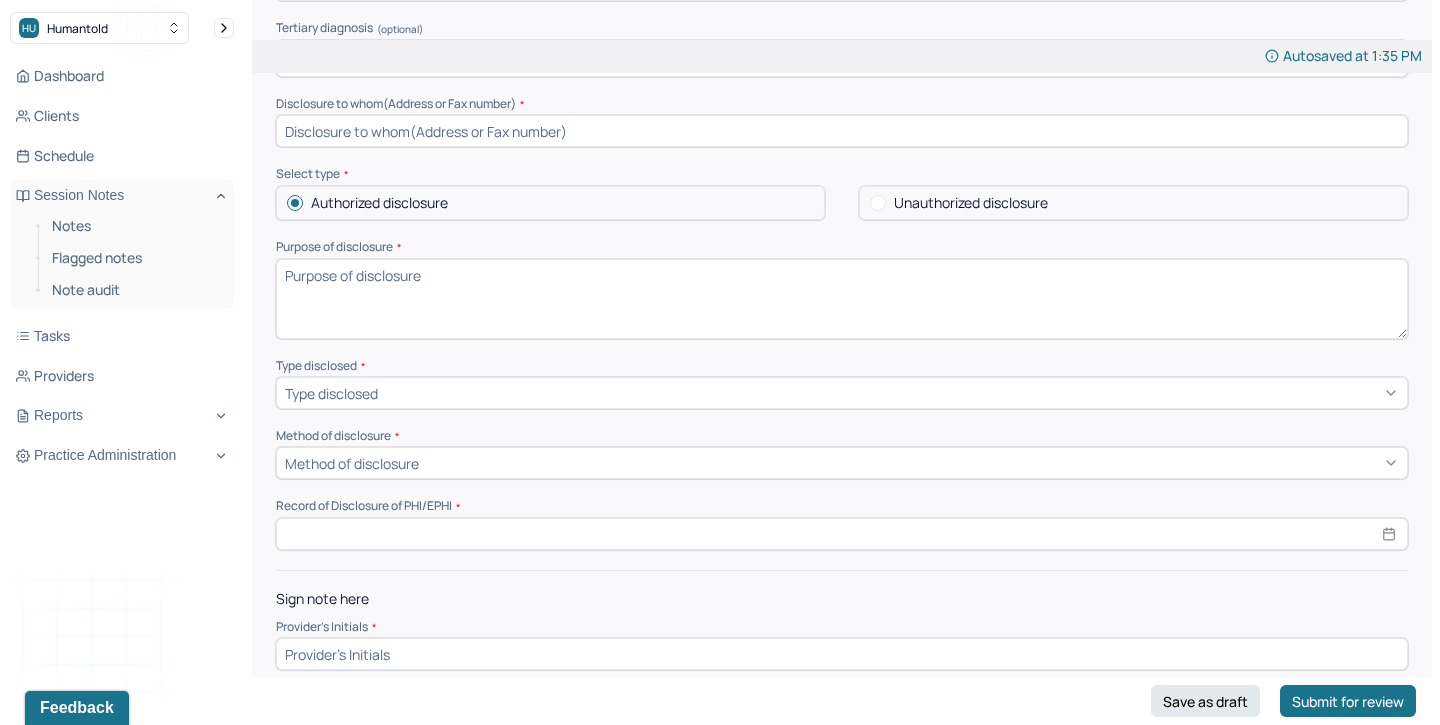 click on "Purpose of disclosure *" at bounding box center [842, 299] 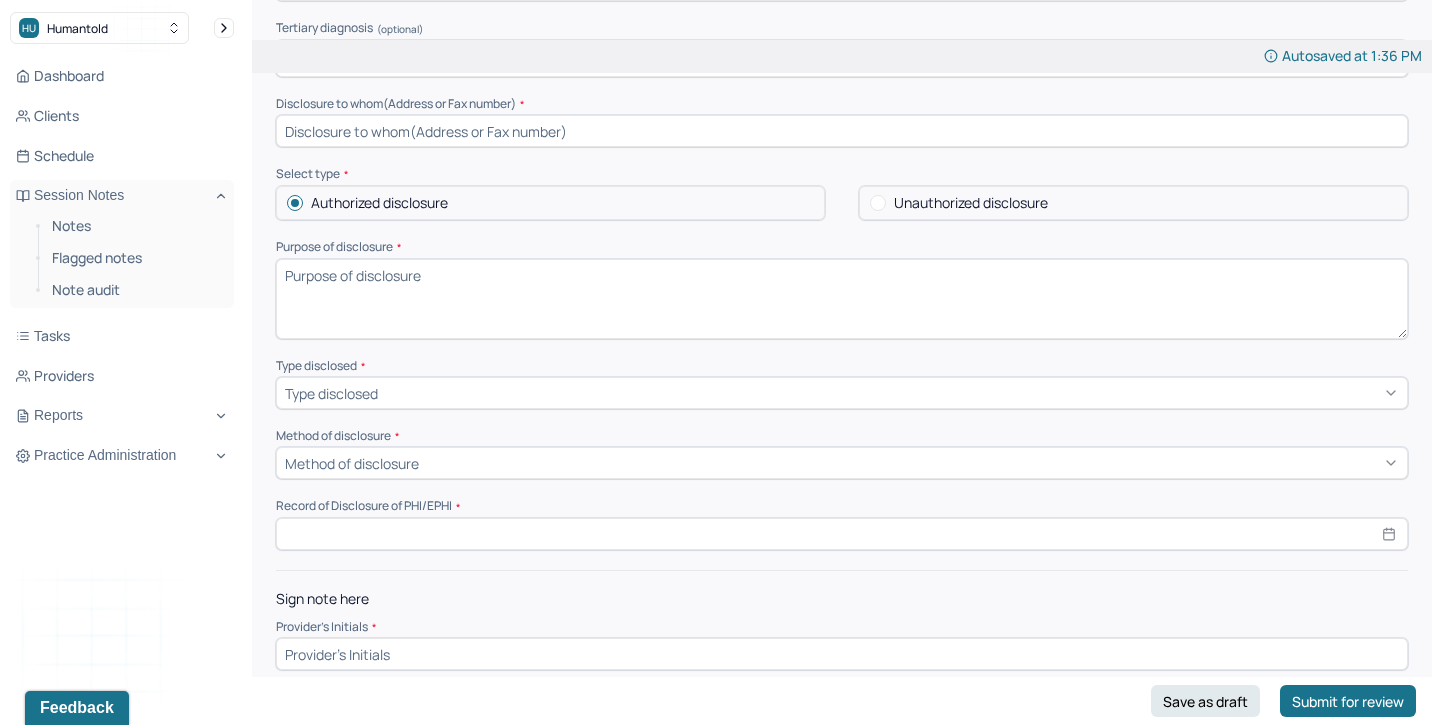 scroll, scrollTop: 520, scrollLeft: 0, axis: vertical 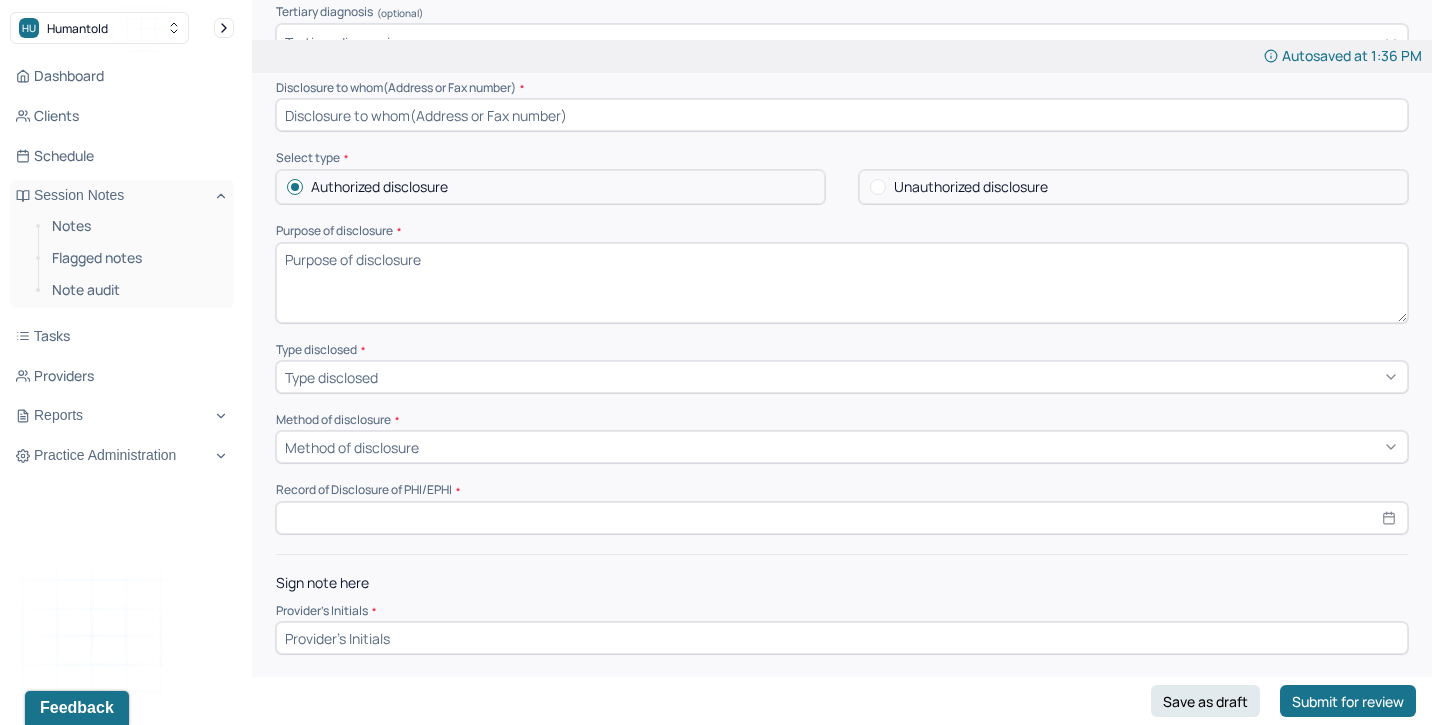 click on "Type disclosed" at bounding box center [331, 377] 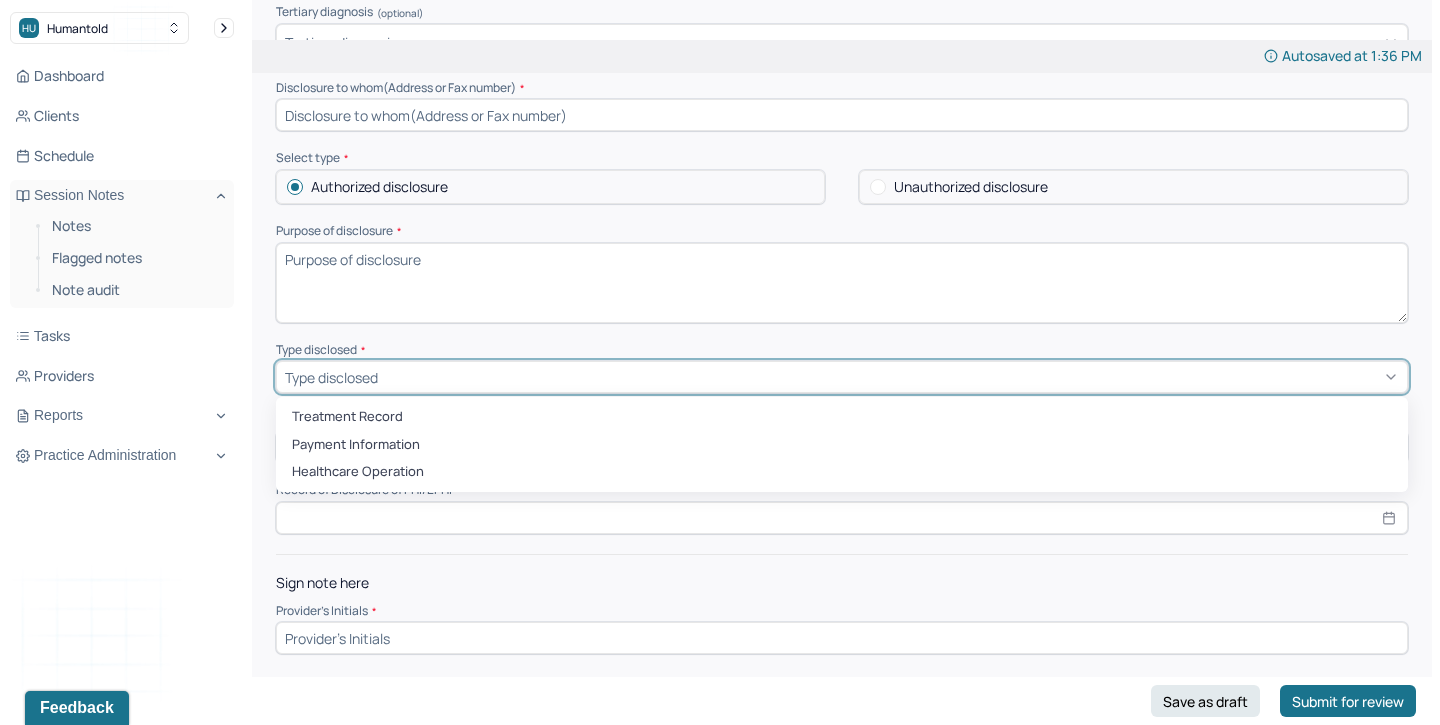 click on "Type disclosed *" at bounding box center [842, 350] 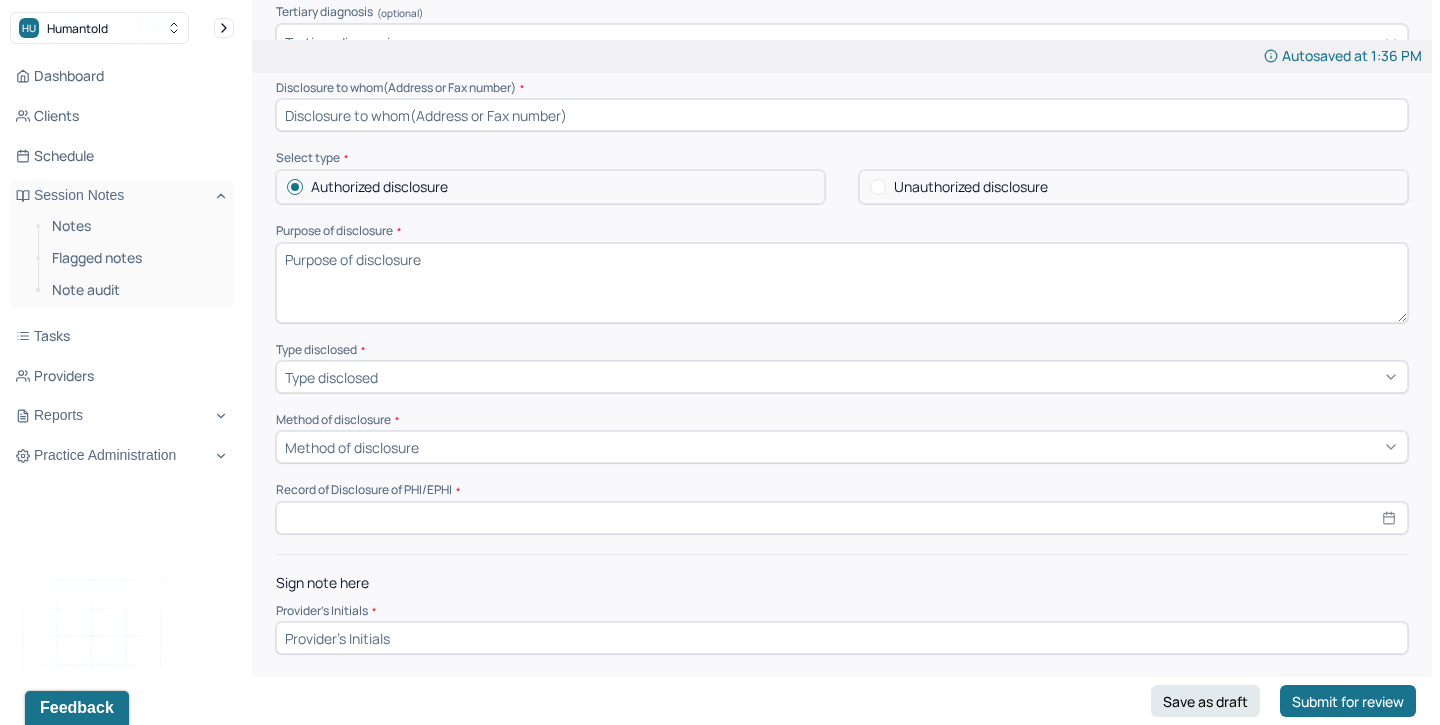 click on "Method of disclosure" at bounding box center (352, 447) 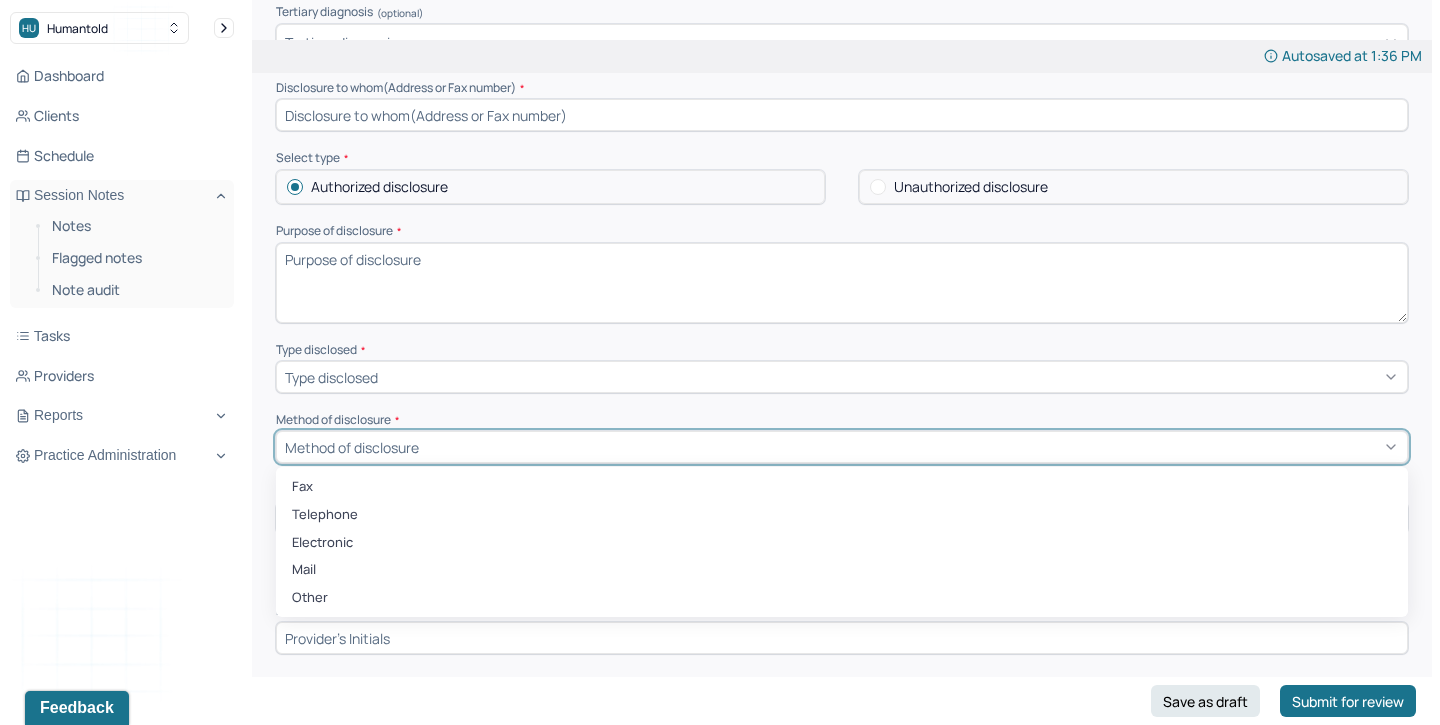 click on "Method of disclosure" at bounding box center (352, 447) 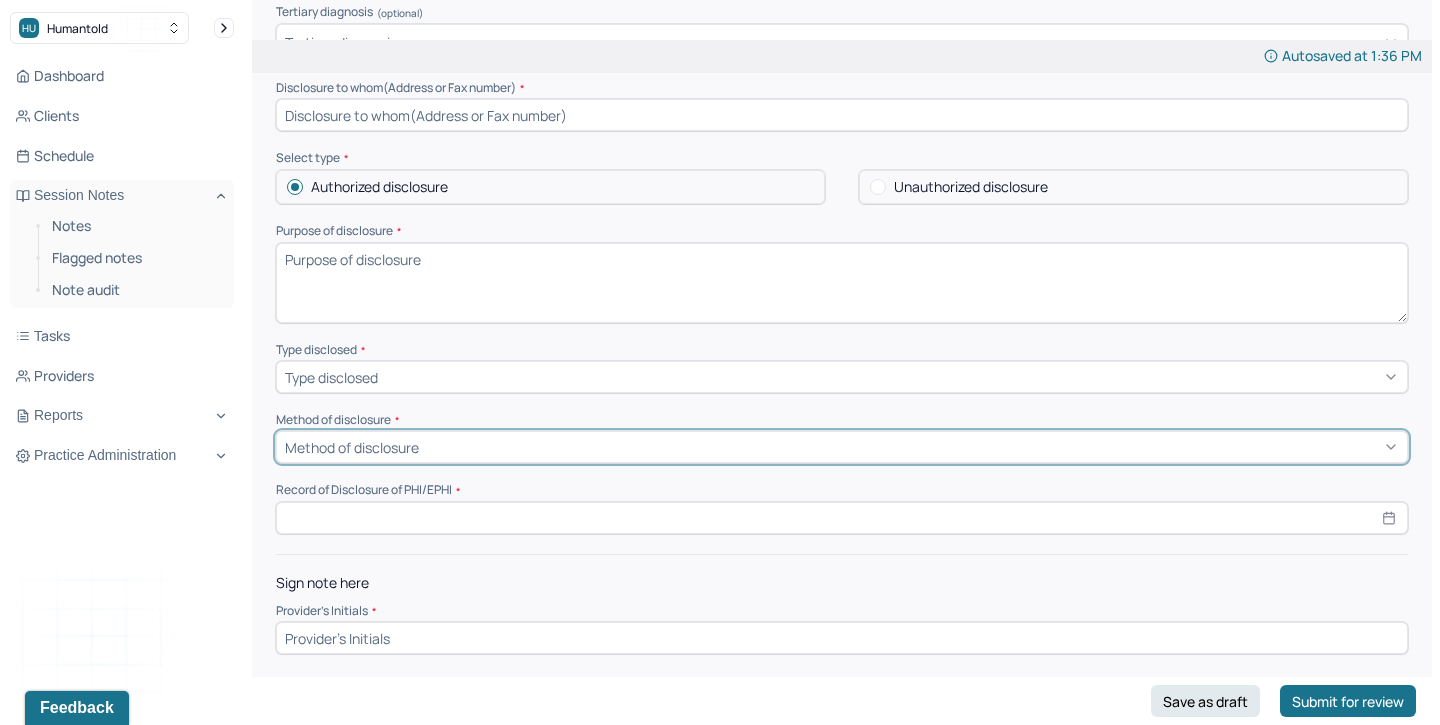 click on "Method of disclosure" at bounding box center (352, 447) 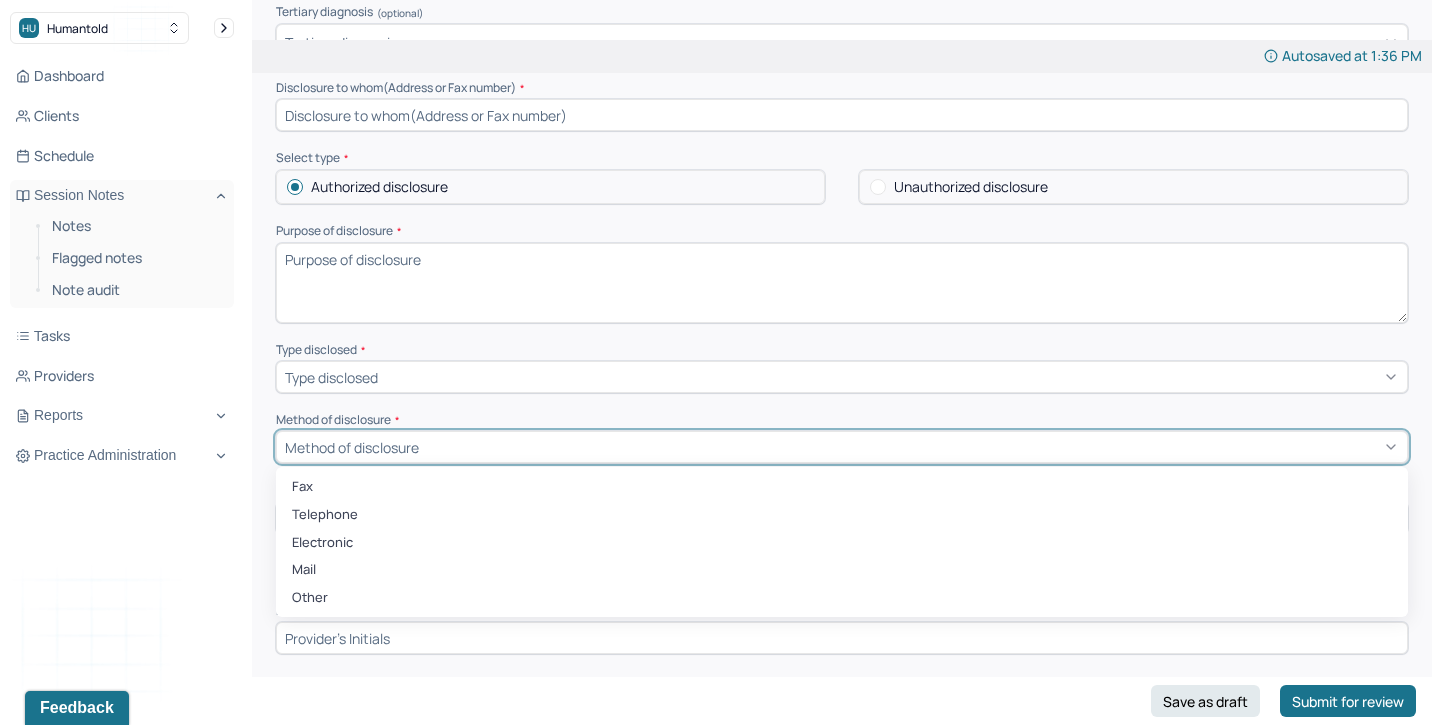 click on "Type disclosed" at bounding box center (331, 377) 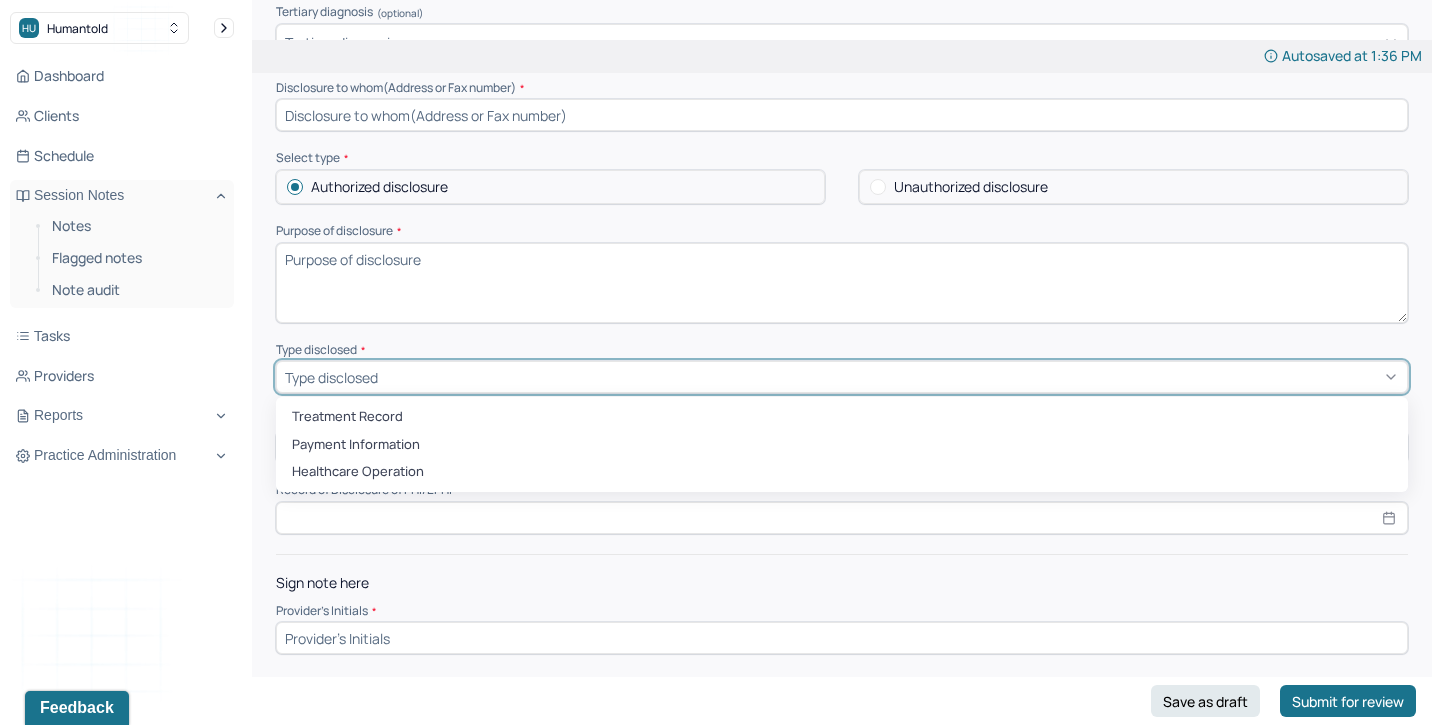 click on "Type disclosed *" at bounding box center (842, 350) 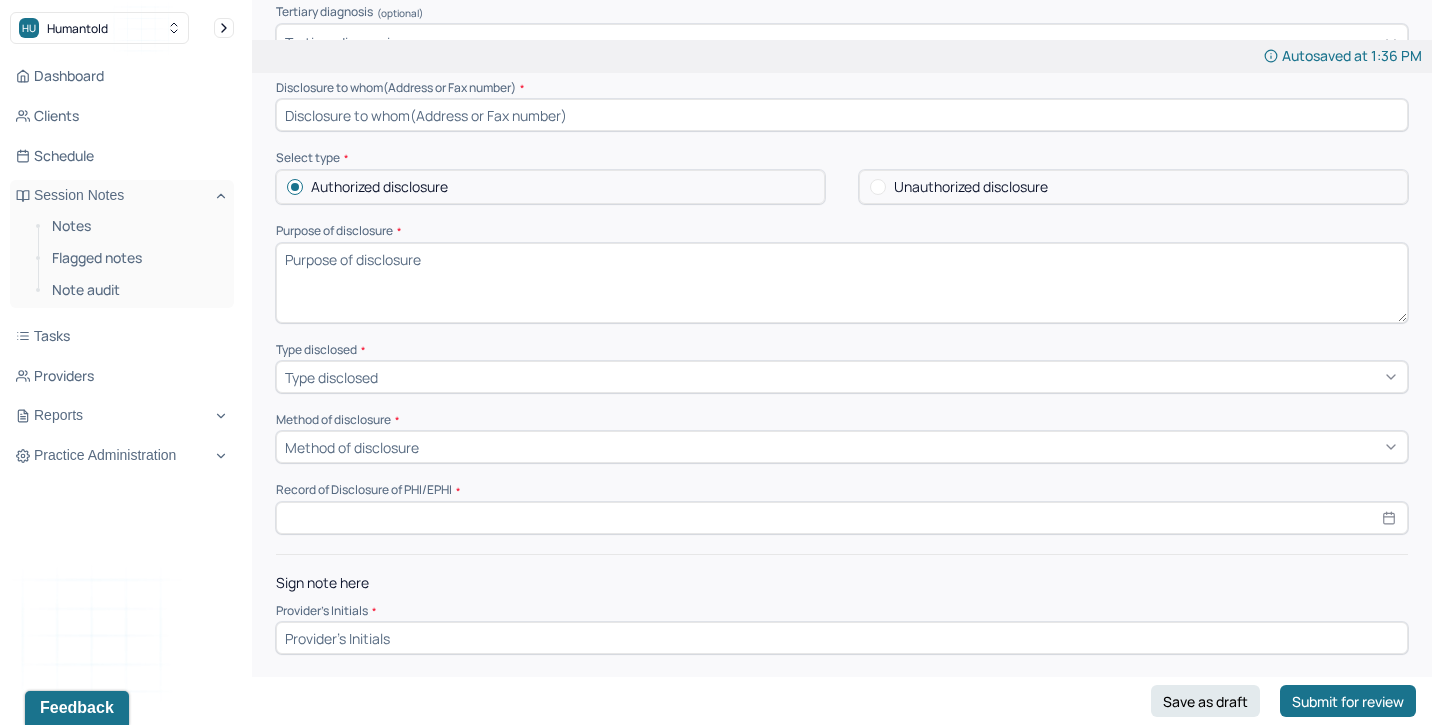 click at bounding box center (842, 518) 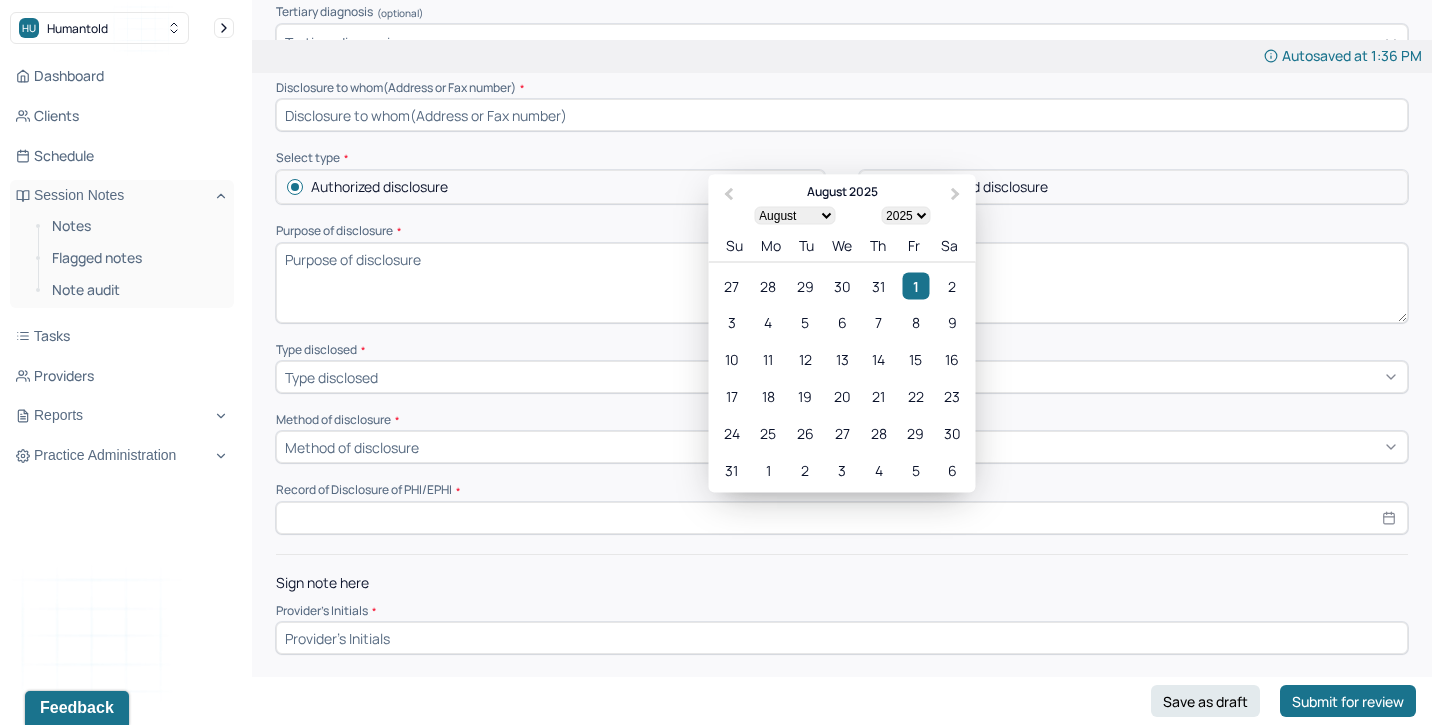 click on "Sign note here Provider's Initials *" at bounding box center (842, 604) 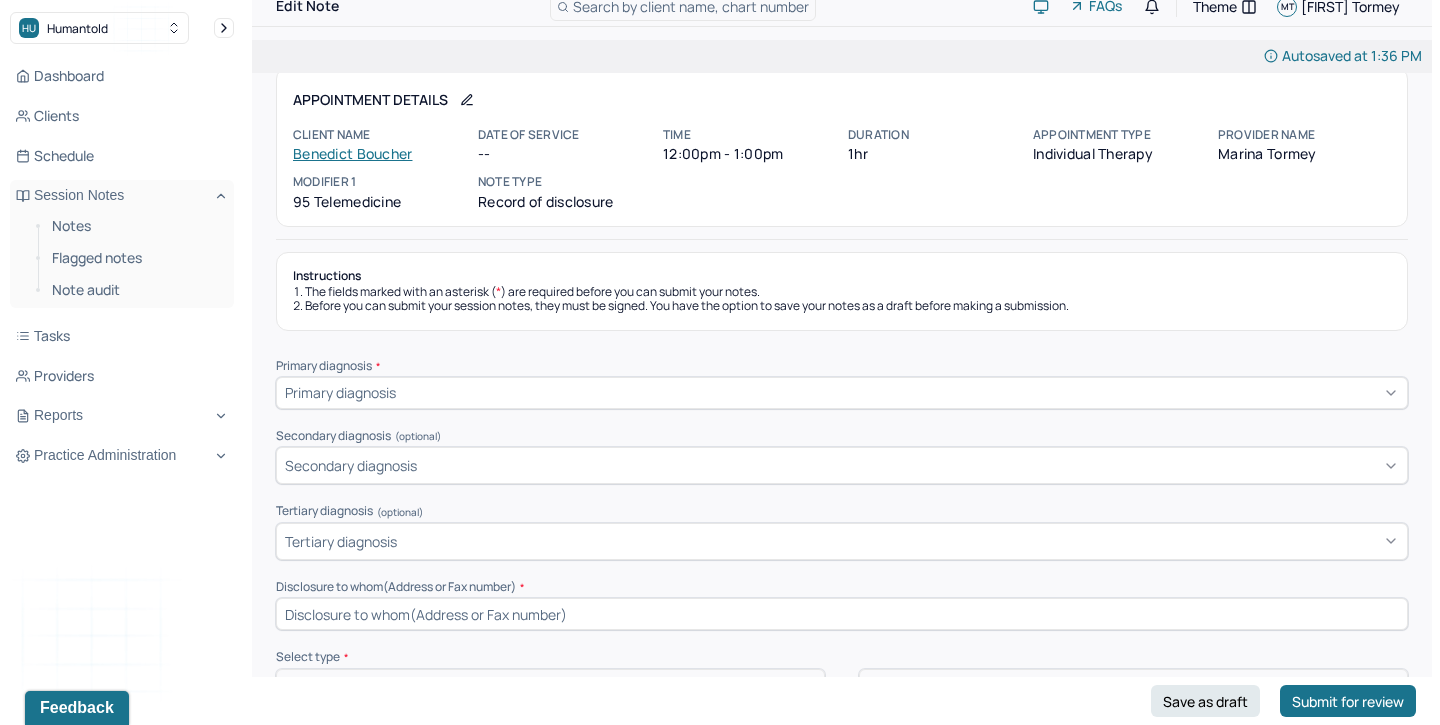 scroll, scrollTop: 19, scrollLeft: 0, axis: vertical 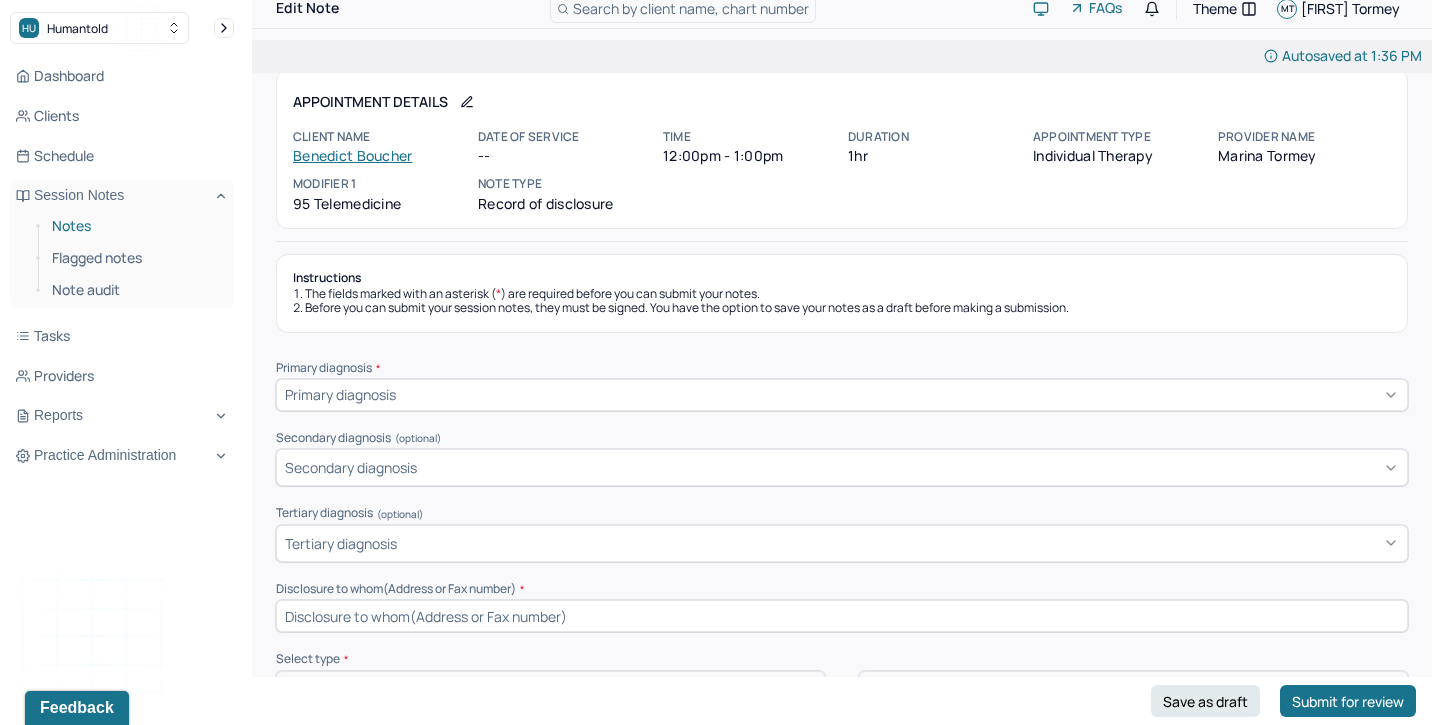 click on "Notes" at bounding box center (135, 226) 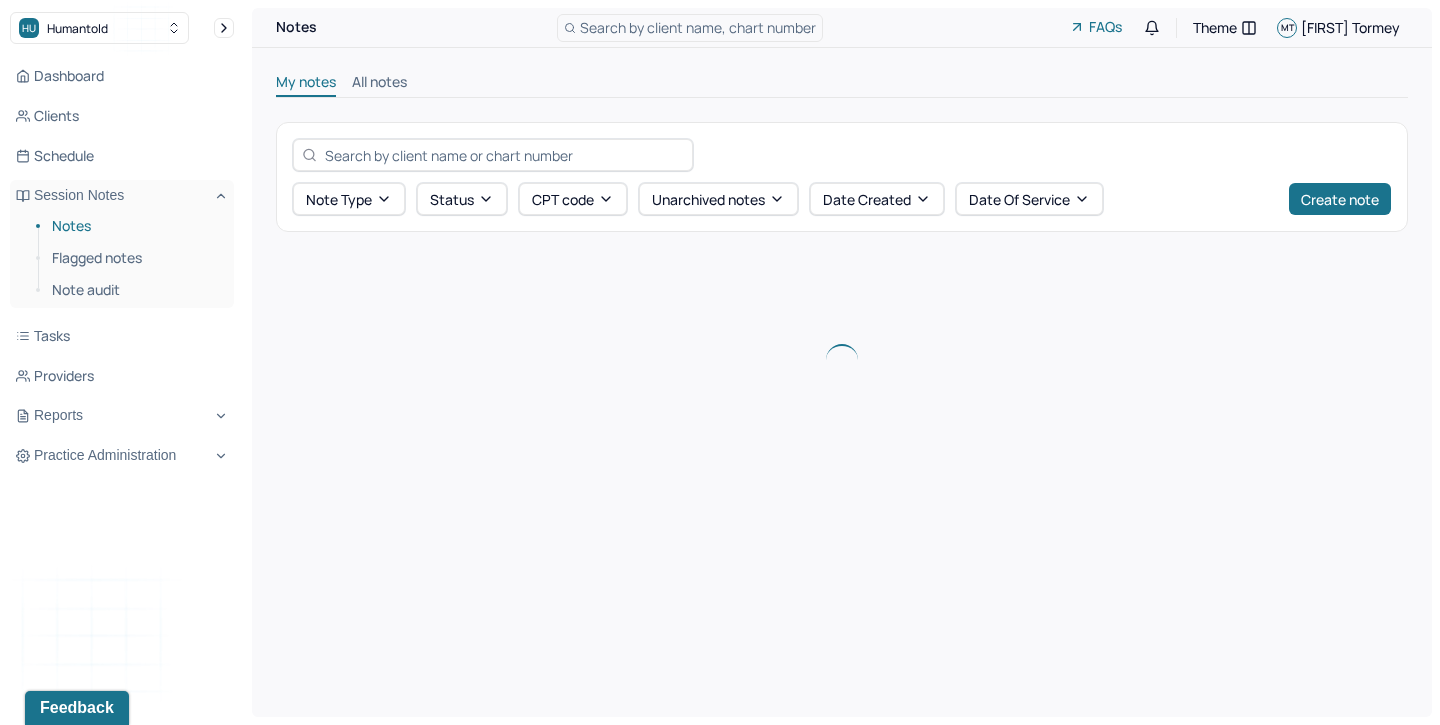 scroll, scrollTop: 0, scrollLeft: 0, axis: both 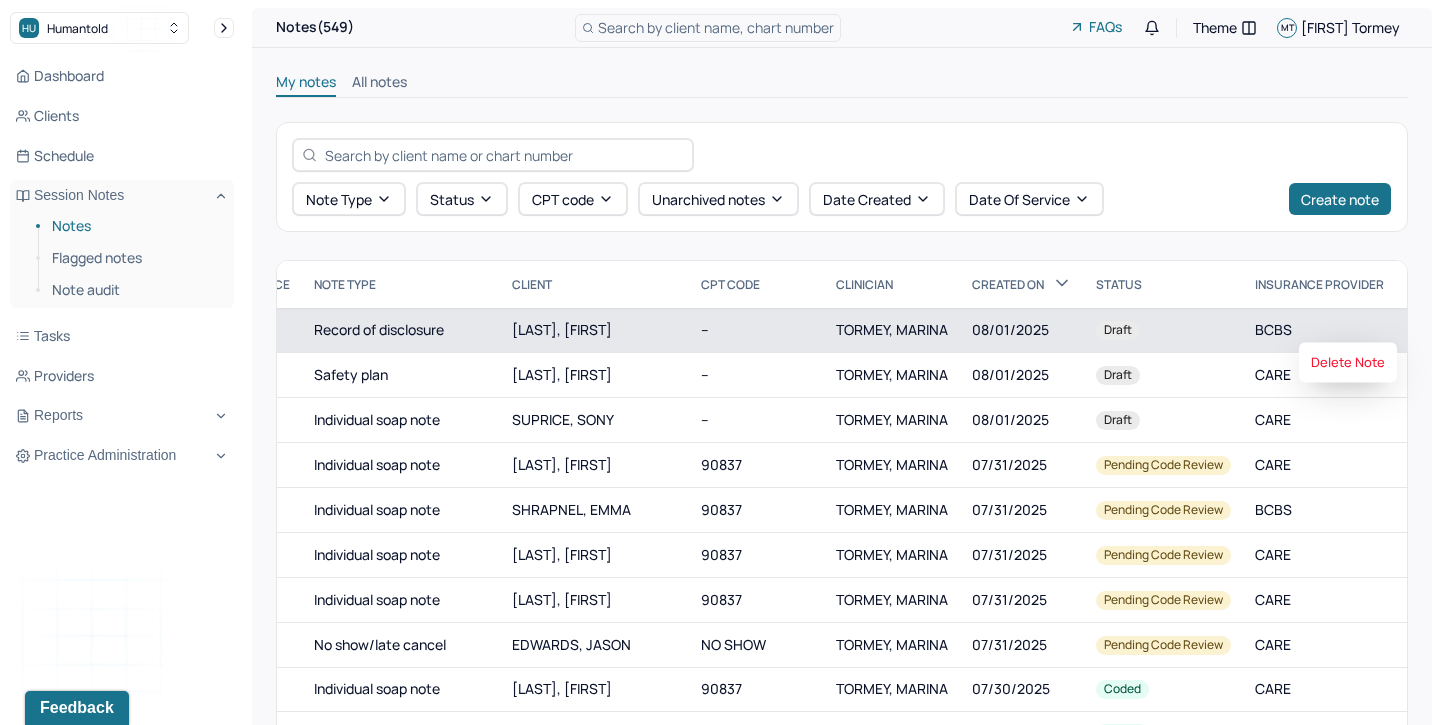 click 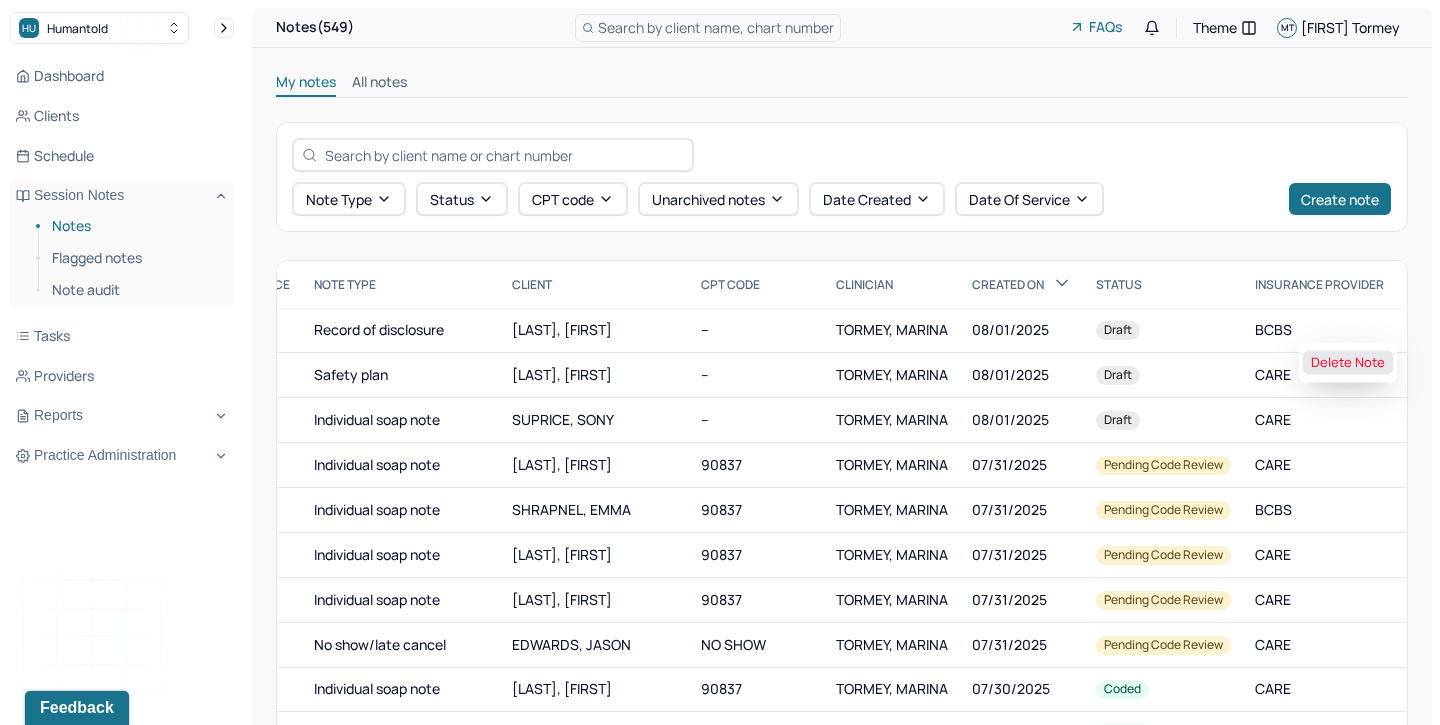 click on "Delete Note" at bounding box center (1348, 363) 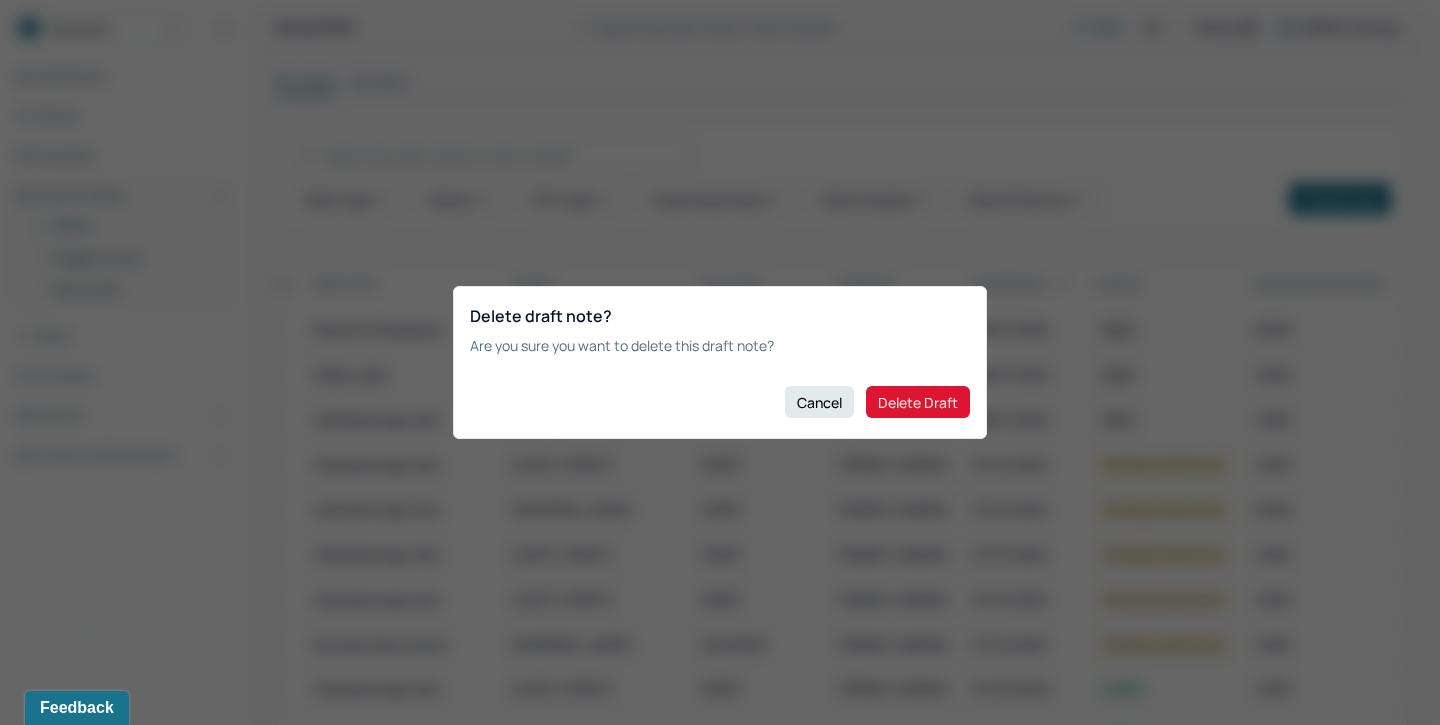 click on "Delete Draft" at bounding box center (918, 402) 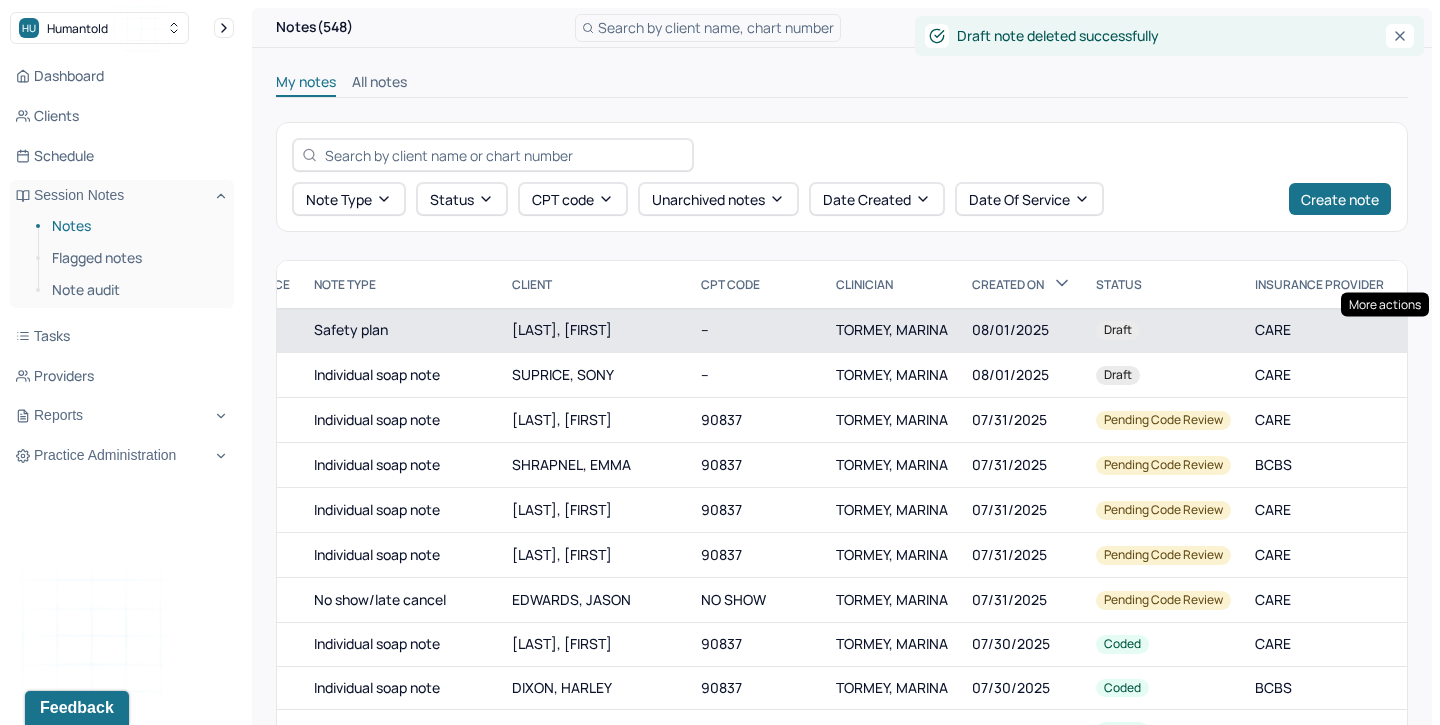 click 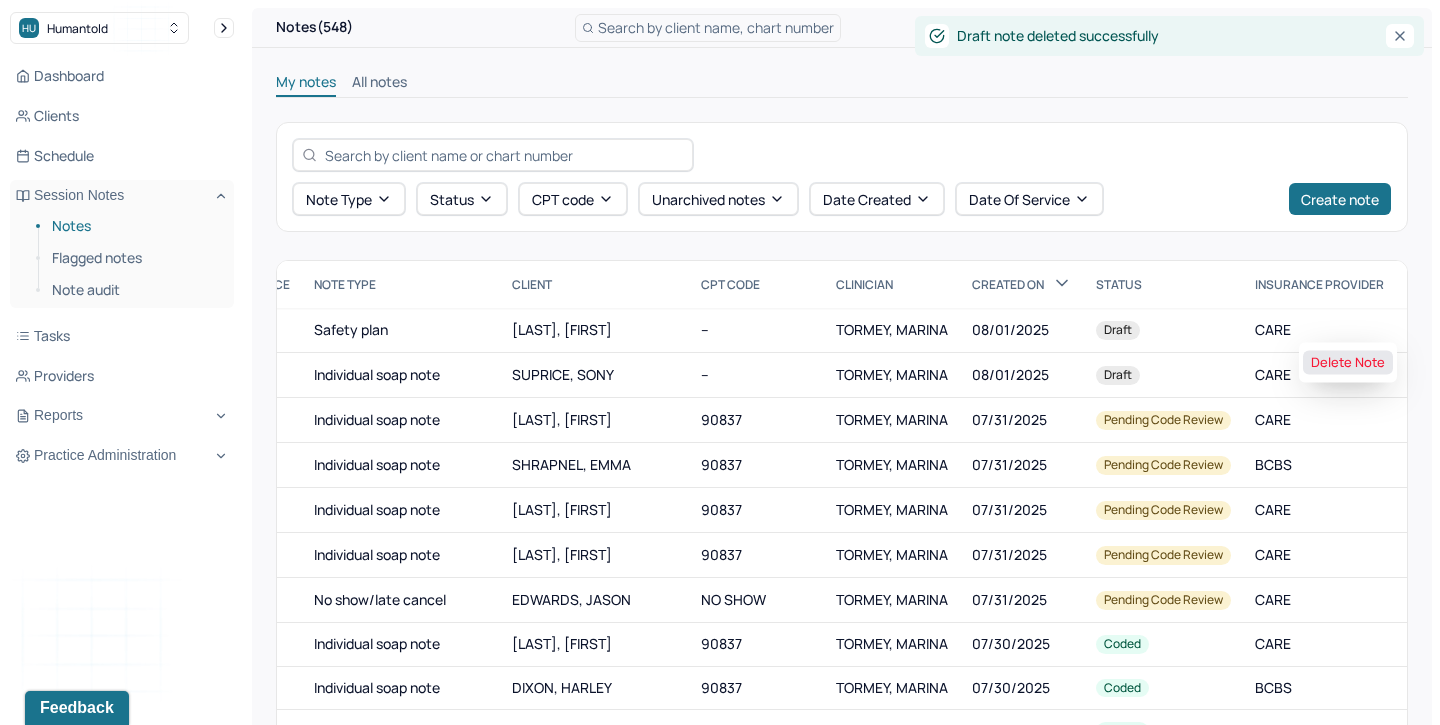 click on "Delete Note" at bounding box center [1348, 363] 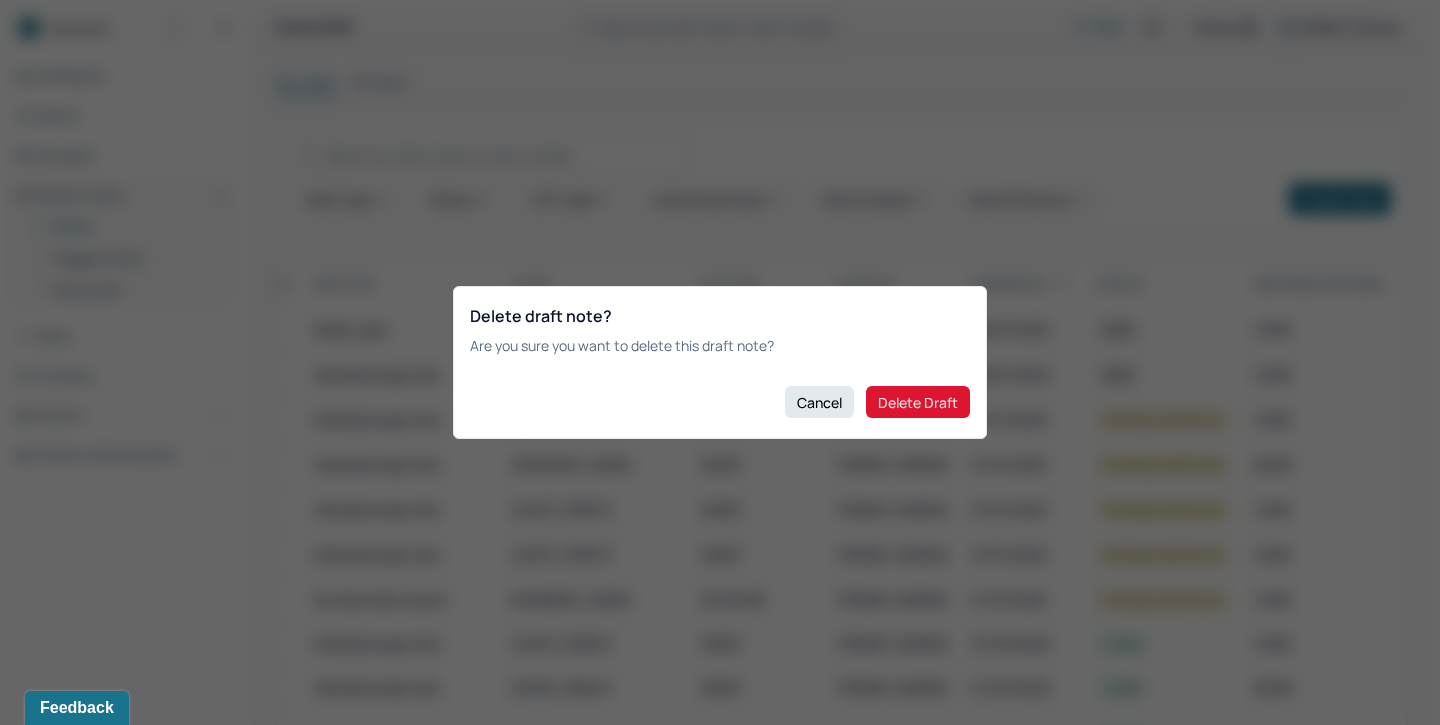 click on "Delete Draft" at bounding box center (918, 402) 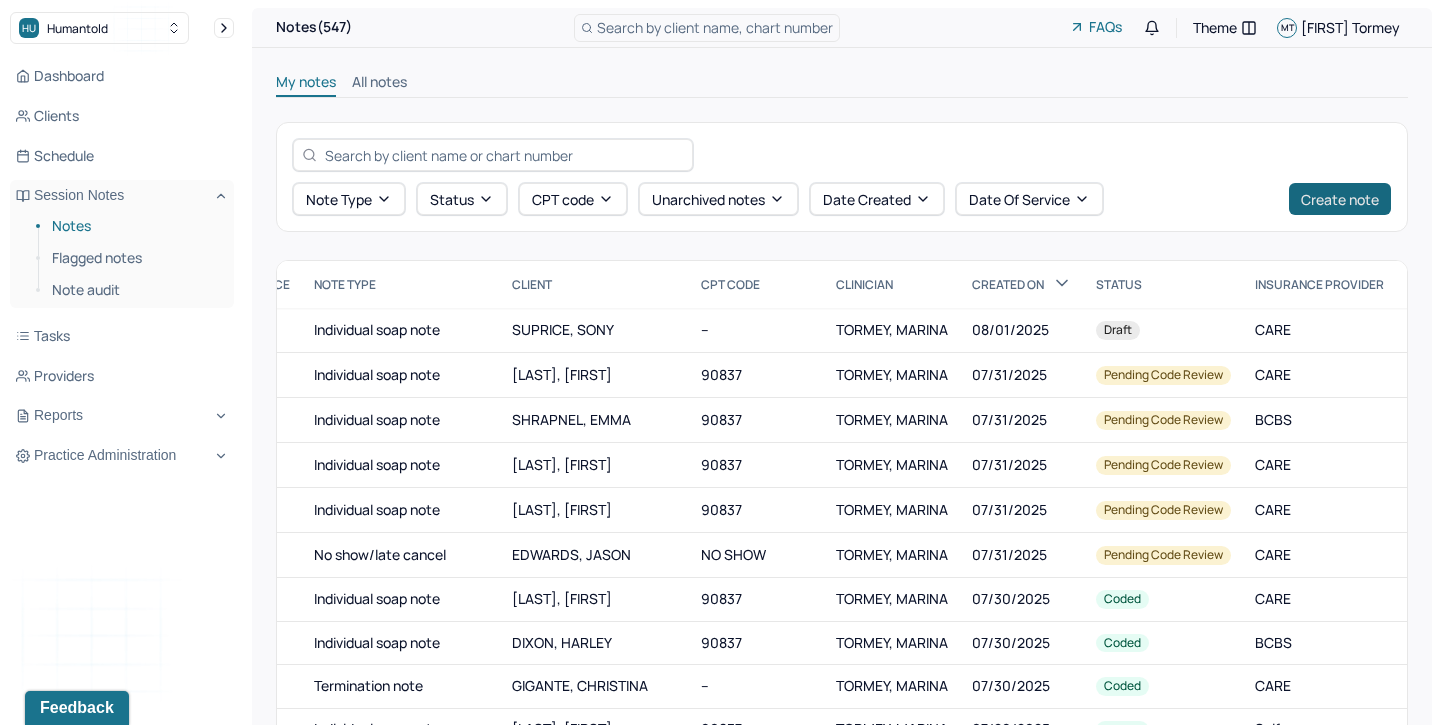 click on "Create note" at bounding box center [1340, 199] 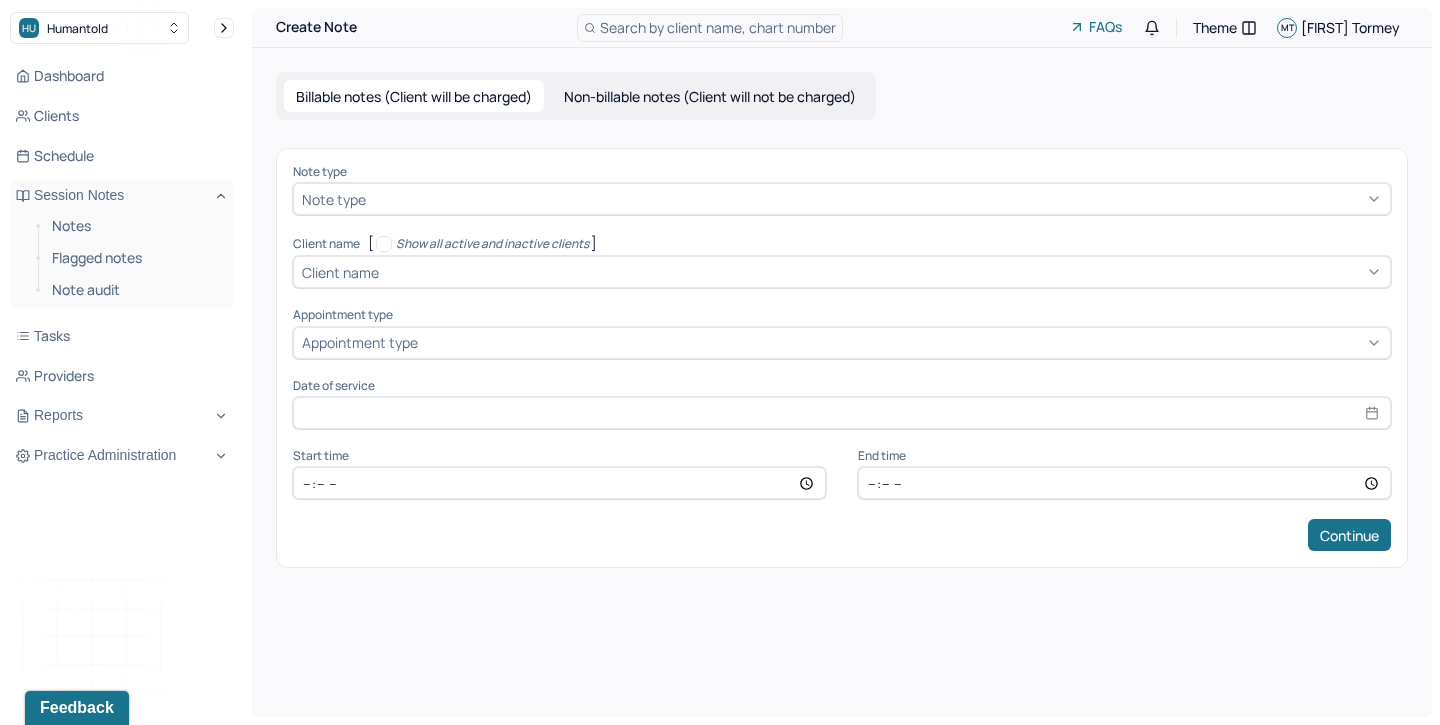 click on "Note type" at bounding box center [334, 199] 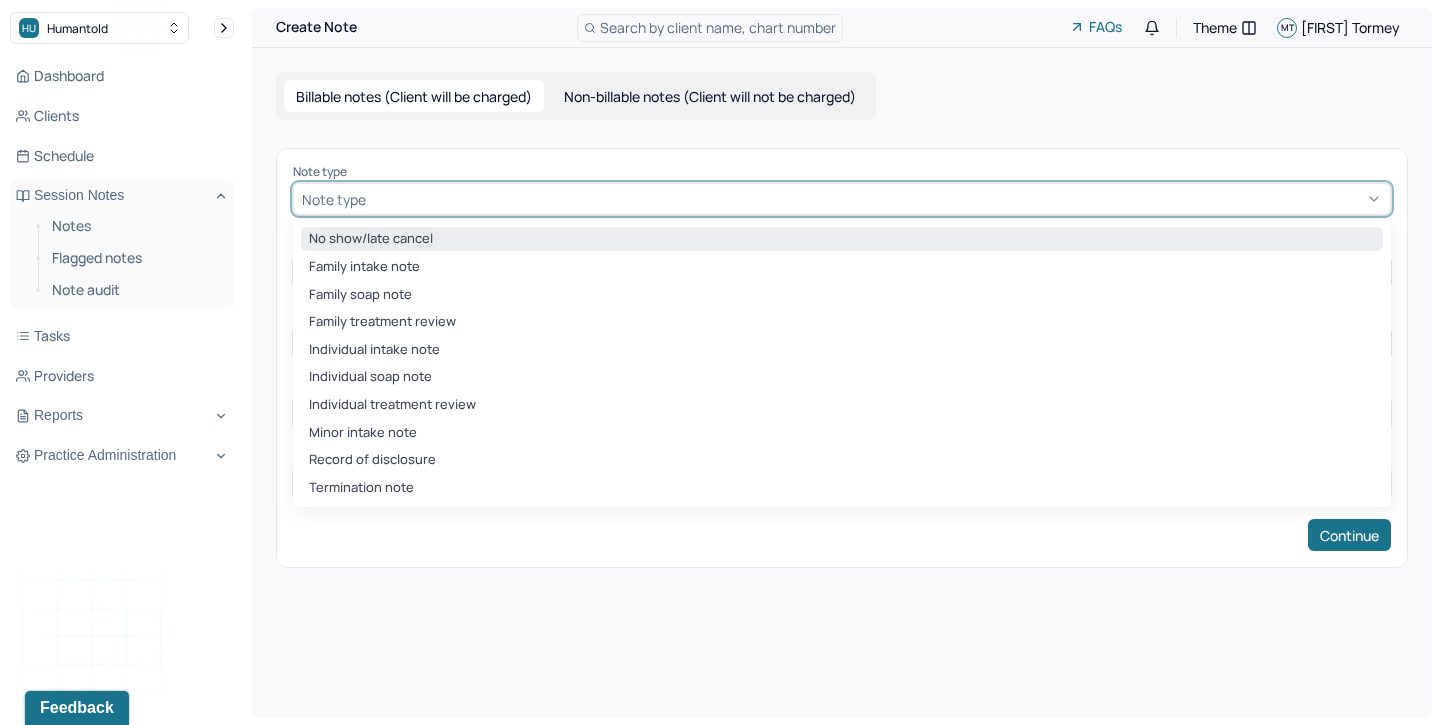 click on "No show/late cancel" at bounding box center (842, 239) 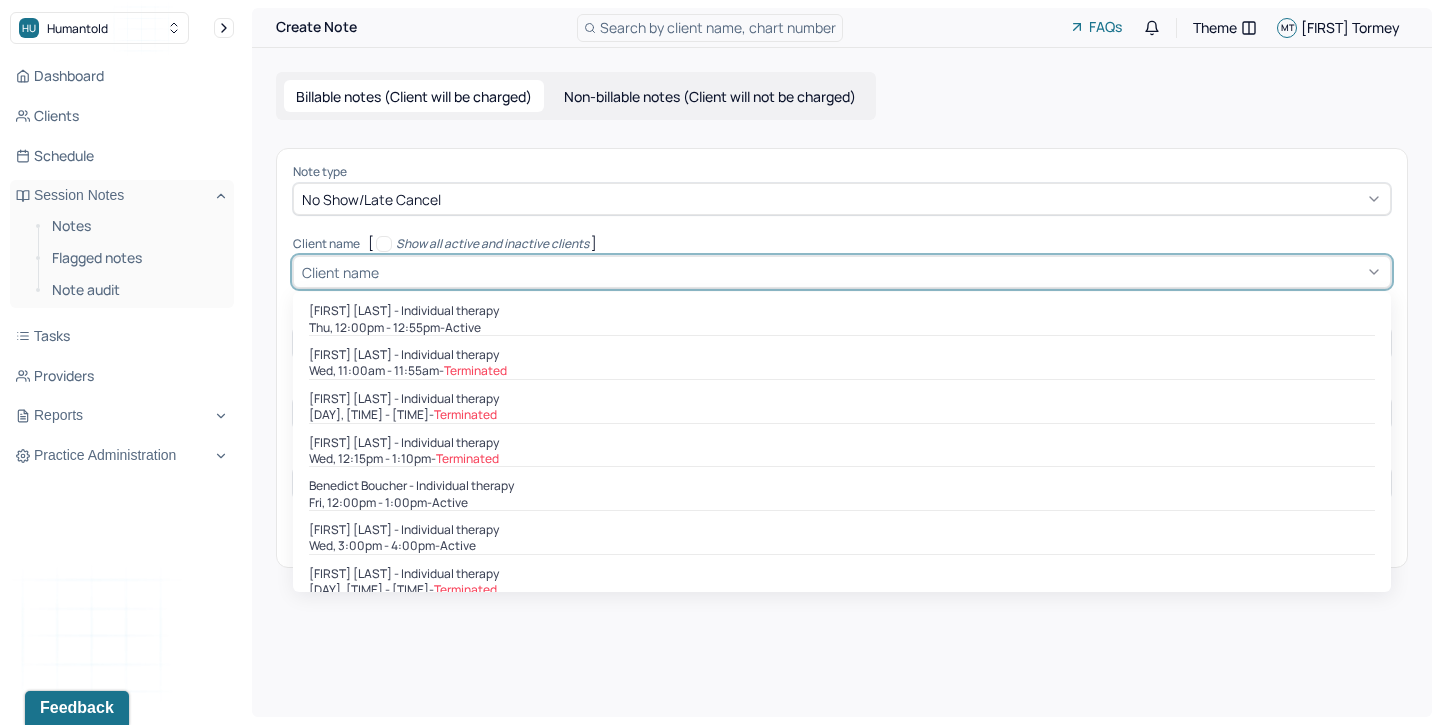 click at bounding box center (386, 272) 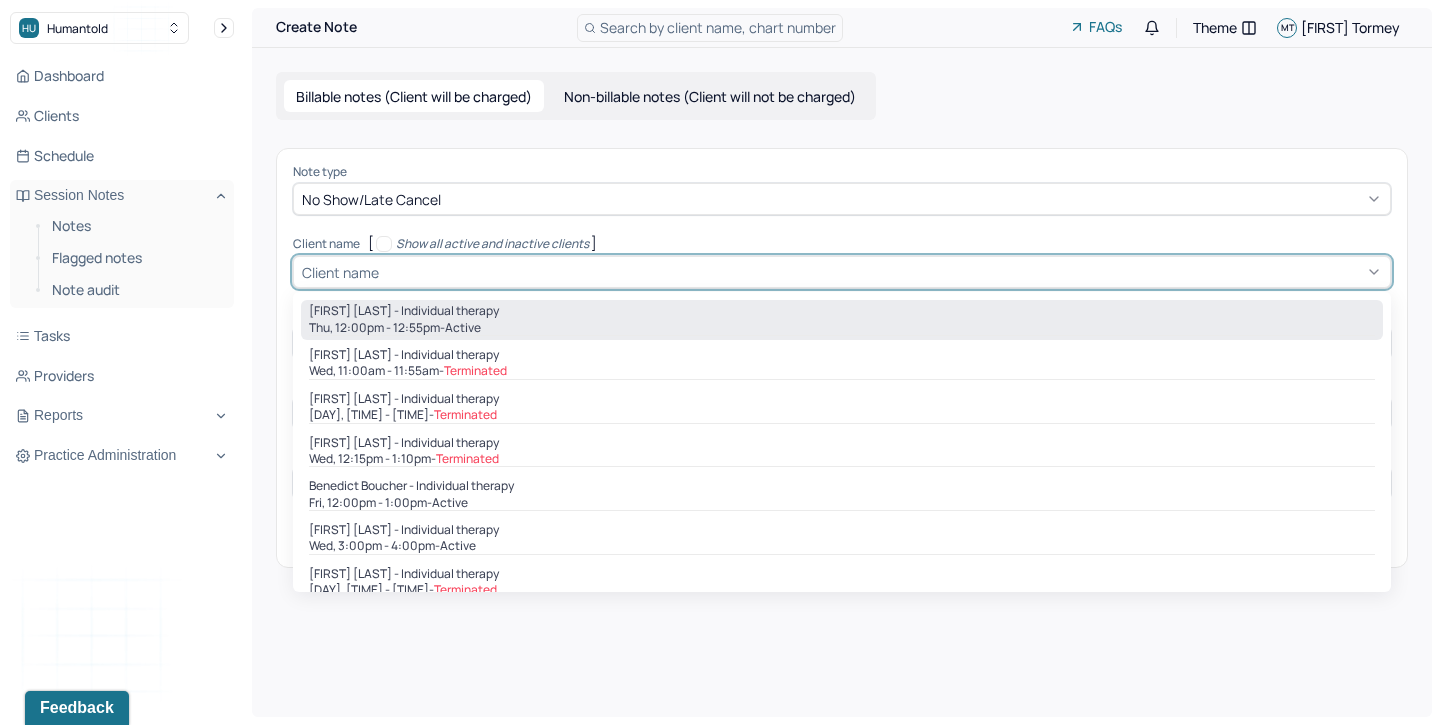 click on "Thu, 12:00pm - 12:55pm  -  active" at bounding box center [842, 328] 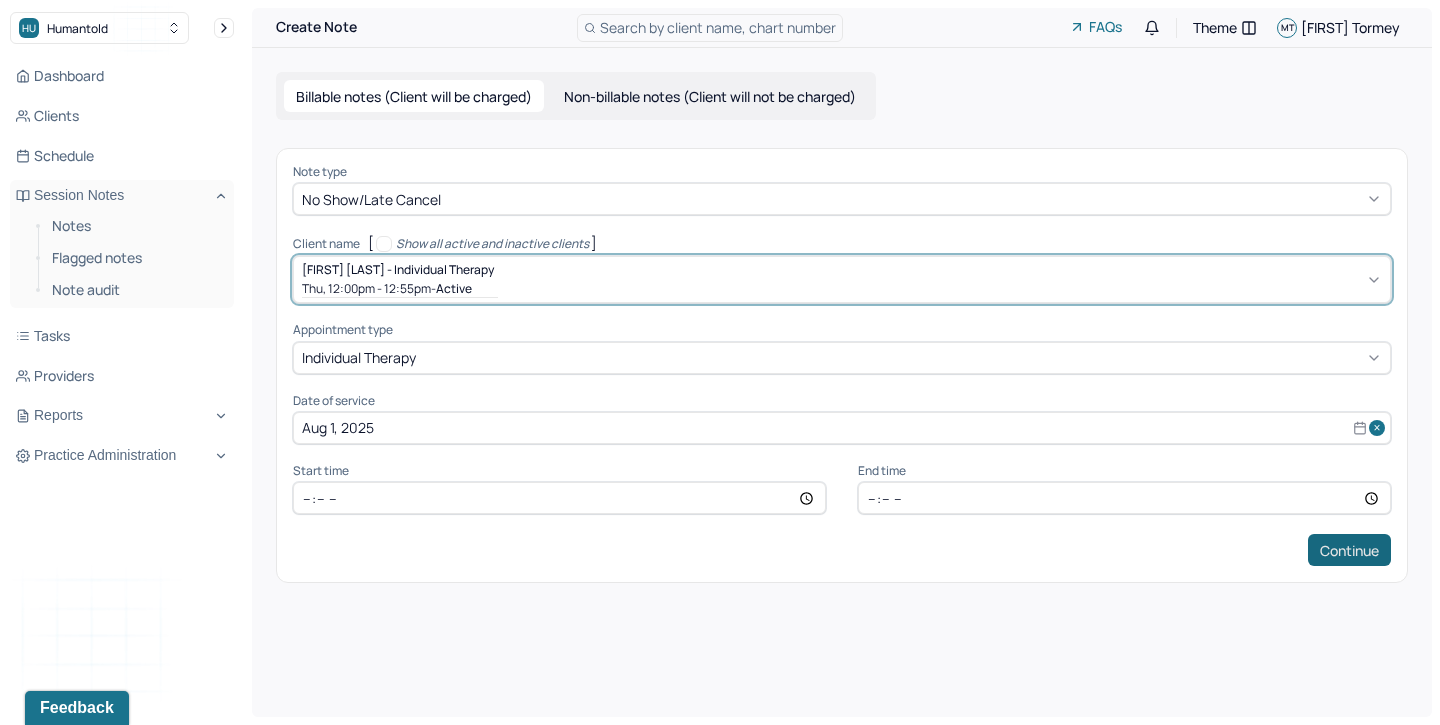 click on "Continue" at bounding box center [1349, 550] 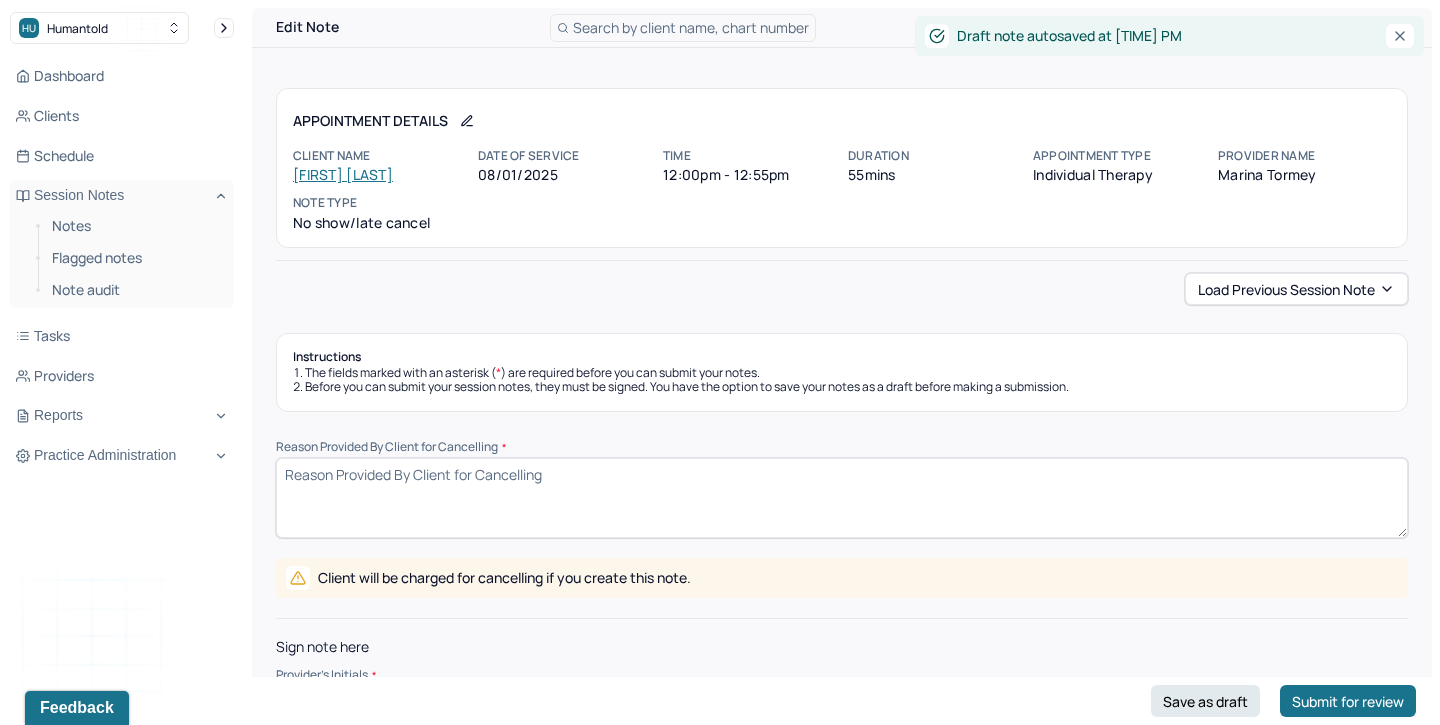 scroll, scrollTop: 67, scrollLeft: 0, axis: vertical 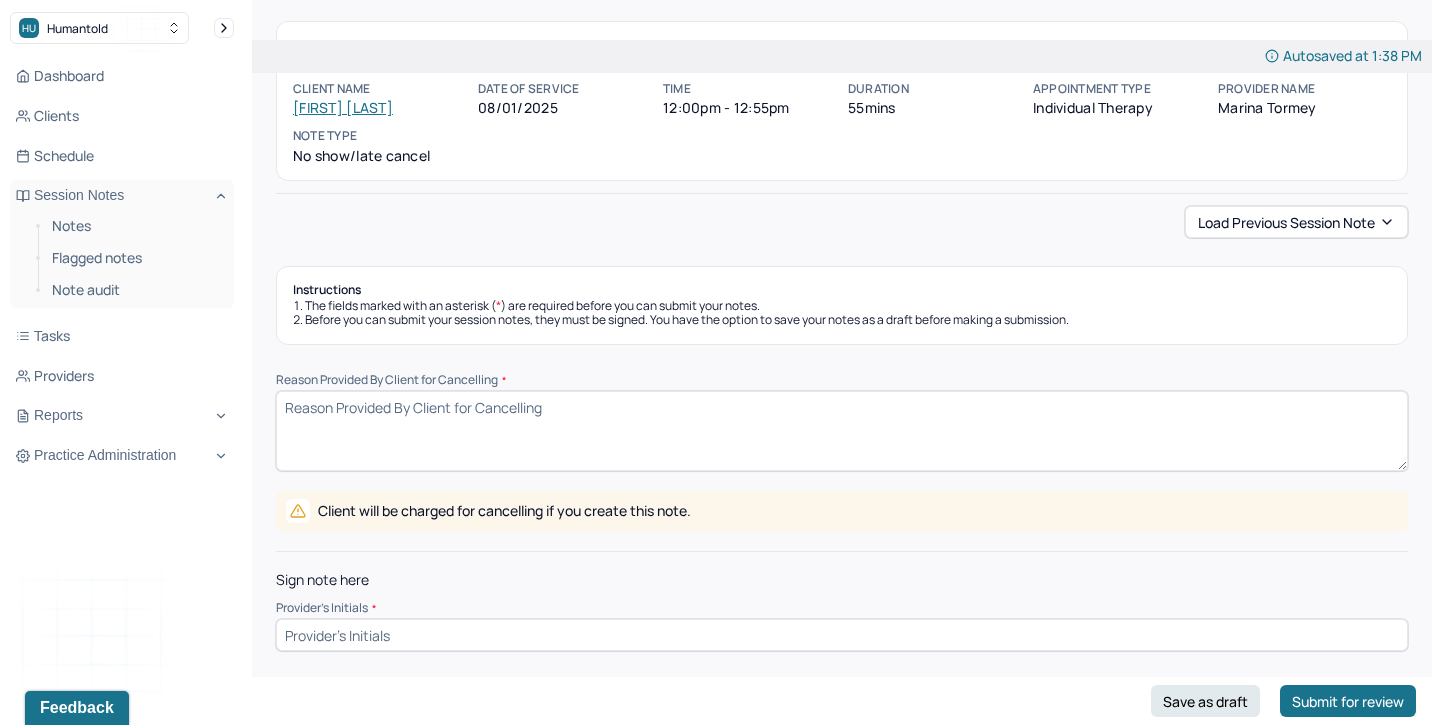 click on "Reason Provided By Client for Cancelling *" at bounding box center [842, 431] 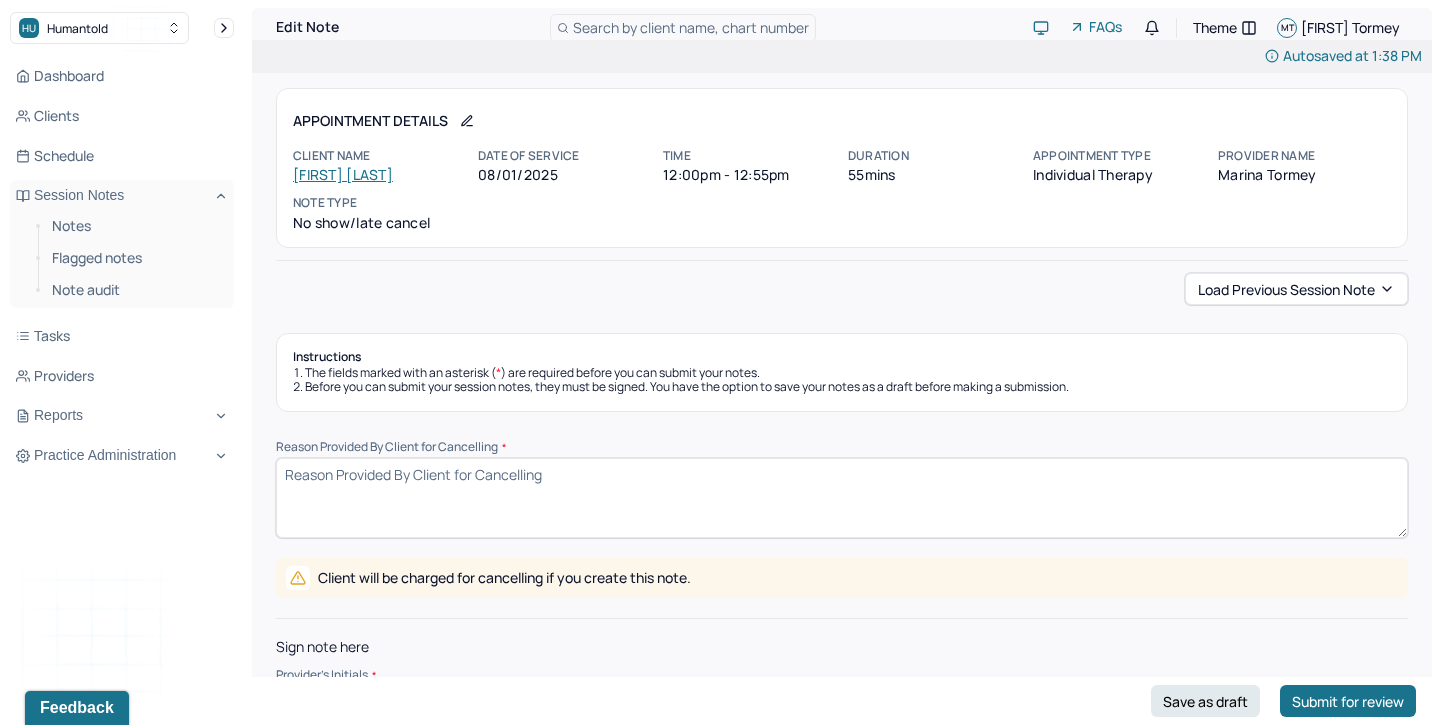 scroll, scrollTop: 67, scrollLeft: 0, axis: vertical 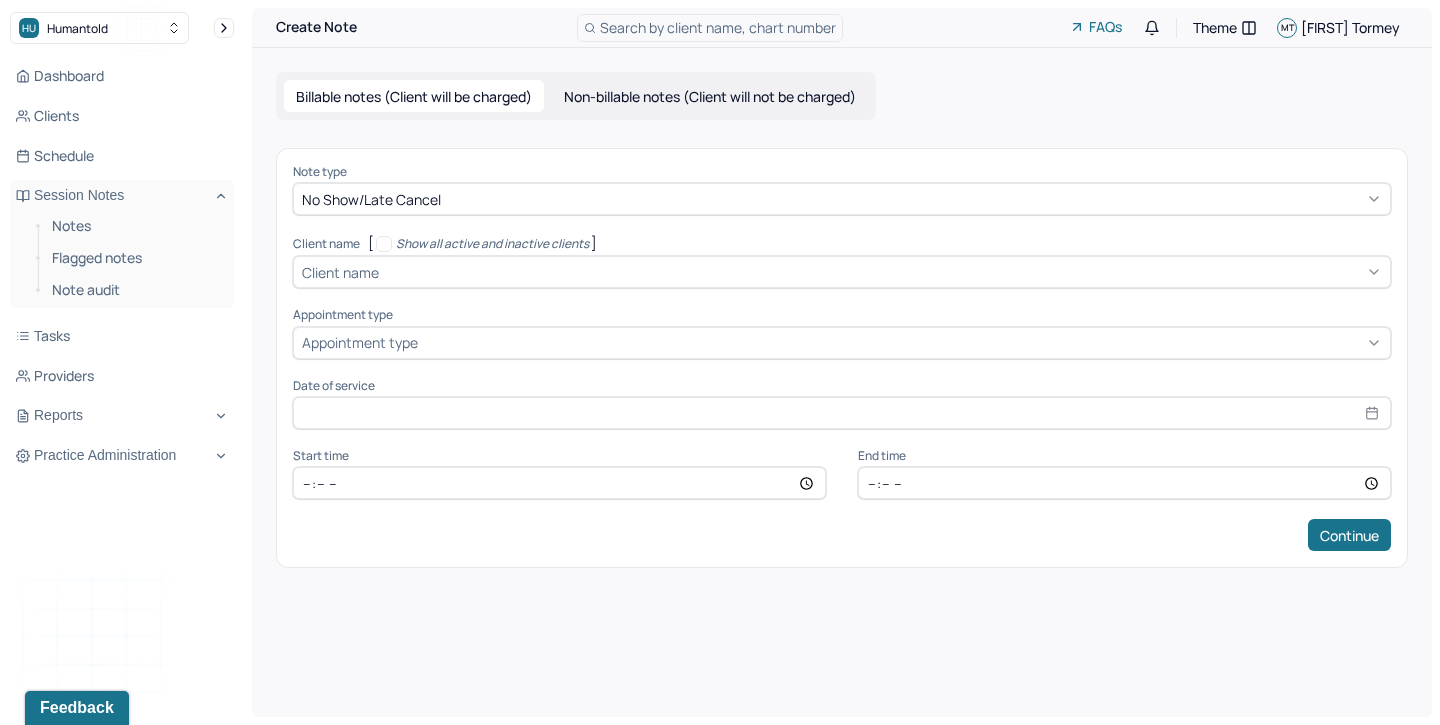 click at bounding box center (913, 199) 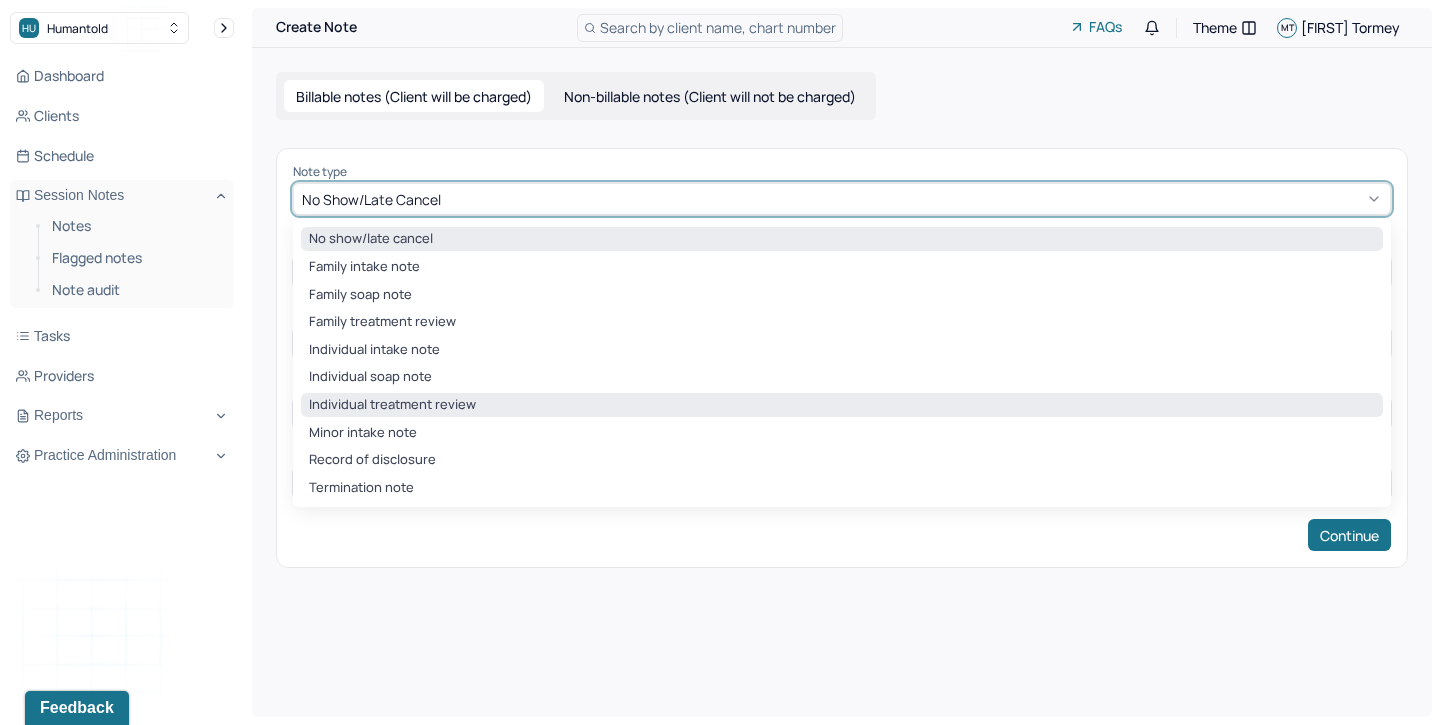 click on "Individual treatment review" at bounding box center (842, 405) 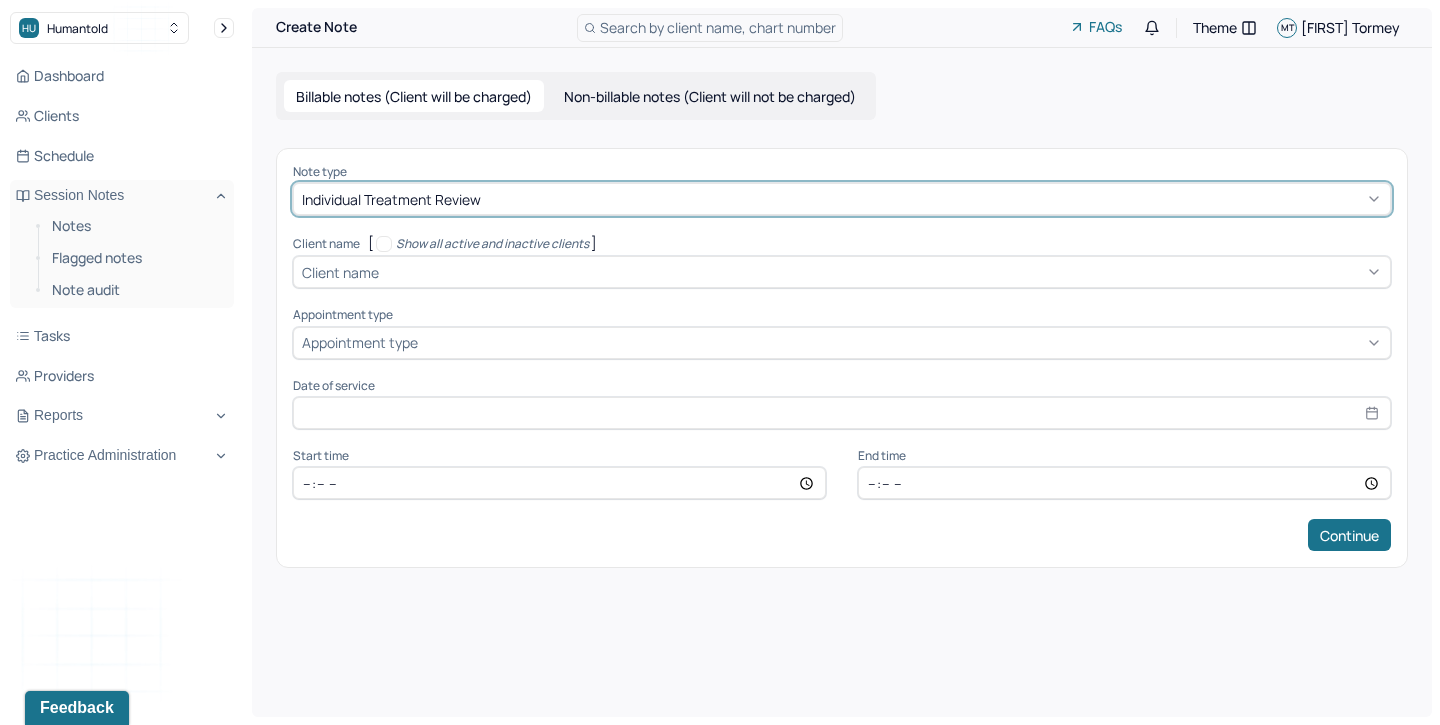 click on "Note type" at bounding box center (842, 172) 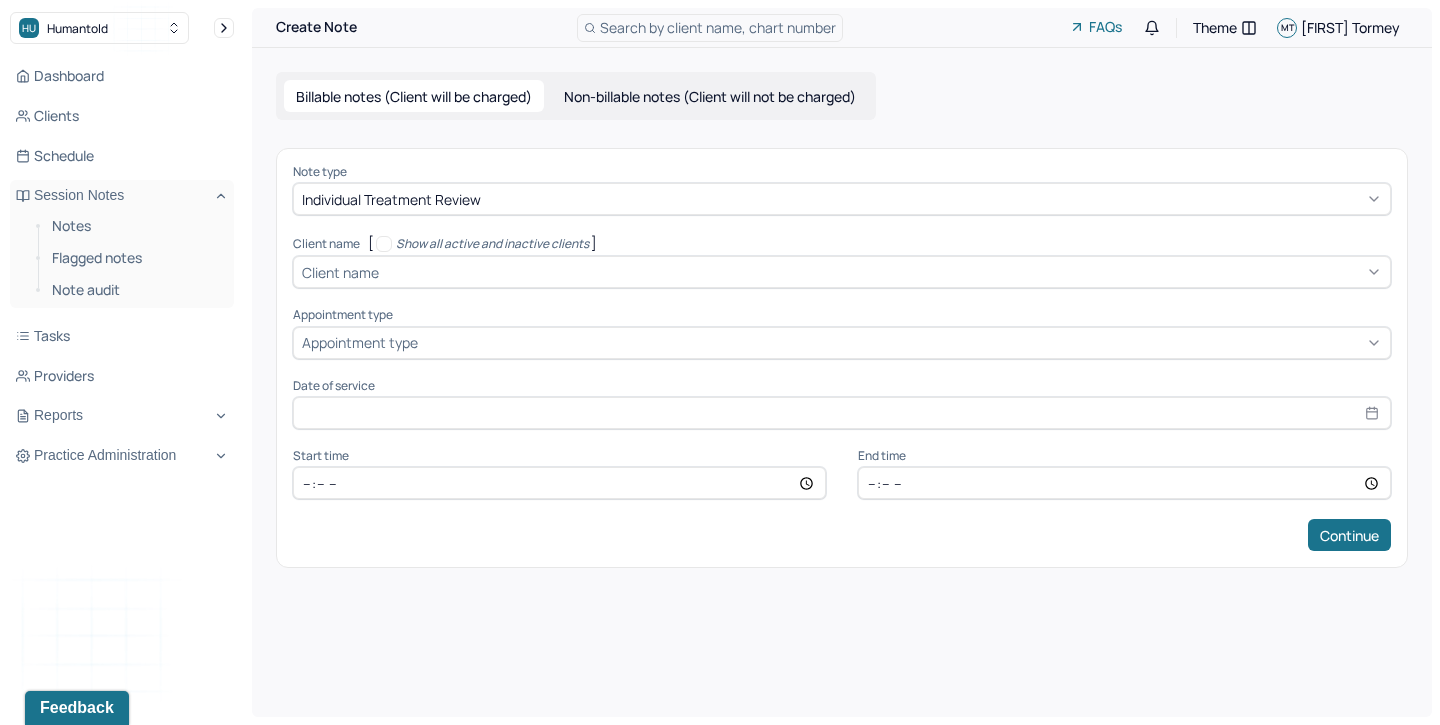 click on "Non-billable notes (Client will not be charged)" at bounding box center [710, 96] 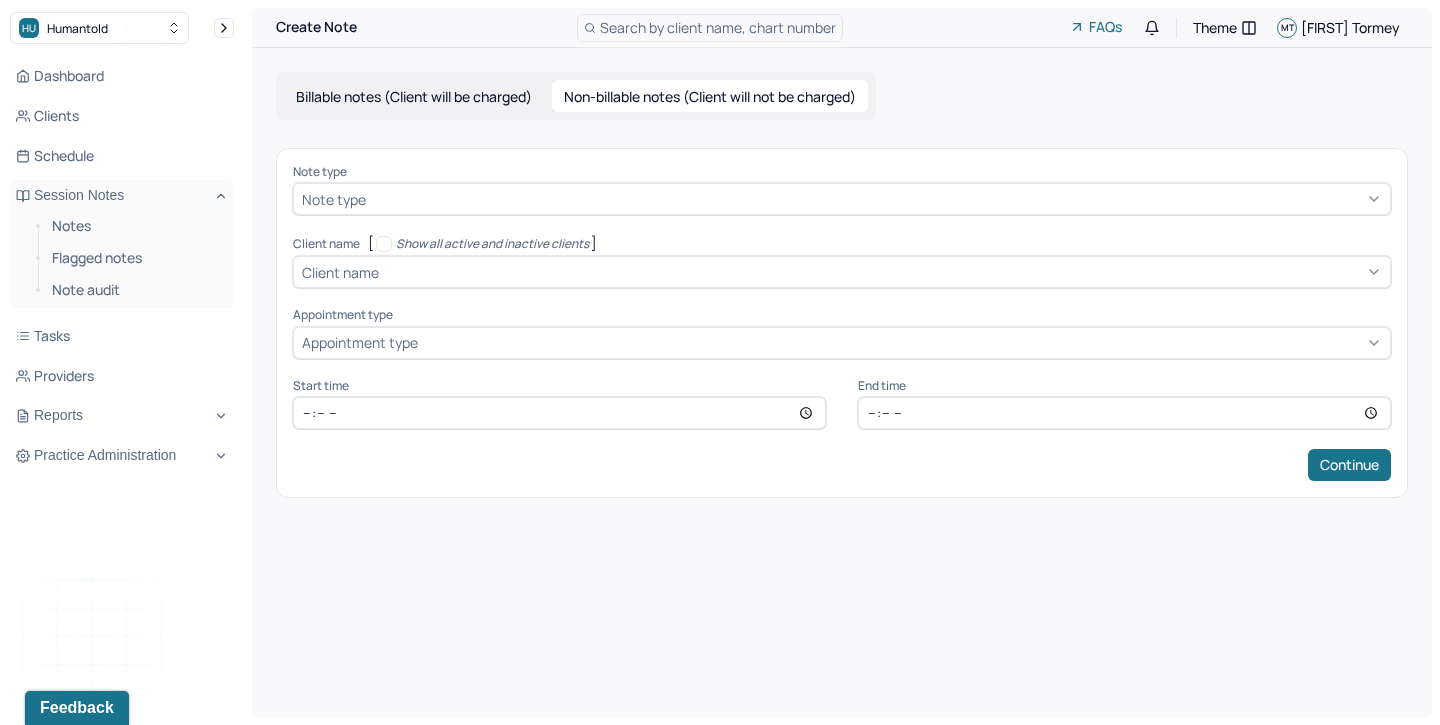 click on "Billable notes (Client will be charged)" at bounding box center [414, 96] 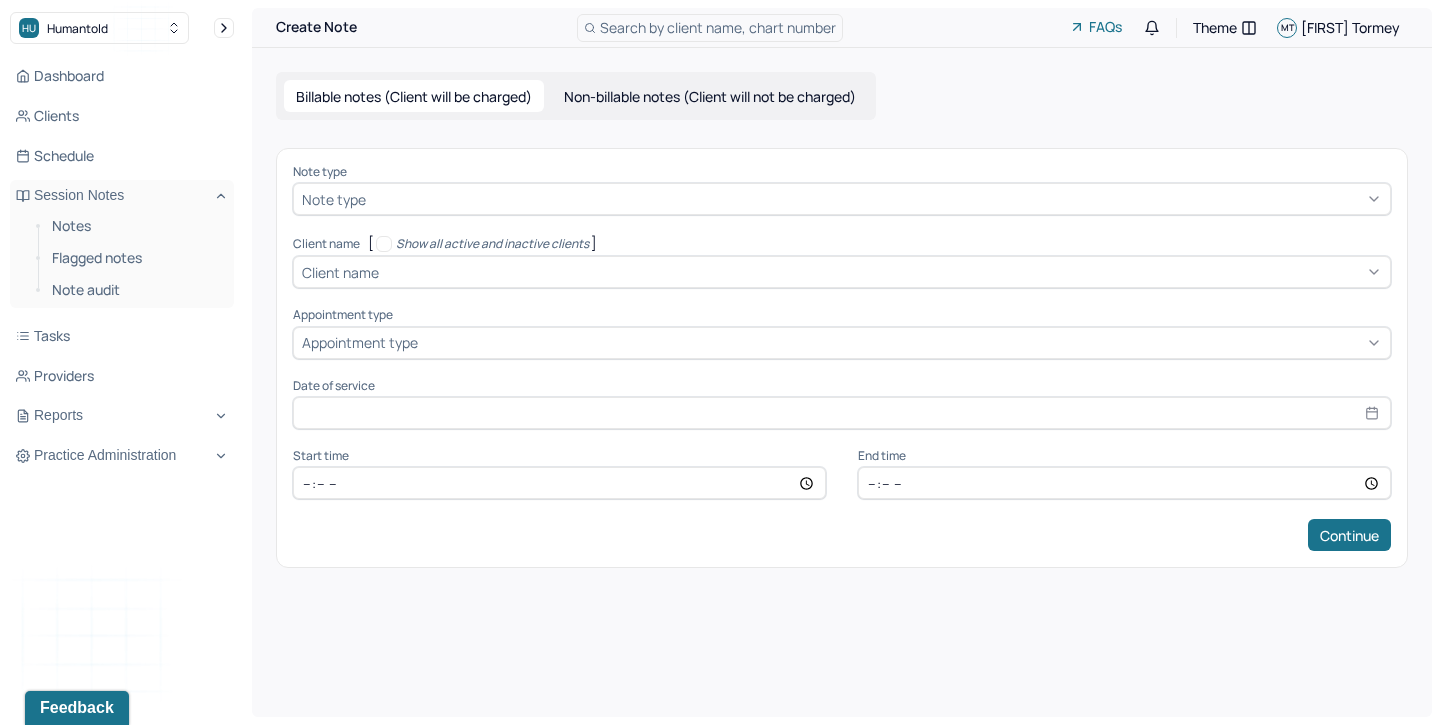 click at bounding box center [876, 199] 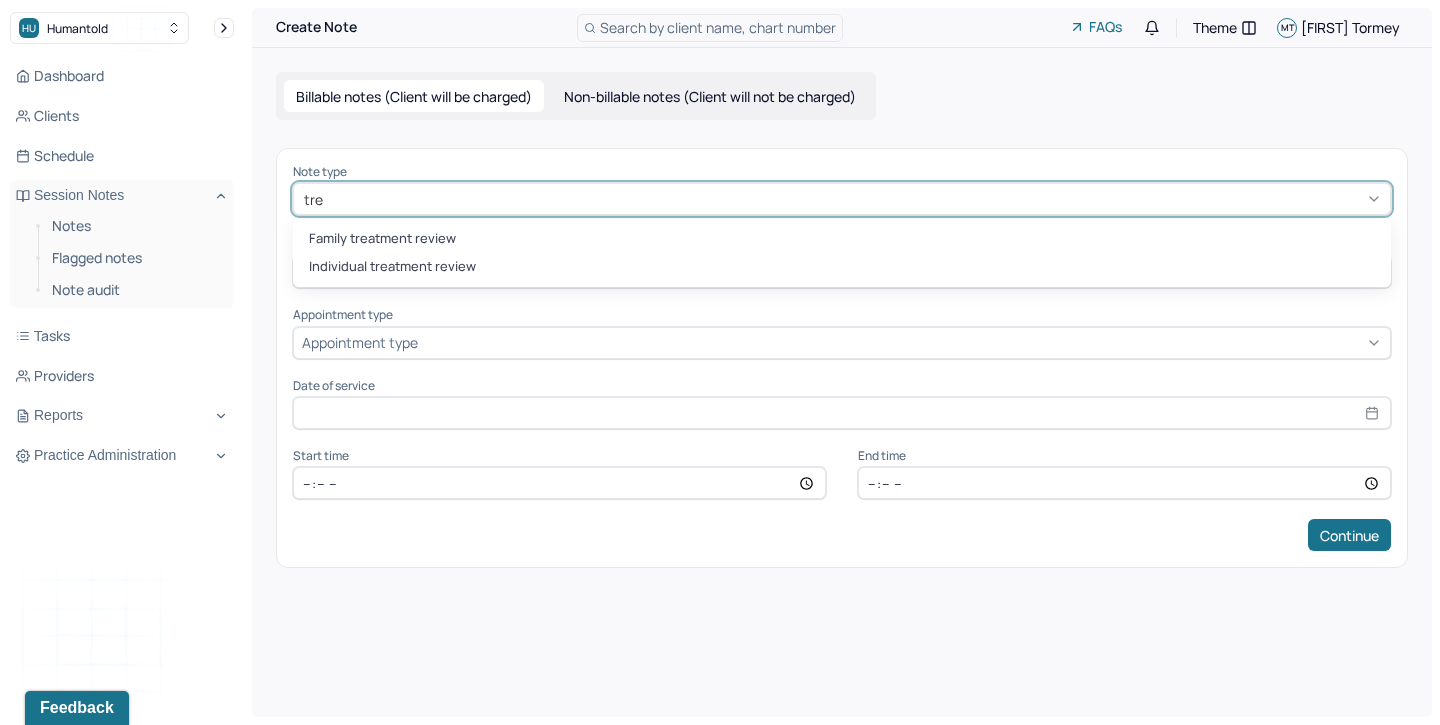 type on "trea" 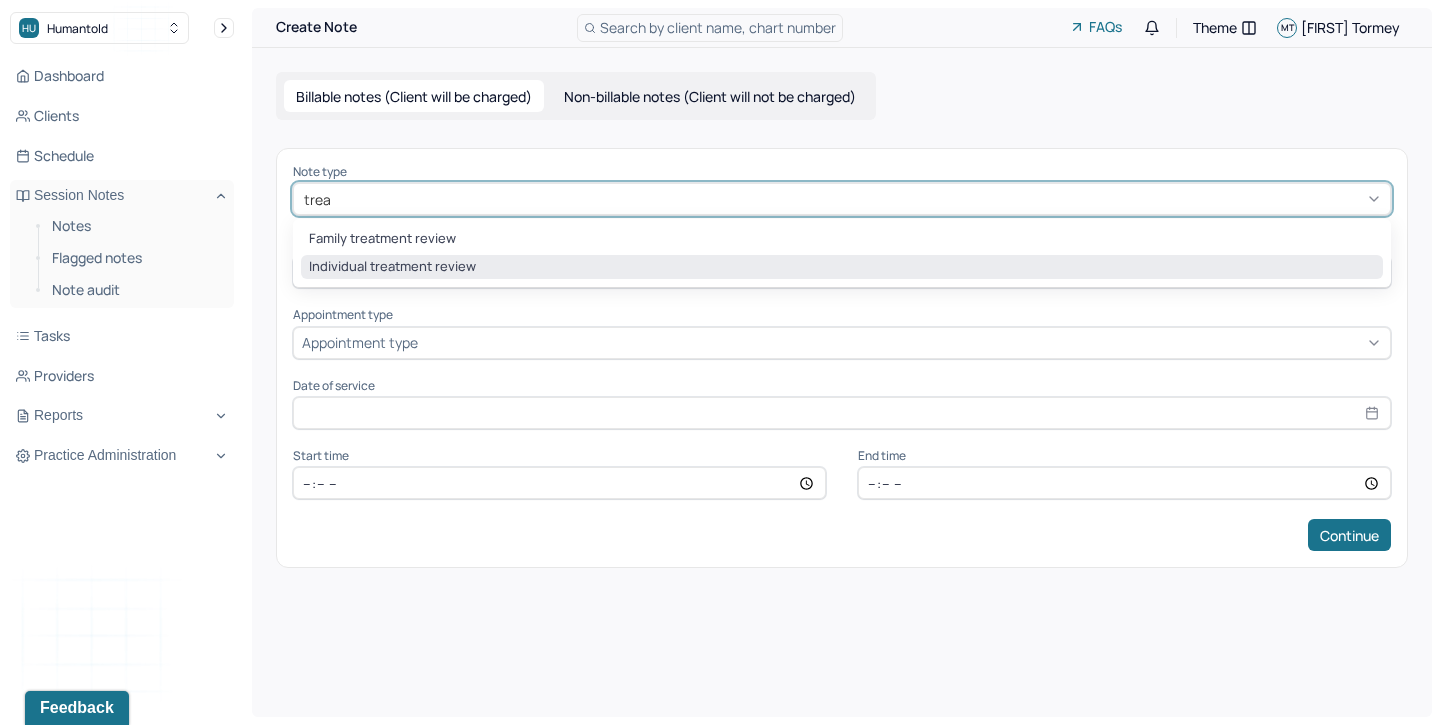click on "Individual treatment review" at bounding box center (842, 267) 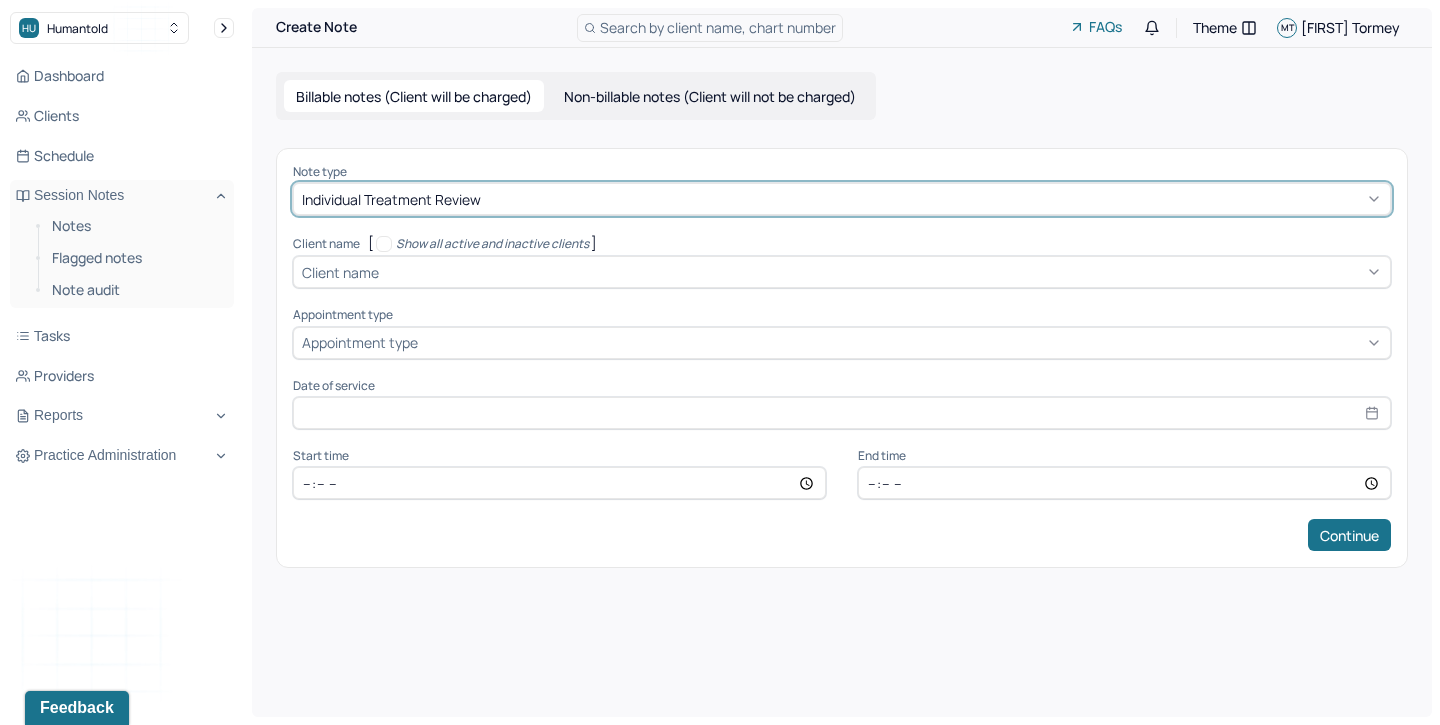 click at bounding box center [882, 272] 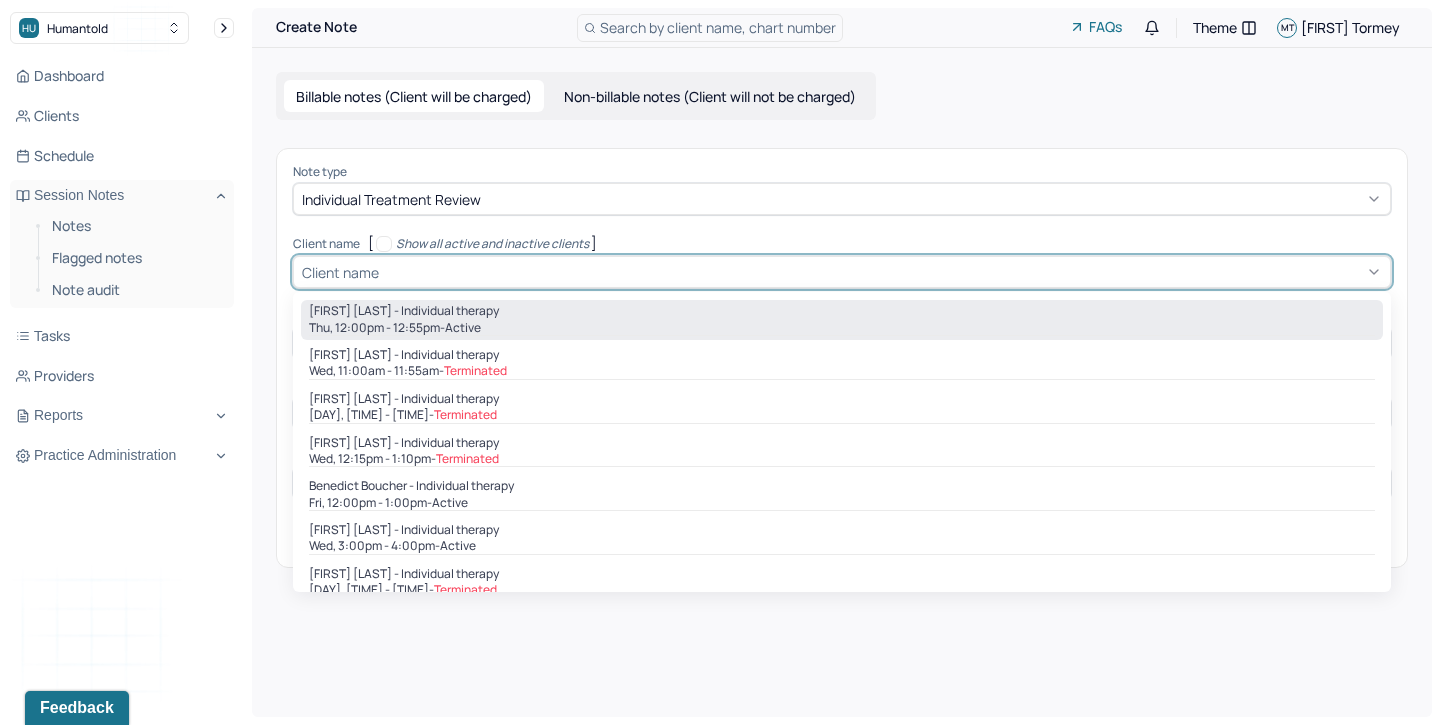 click on "Thu, 12:00pm - 12:55pm  -  active" at bounding box center [842, 328] 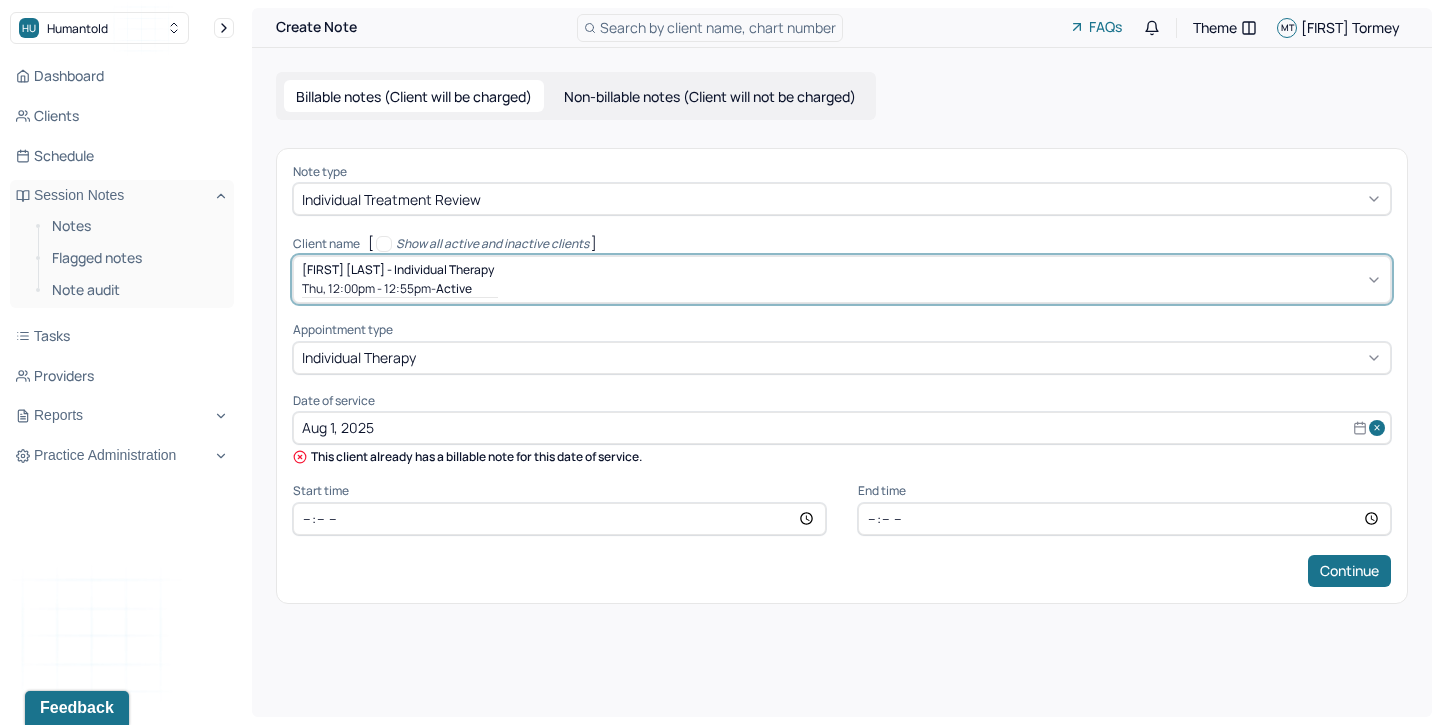 click on "Thu, 12:00pm - 12:55pm  -  active" at bounding box center (400, 288) 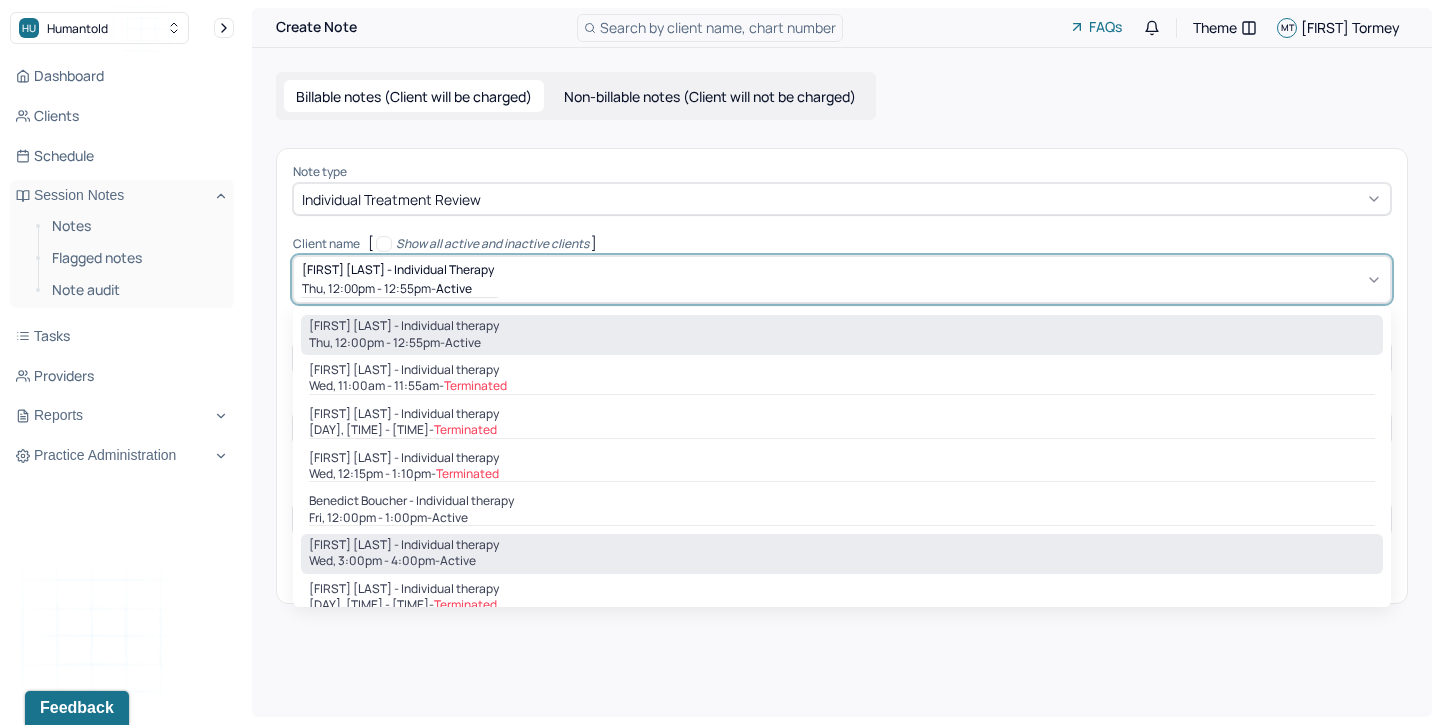 click on "[FIRST] [LAST] - Individual therapy" at bounding box center (404, 545) 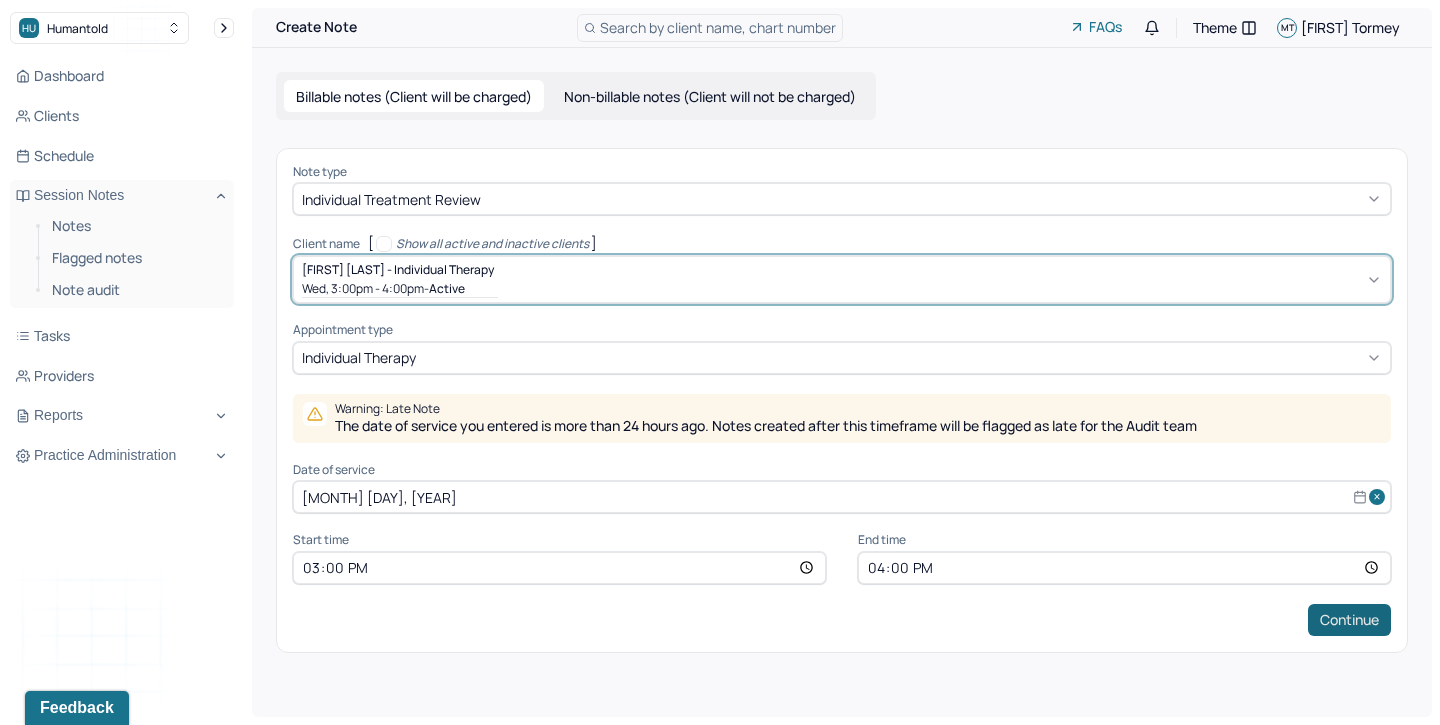 click on "Continue" at bounding box center [1349, 620] 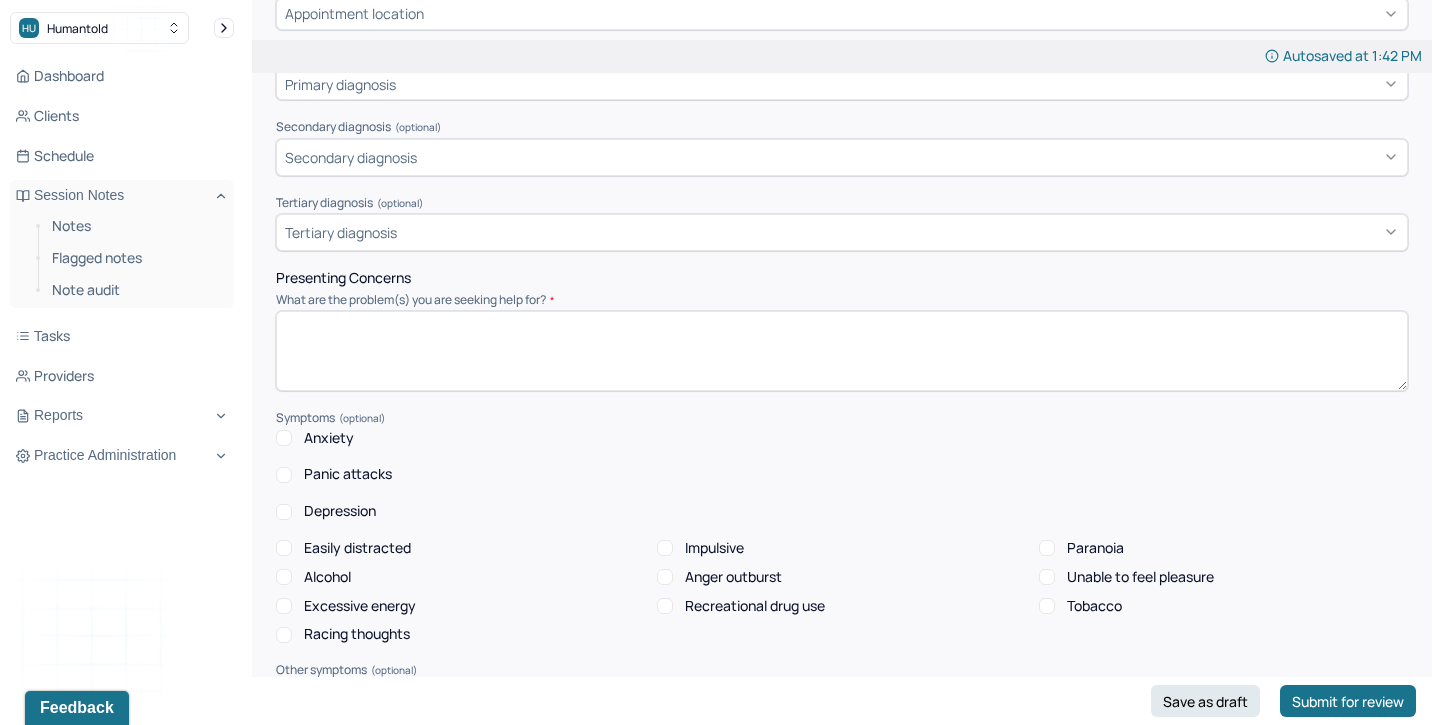 scroll, scrollTop: 478, scrollLeft: 0, axis: vertical 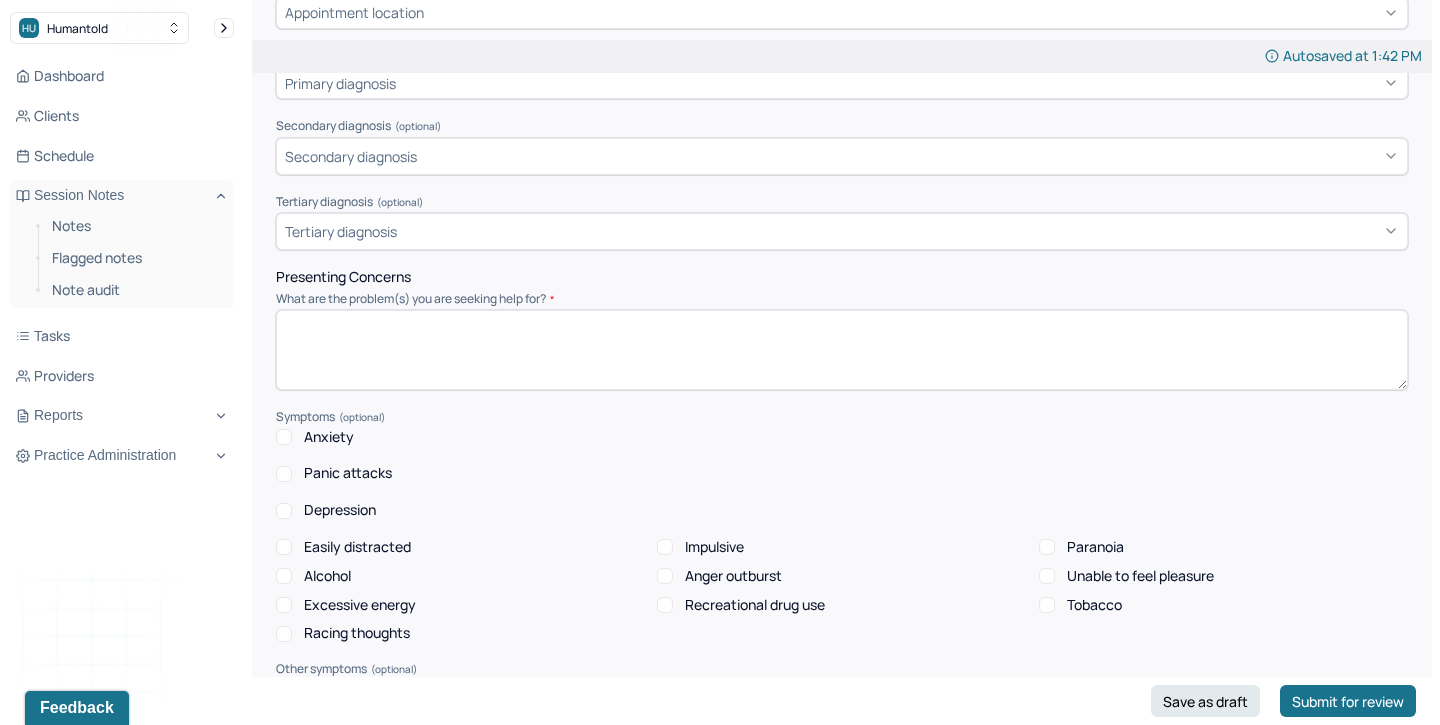 click at bounding box center (842, 350) 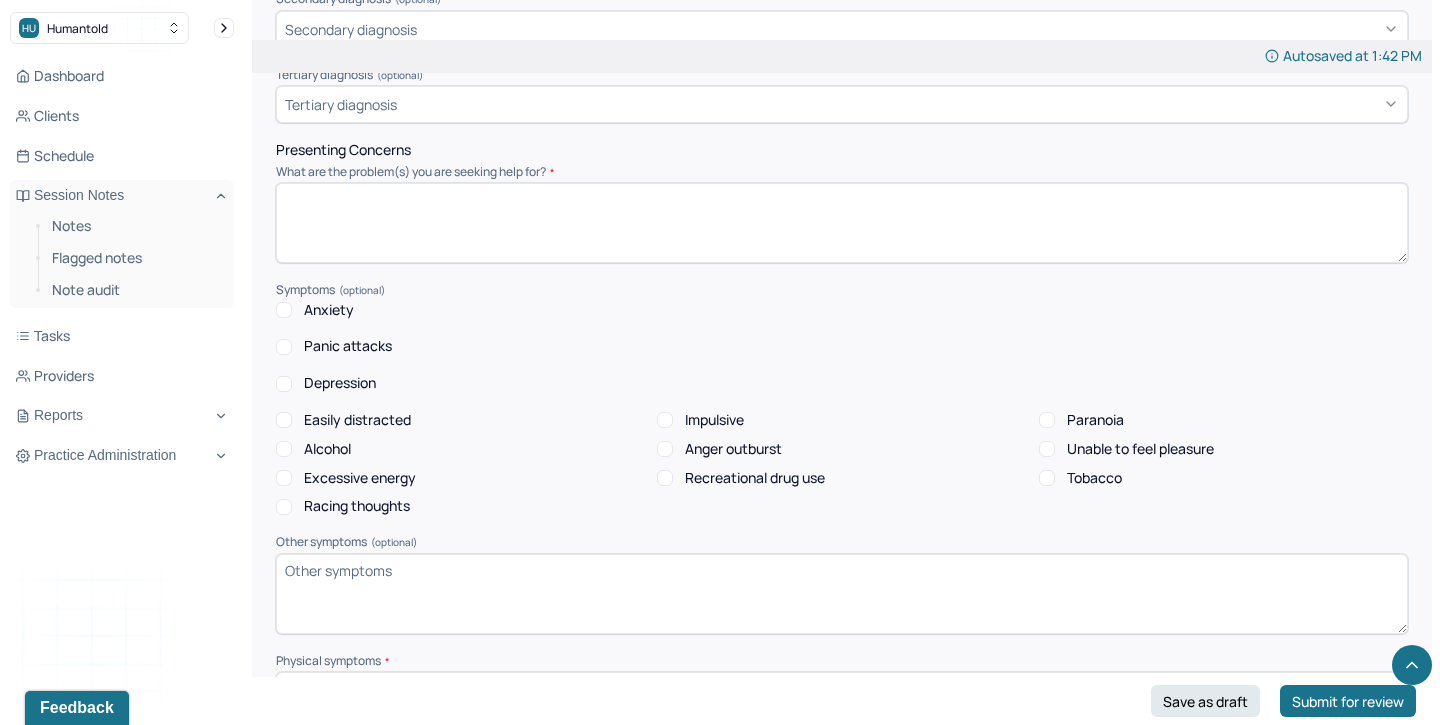 scroll, scrollTop: 614, scrollLeft: 0, axis: vertical 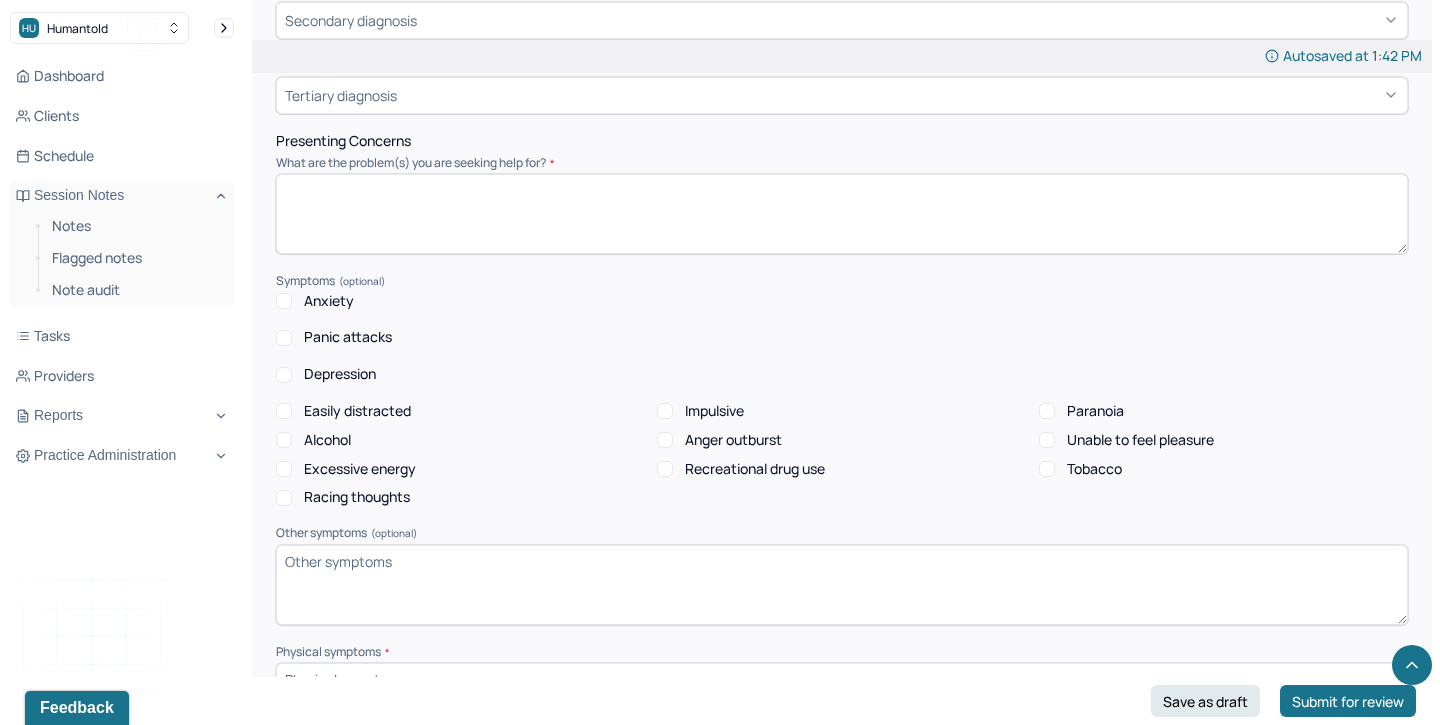 click on "Anxiety" at bounding box center [284, 301] 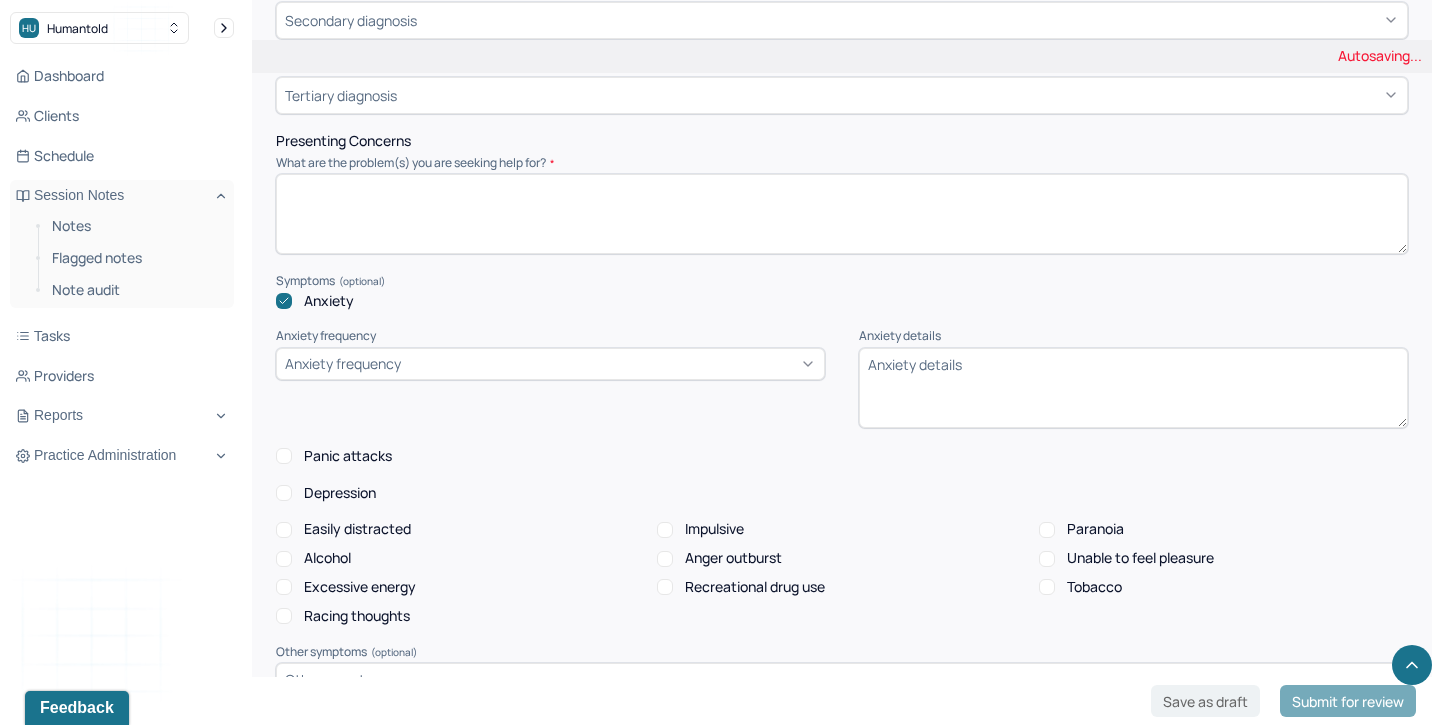 click on "Anxiety frequency" at bounding box center [343, 363] 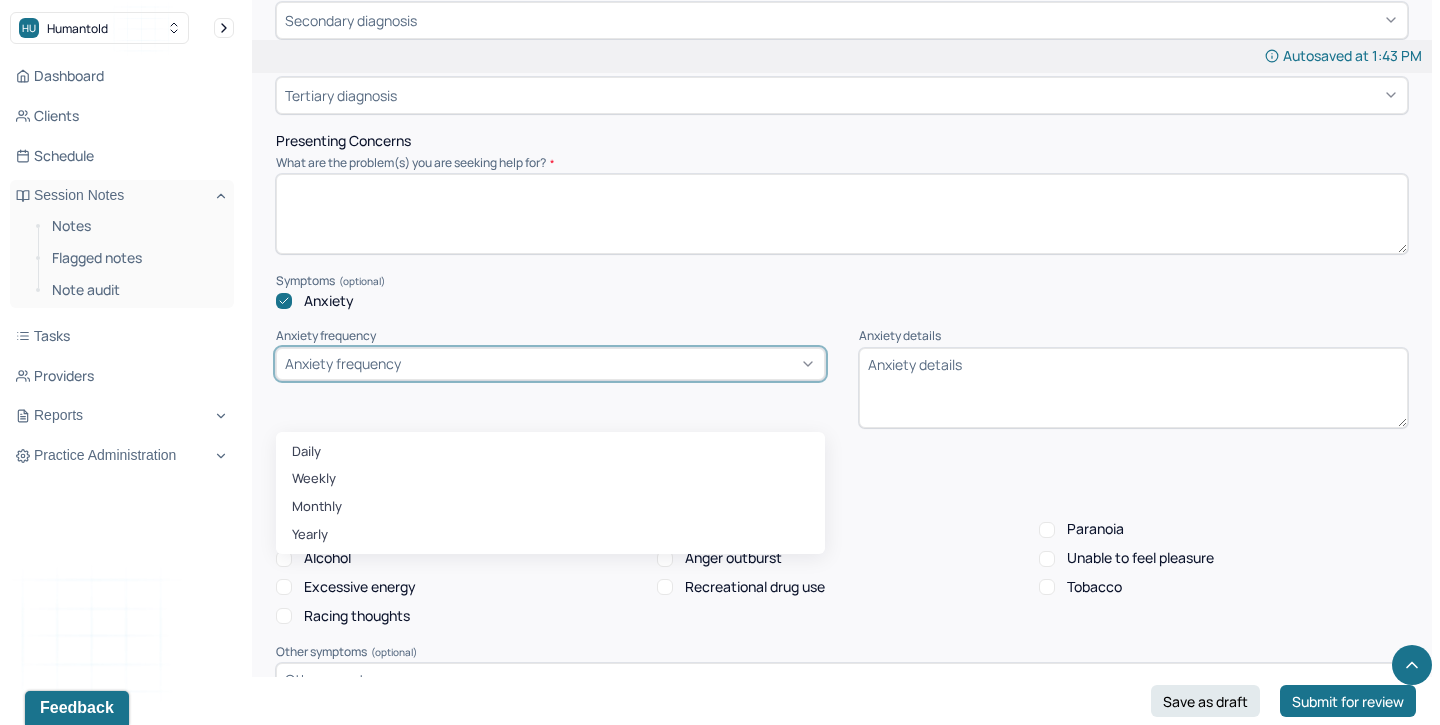click on "Anxiety details" at bounding box center [1133, 388] 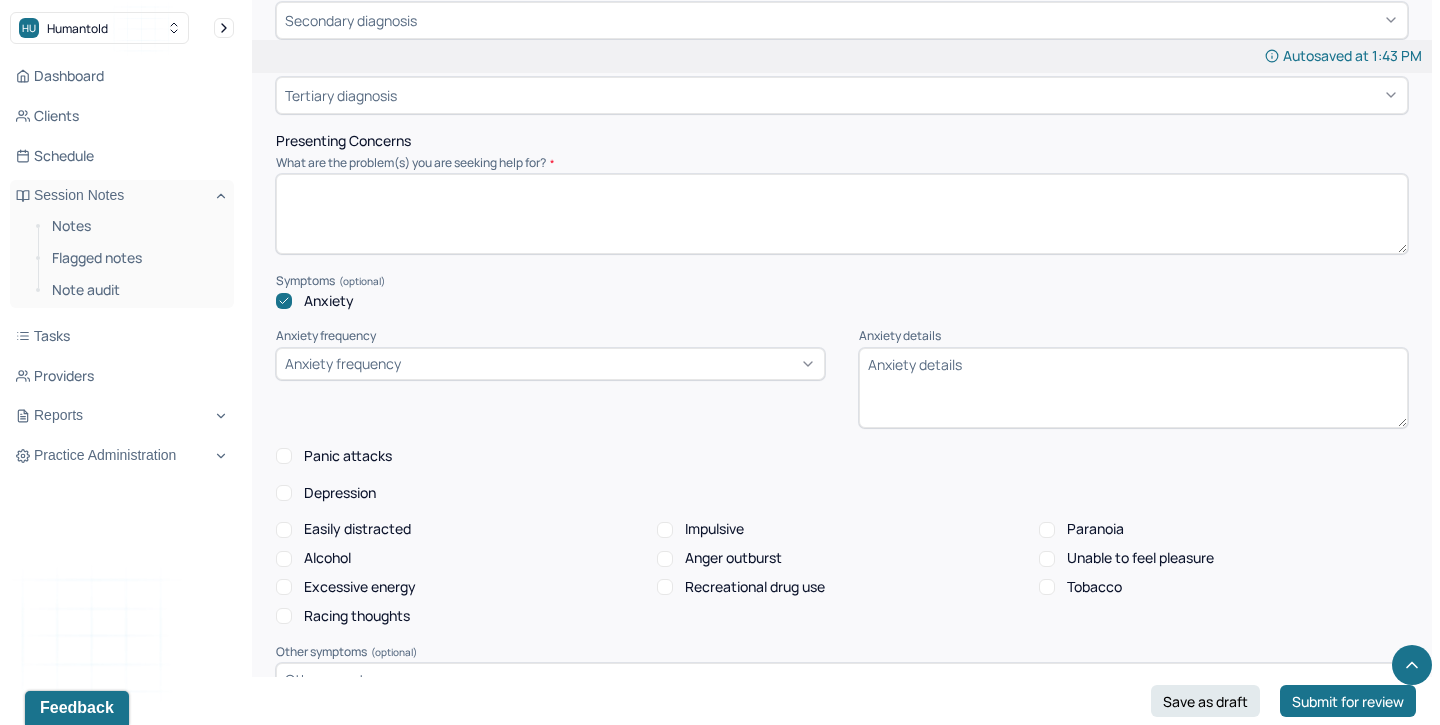 click 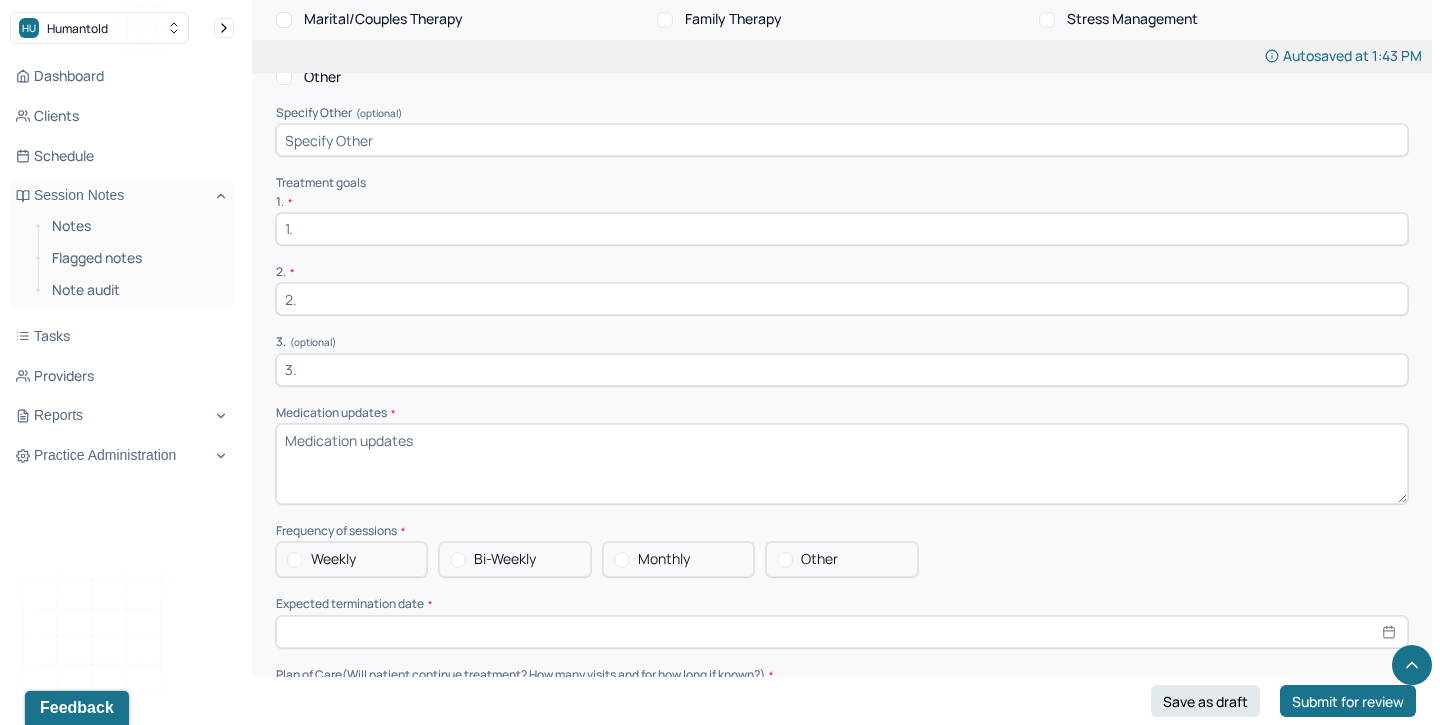 scroll, scrollTop: 3739, scrollLeft: 0, axis: vertical 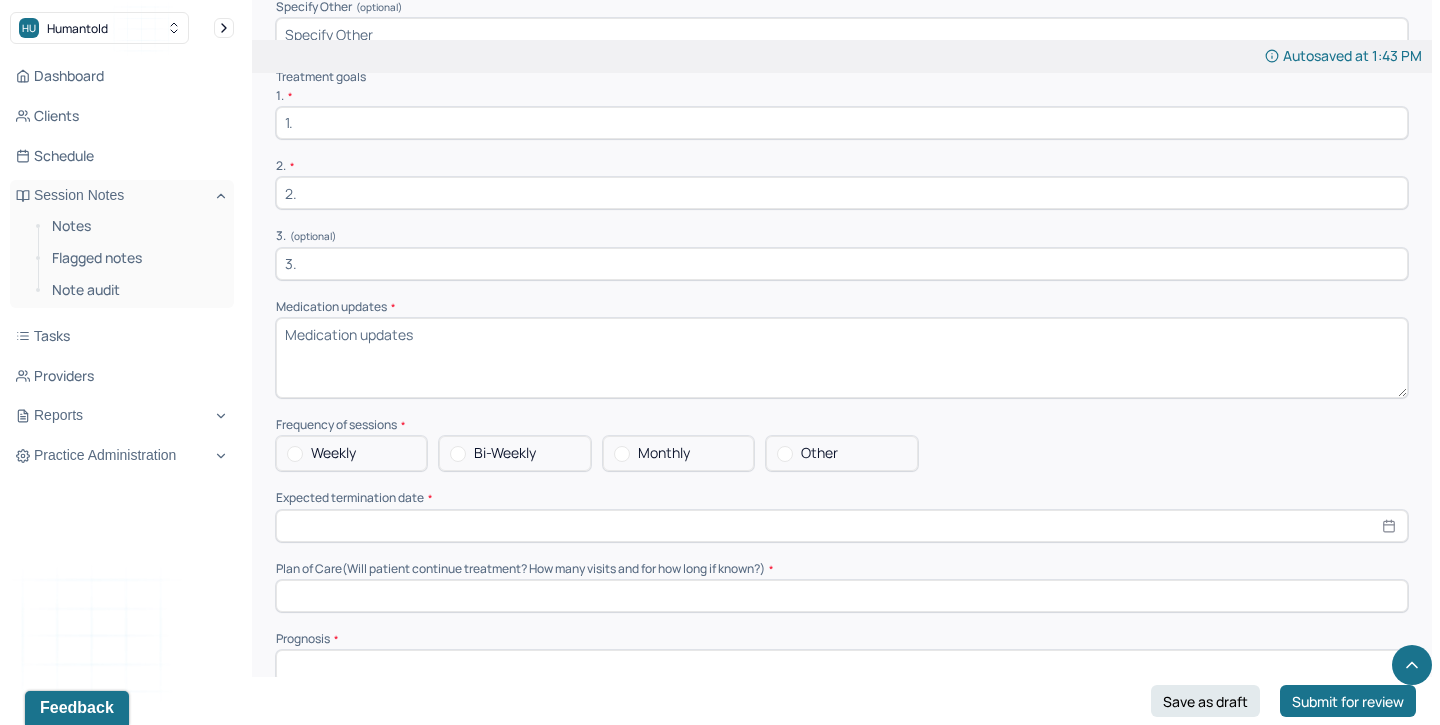 click on "Medication updates *" at bounding box center (842, 358) 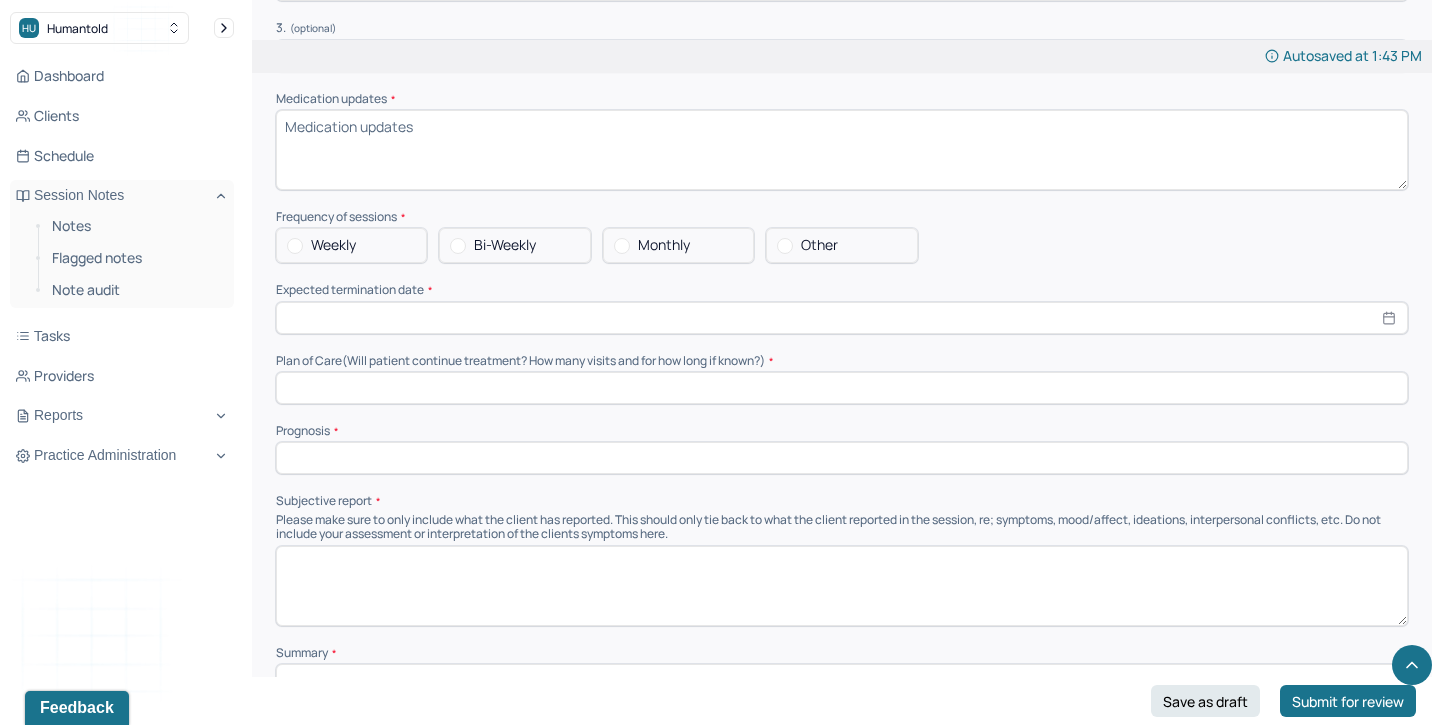 scroll, scrollTop: 3946, scrollLeft: 0, axis: vertical 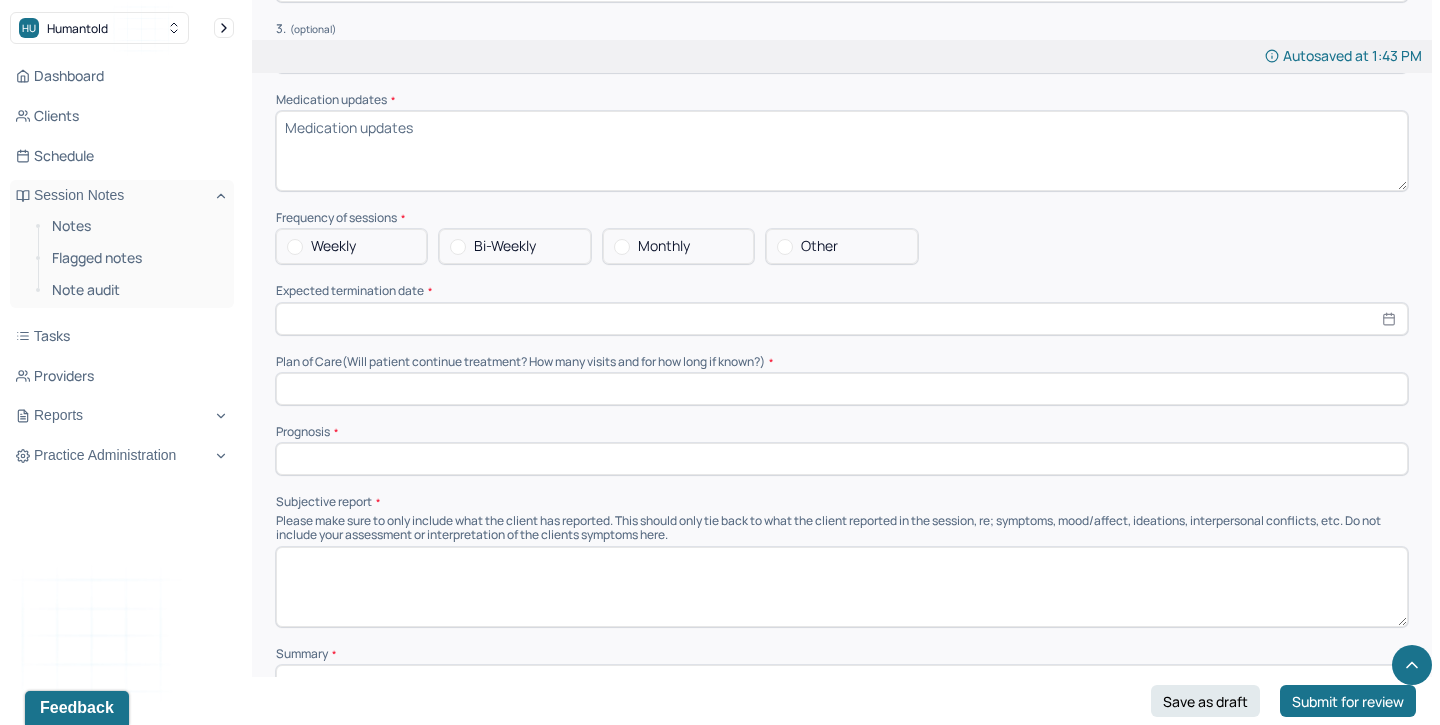 click at bounding box center (842, 319) 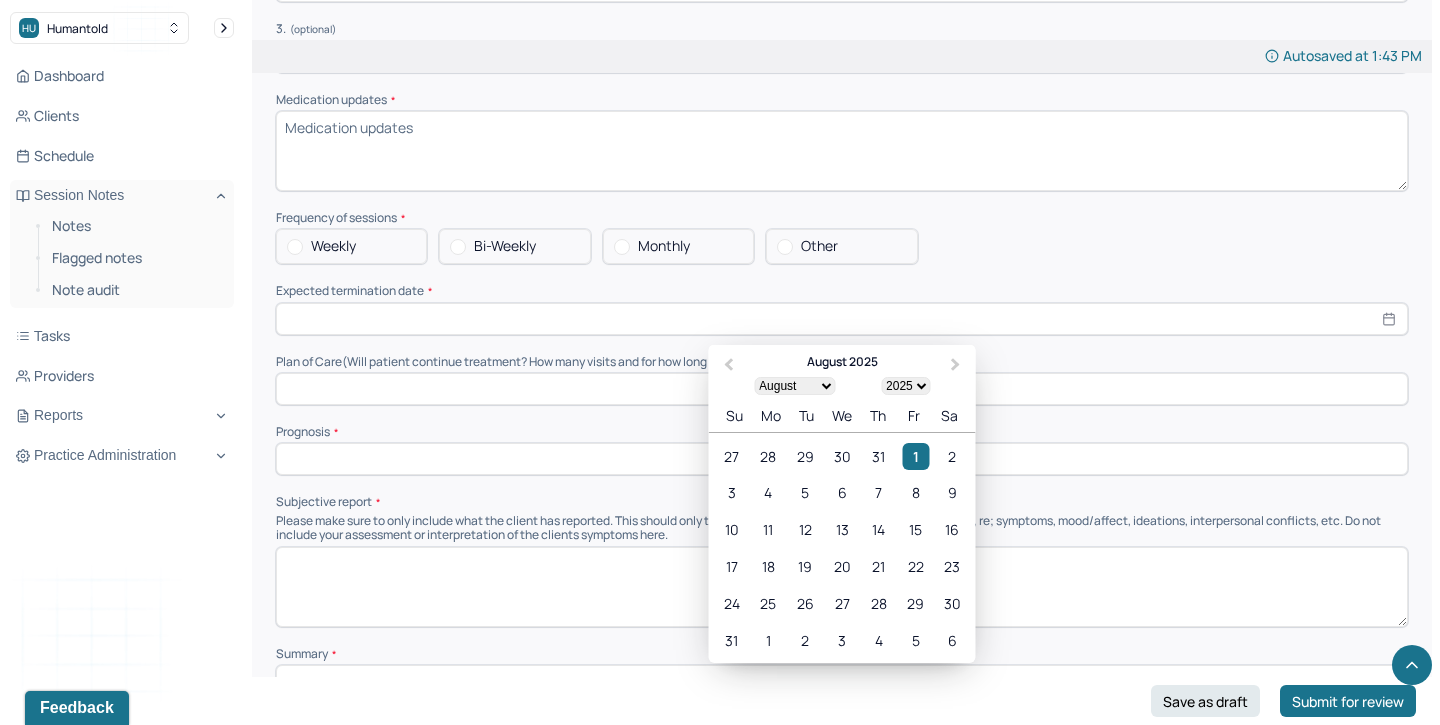click at bounding box center (842, 389) 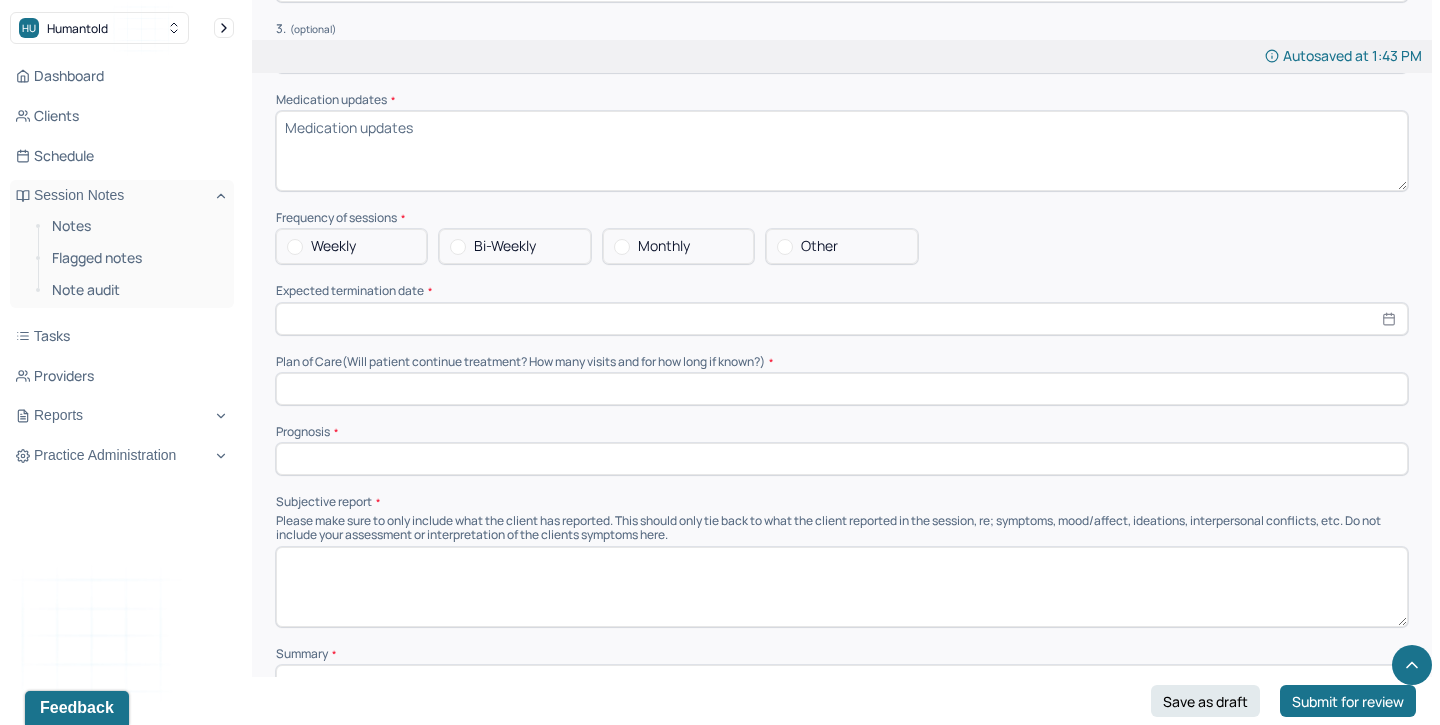 click on "Summary Present at session Patient Mother Stepfather Spouse Father Stepmother Partner Guardian Other Specify other person present (optional) Type of treatment recommended Individual Family Group Collateral/Parenting Treatment Modality/Intervention(s) Cognitive/Behavioral Behavioral Modification Supportive Marital/Couples Therapy Family Therapy Stress Management Psychodynamic Parent Training Crisis Intervention Other Specify Other (optional) Treatment goals 1. * 2. * 3. (optional) Medication updates * Frequency of sessions Weekly Bi-Weekly Monthly Other Expected termination date * Plan of Care (Will patient continue treatment? How many visits and for how long if known?) Prognosis Subjective report Please make sure to only include what the client has reported. This should only tie back to what the client reported in the session, re; symptoms, mood/affect, ideations, interpersonal conflicts, etc. Do not include your assessment or interpretation of the clients symptoms here.   Summary" at bounding box center [842, 53] 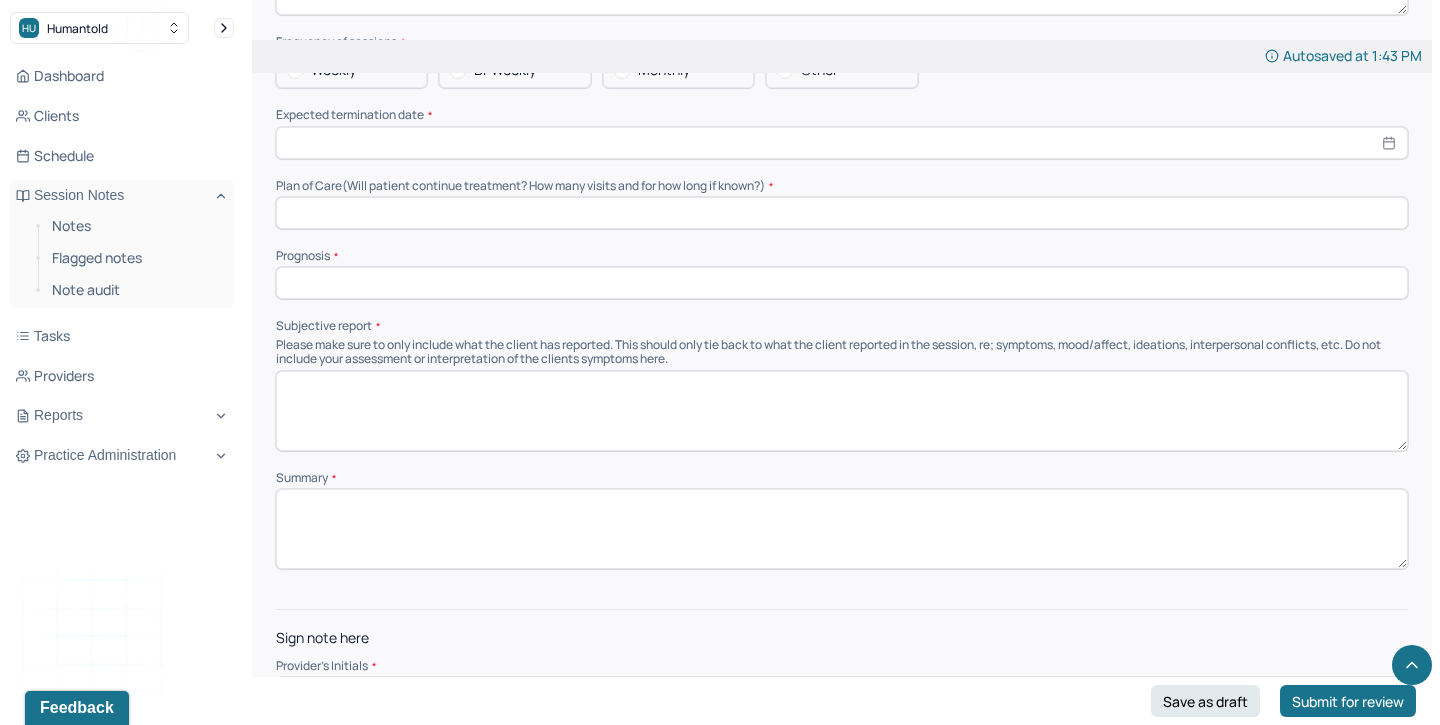 click at bounding box center (842, 283) 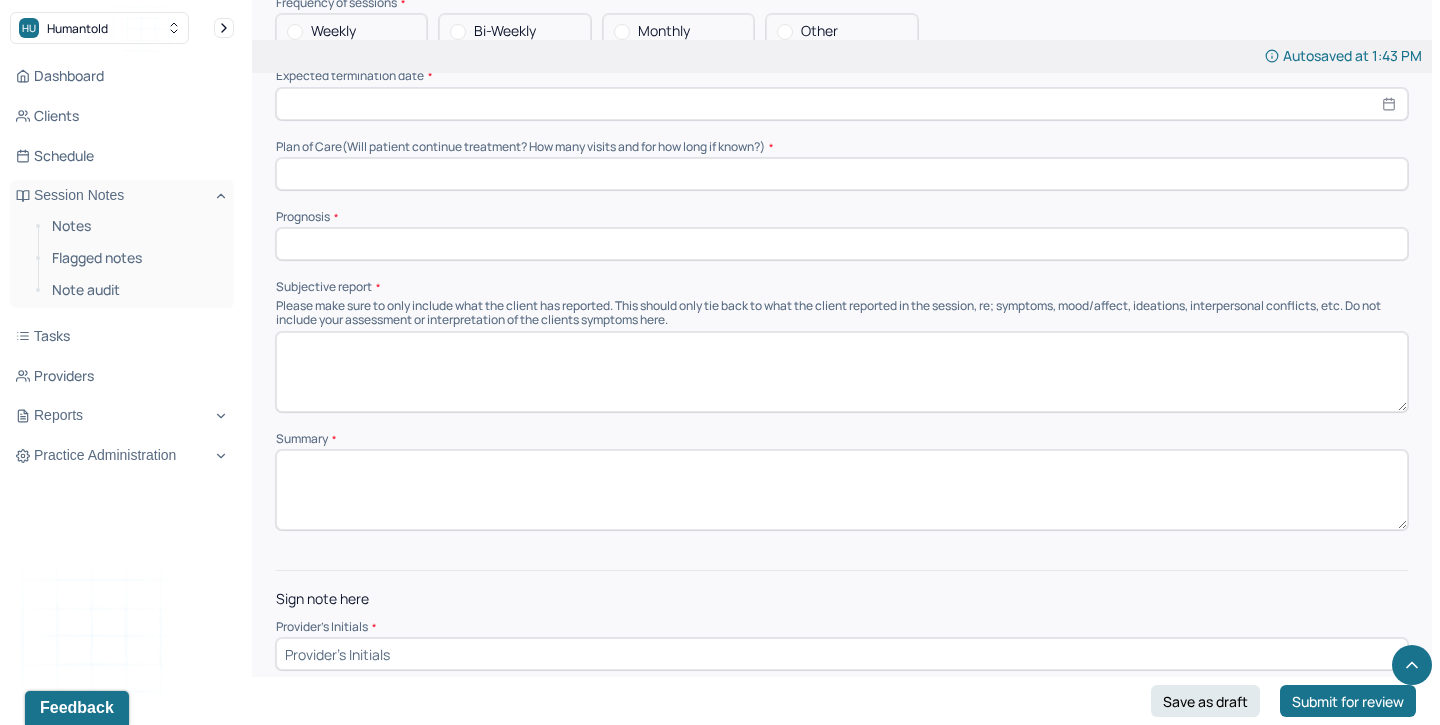 click at bounding box center (842, 372) 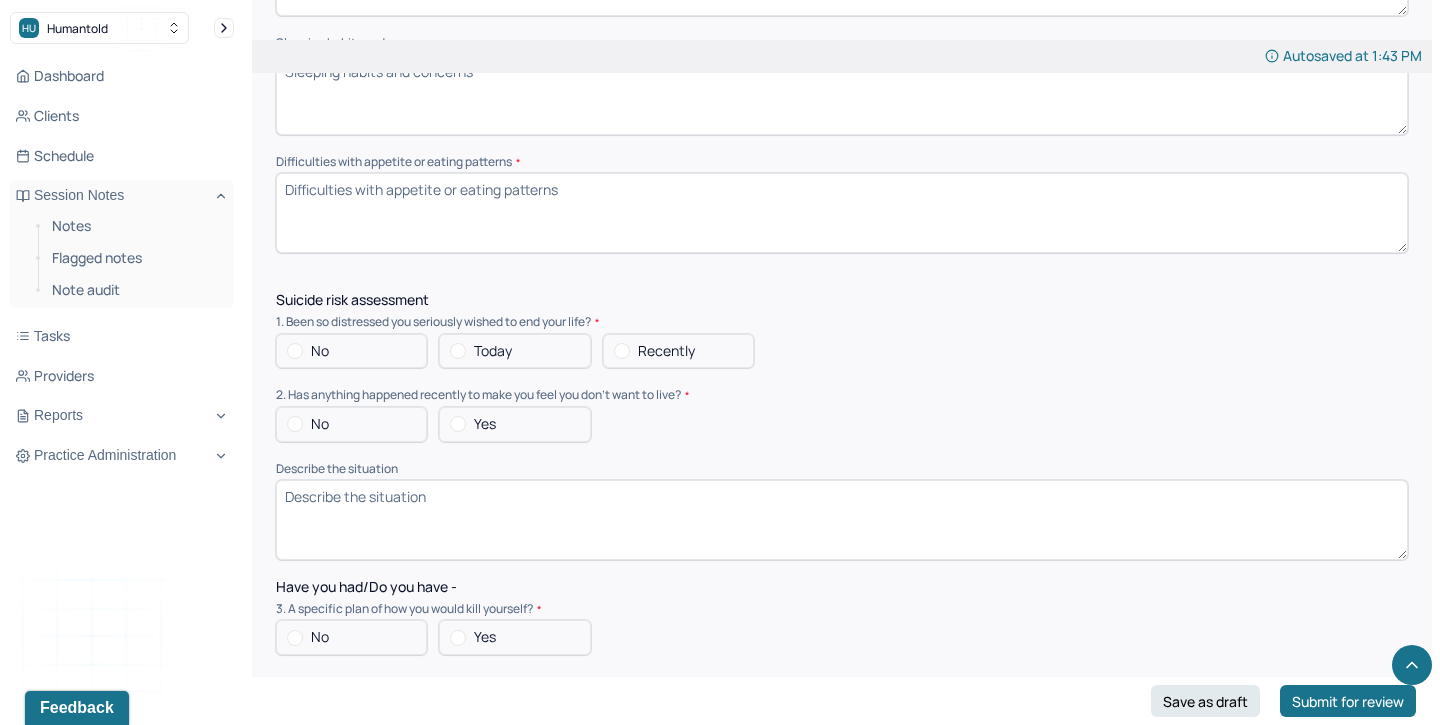 scroll, scrollTop: 614, scrollLeft: 0, axis: vertical 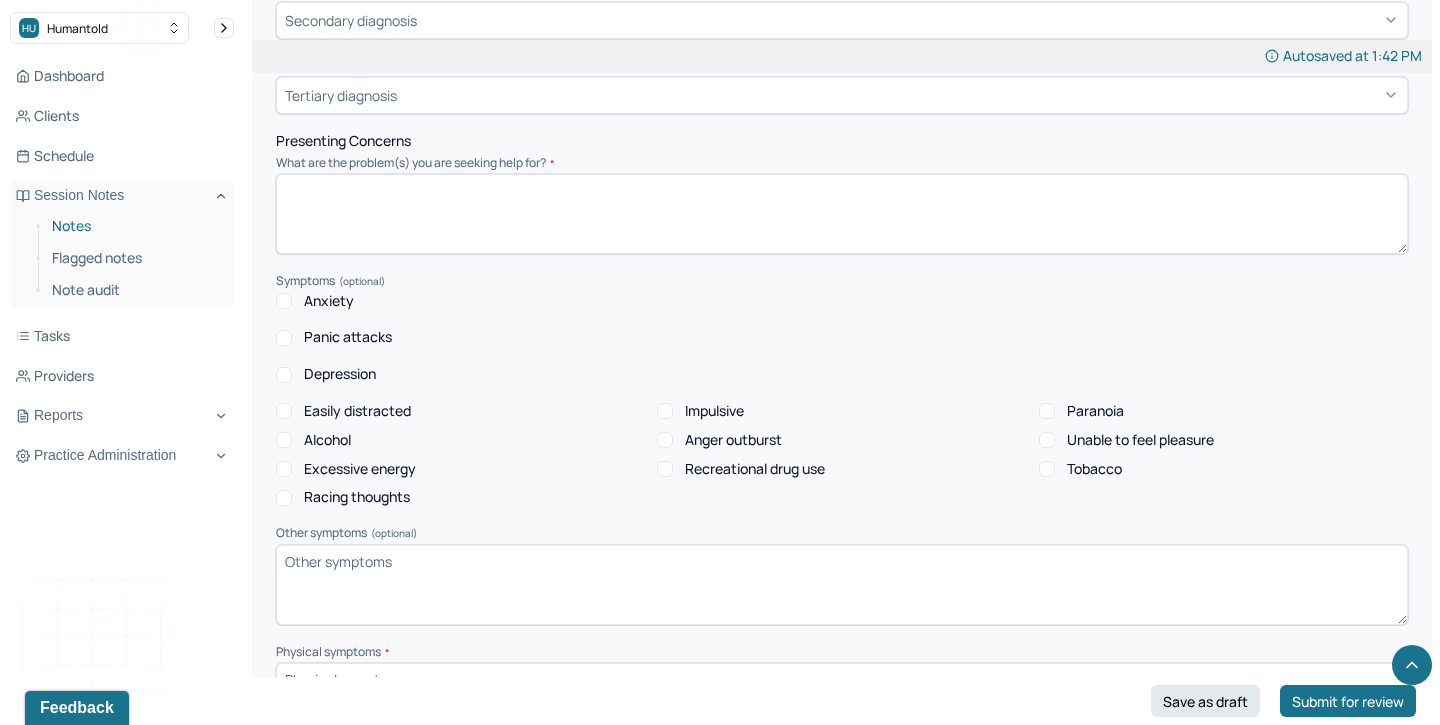 click on "Notes" at bounding box center [135, 226] 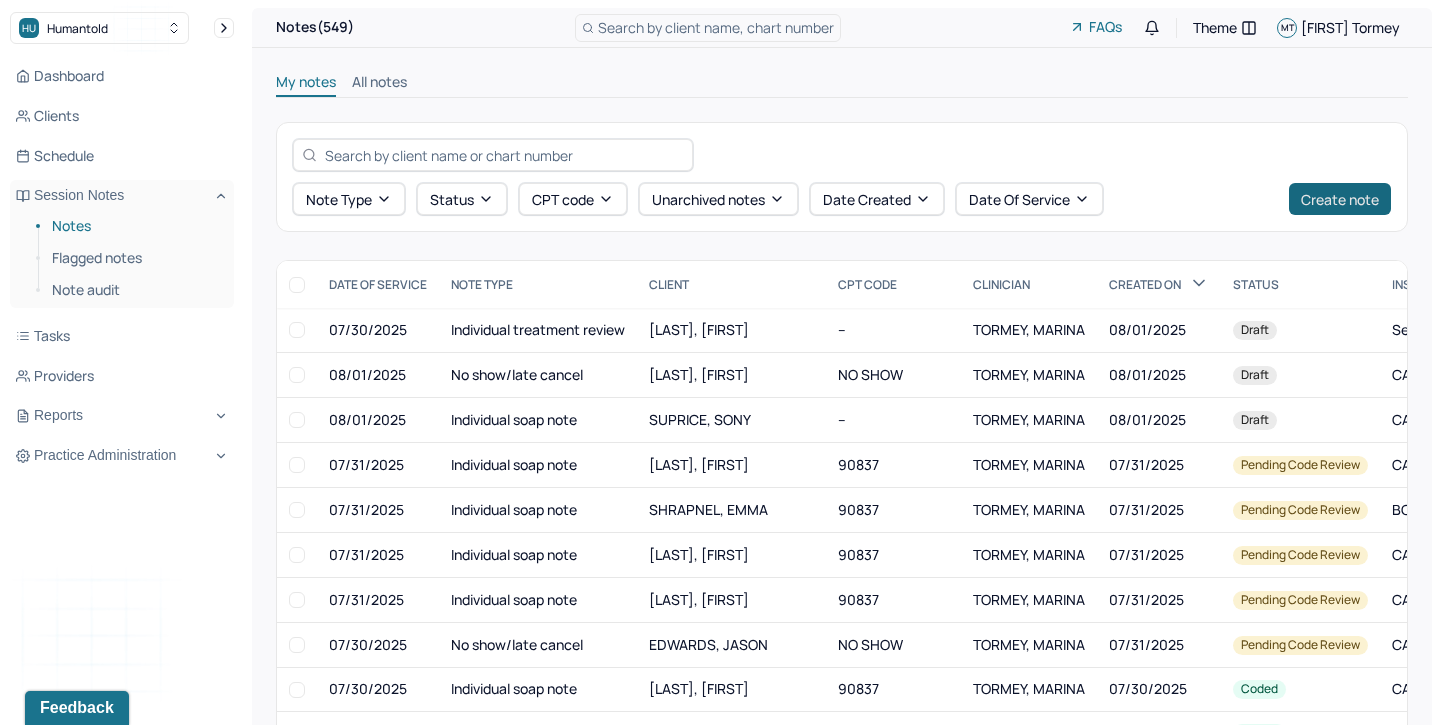 click on "Create note" at bounding box center [1340, 199] 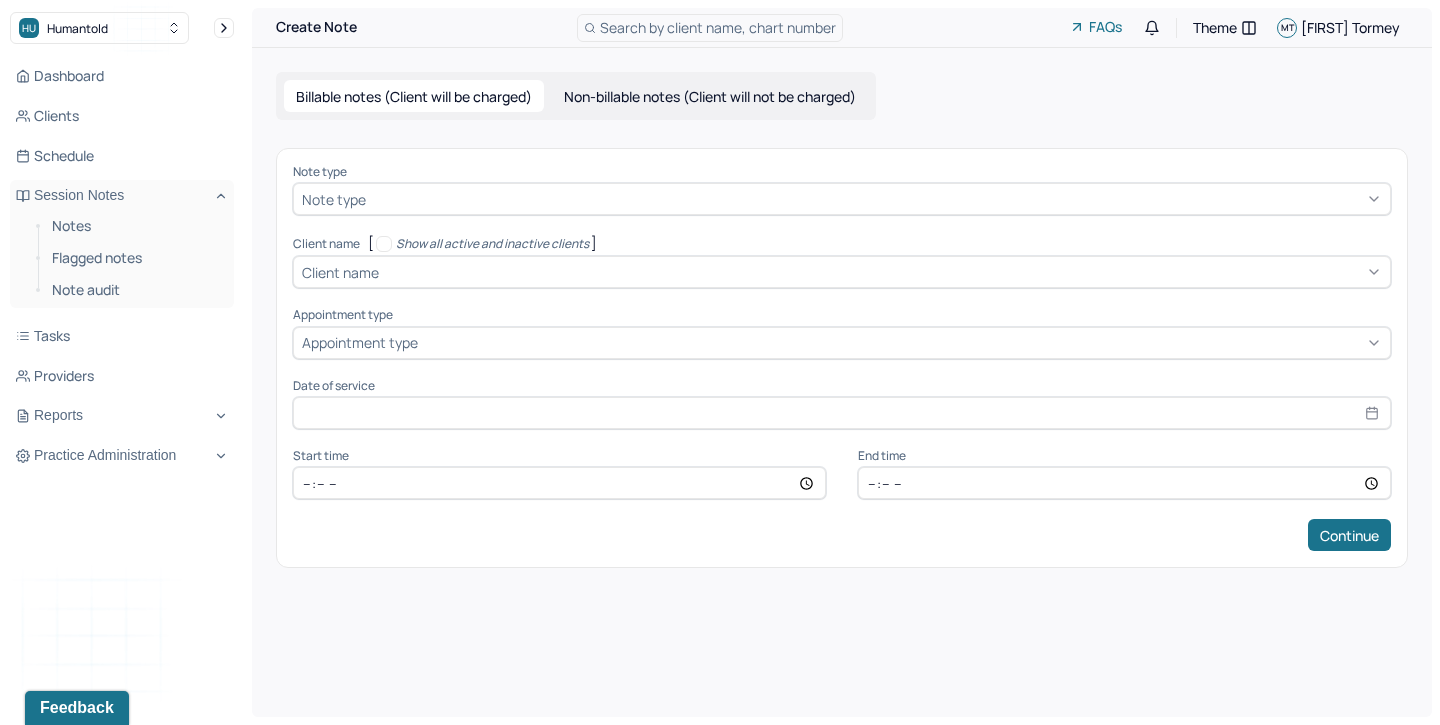 click on "Note type" at bounding box center (842, 199) 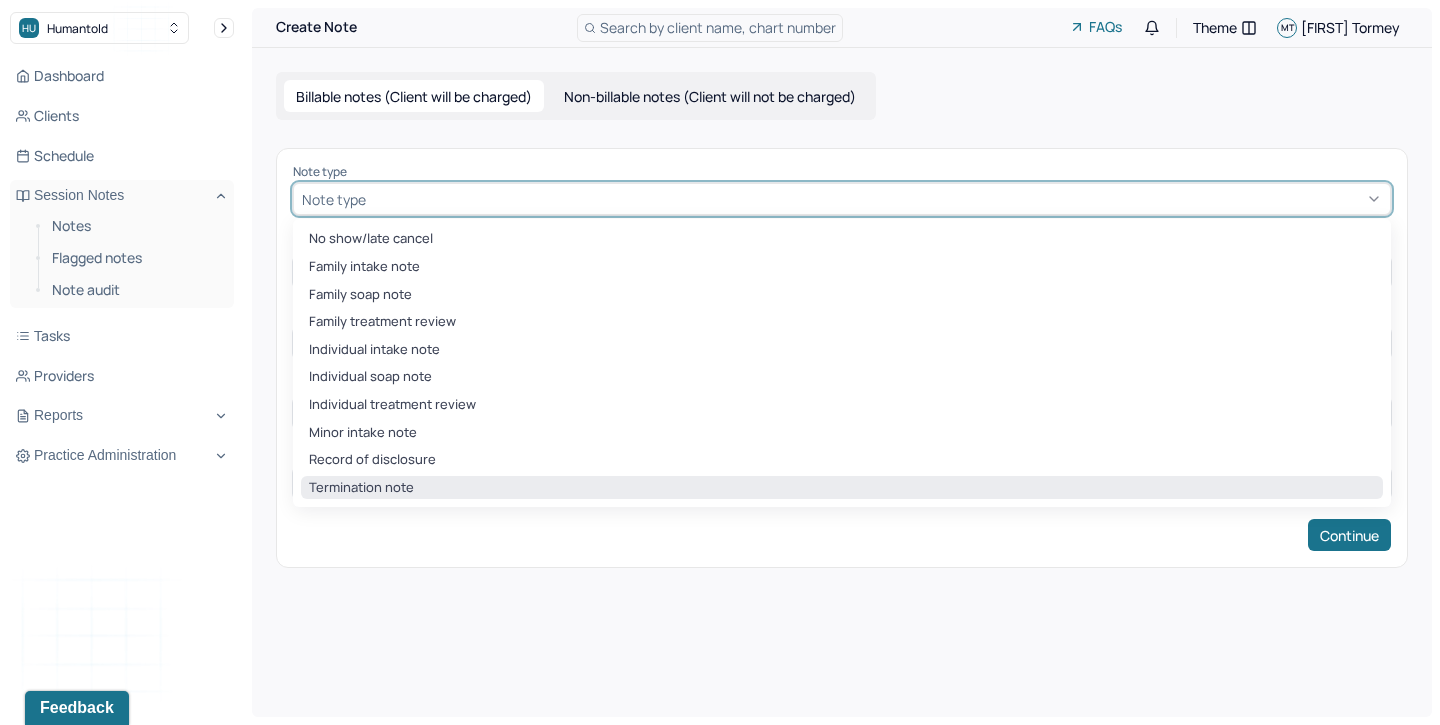 click on "Termination note" at bounding box center [842, 488] 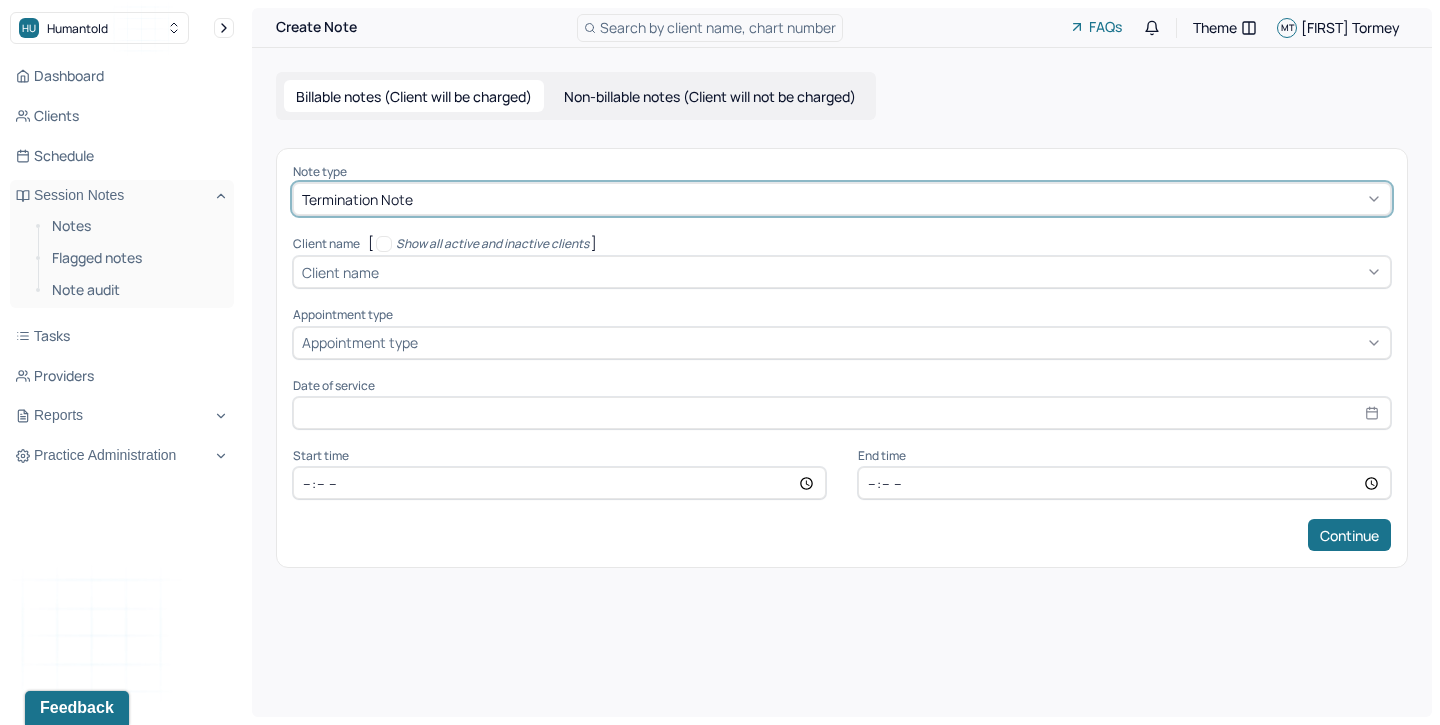 click at bounding box center (882, 272) 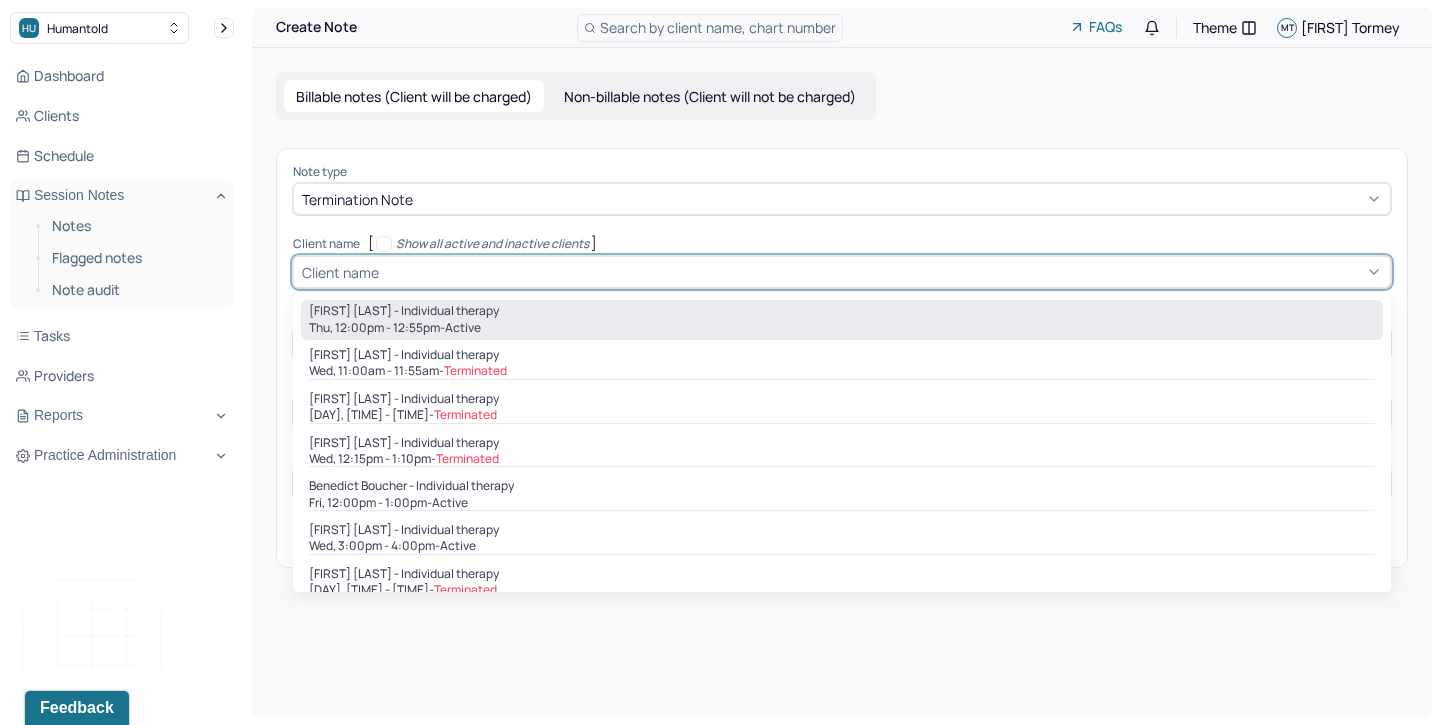 click on "Thu, 12:00pm - 12:55pm  -  active" at bounding box center (842, 328) 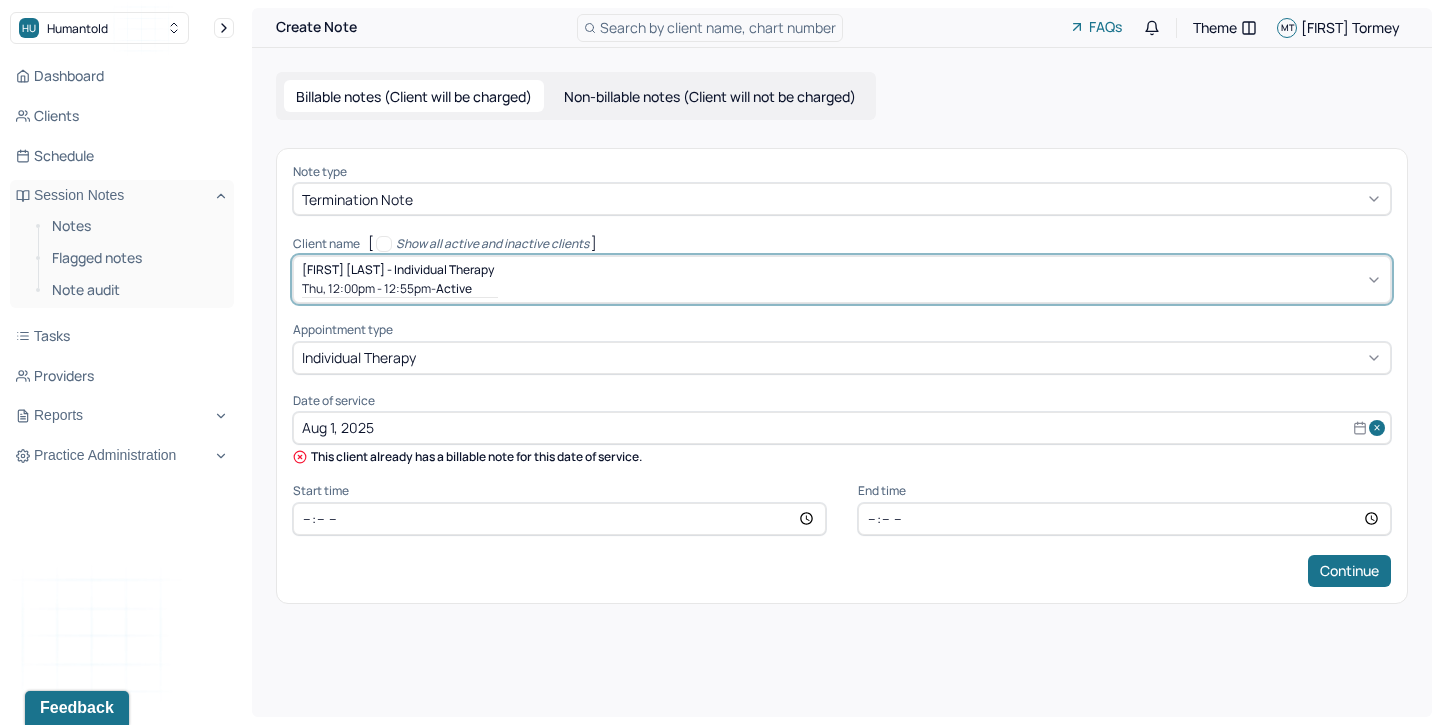 click on "Thu, 12:00pm - 12:55pm  -  active" at bounding box center [400, 288] 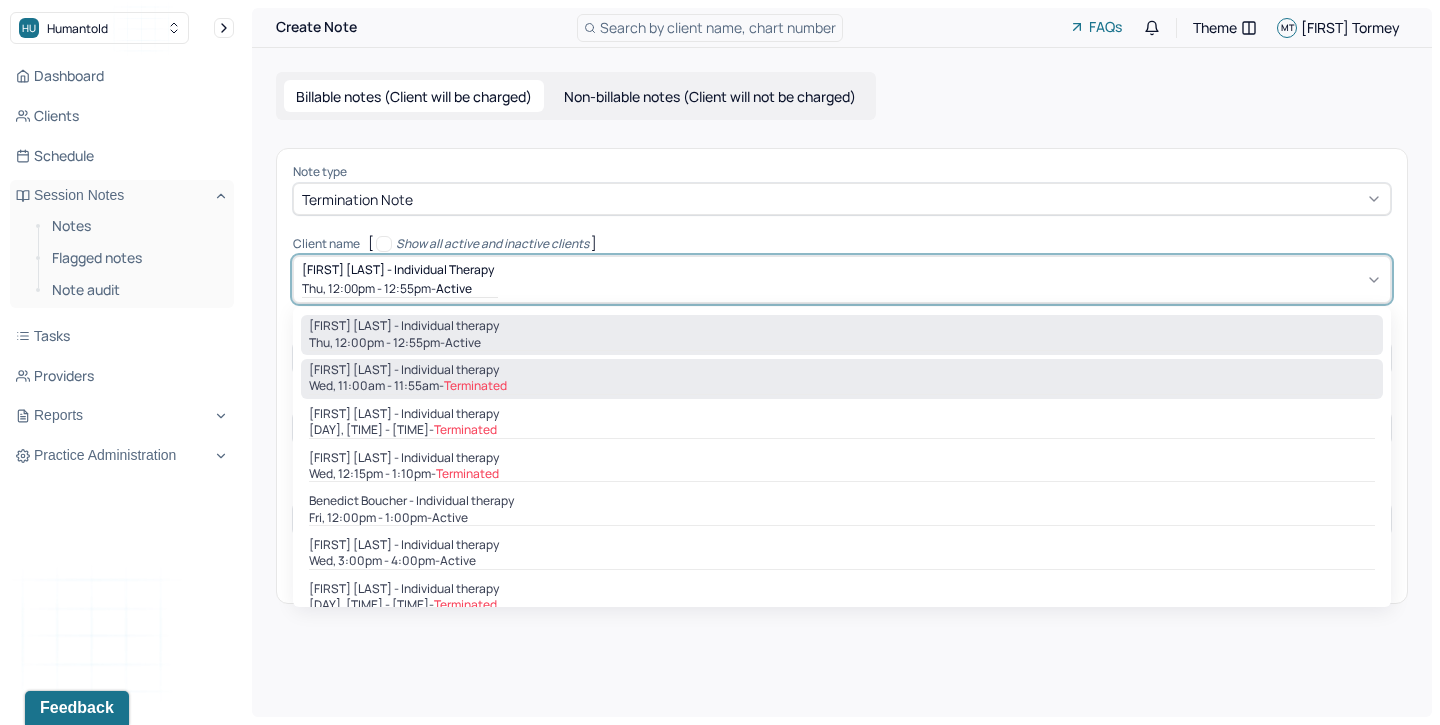 click on "[DAY], [TIME] - [TIME]  -  Terminated" at bounding box center [842, 386] 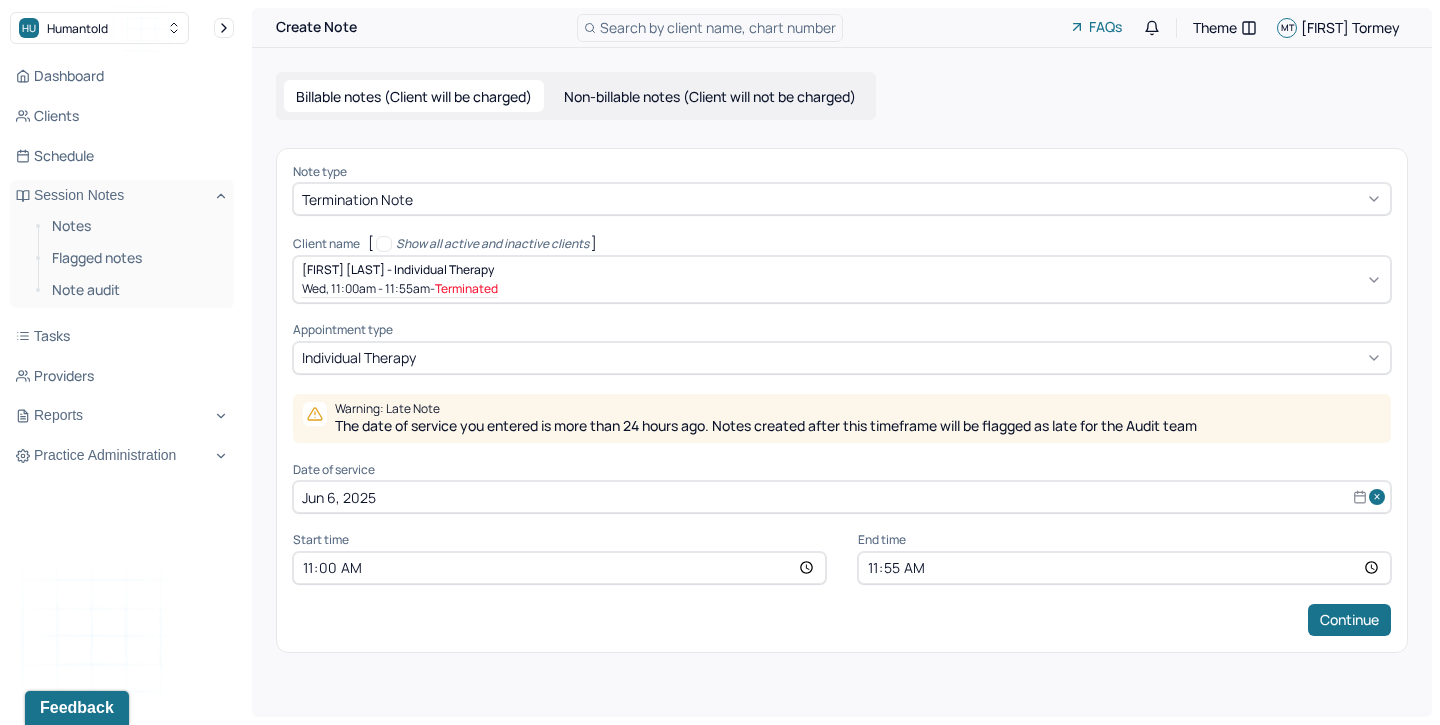 click on "Billable notes (Client will be charged)" at bounding box center (414, 96) 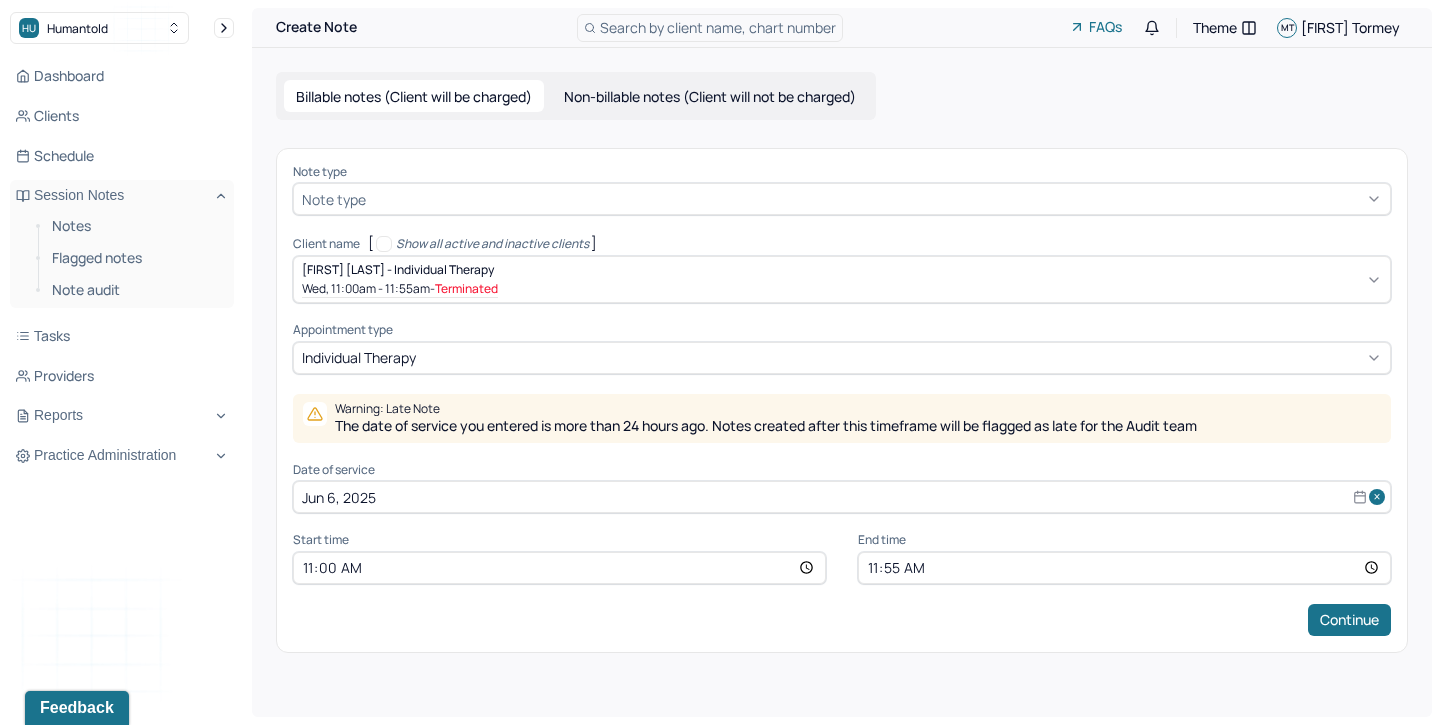 click on "Non-billable notes (Client will not be charged)" at bounding box center [710, 96] 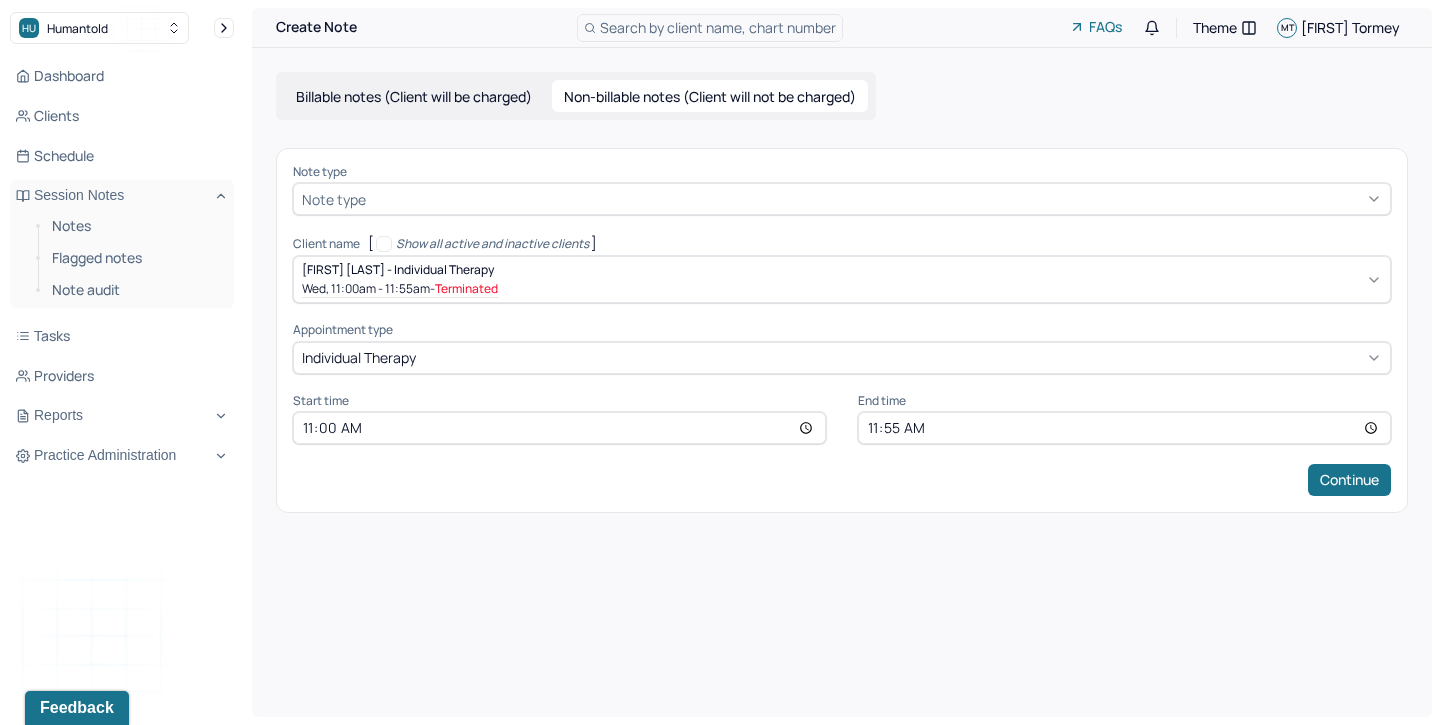click at bounding box center (876, 199) 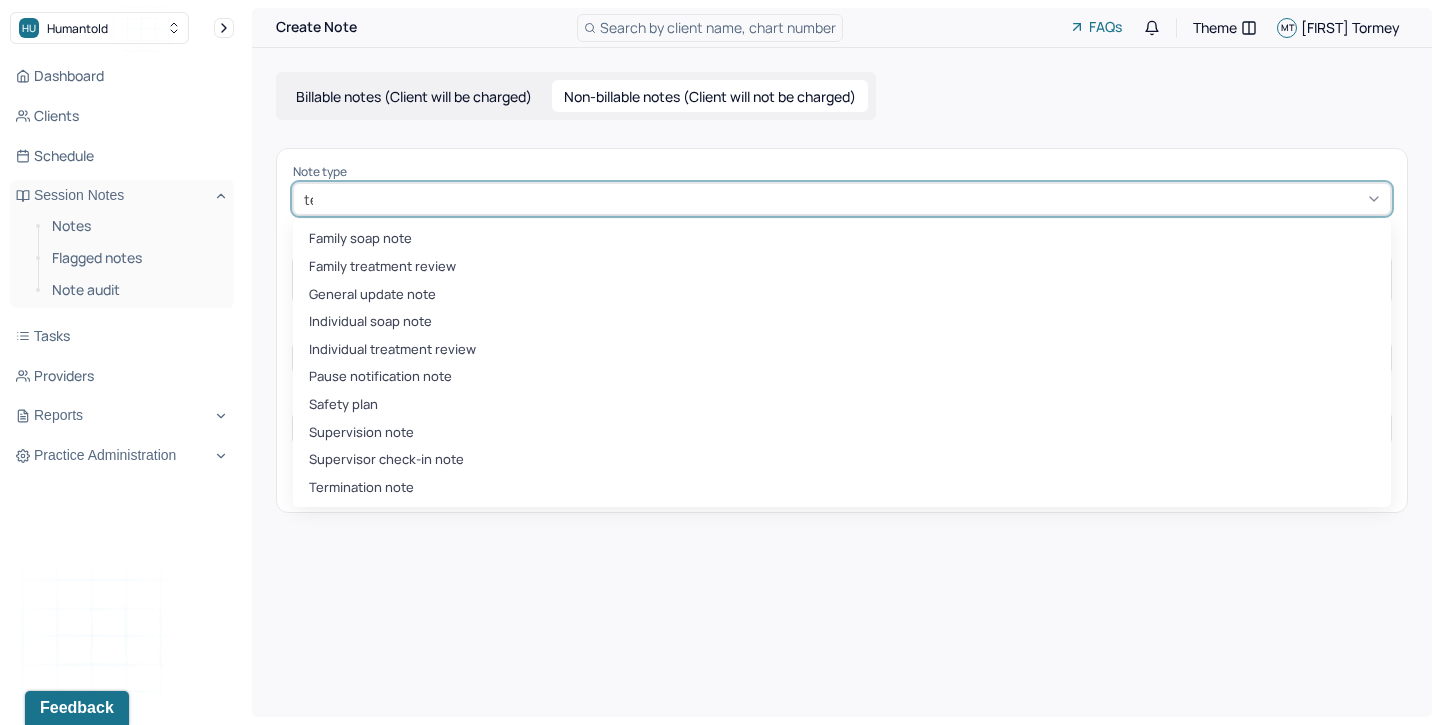 type on "term" 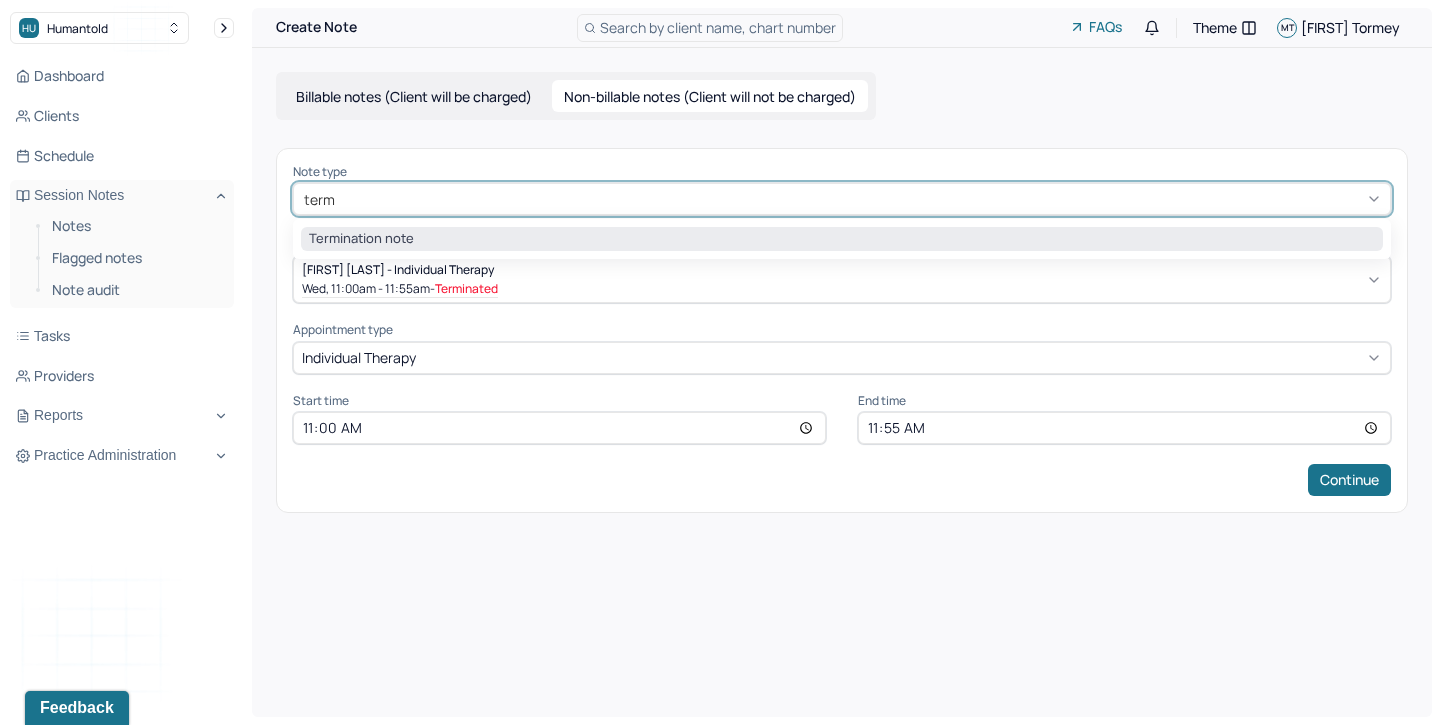 click on "Termination note" at bounding box center (842, 239) 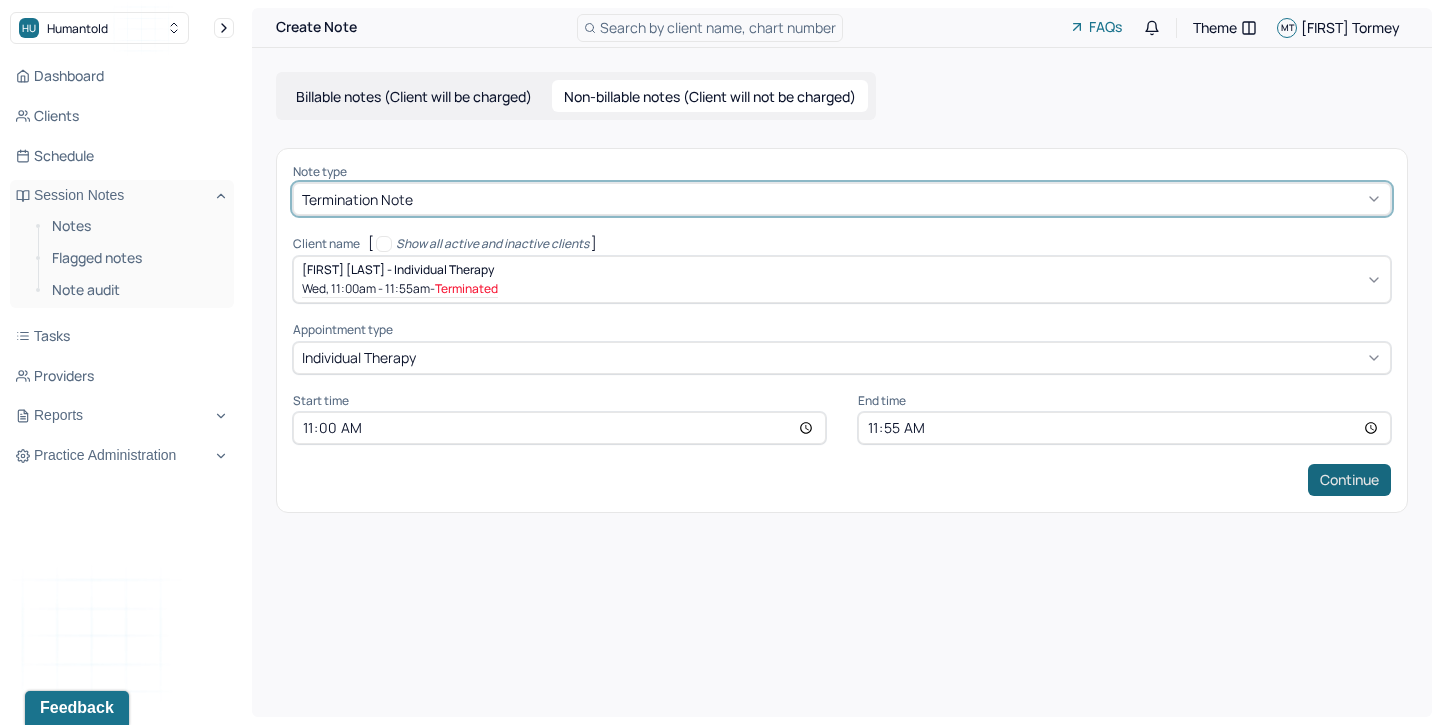 click on "Continue" at bounding box center [1349, 480] 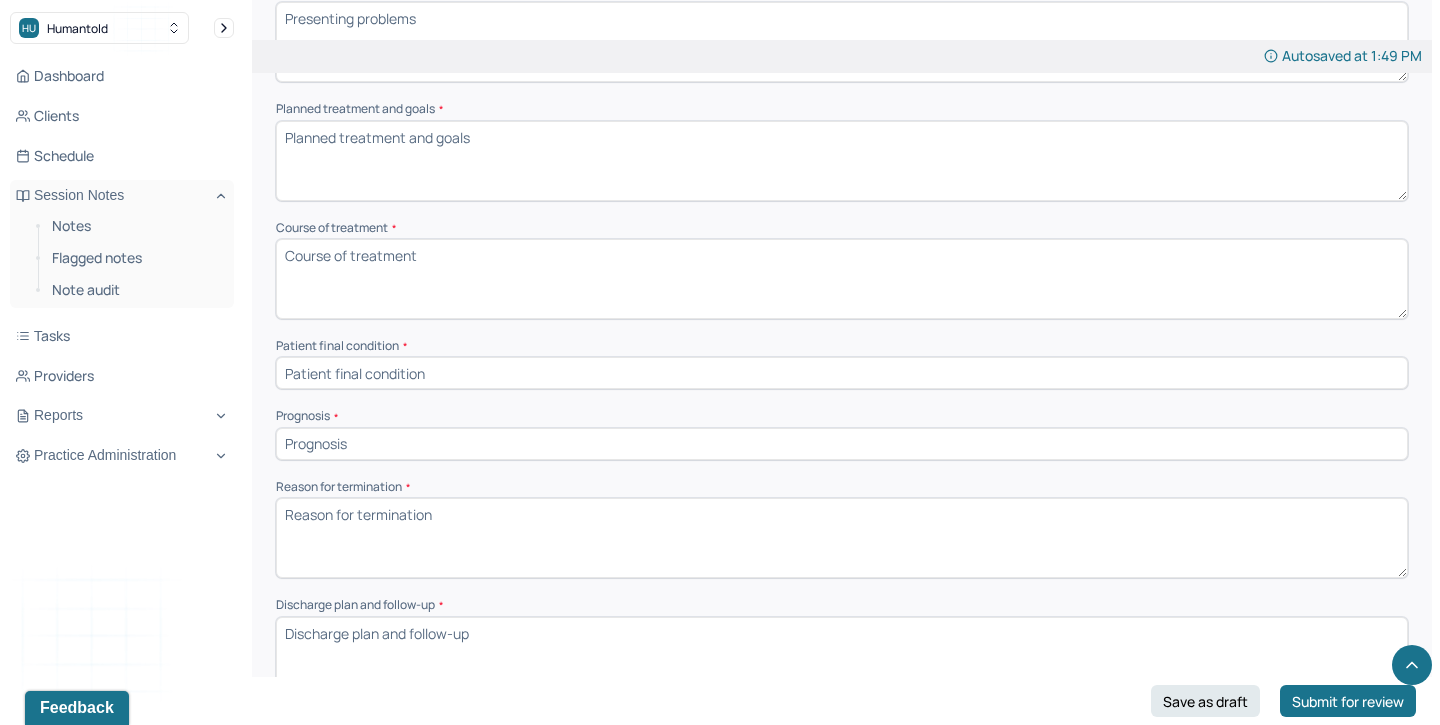 scroll, scrollTop: 837, scrollLeft: 0, axis: vertical 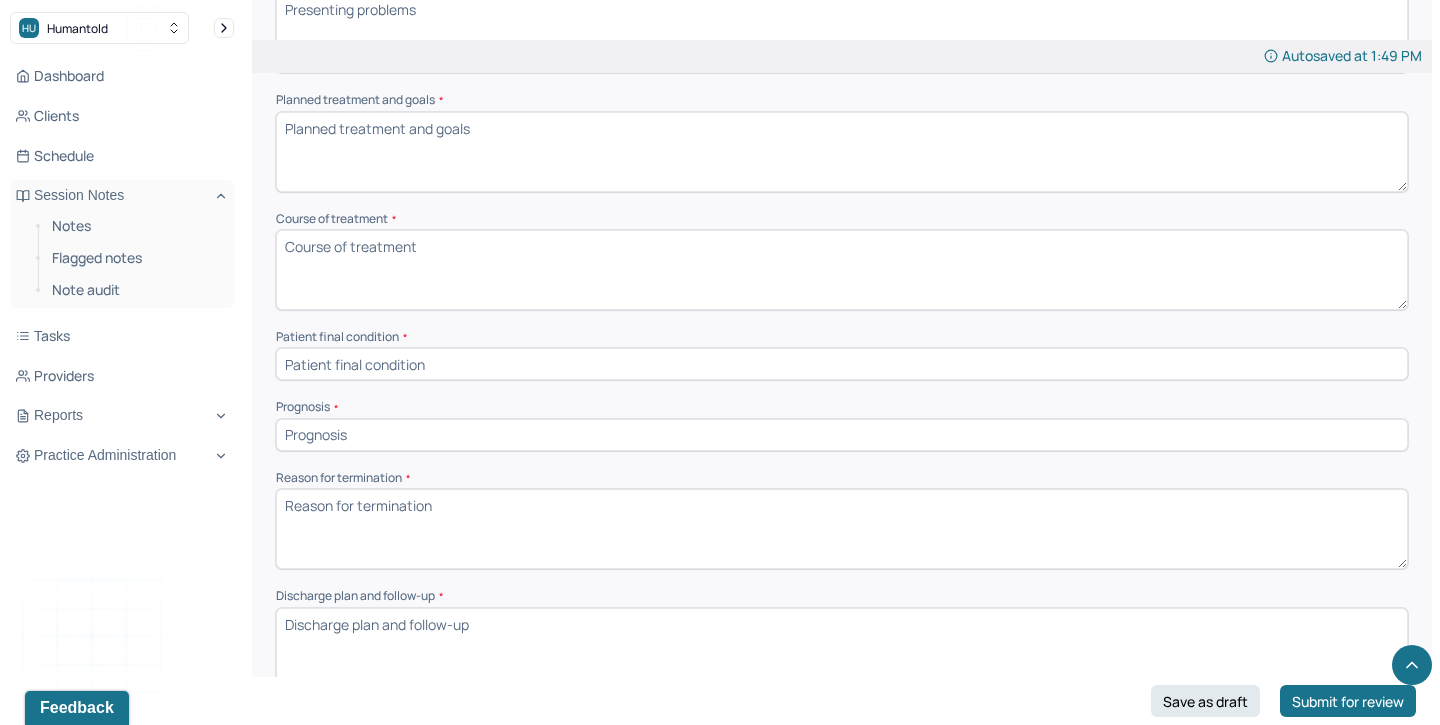 click at bounding box center [842, 364] 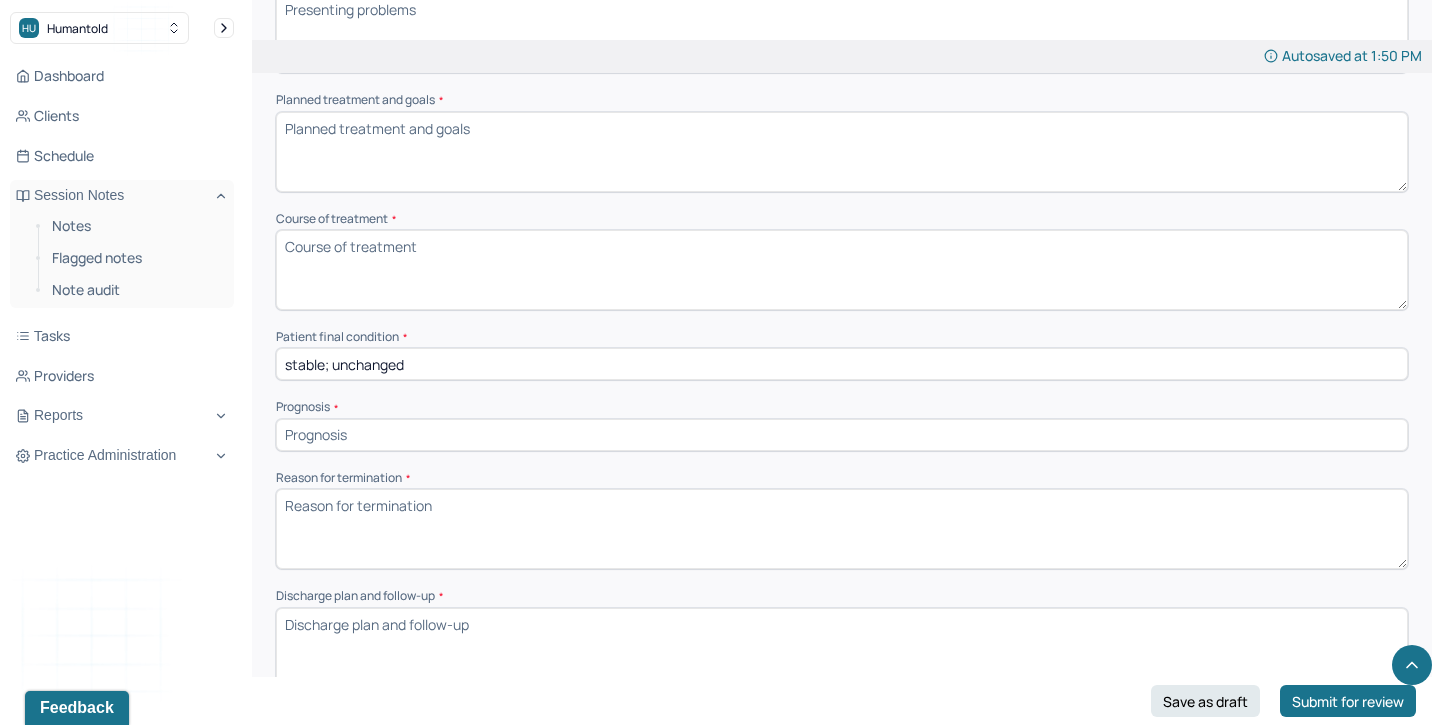 click on "stable; unchanged" at bounding box center (842, 364) 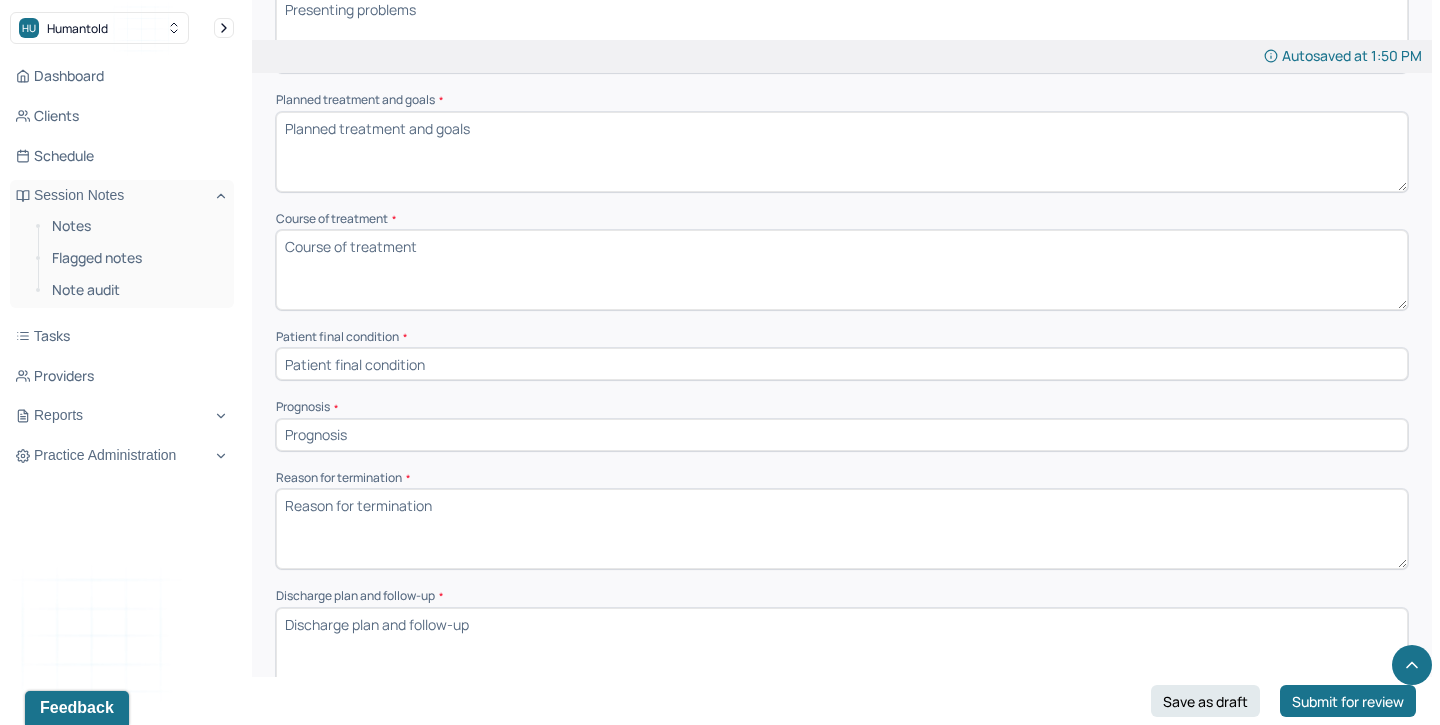 type 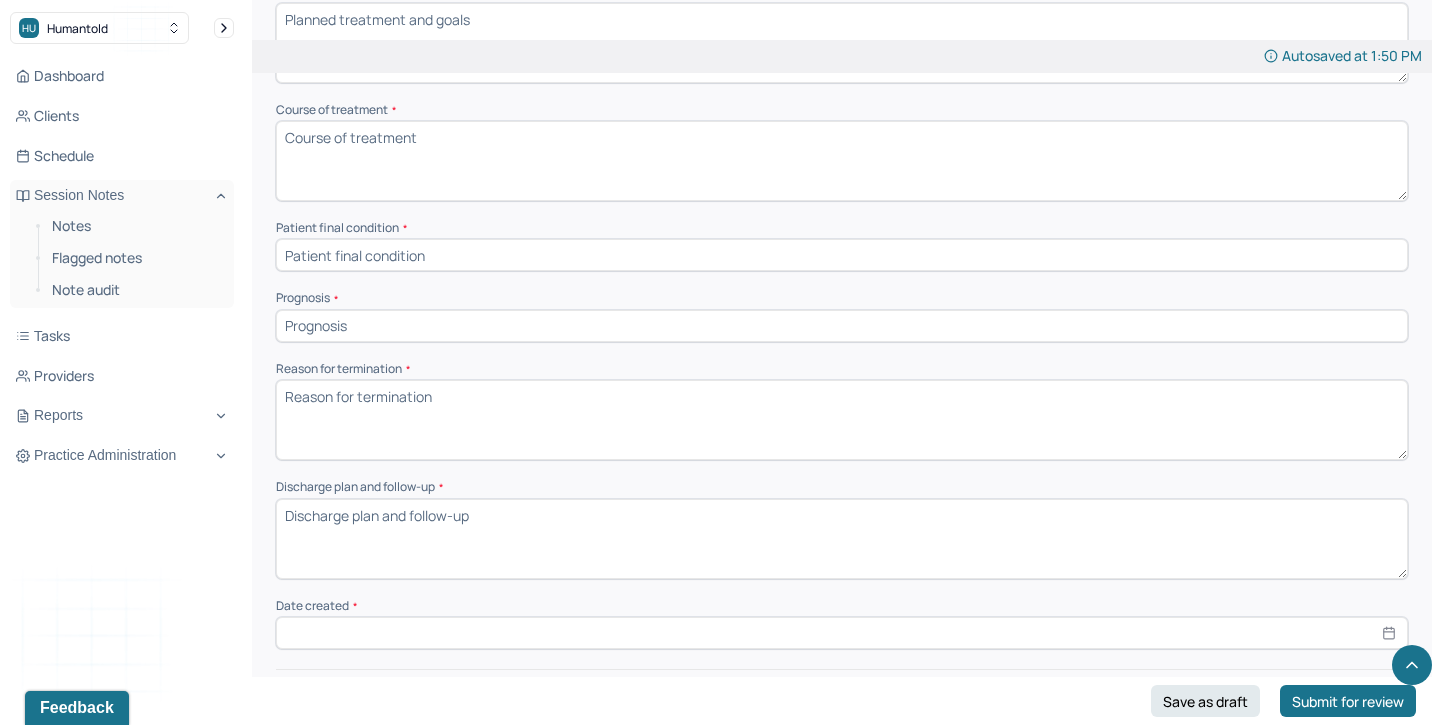 scroll, scrollTop: 964, scrollLeft: 0, axis: vertical 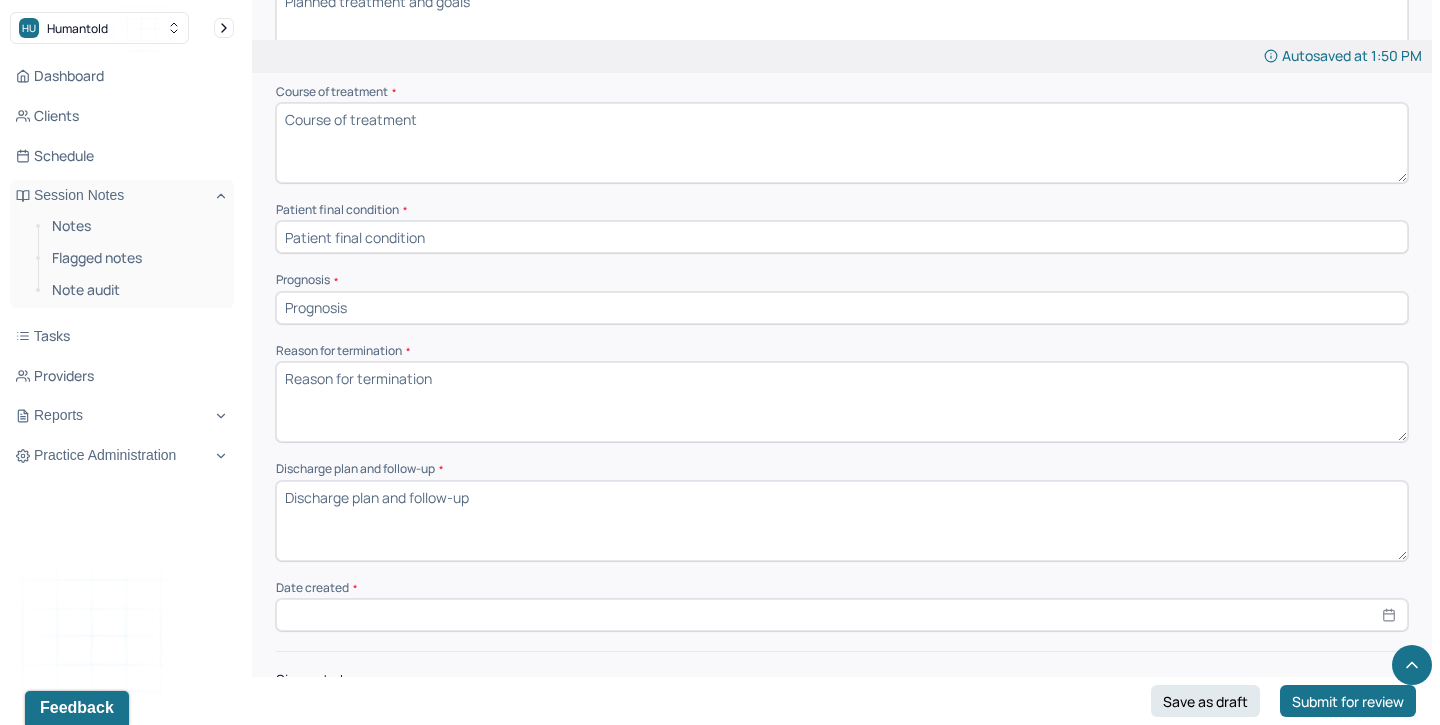 click on "Discharge plan and follow-up *" at bounding box center (842, 521) 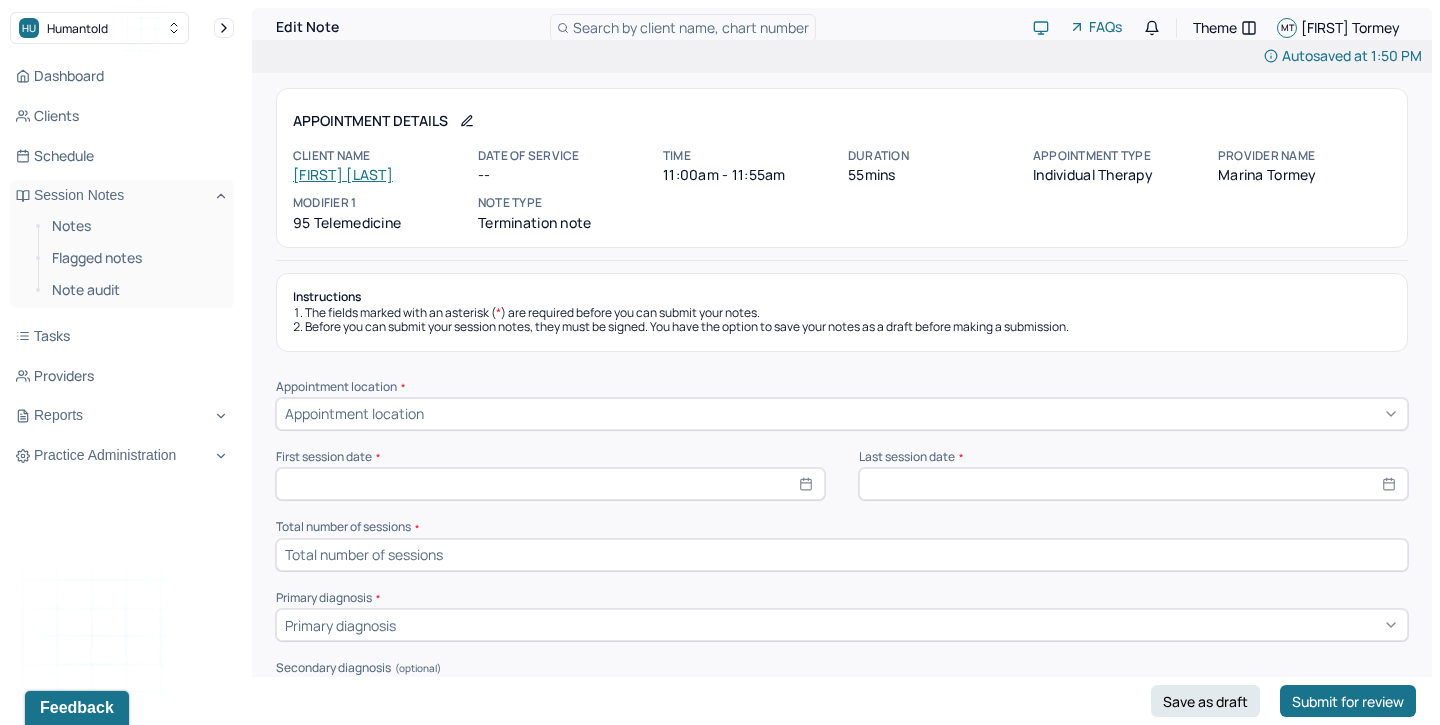 scroll, scrollTop: 837, scrollLeft: 0, axis: vertical 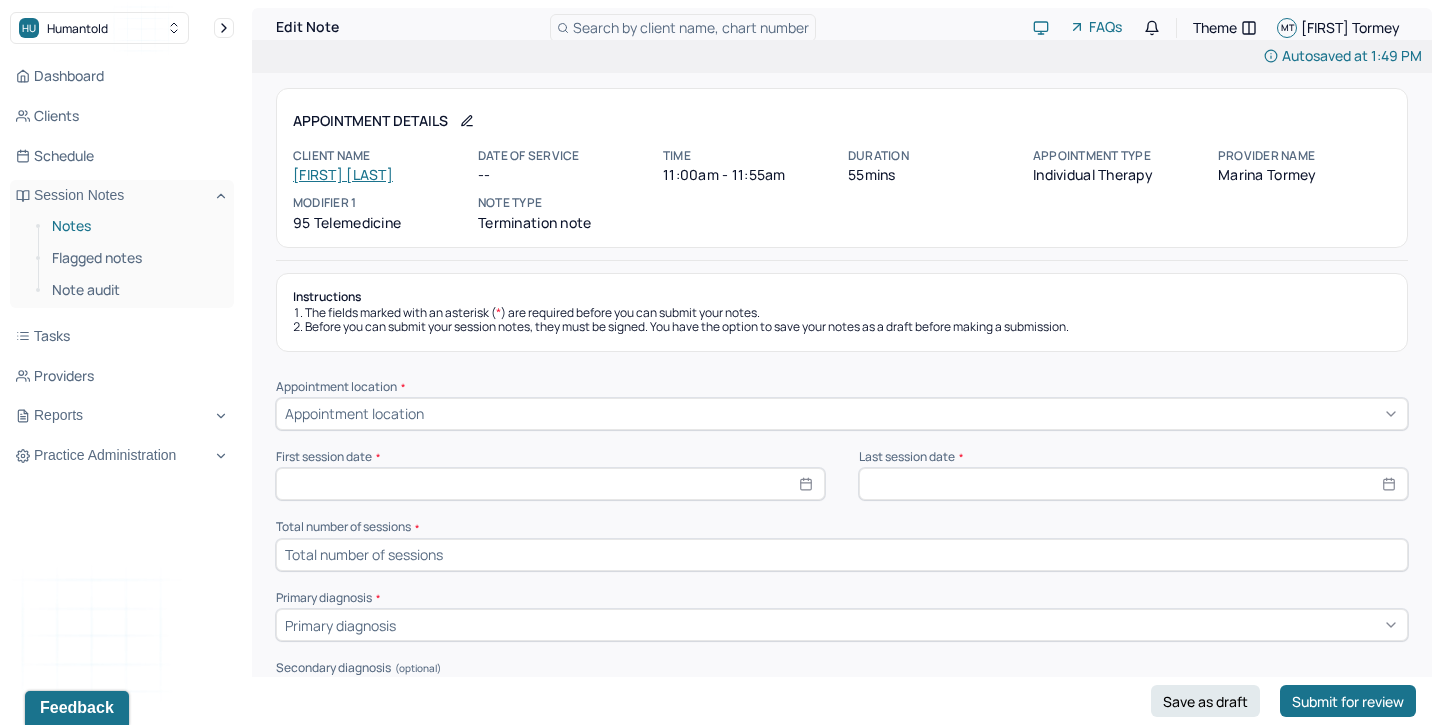 click on "Notes" at bounding box center [135, 226] 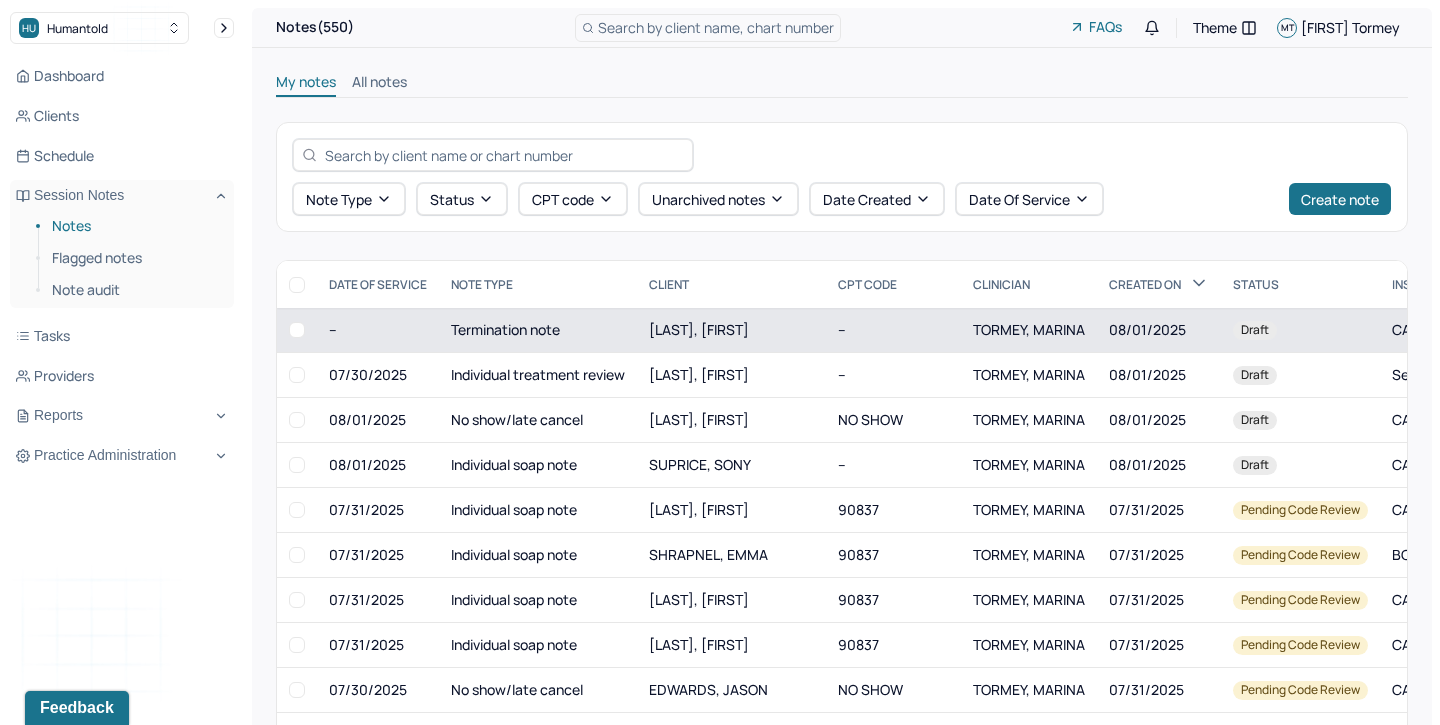 scroll, scrollTop: 0, scrollLeft: 137, axis: horizontal 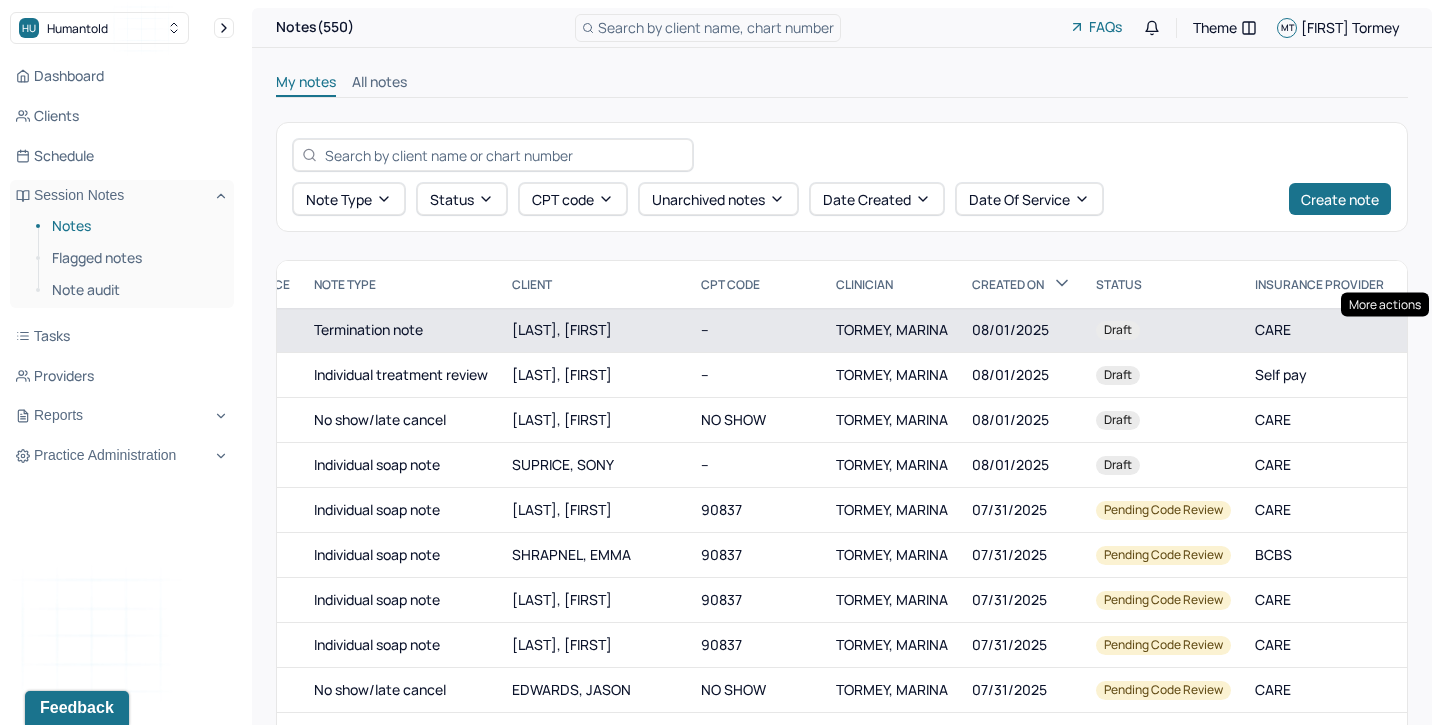 click 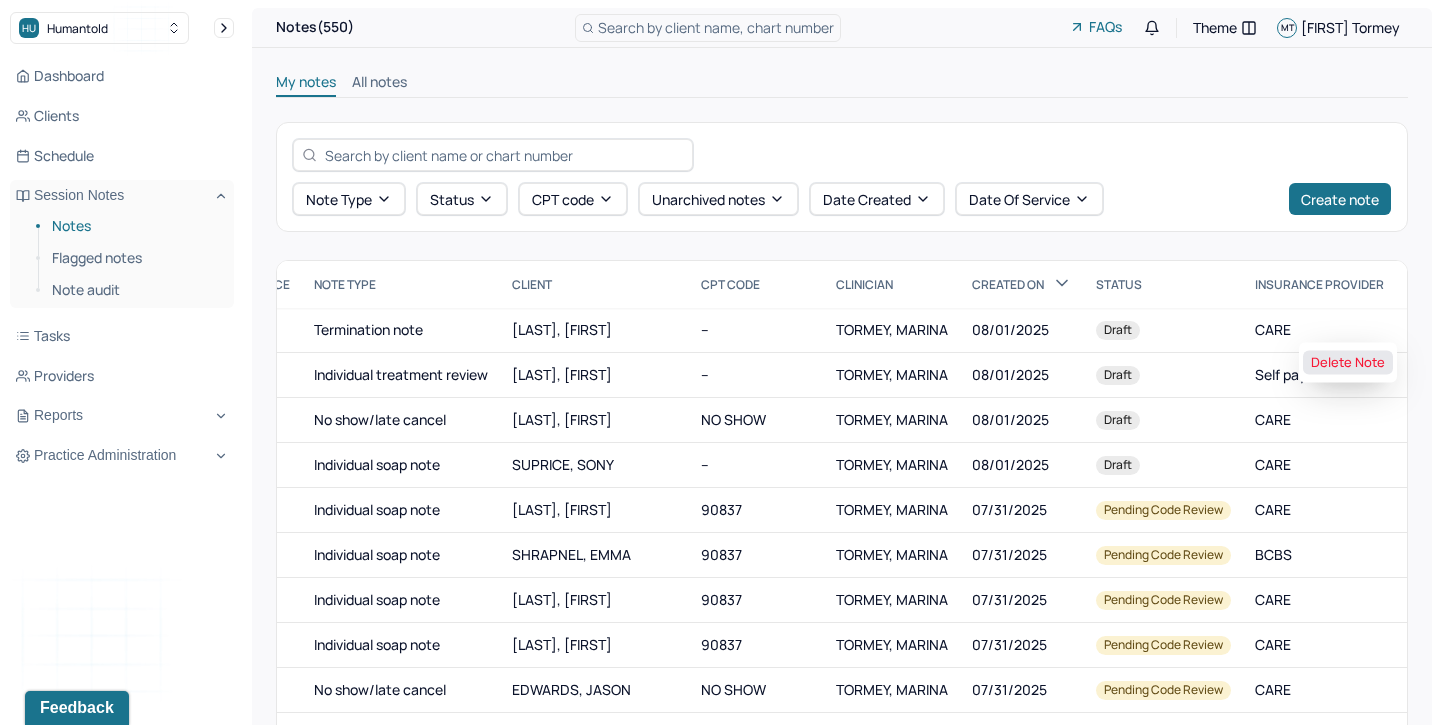 click on "Delete Note" at bounding box center [1348, 363] 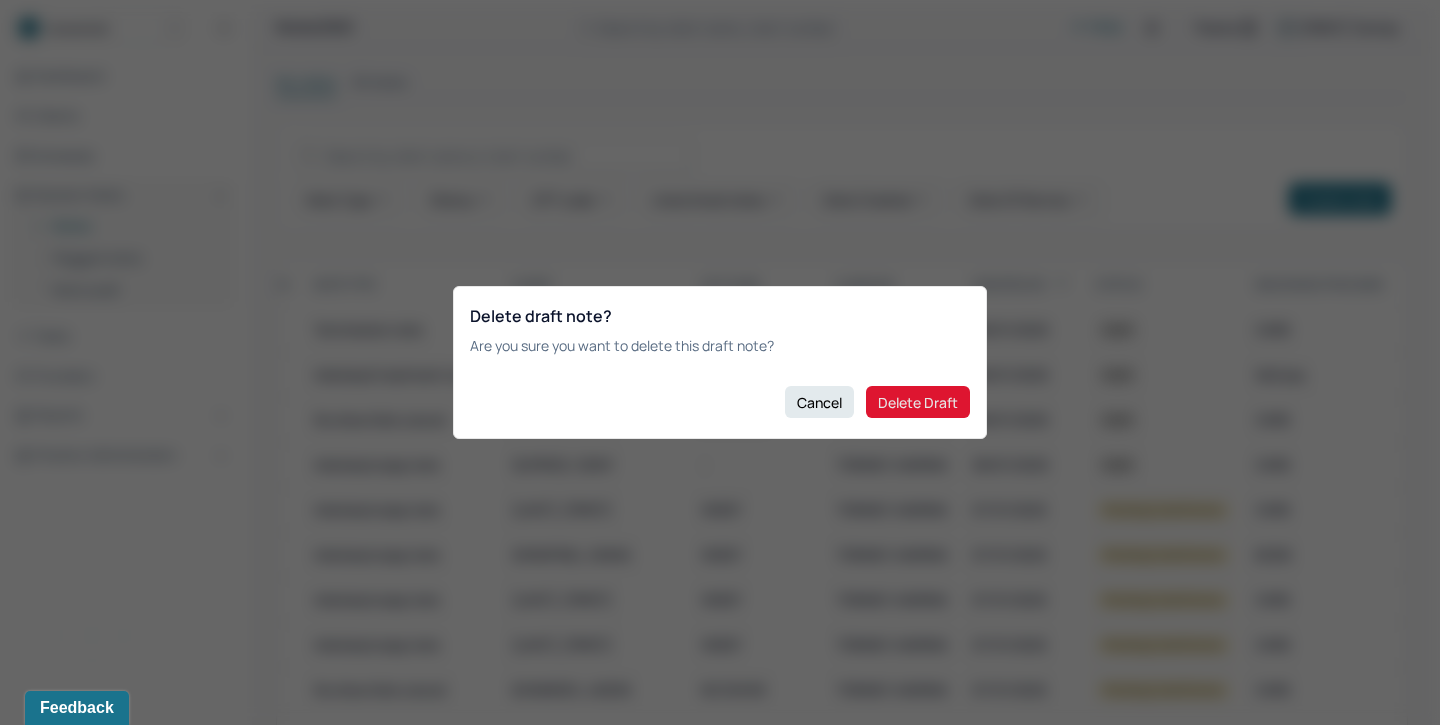 click on "Delete Draft" at bounding box center [918, 402] 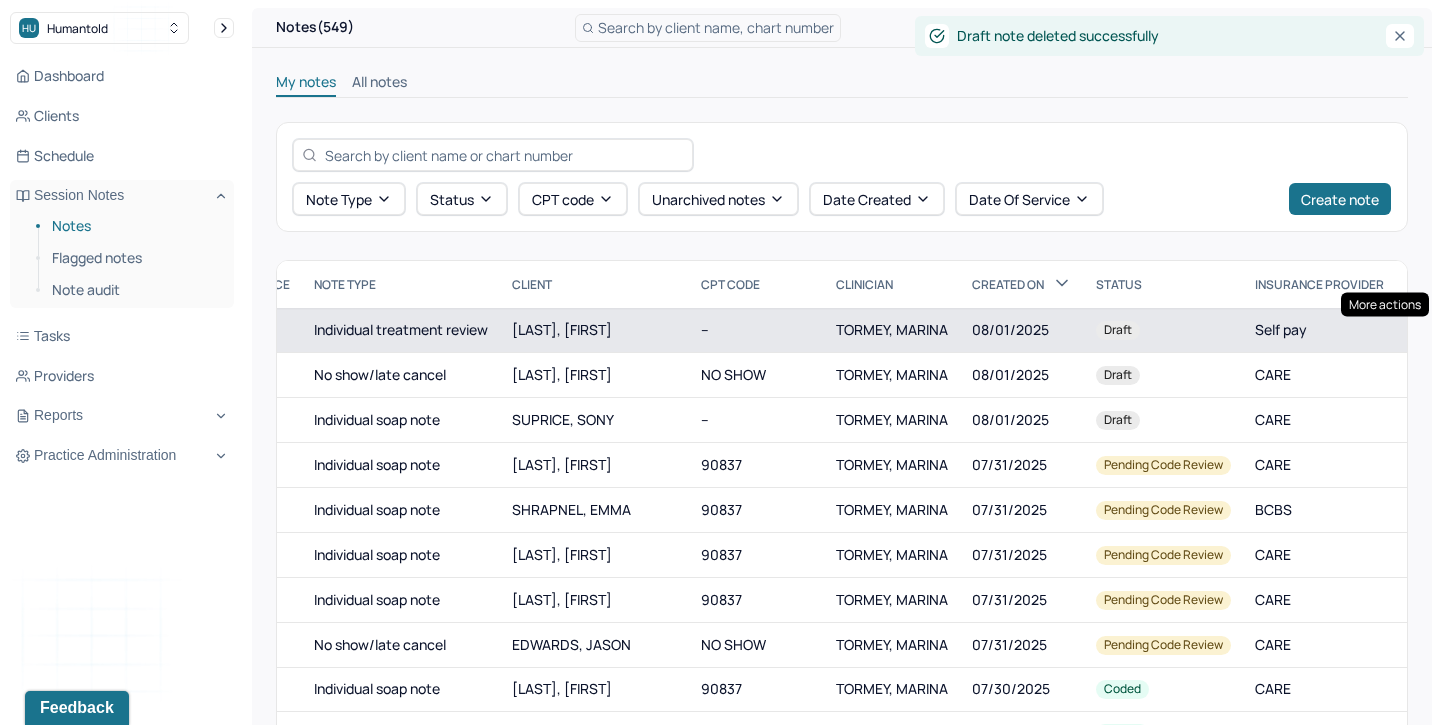 click 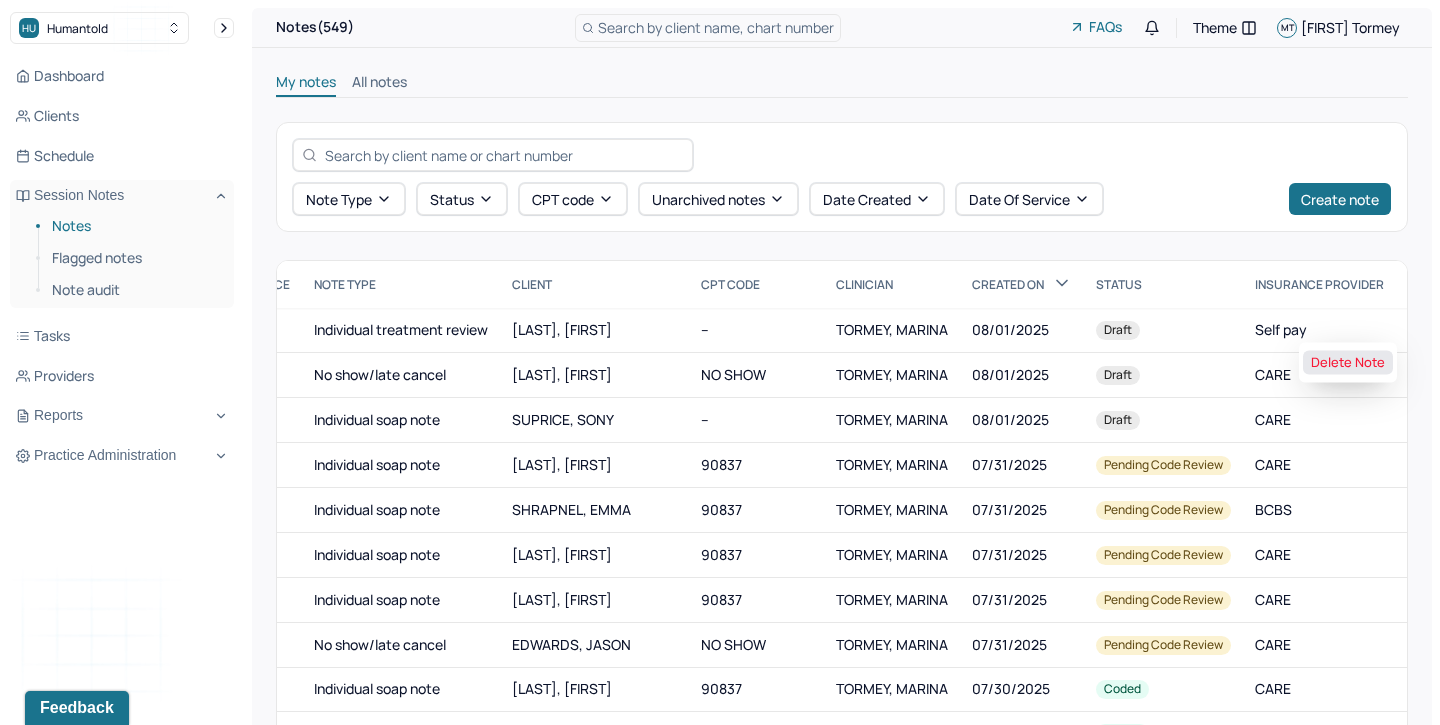 click on "Delete Note" at bounding box center (1348, 363) 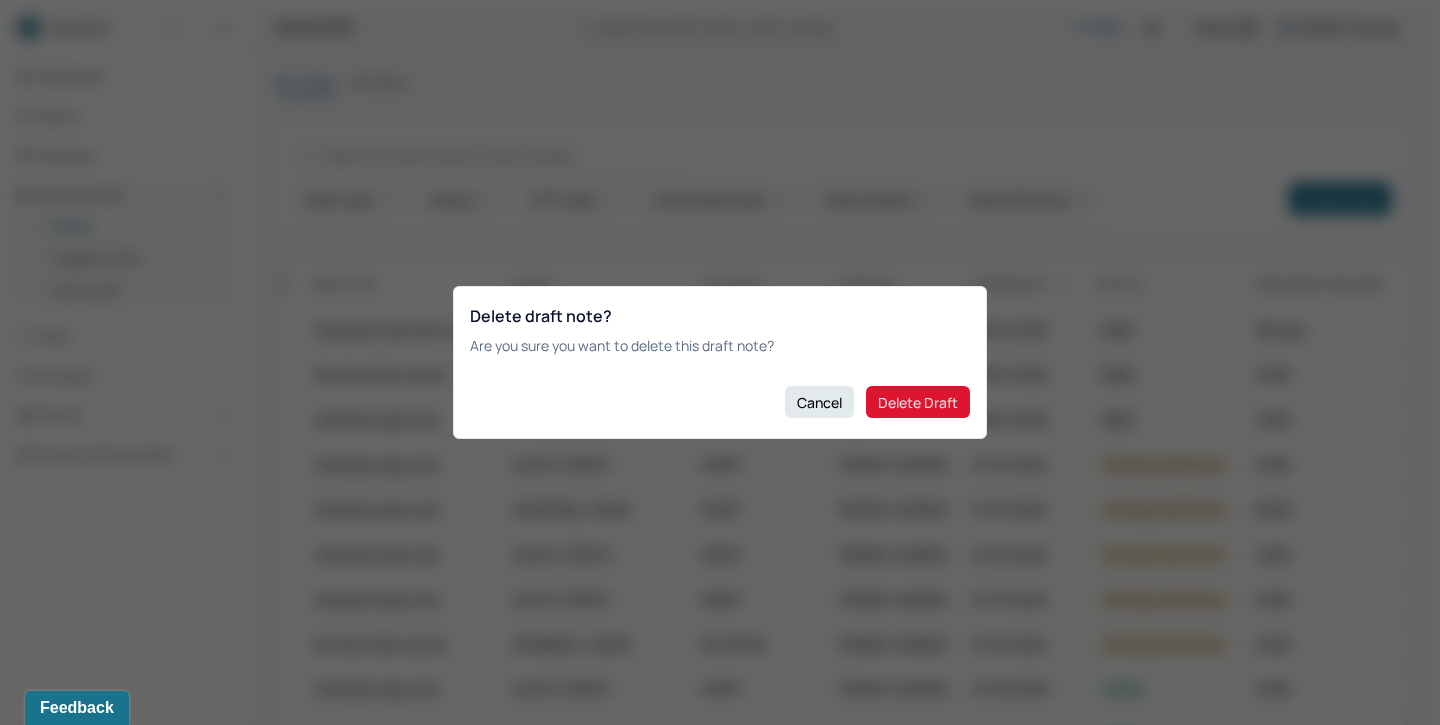 click on "Delete Draft" at bounding box center (918, 402) 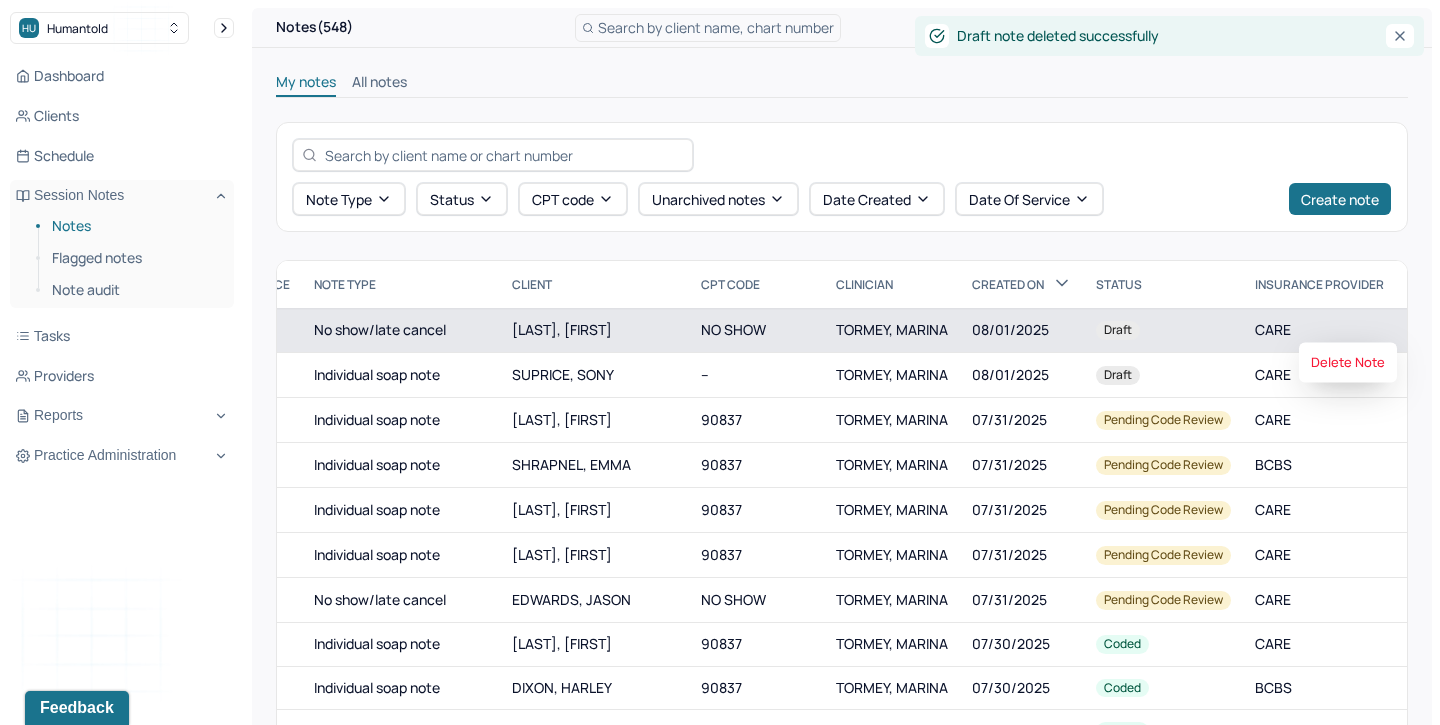 click 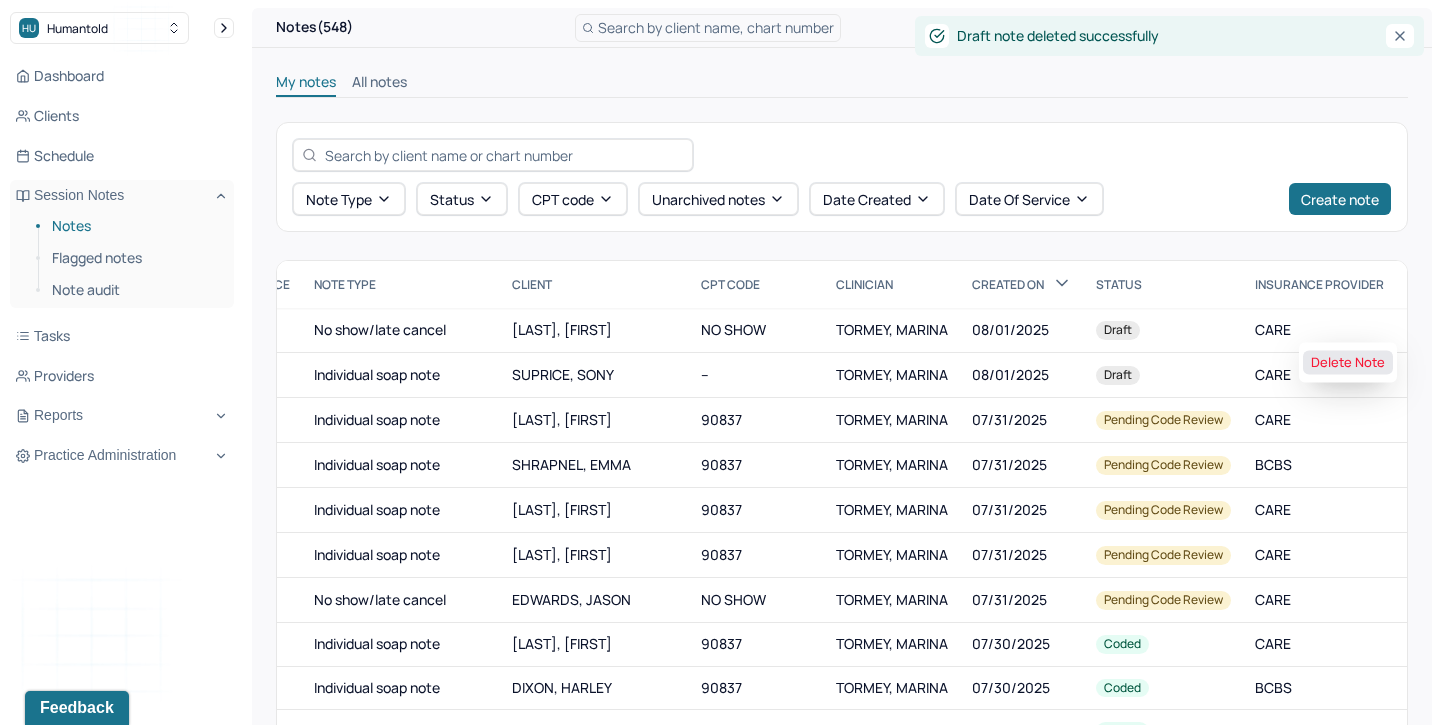 click on "Delete Note" at bounding box center (1348, 363) 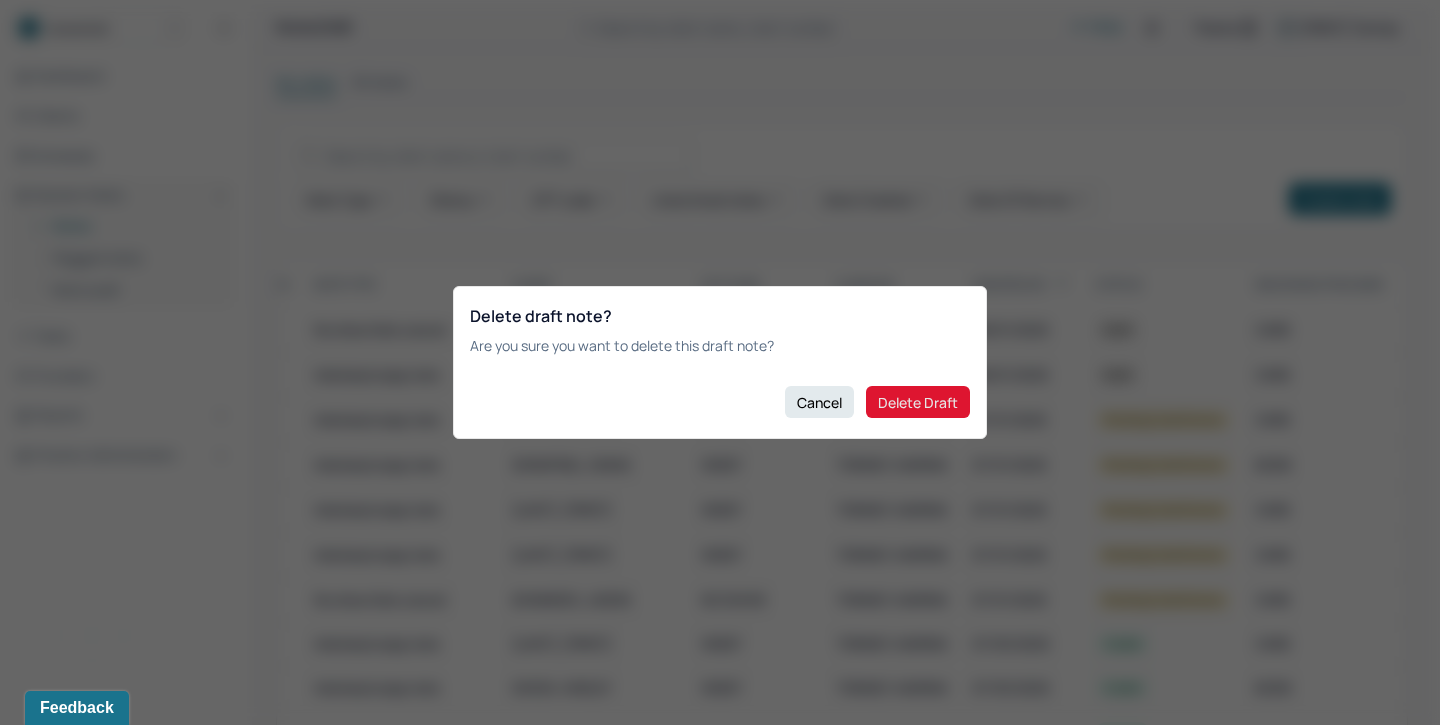 click on "Delete Draft" at bounding box center (918, 402) 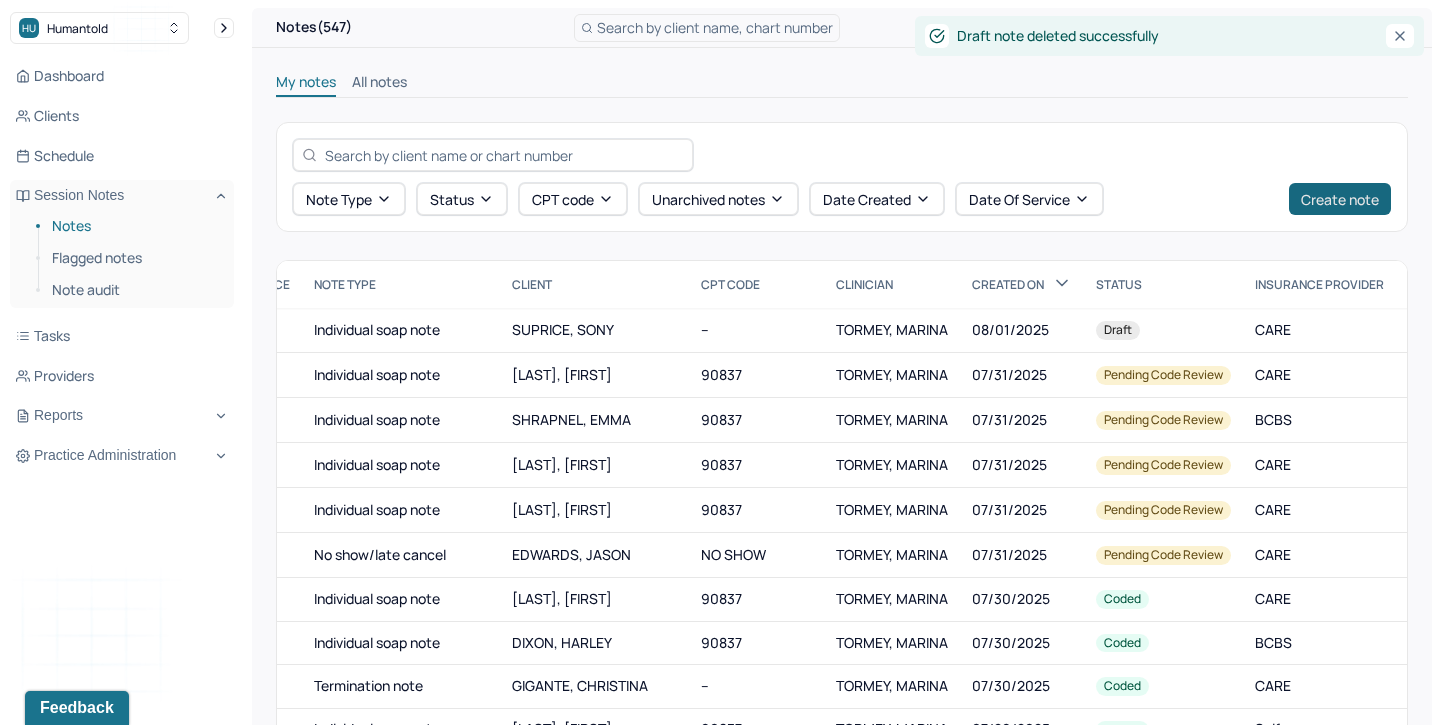 click on "Create note" at bounding box center (1340, 199) 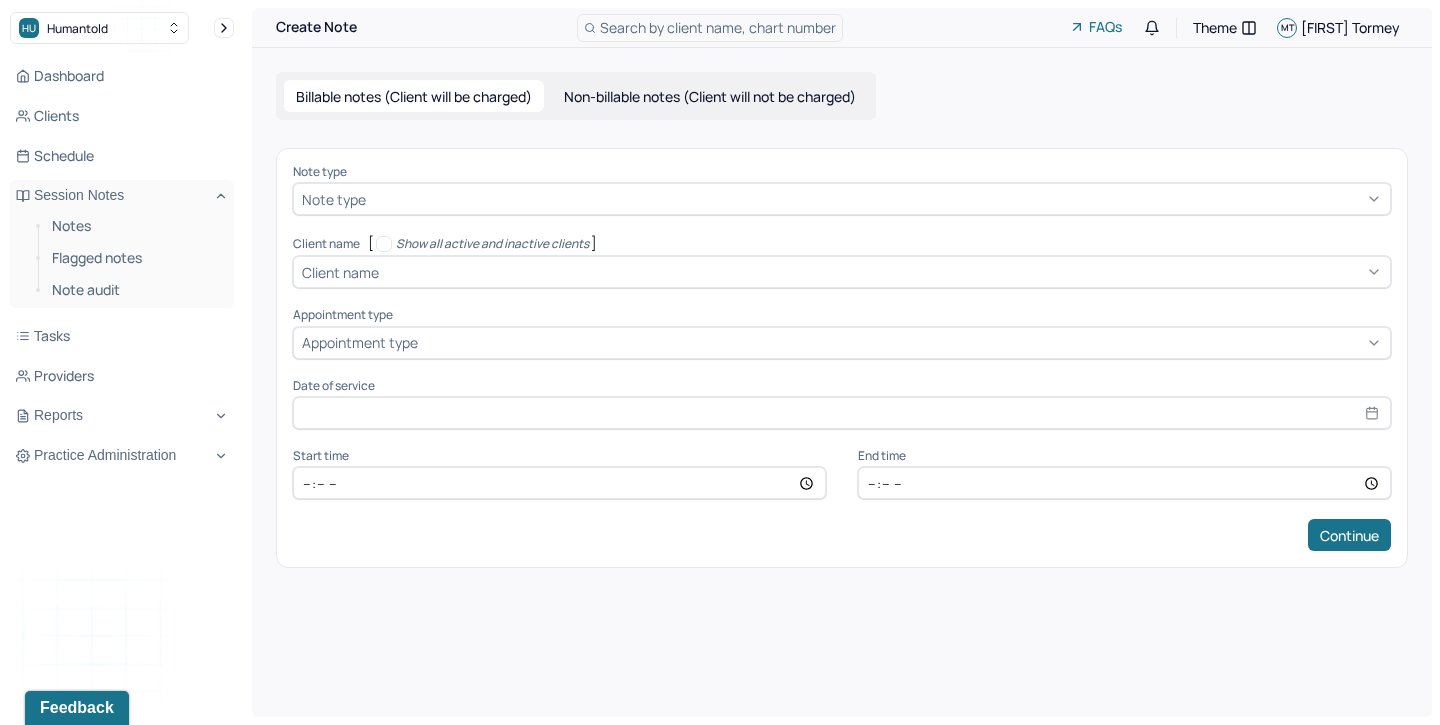 click at bounding box center [876, 199] 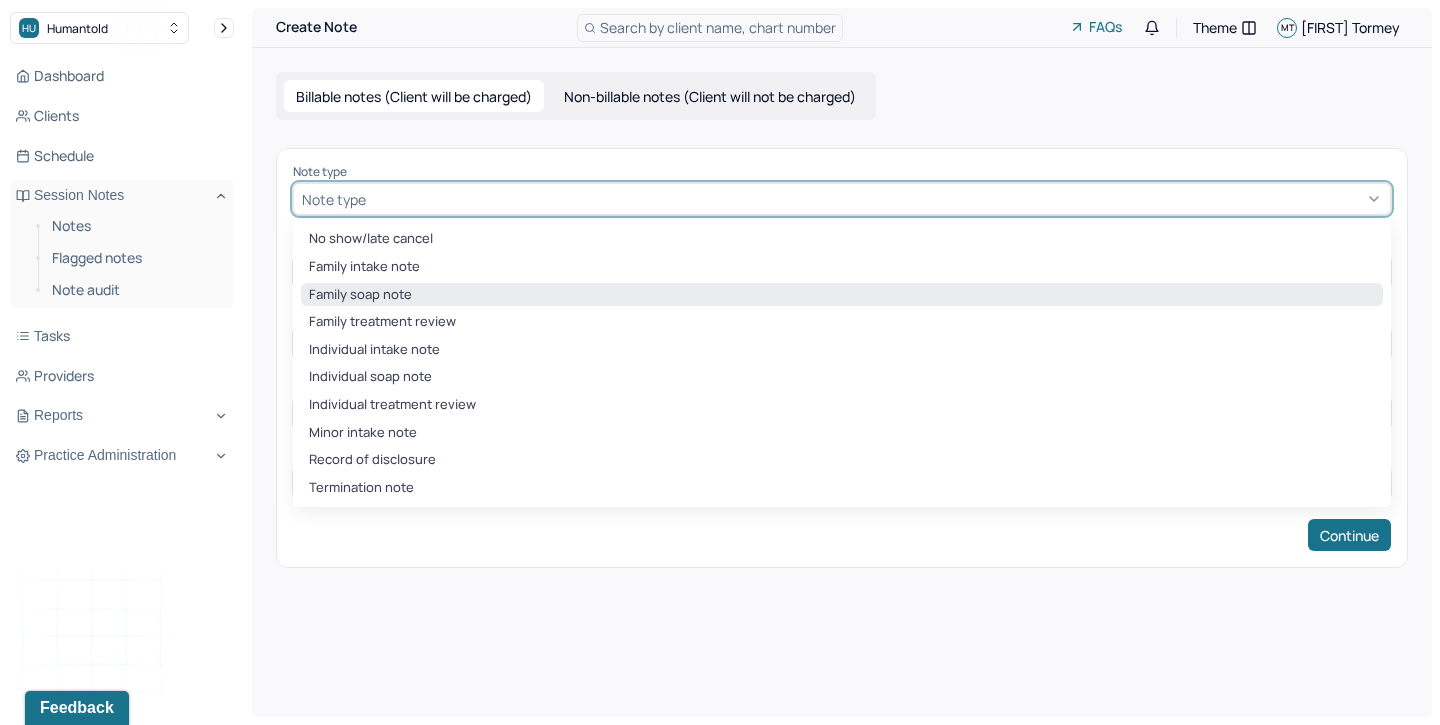 click on "Family soap note" at bounding box center (842, 295) 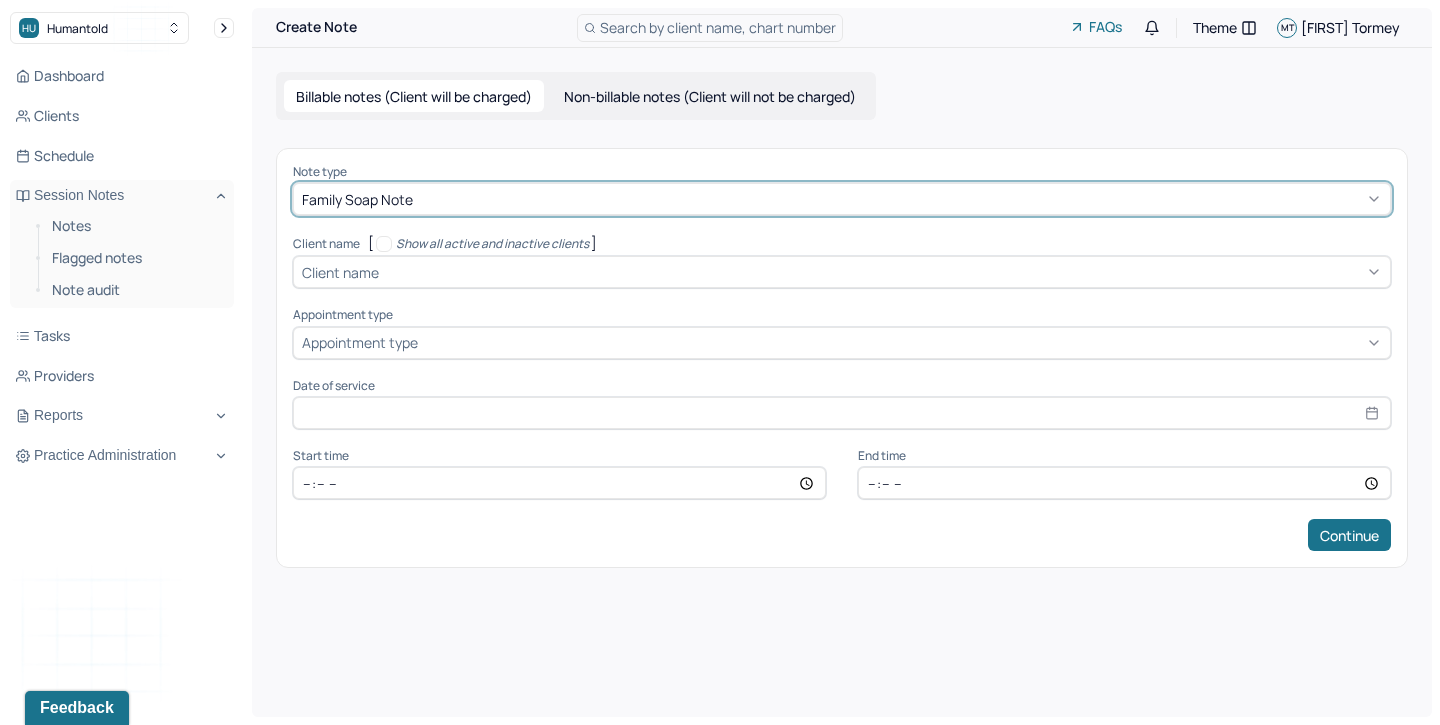 click on "Client name" at bounding box center (340, 272) 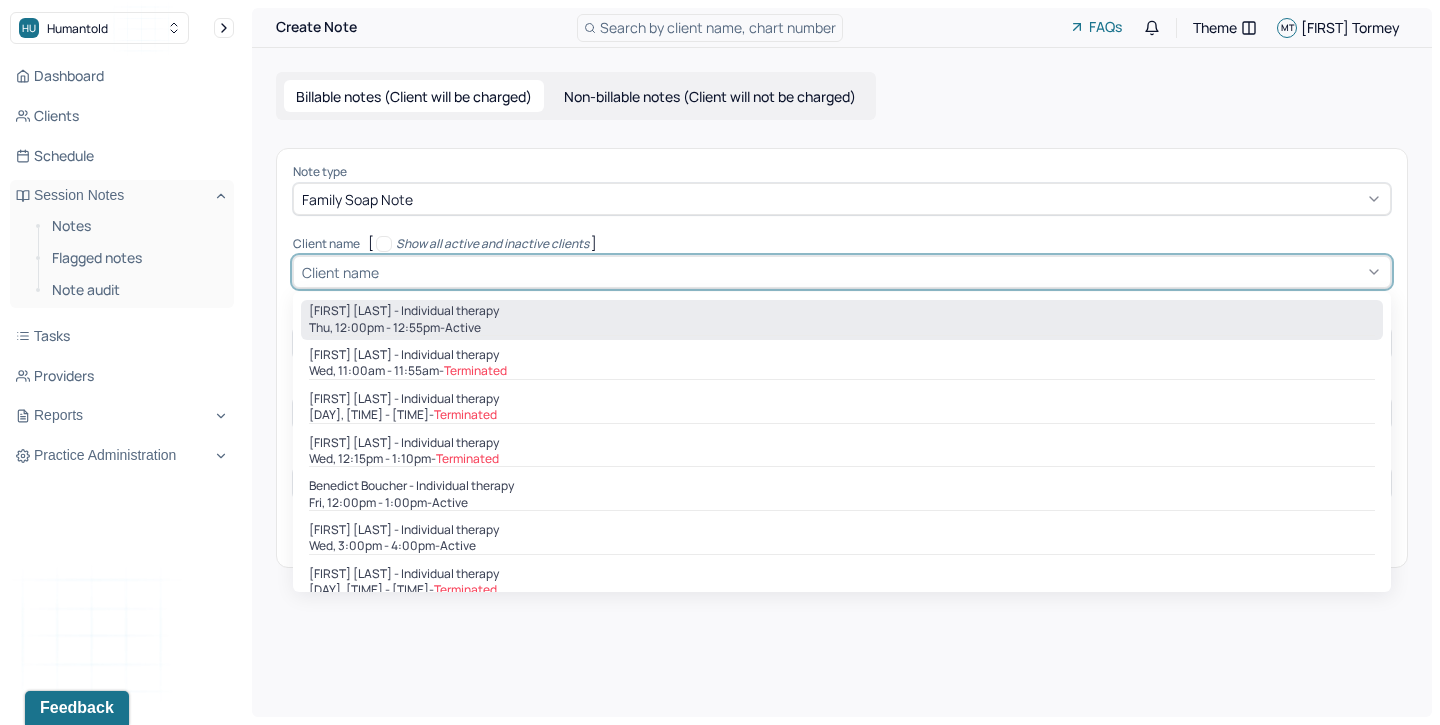 click on "[FIRST] [LAST] - Individual therapy" at bounding box center [404, 311] 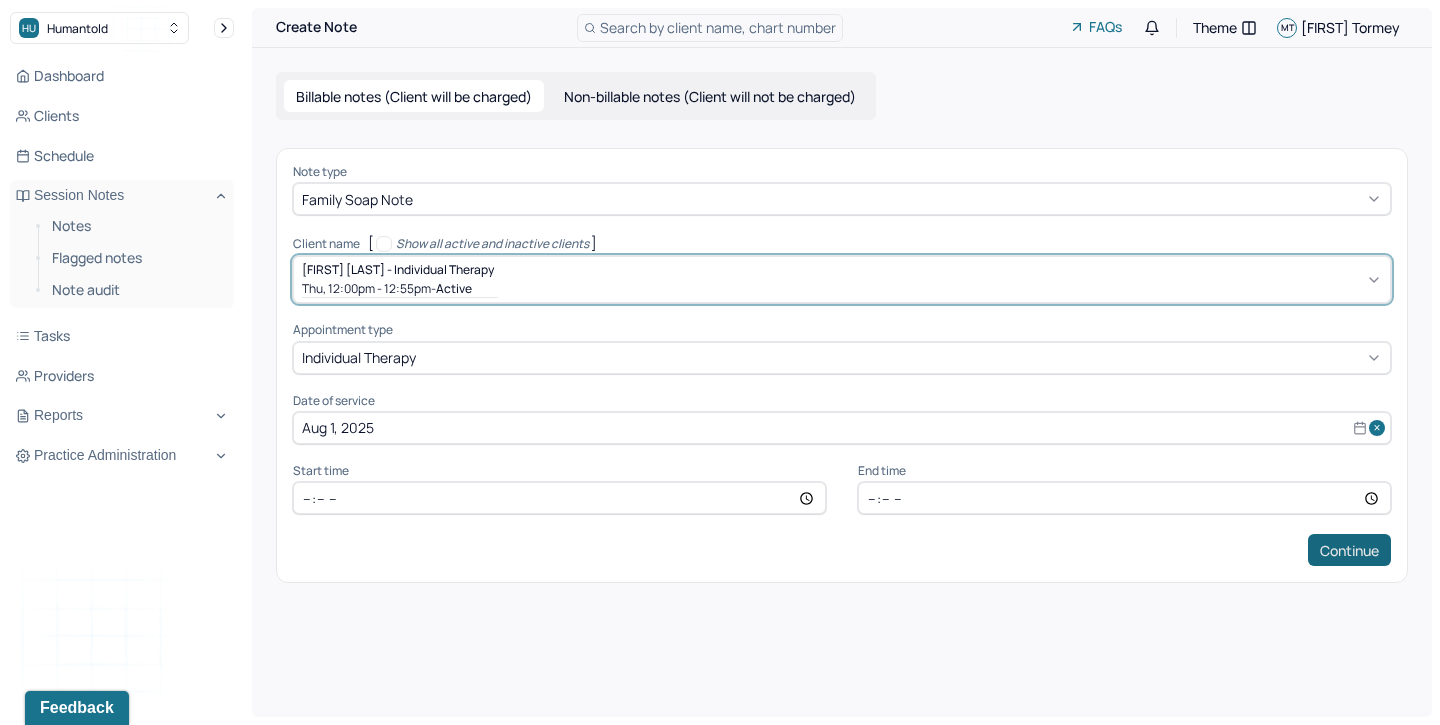 click on "Continue" at bounding box center (1349, 550) 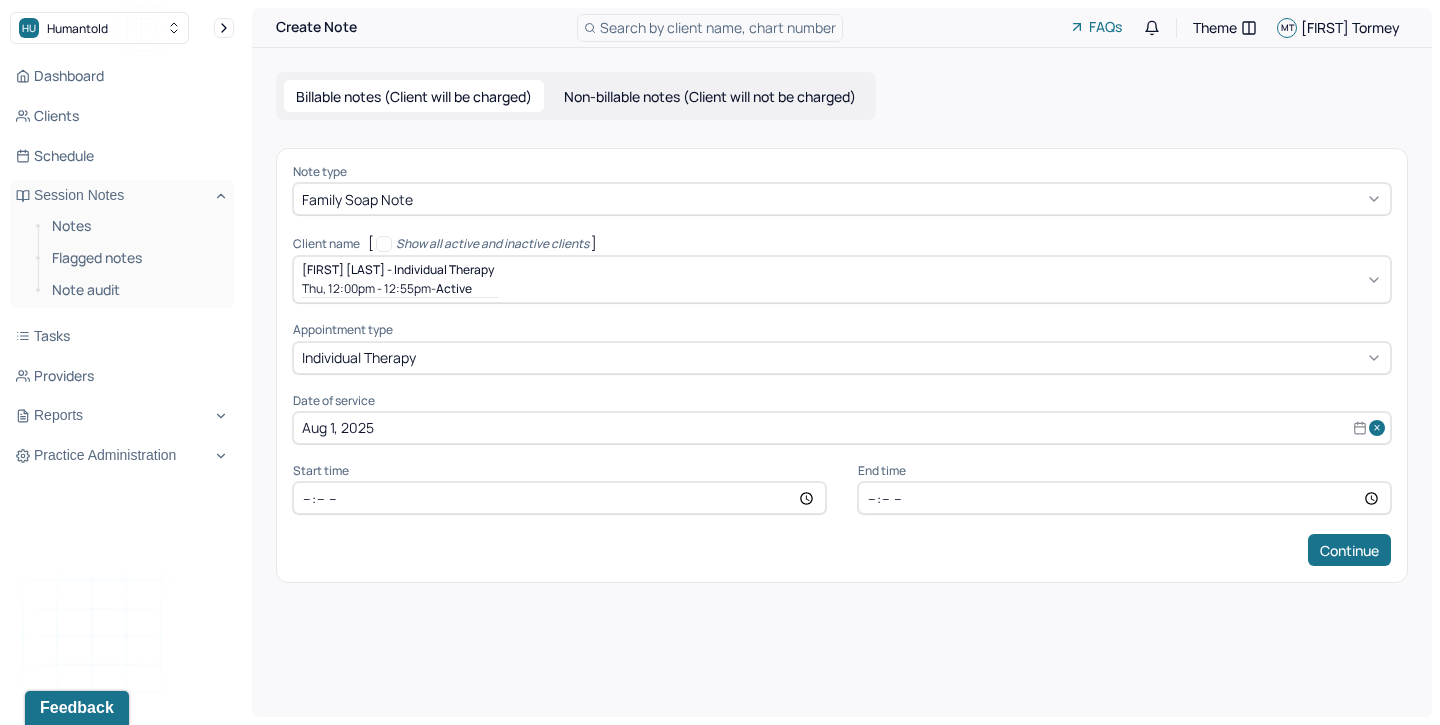 click at bounding box center [901, 357] 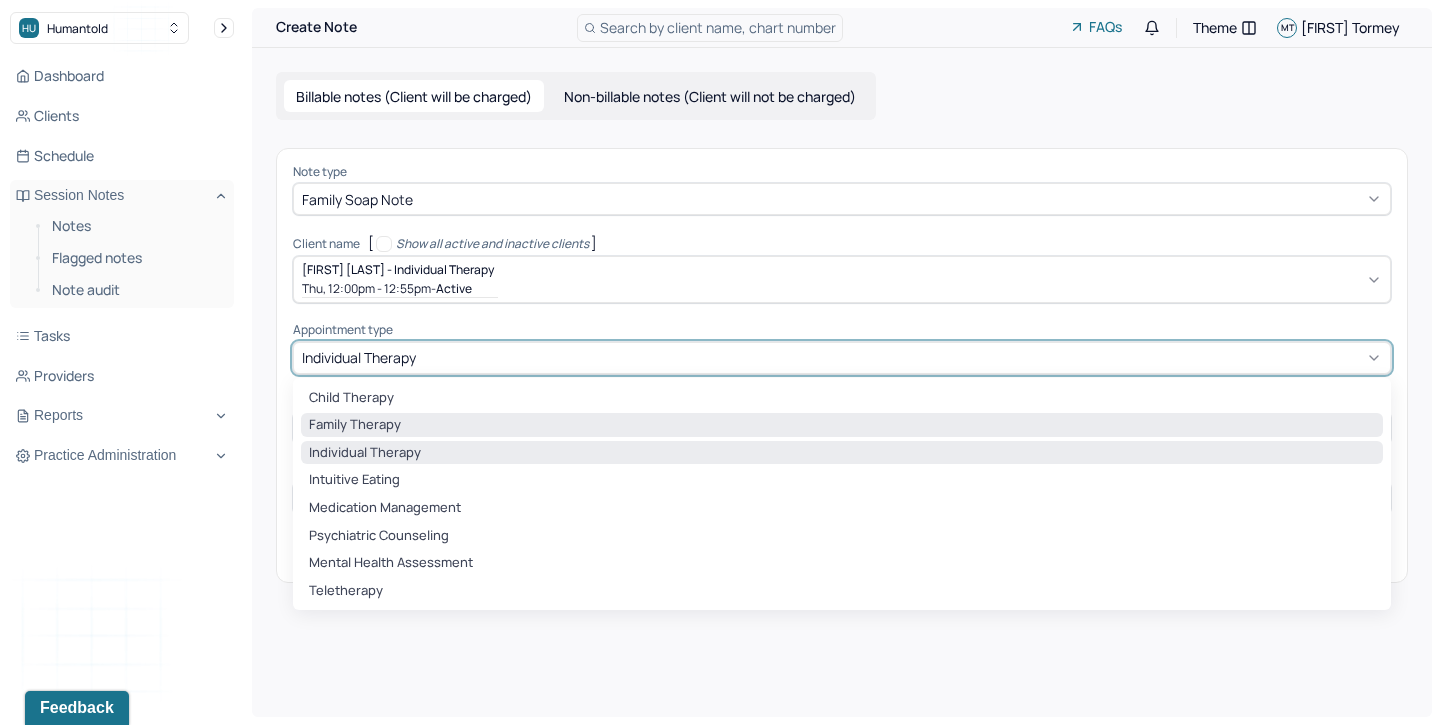 click on "family therapy" at bounding box center [355, 424] 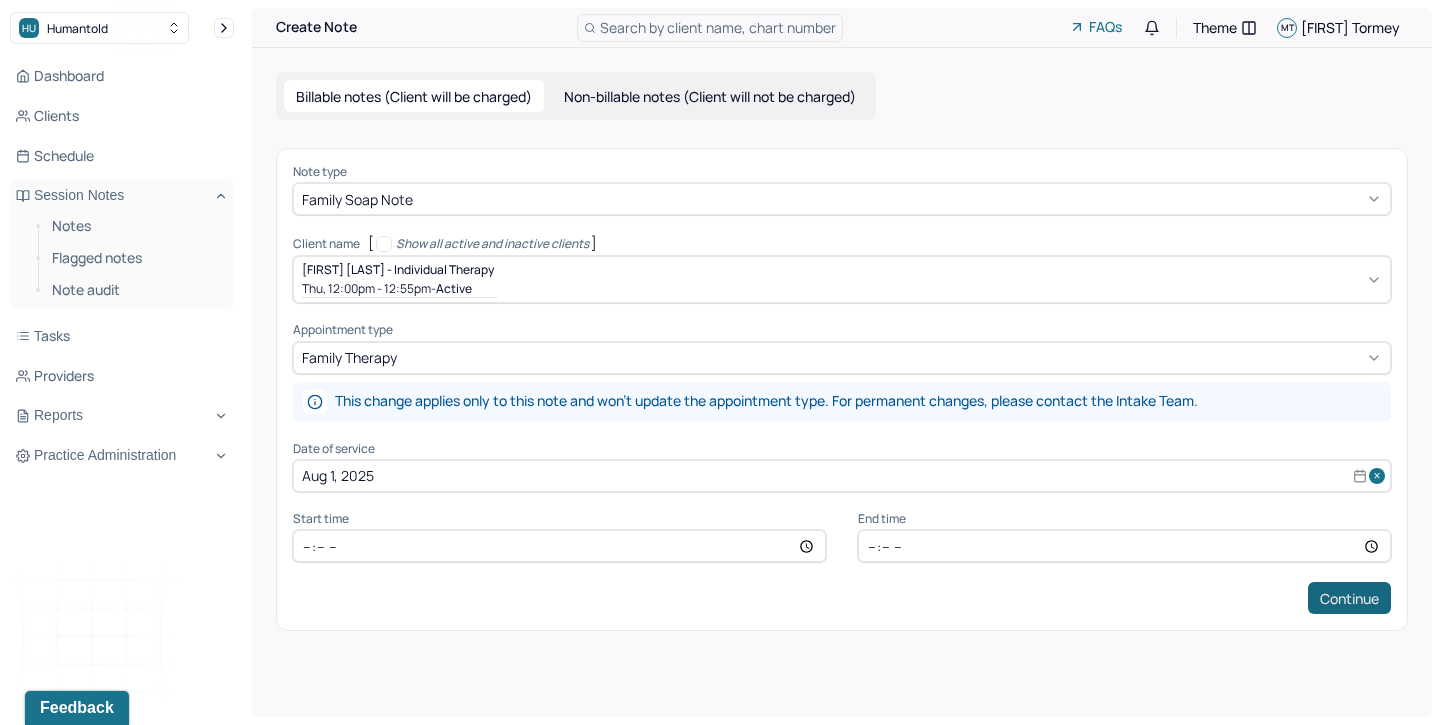click on "Continue" at bounding box center [1349, 598] 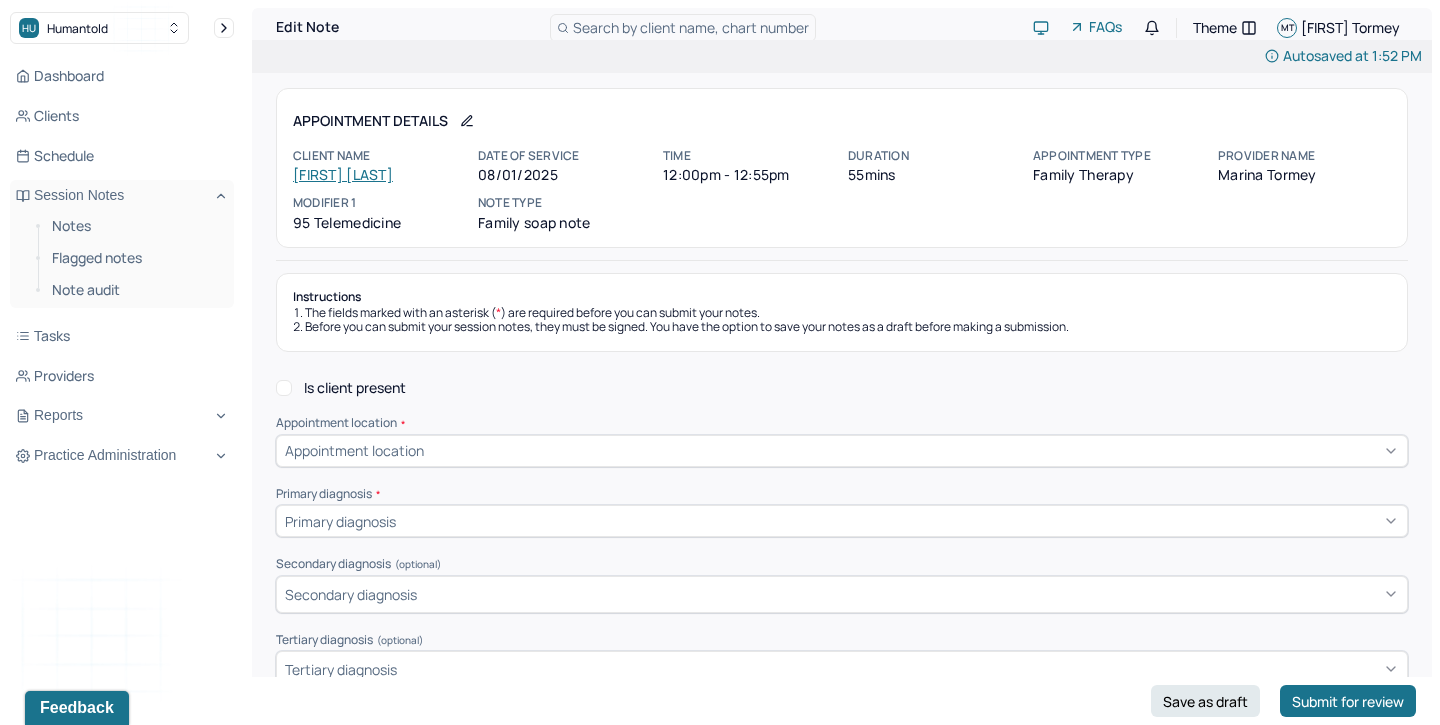 click on "Is client present" at bounding box center [355, 388] 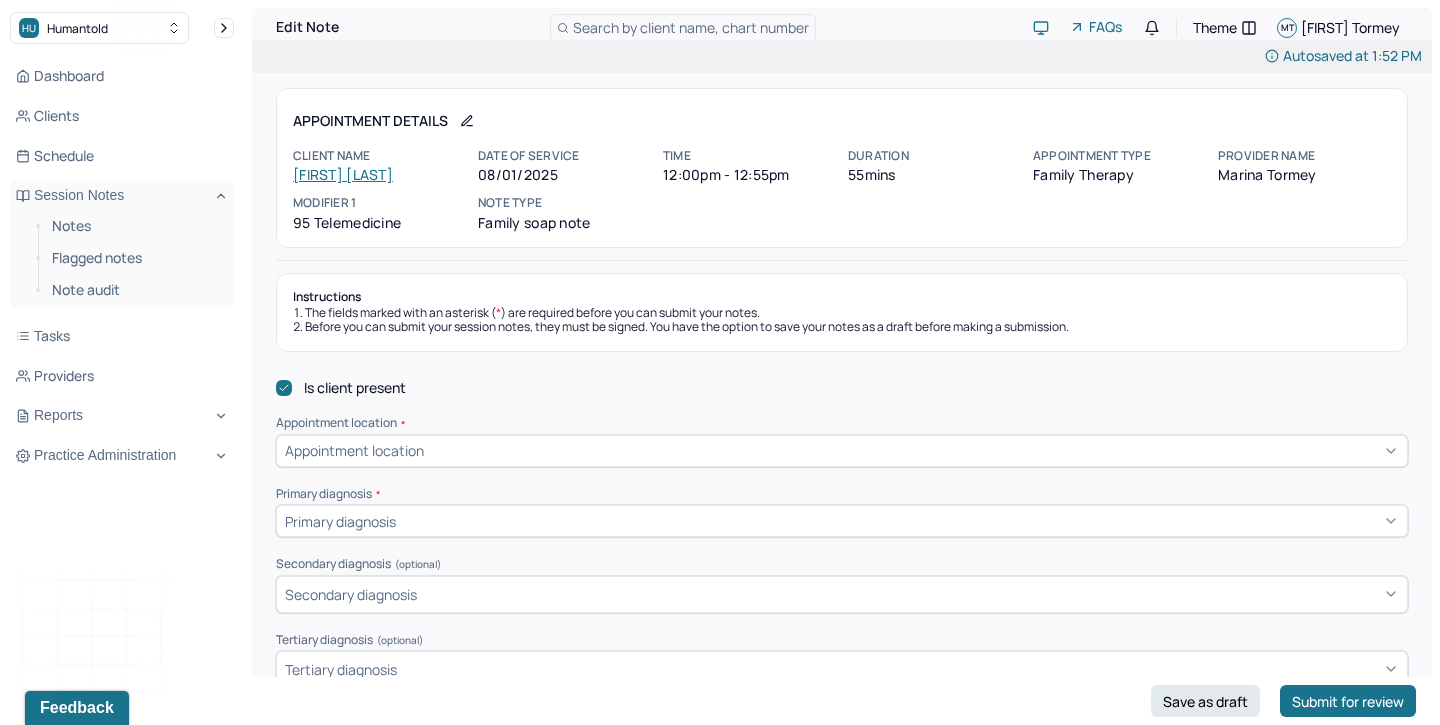 click on "Is client present" at bounding box center [355, 388] 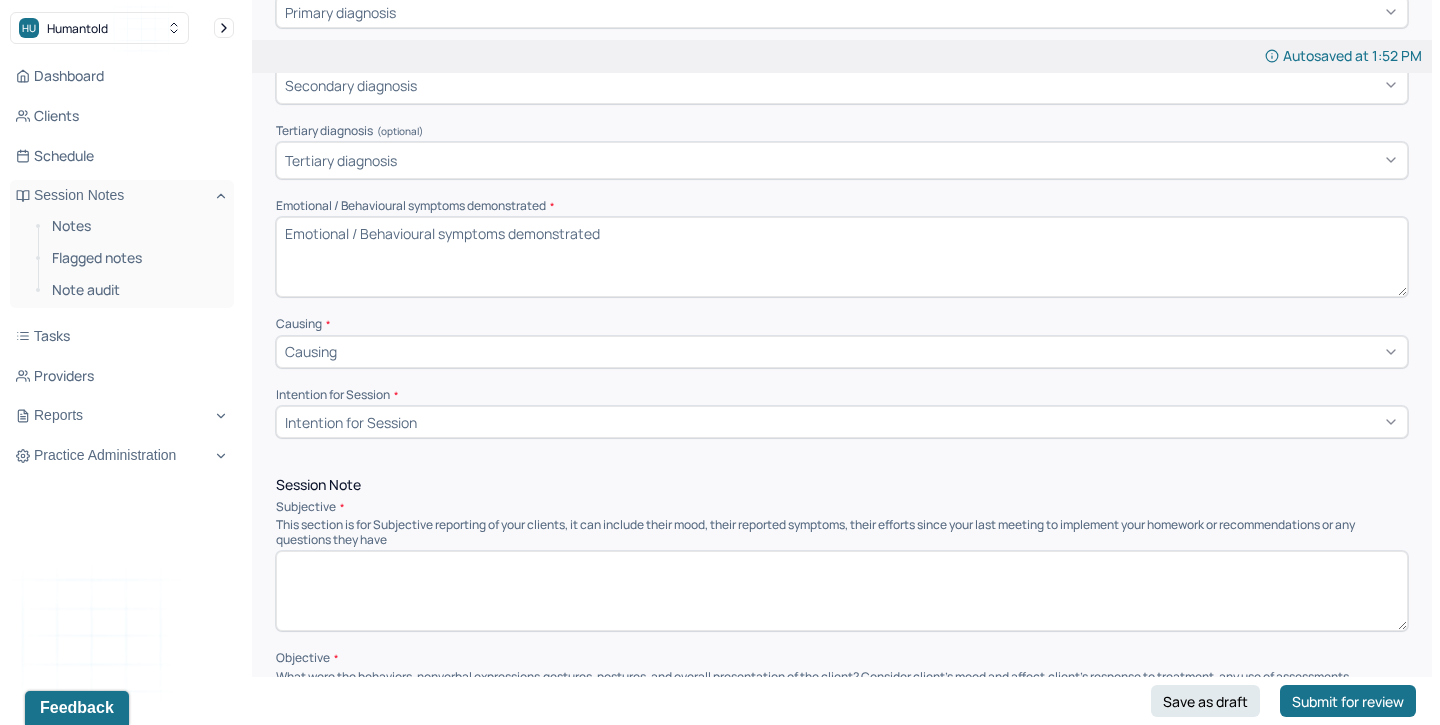 scroll, scrollTop: 544, scrollLeft: 0, axis: vertical 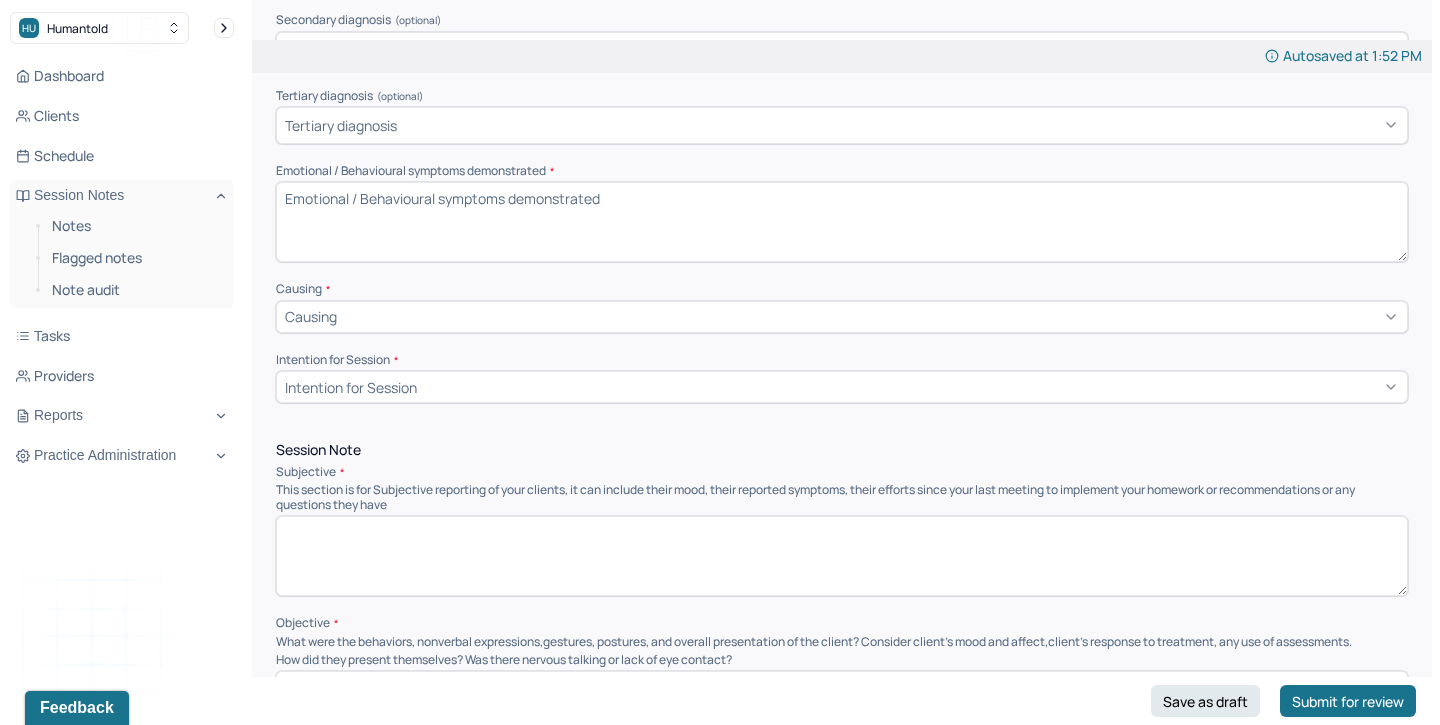 click at bounding box center (842, 556) 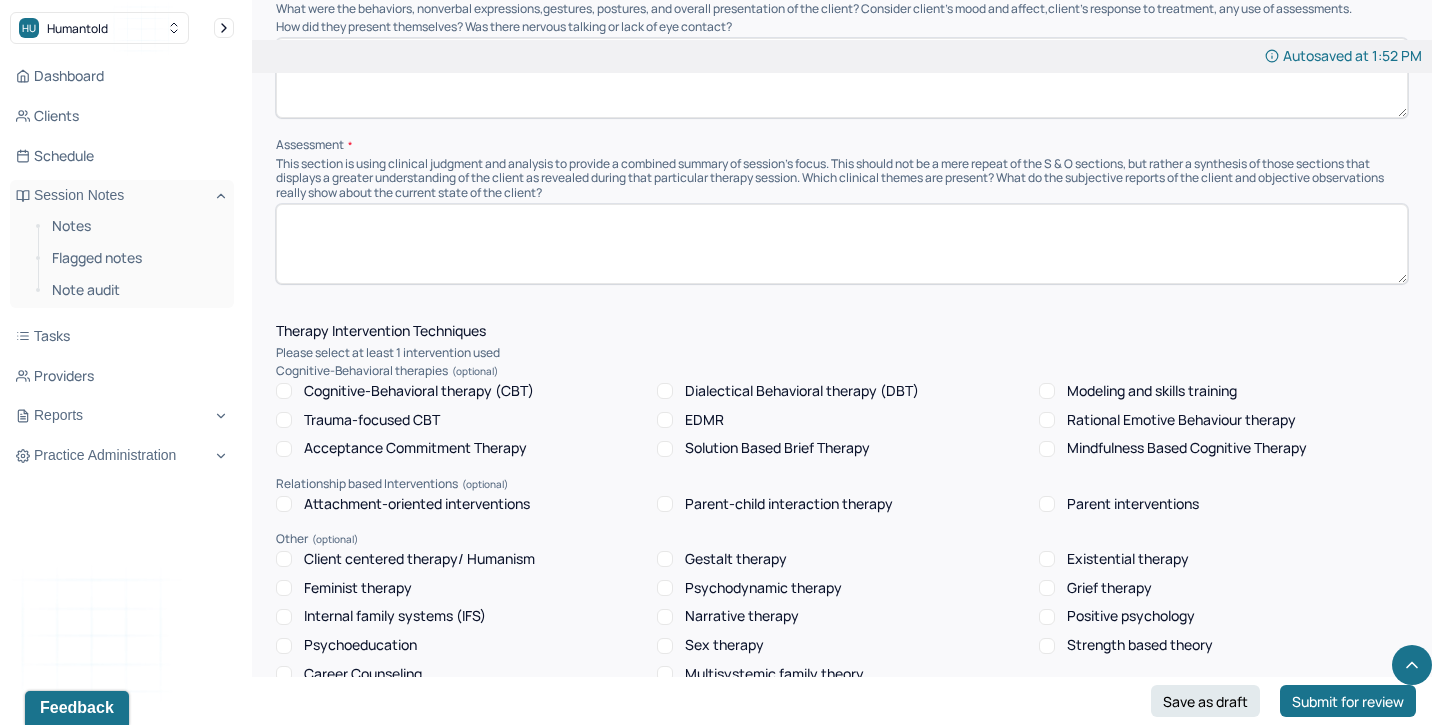 scroll, scrollTop: 0, scrollLeft: 0, axis: both 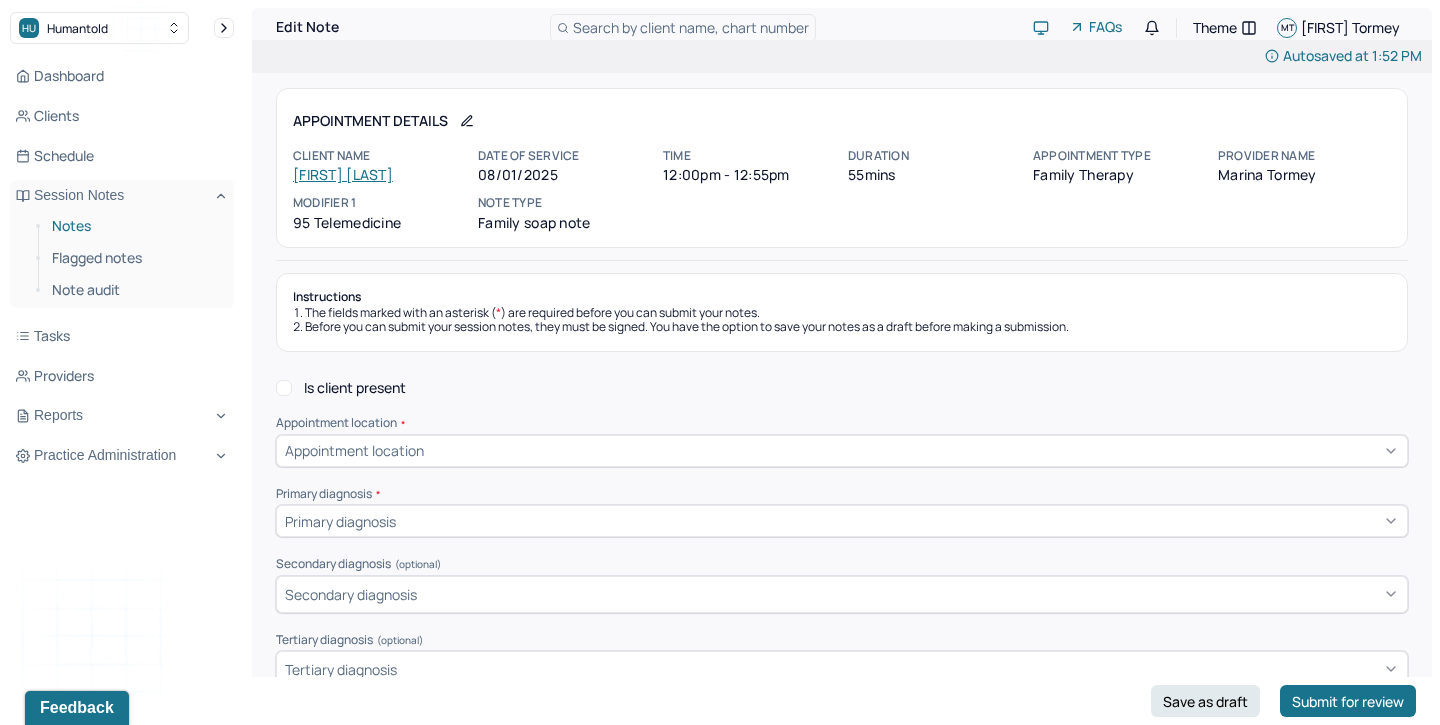 click on "Notes" at bounding box center [135, 226] 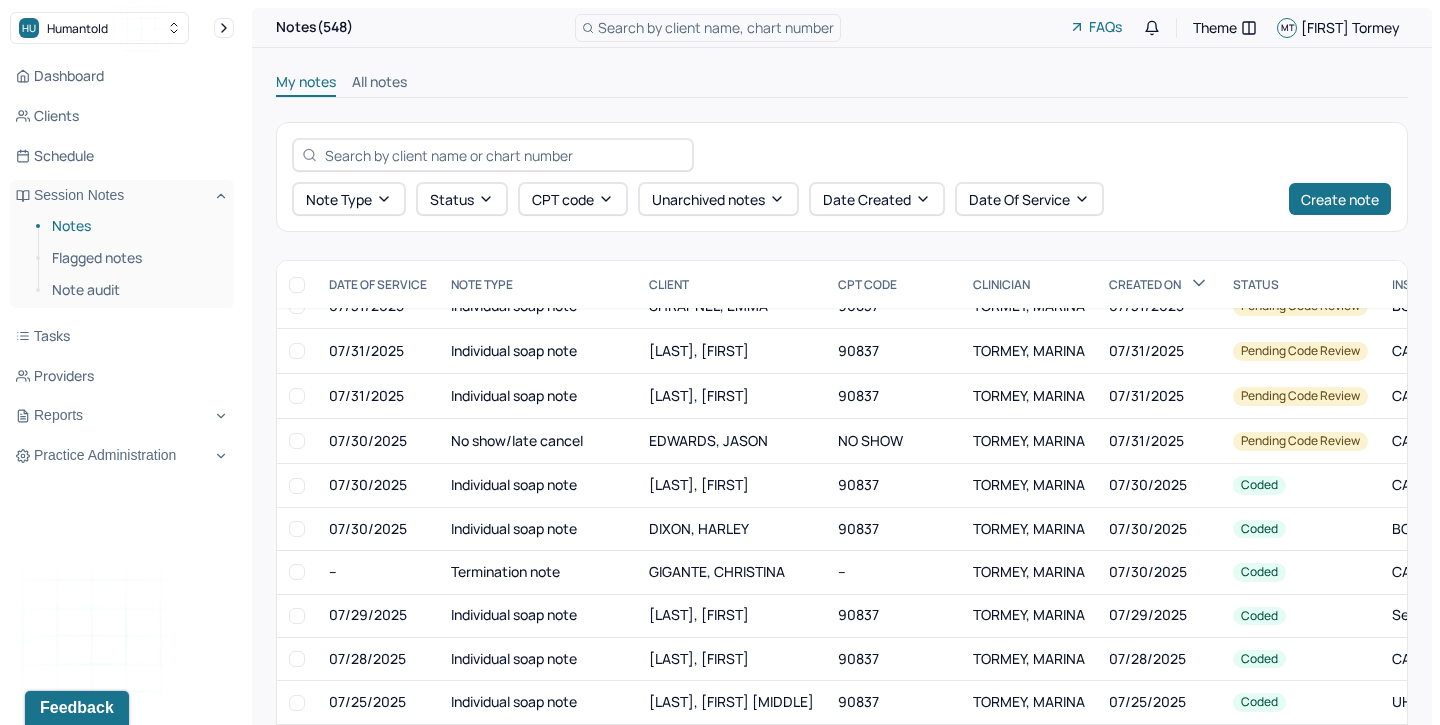 scroll, scrollTop: 0, scrollLeft: 0, axis: both 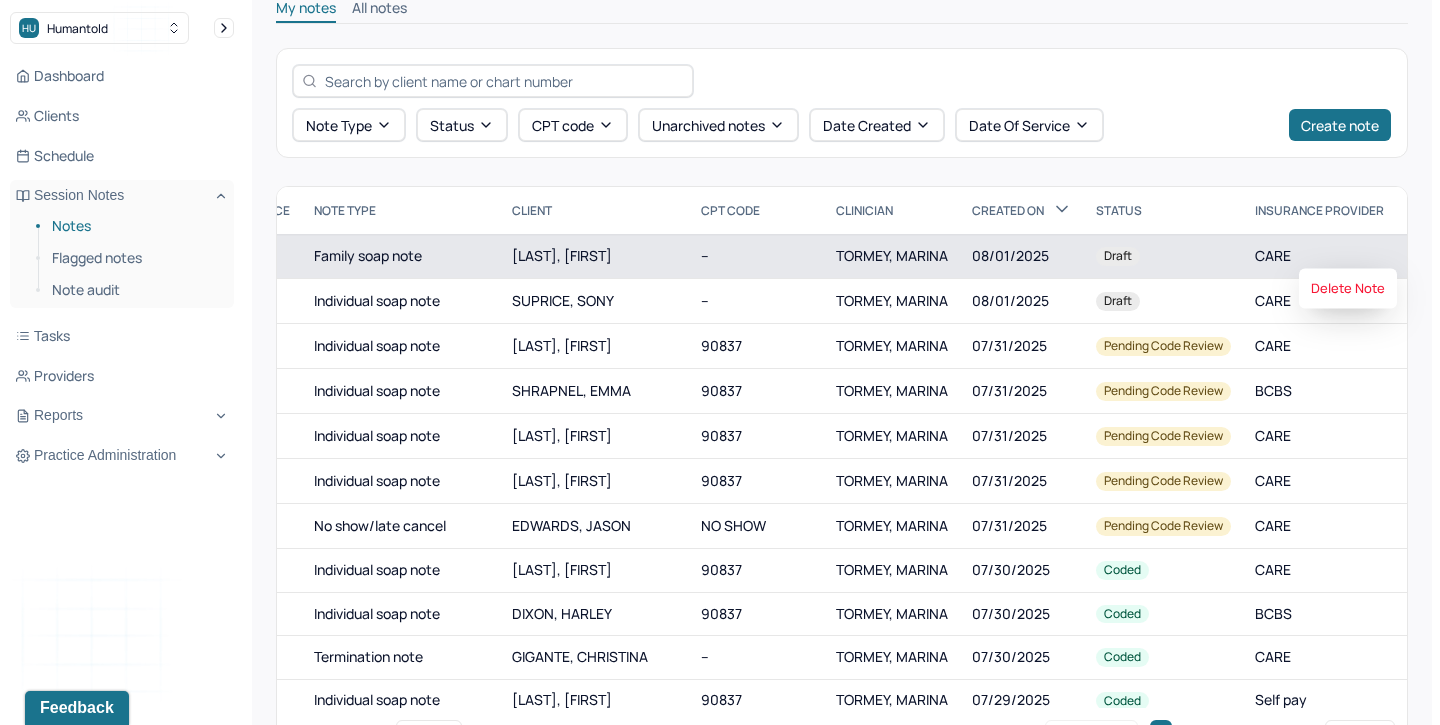 click 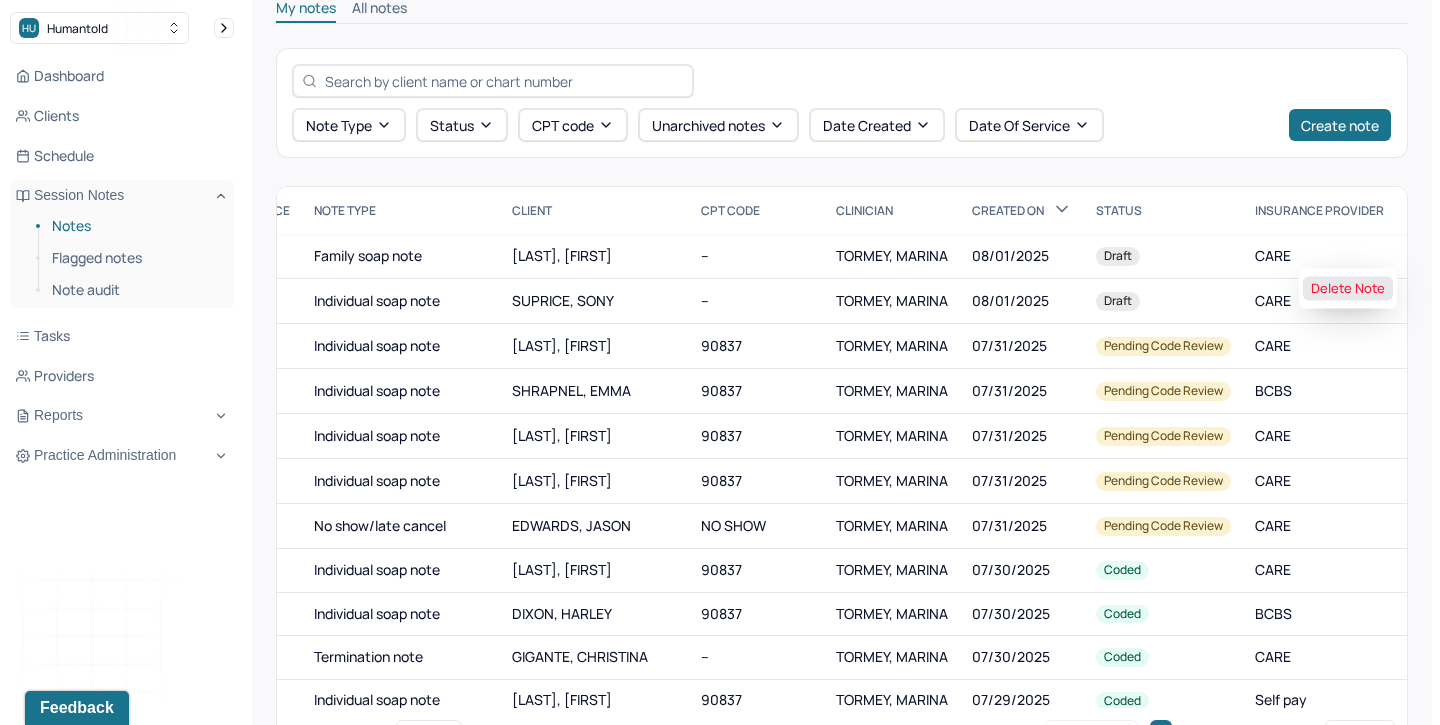 click on "Delete Note" at bounding box center (1348, 289) 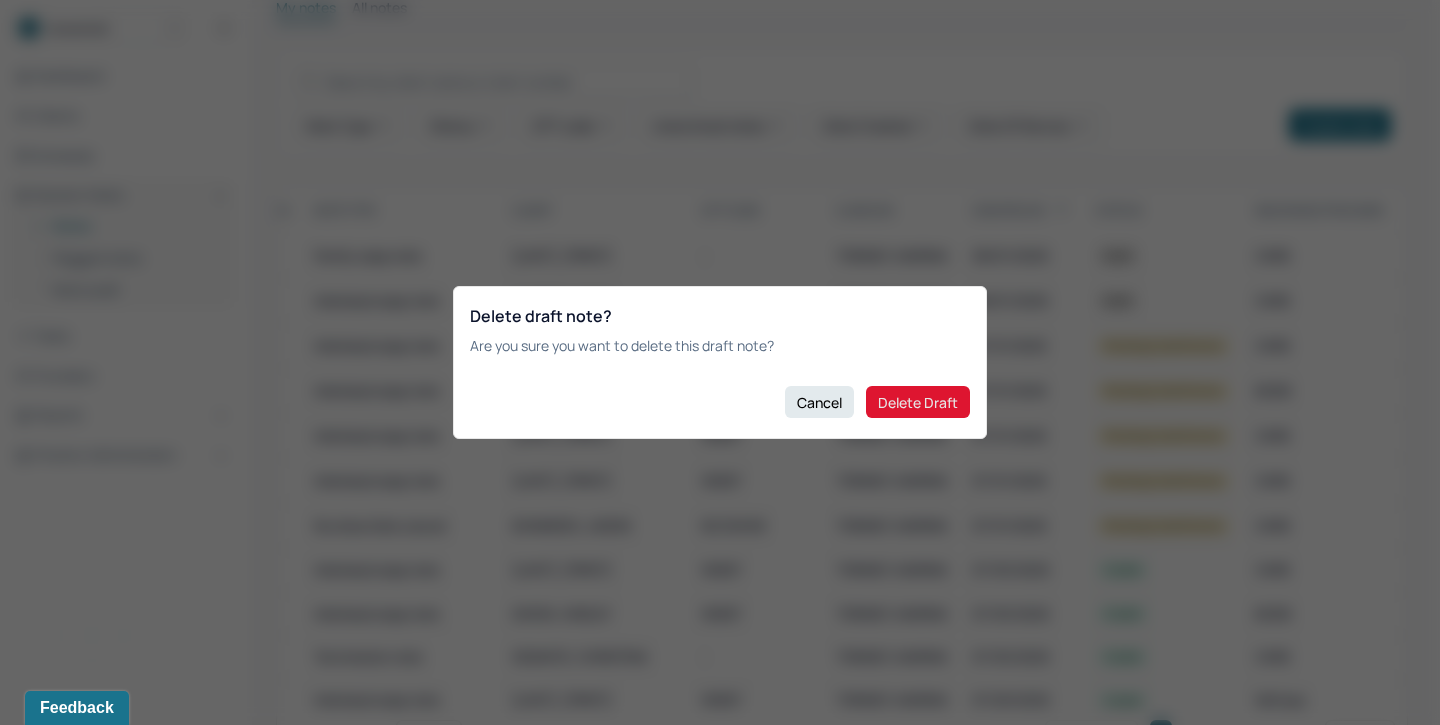 click on "Delete Draft" at bounding box center (918, 402) 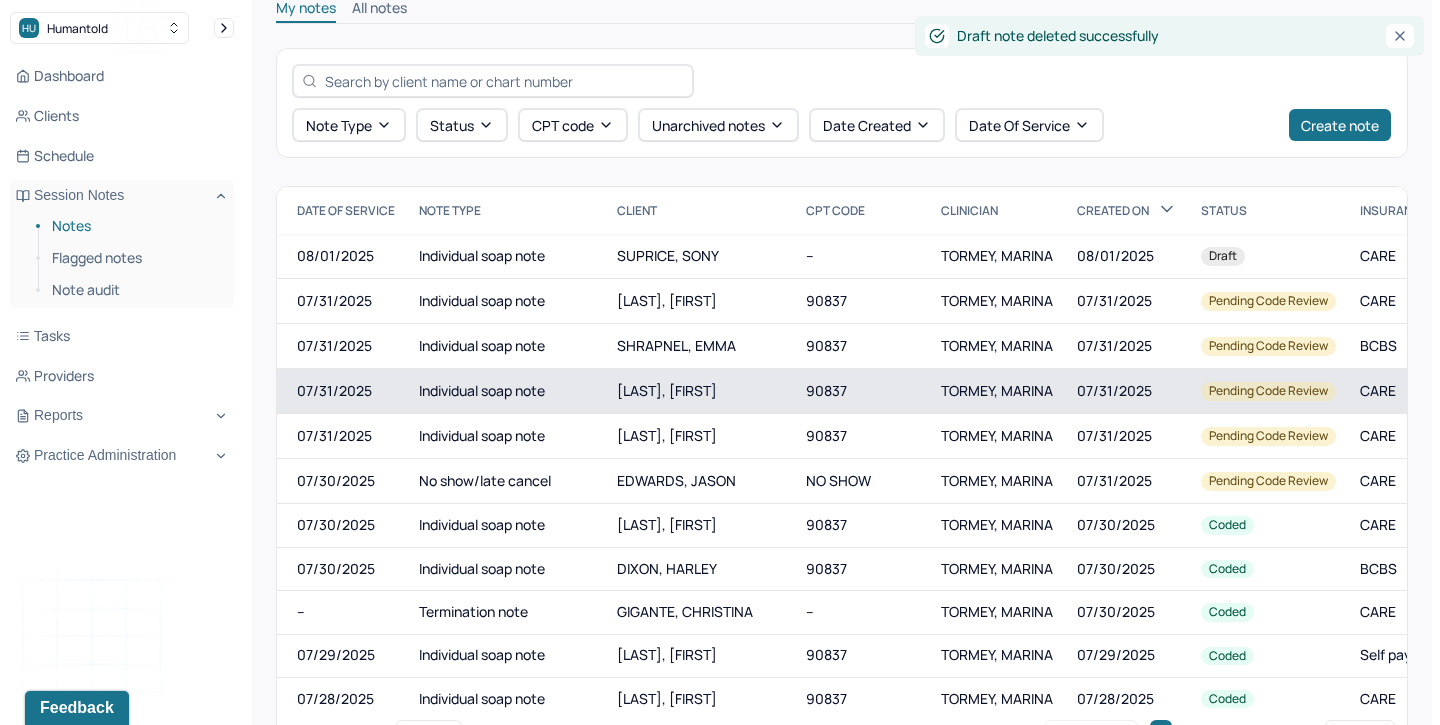 scroll, scrollTop: 0, scrollLeft: 0, axis: both 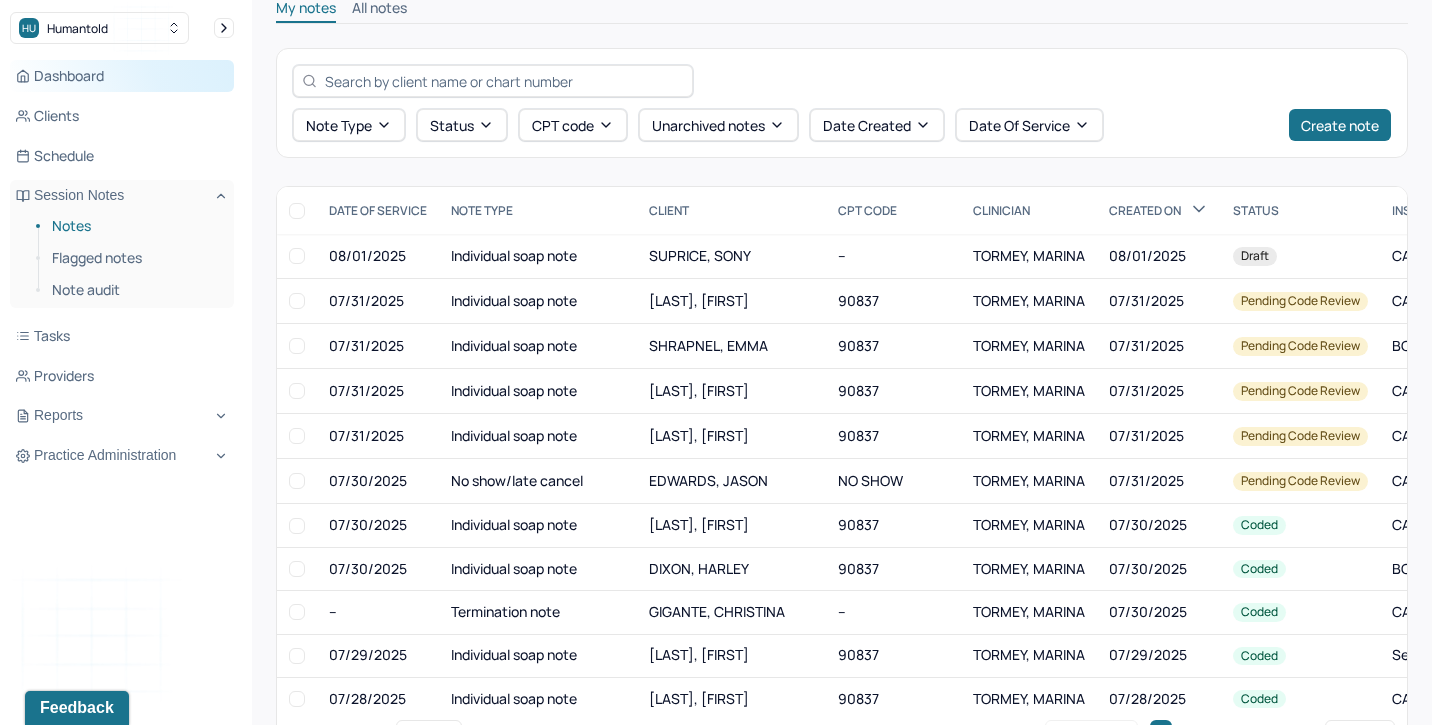 click on "Dashboard" at bounding box center (122, 76) 